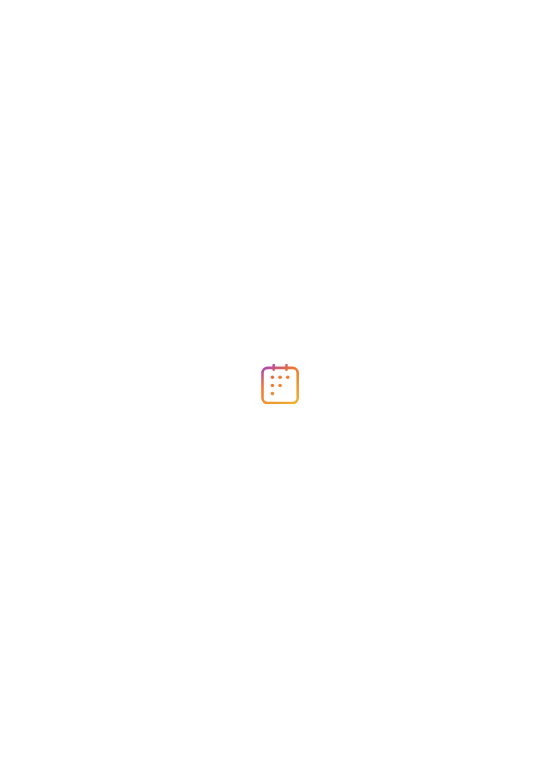 scroll, scrollTop: 0, scrollLeft: 0, axis: both 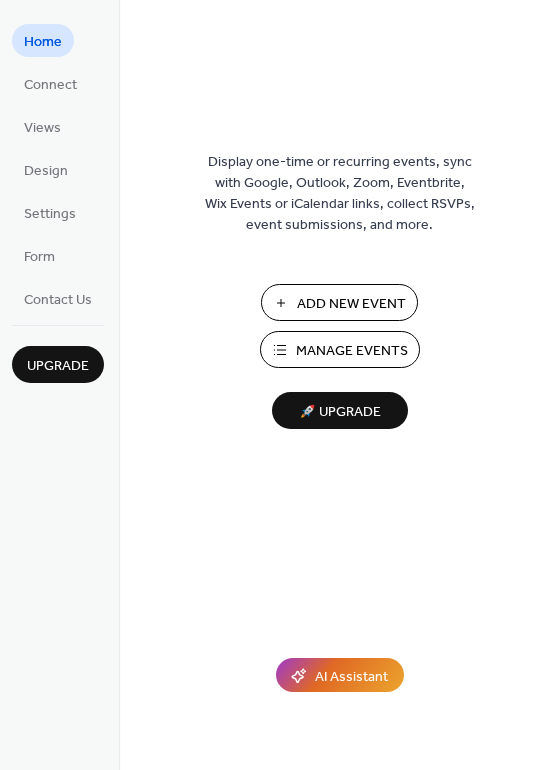 click on "Manage Events" at bounding box center (352, 351) 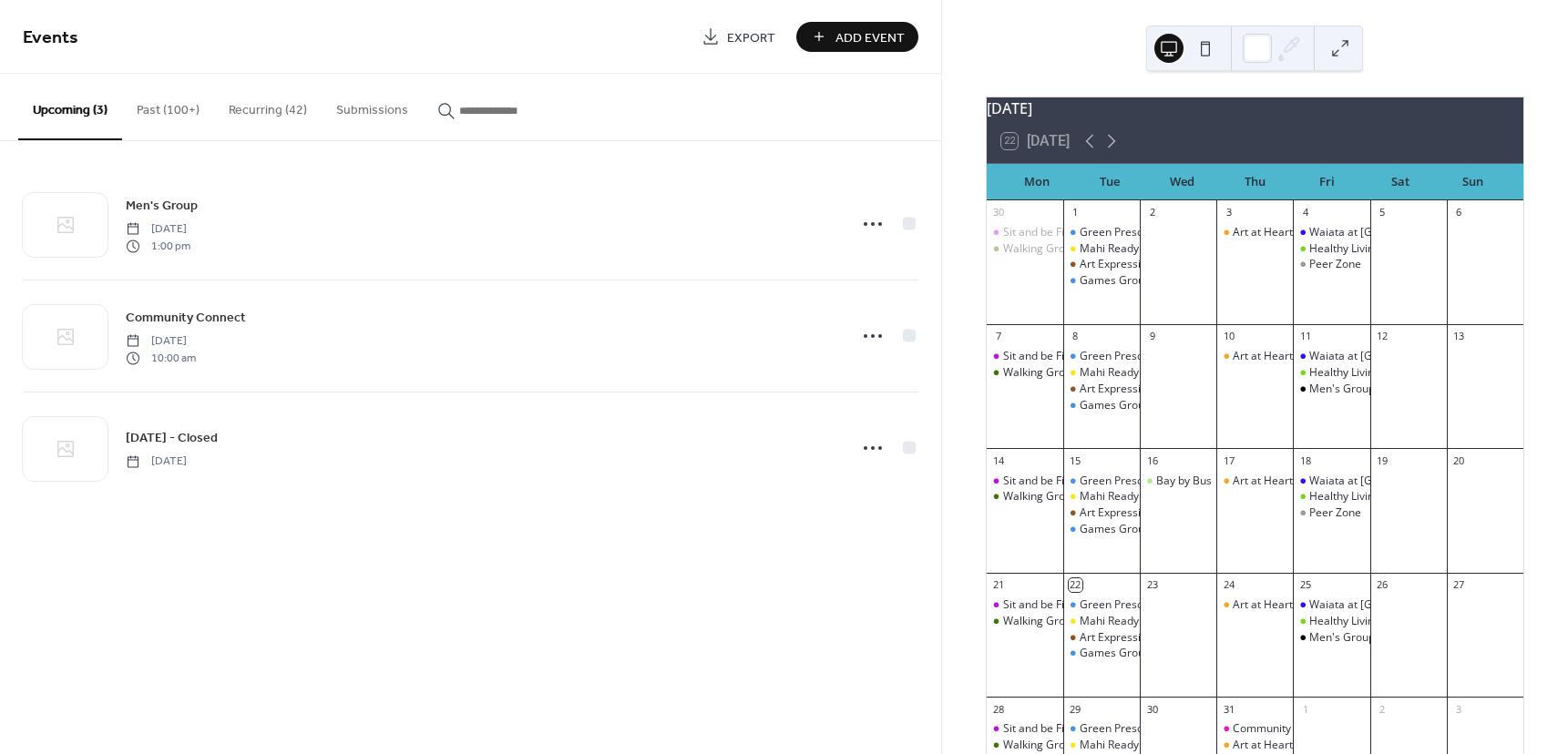 scroll, scrollTop: 0, scrollLeft: 0, axis: both 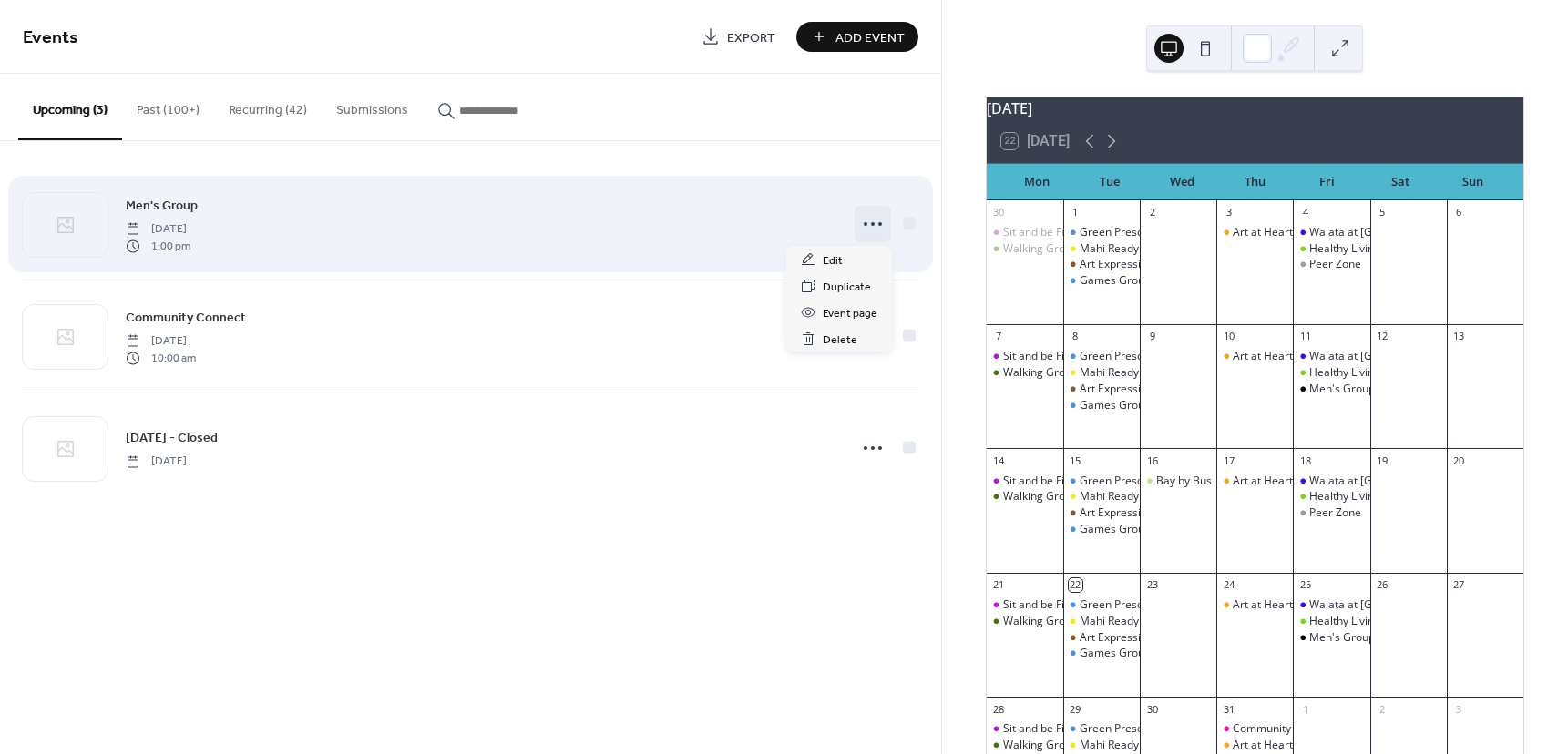 click 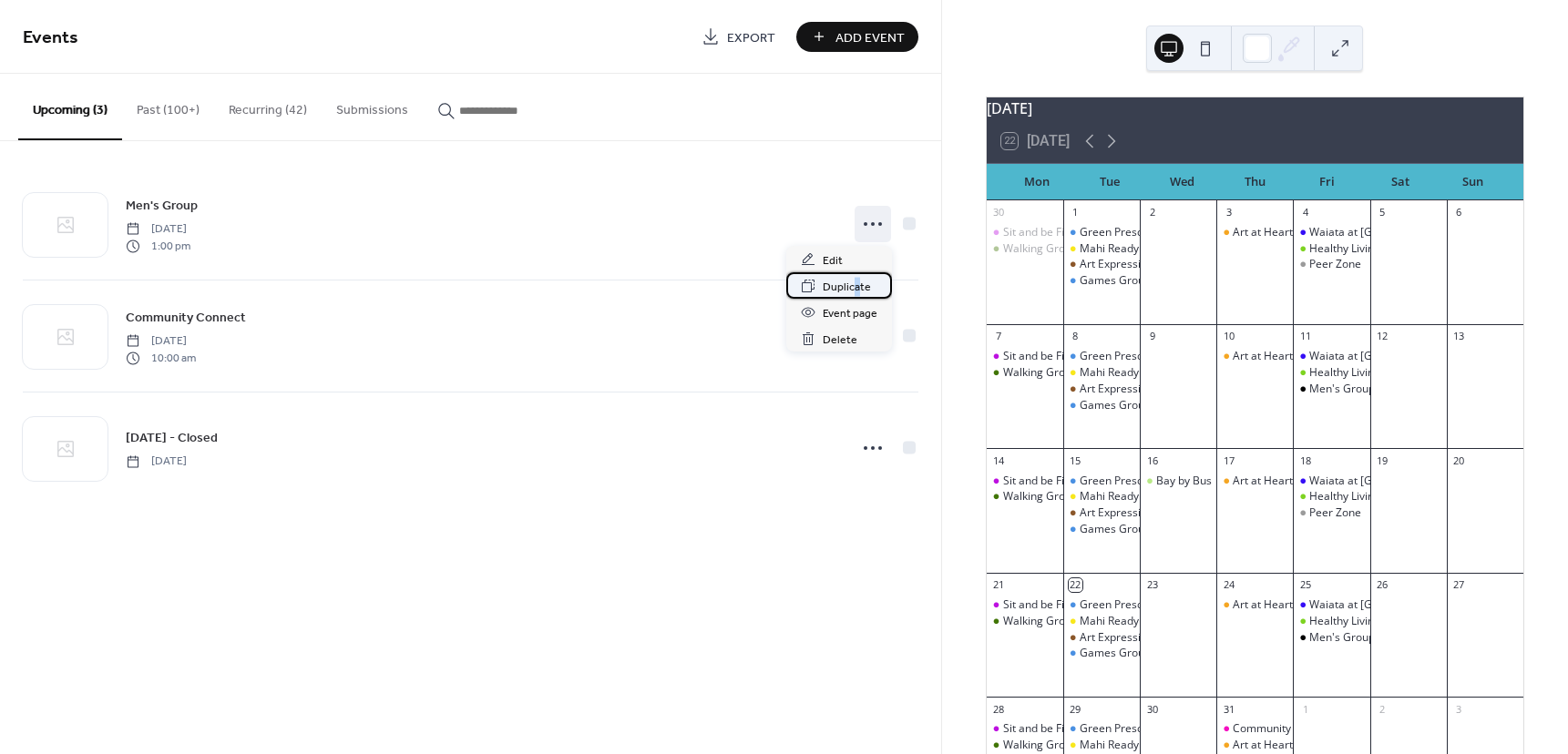 click on "Duplicate" at bounding box center [846, 287] 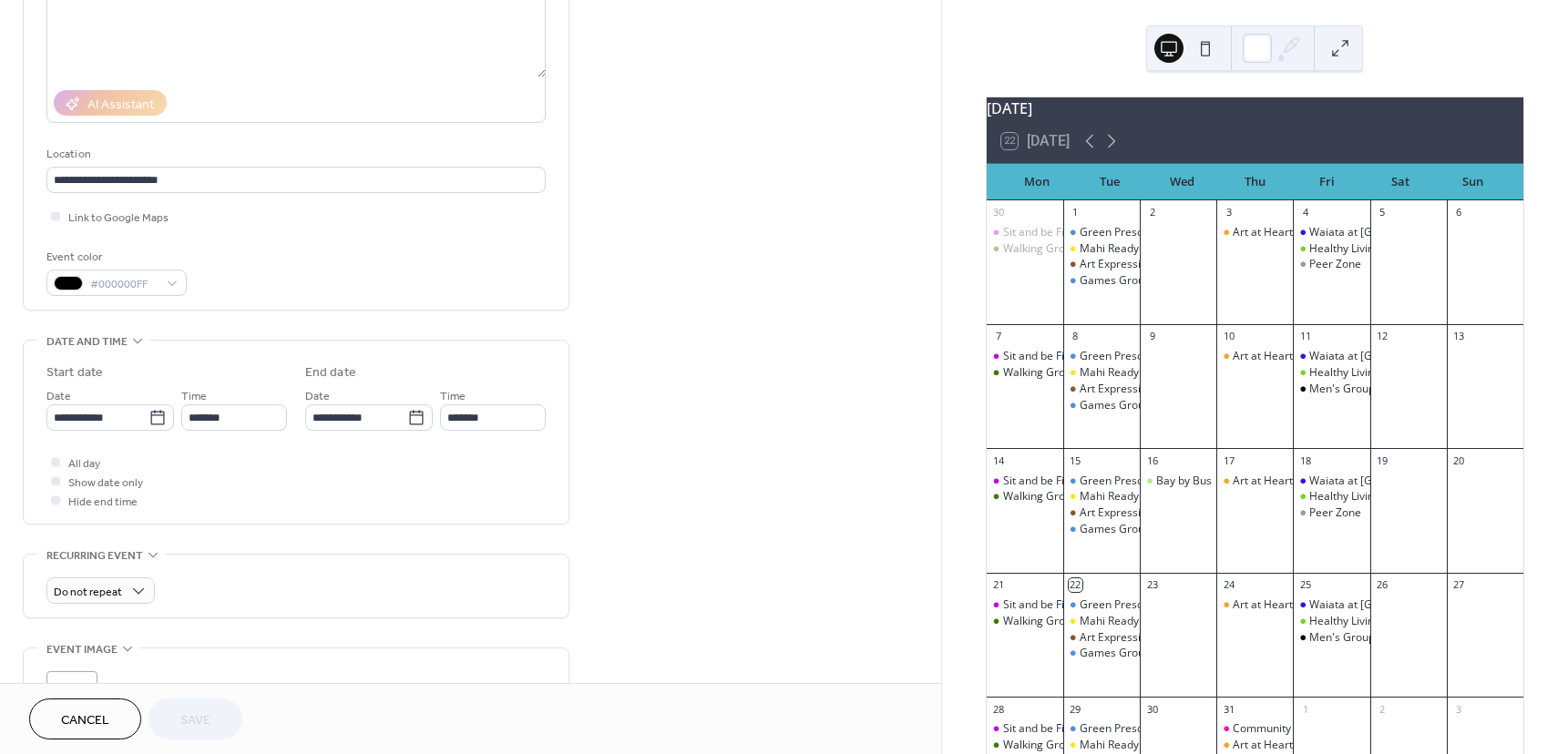 scroll, scrollTop: 364, scrollLeft: 0, axis: vertical 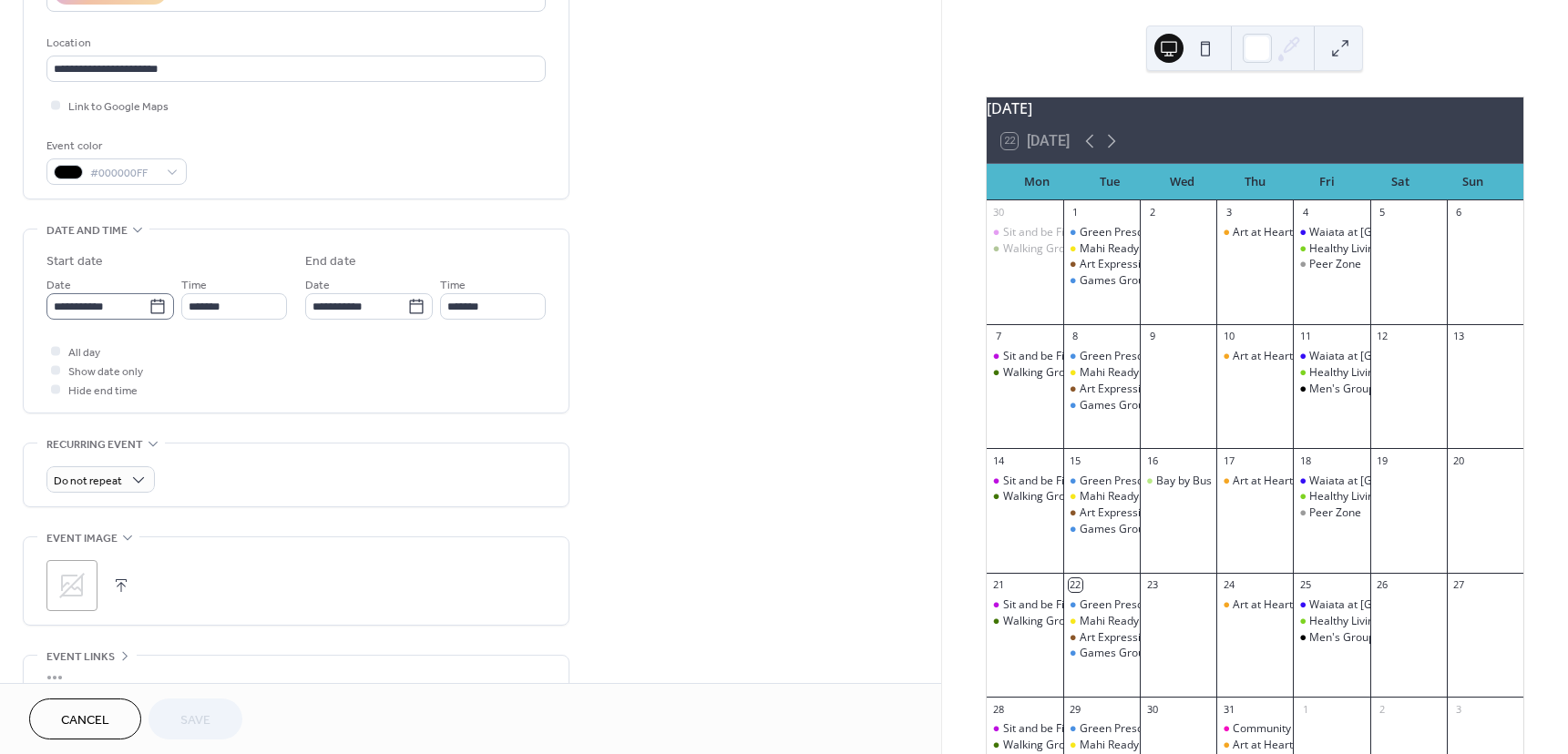click 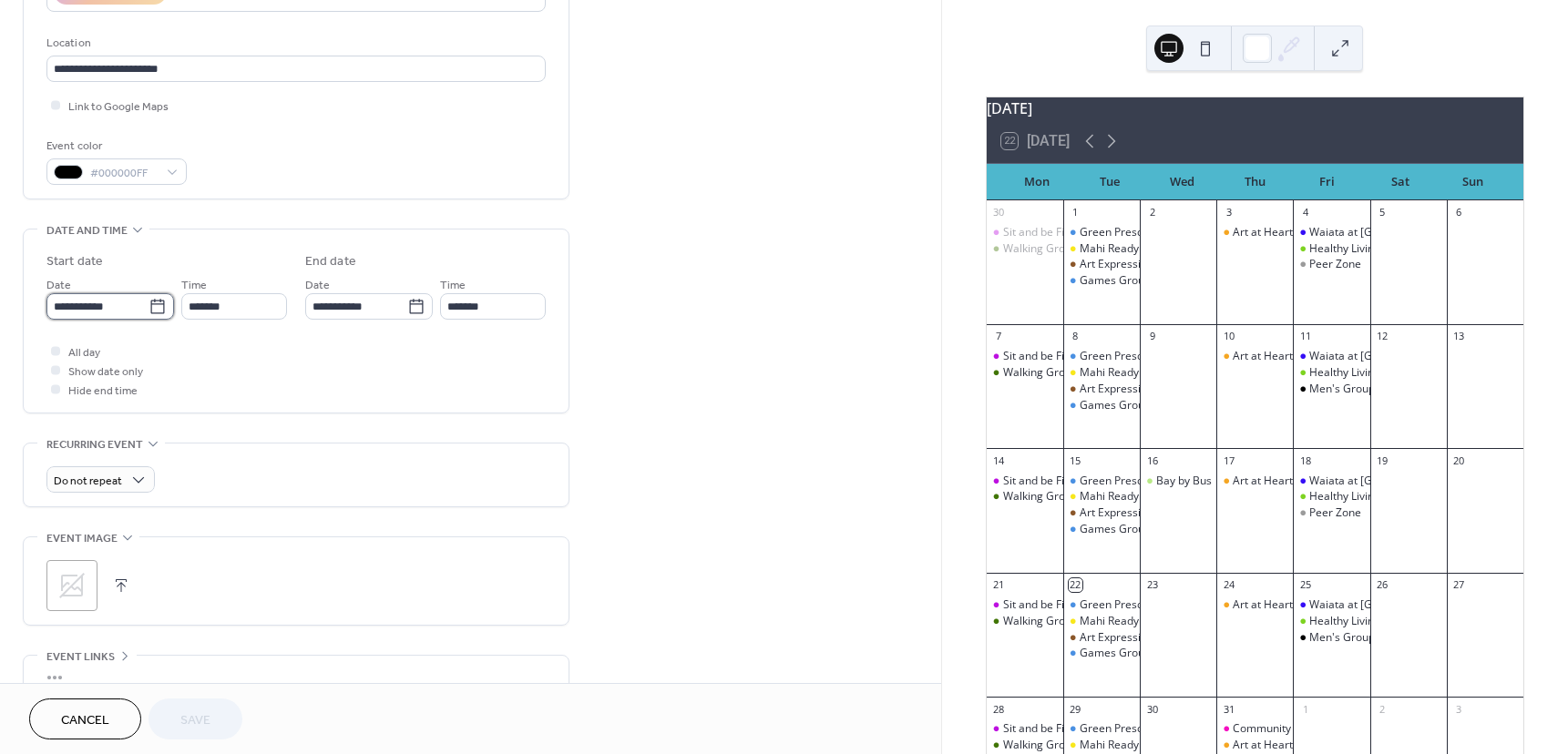 click on "**********" at bounding box center (97, 306) 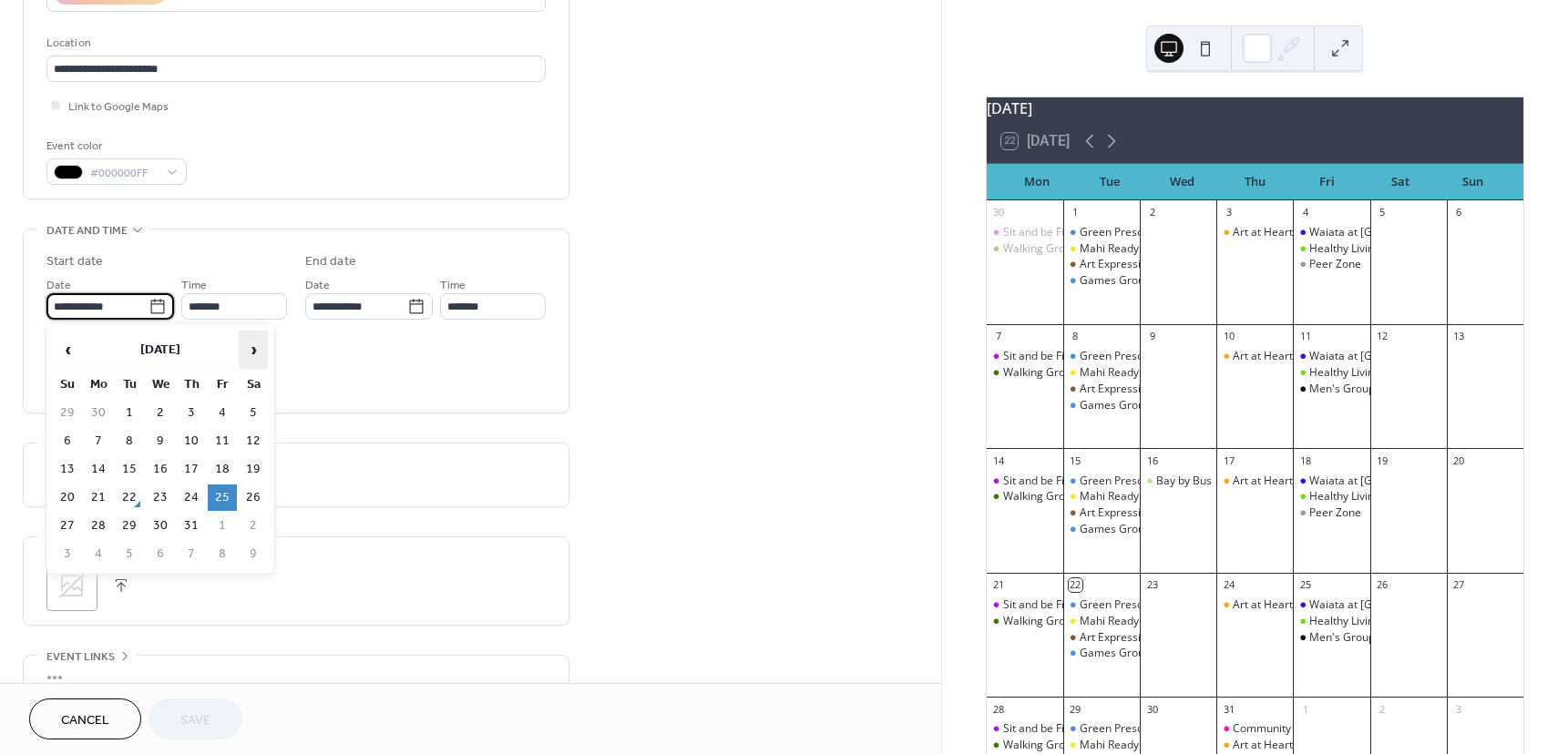 click on "›" at bounding box center [253, 350] 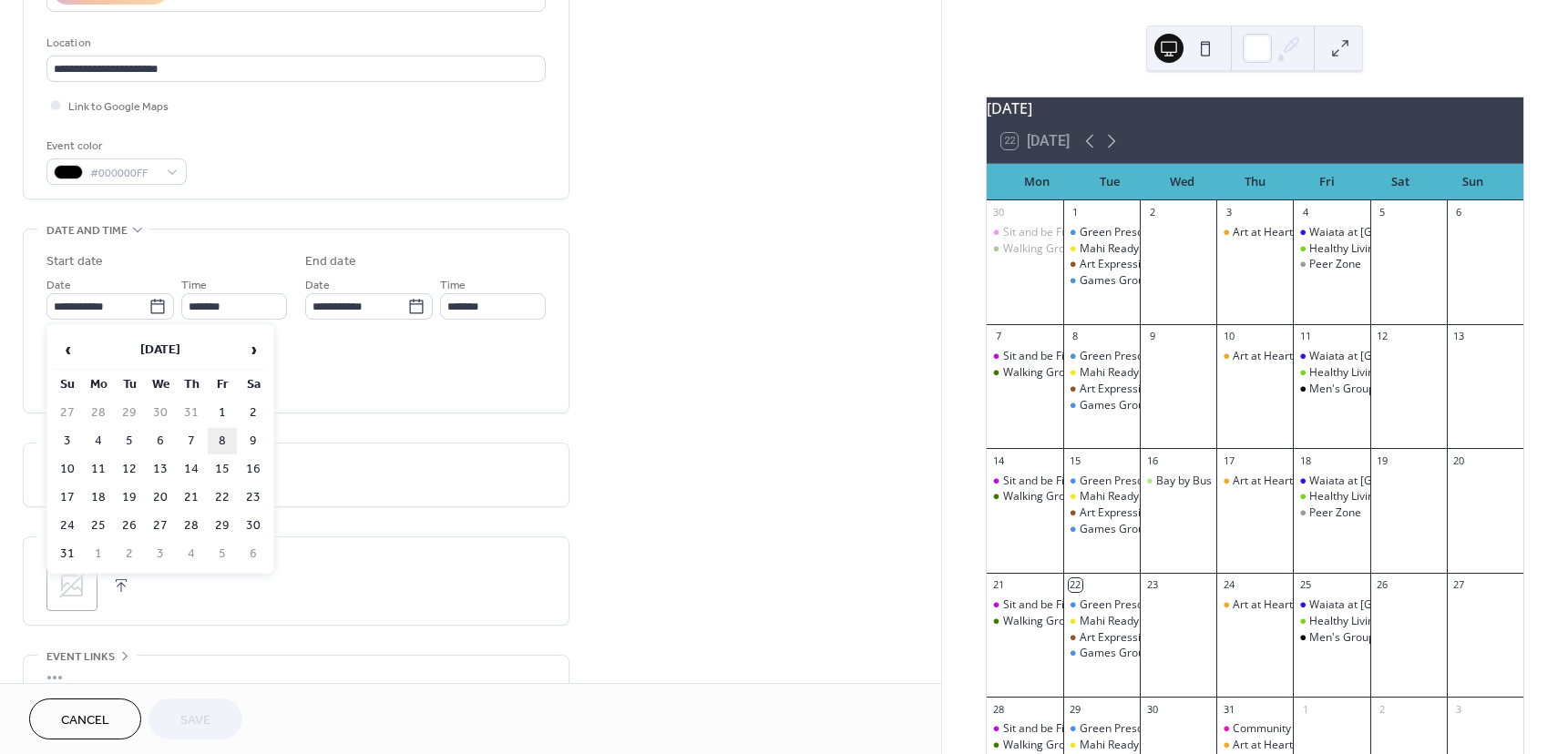 click on "8" at bounding box center (222, 441) 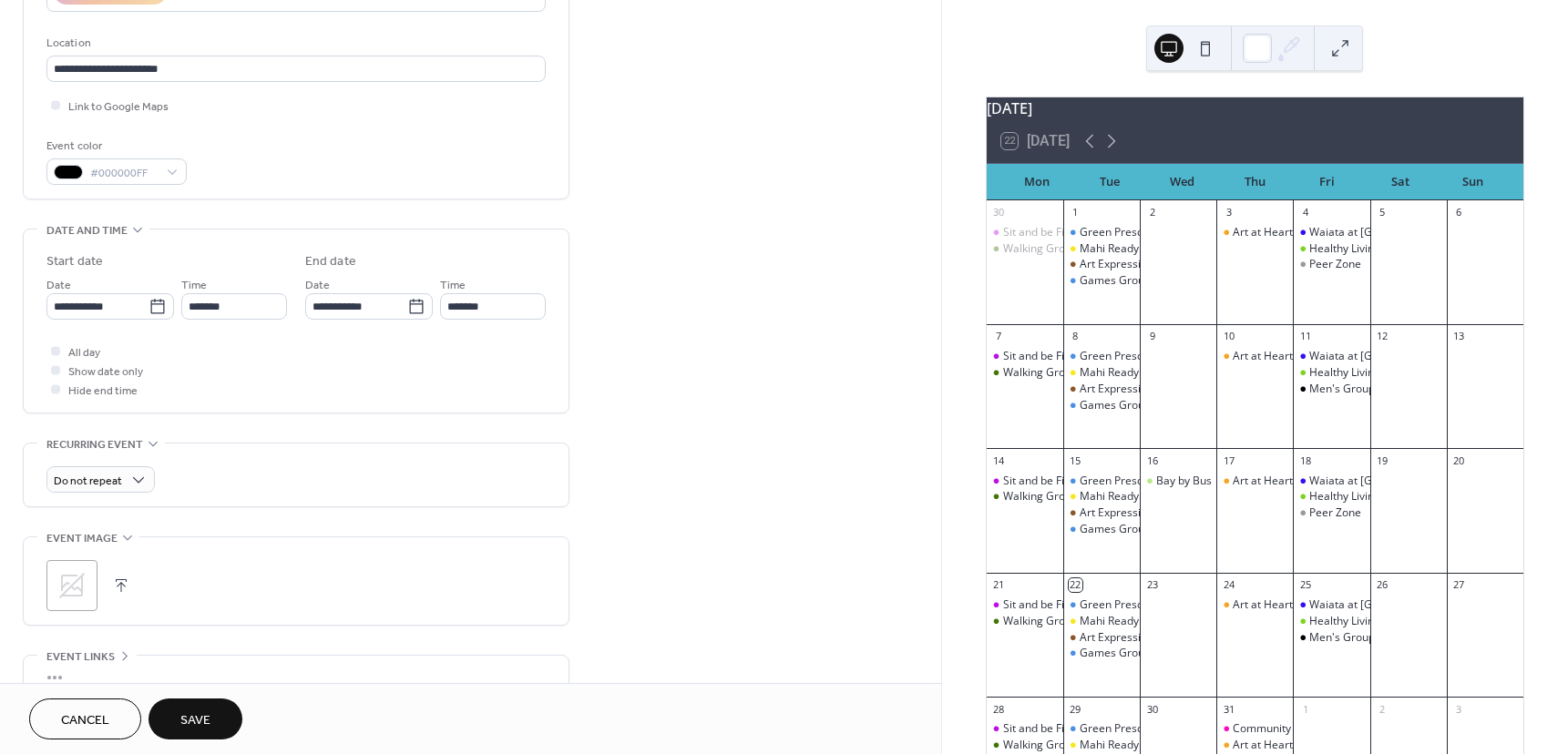 click on "Save" at bounding box center [195, 718] 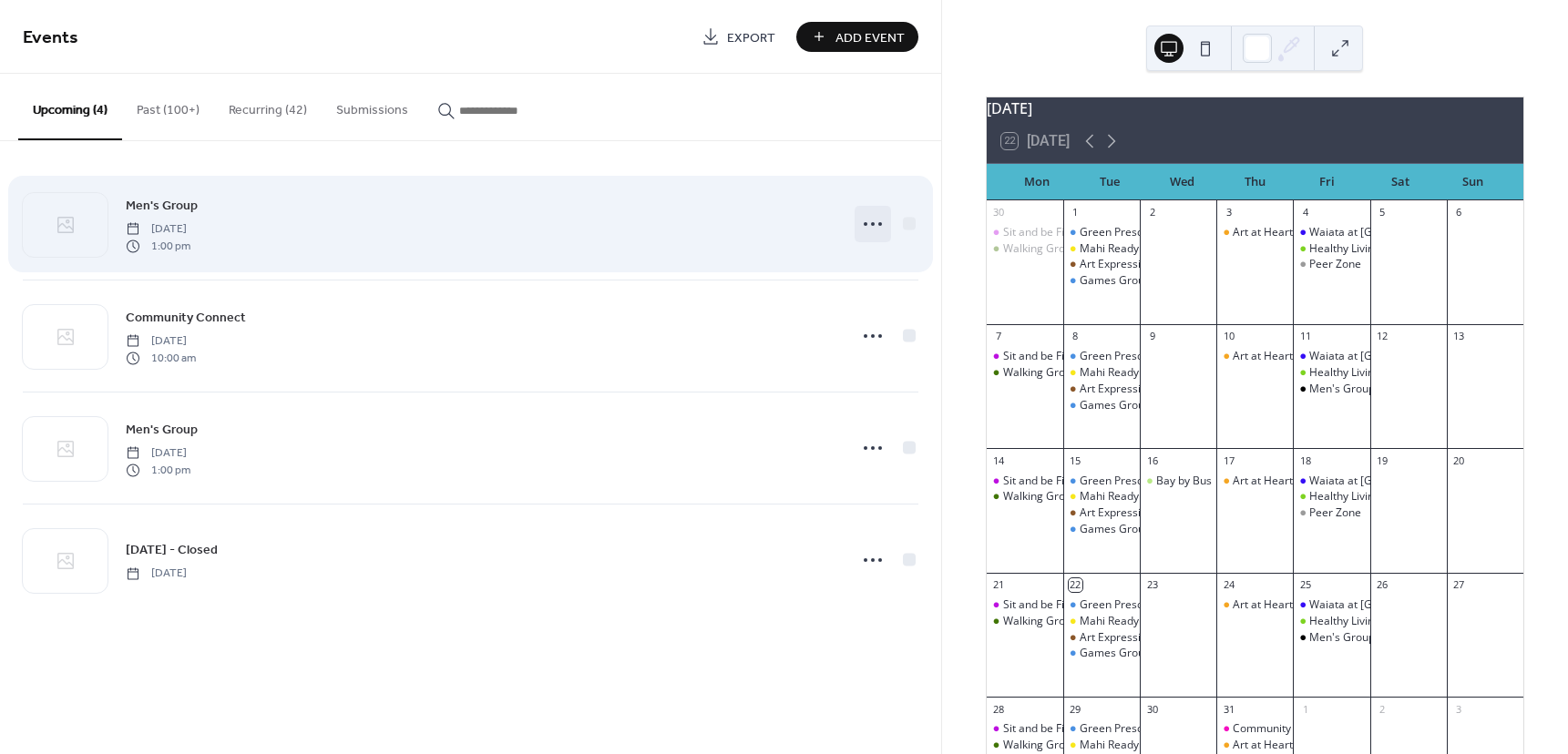 click 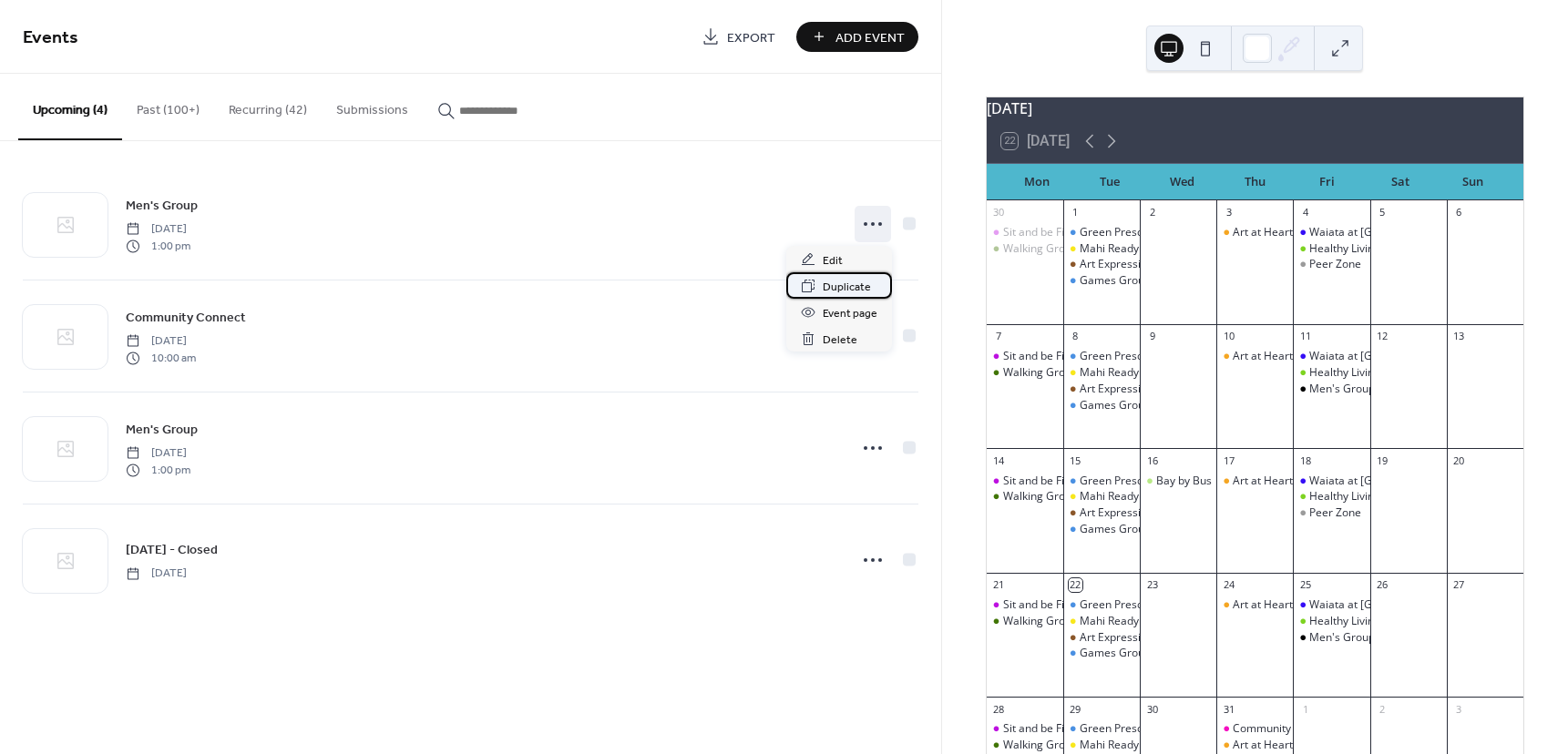 click on "Duplicate" at bounding box center (846, 287) 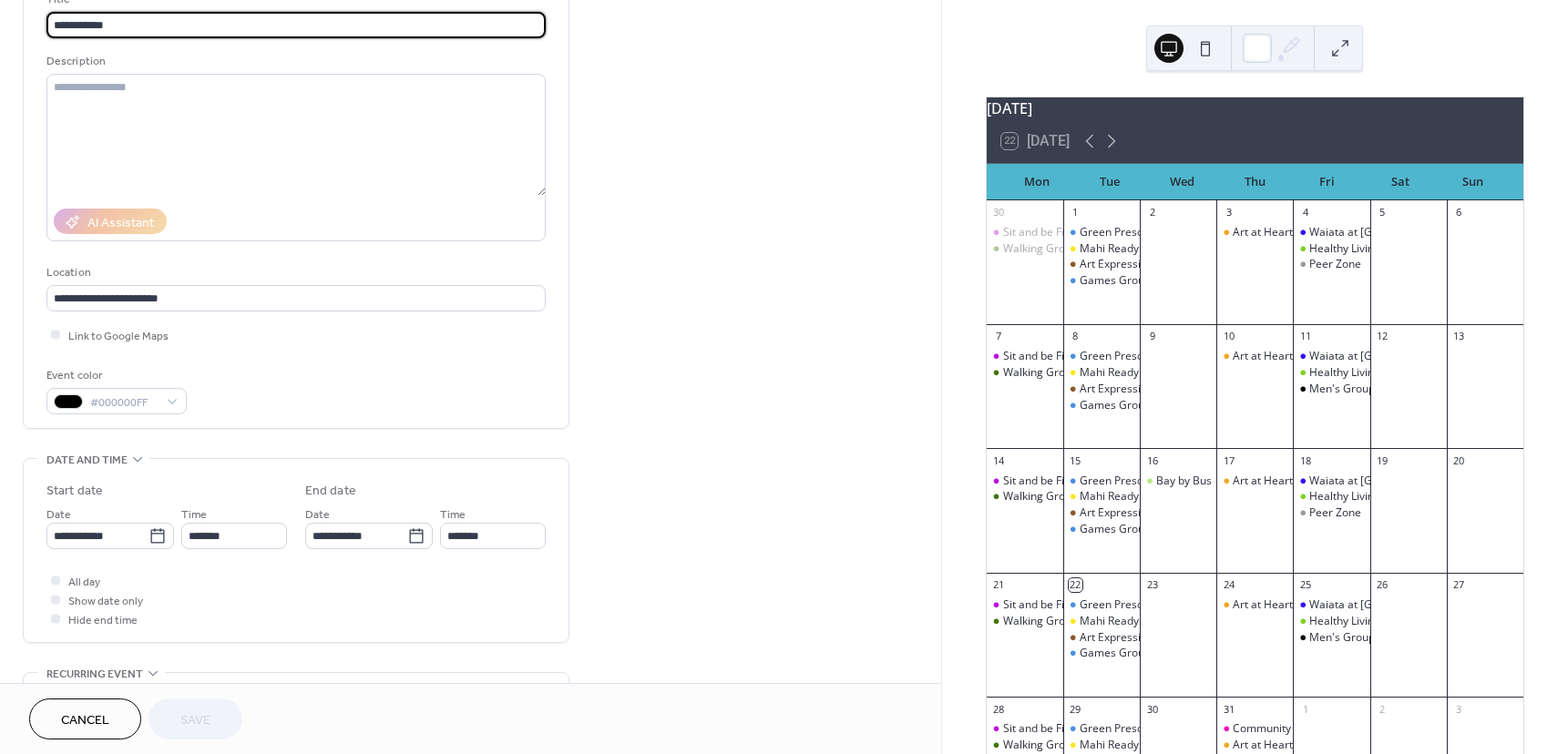 scroll, scrollTop: 182, scrollLeft: 0, axis: vertical 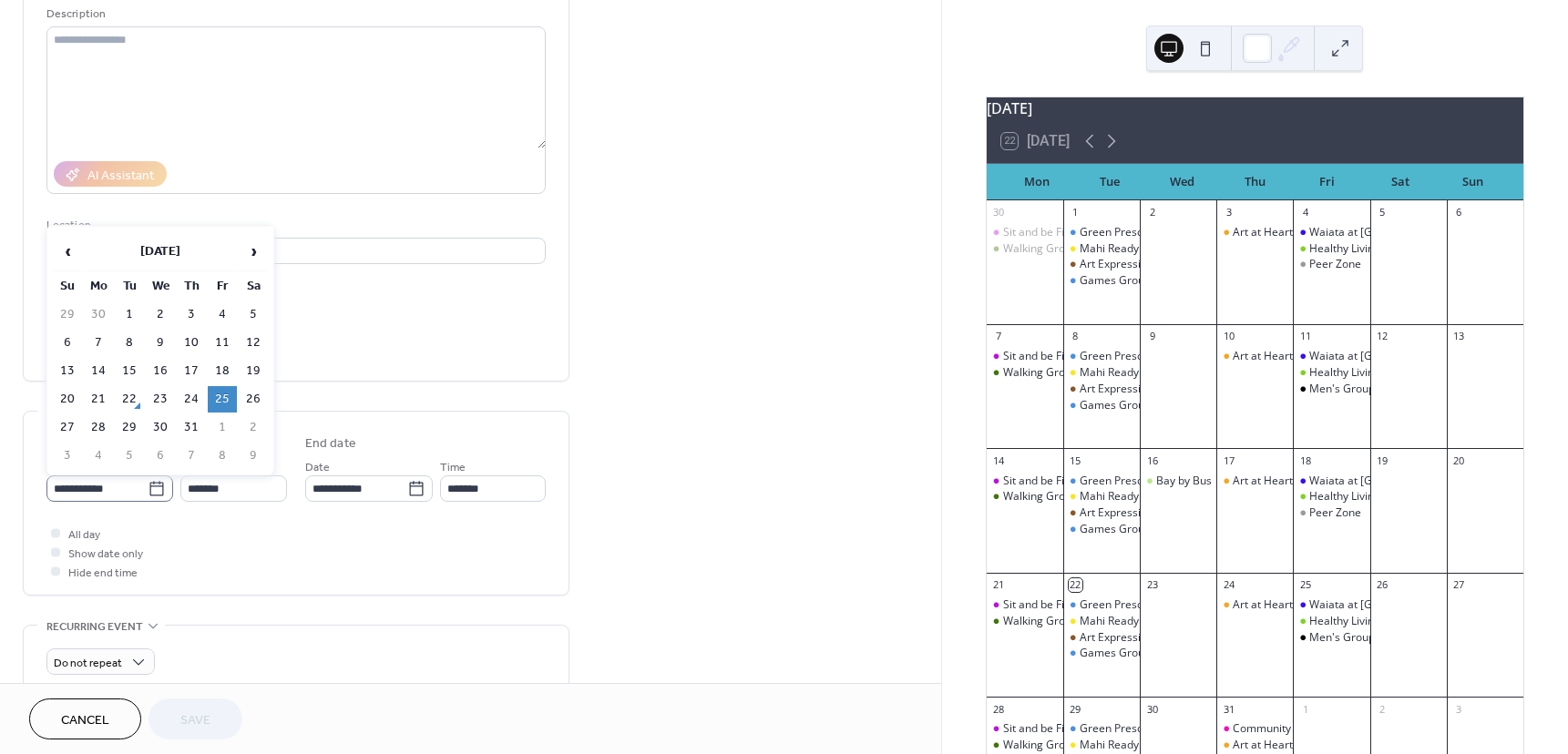 click 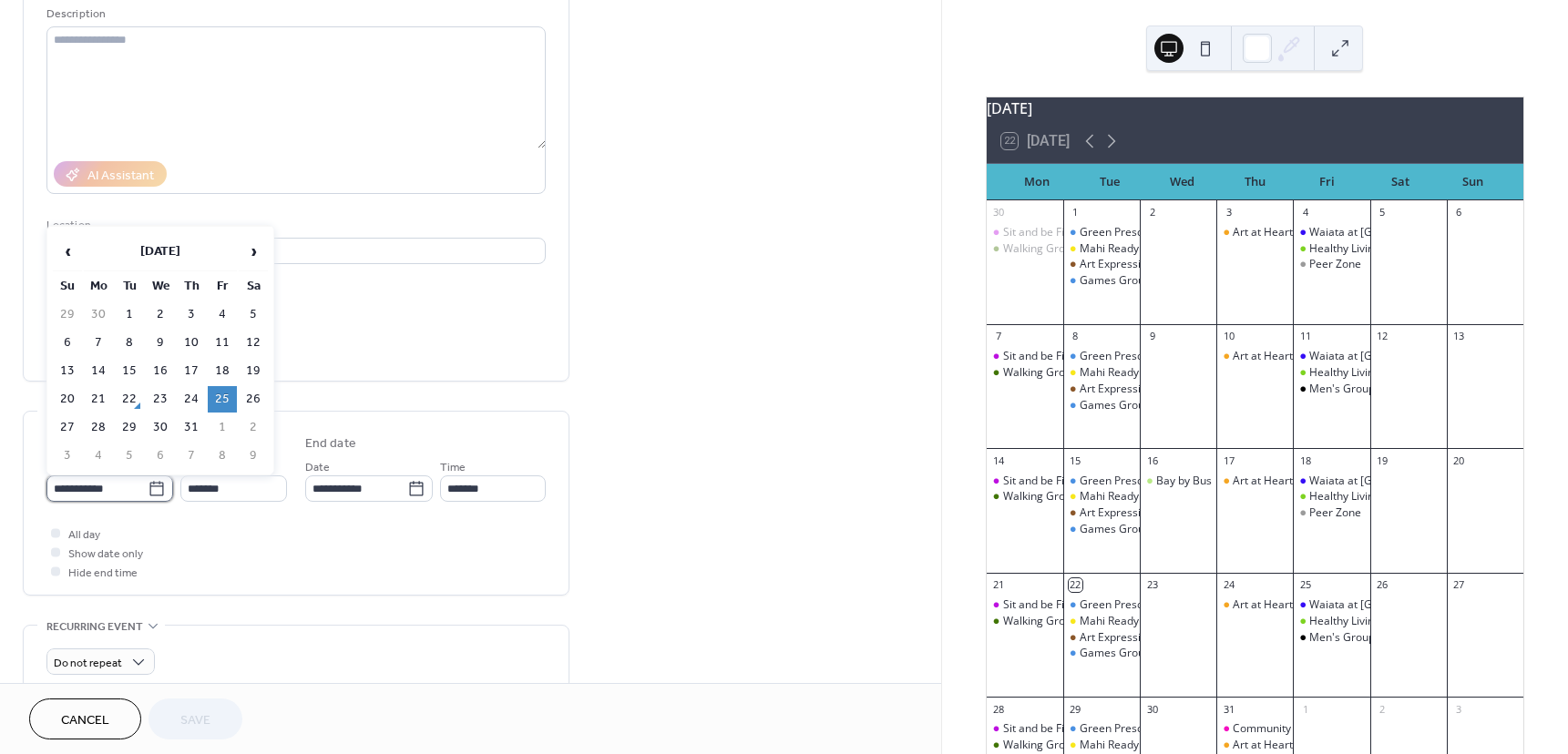 click on "**********" at bounding box center (97, 488) 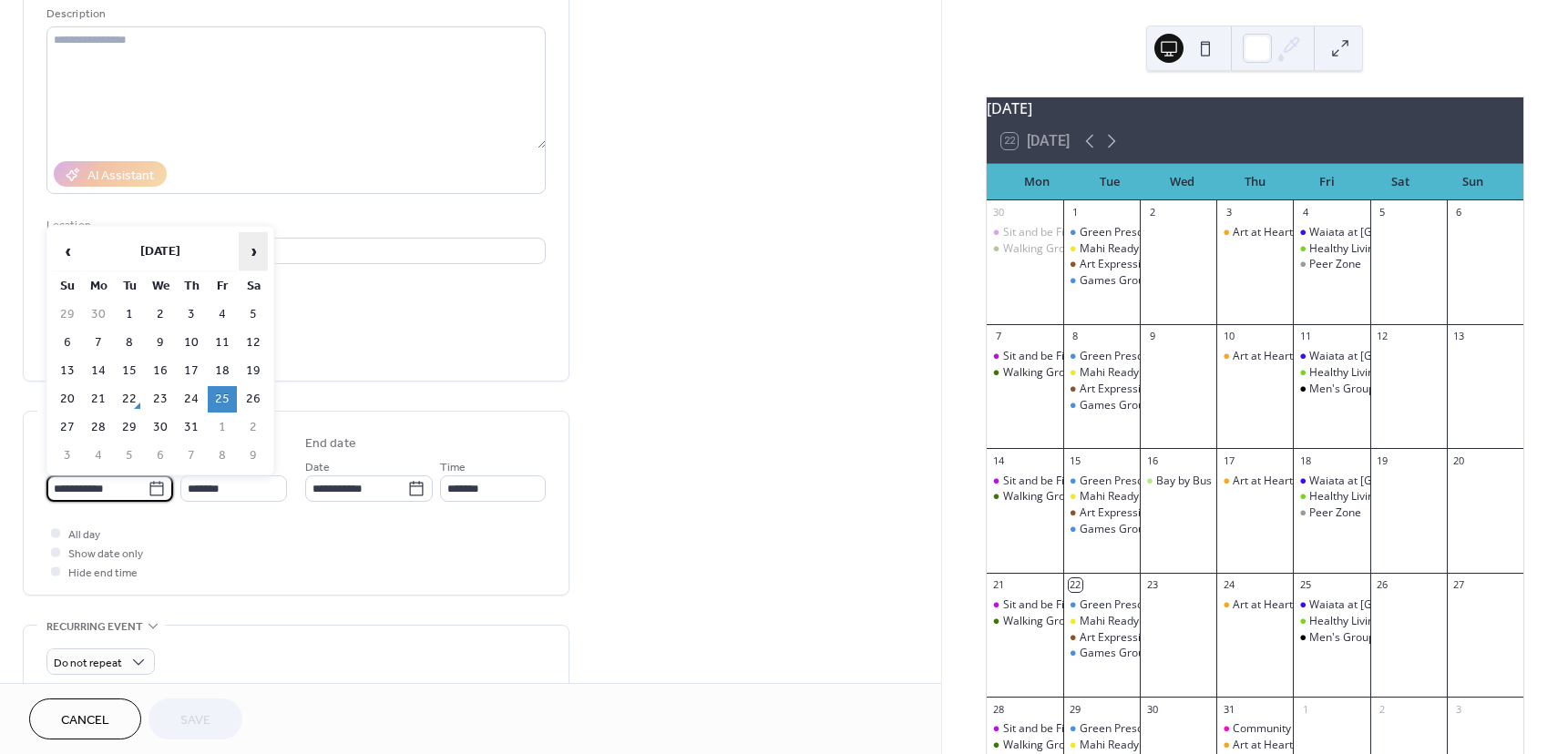 click on "›" at bounding box center [253, 251] 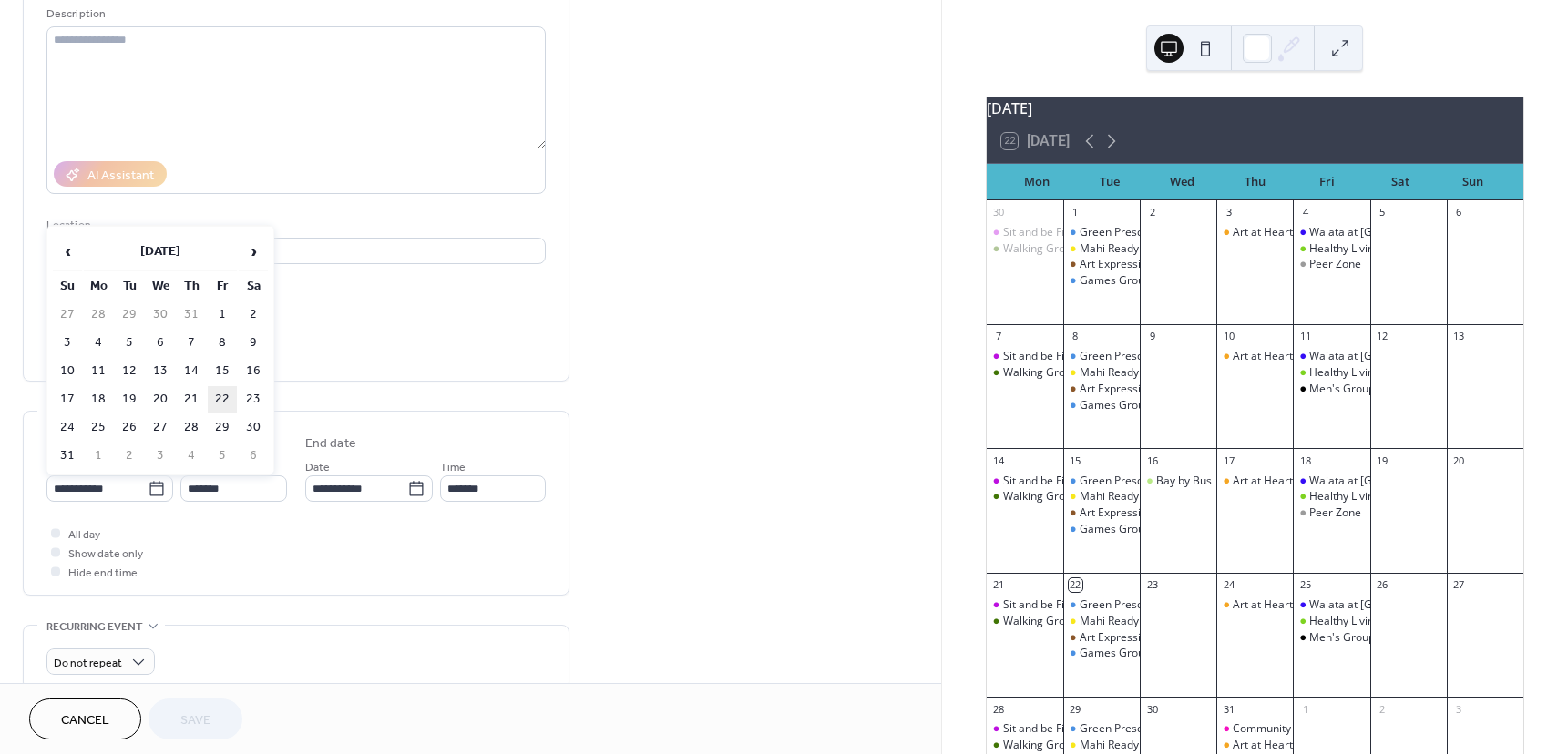 click on "22" at bounding box center (222, 399) 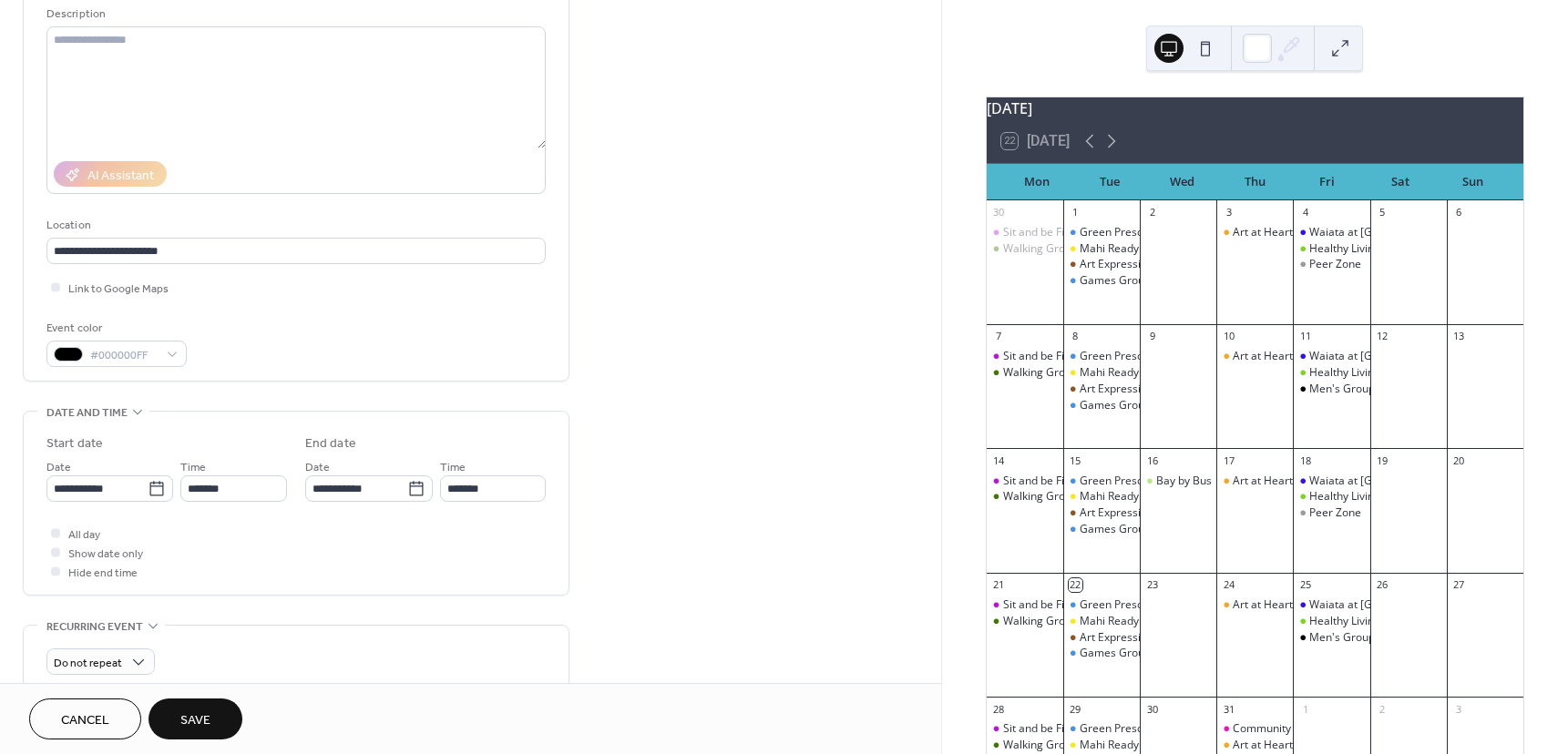 click on "Save" at bounding box center [195, 720] 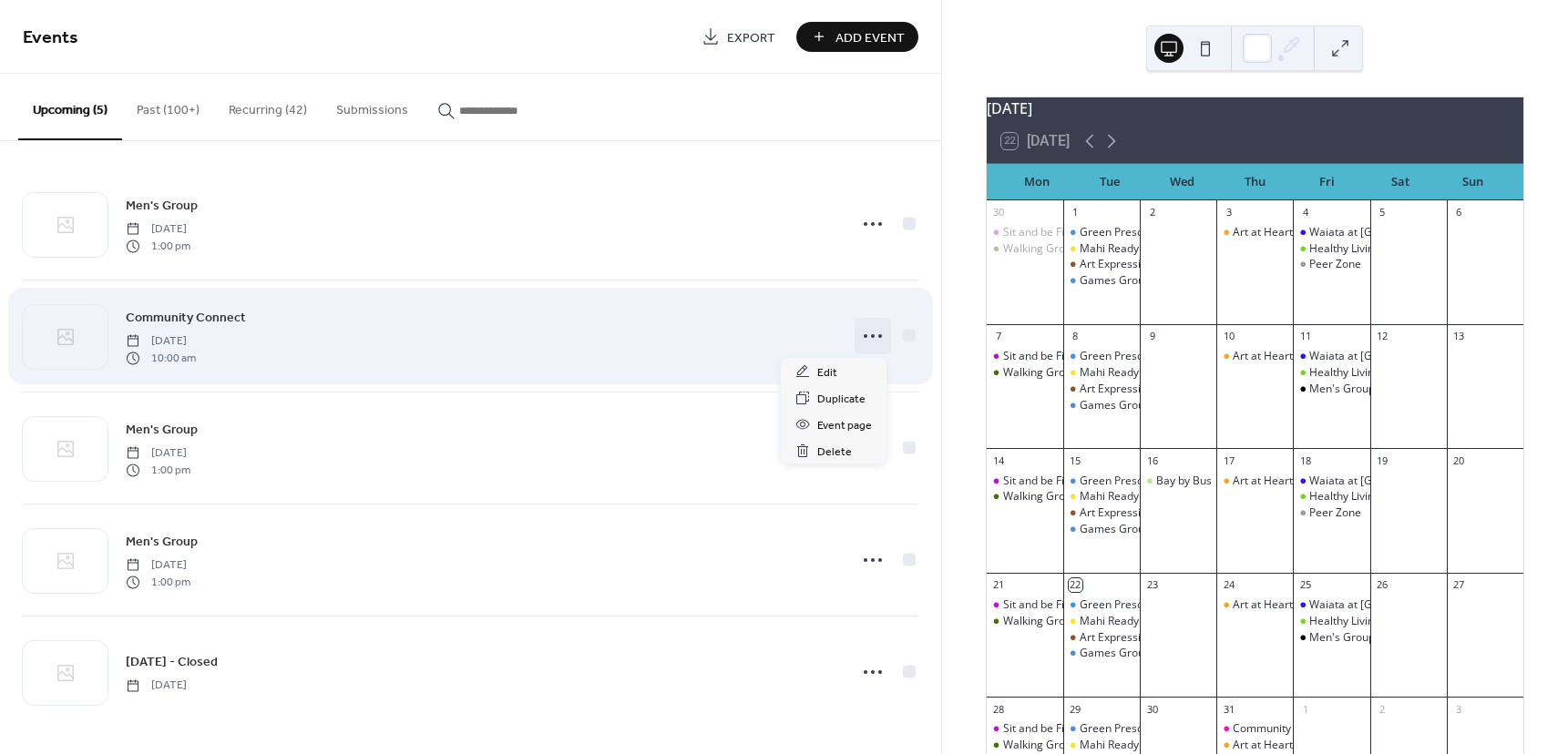 click 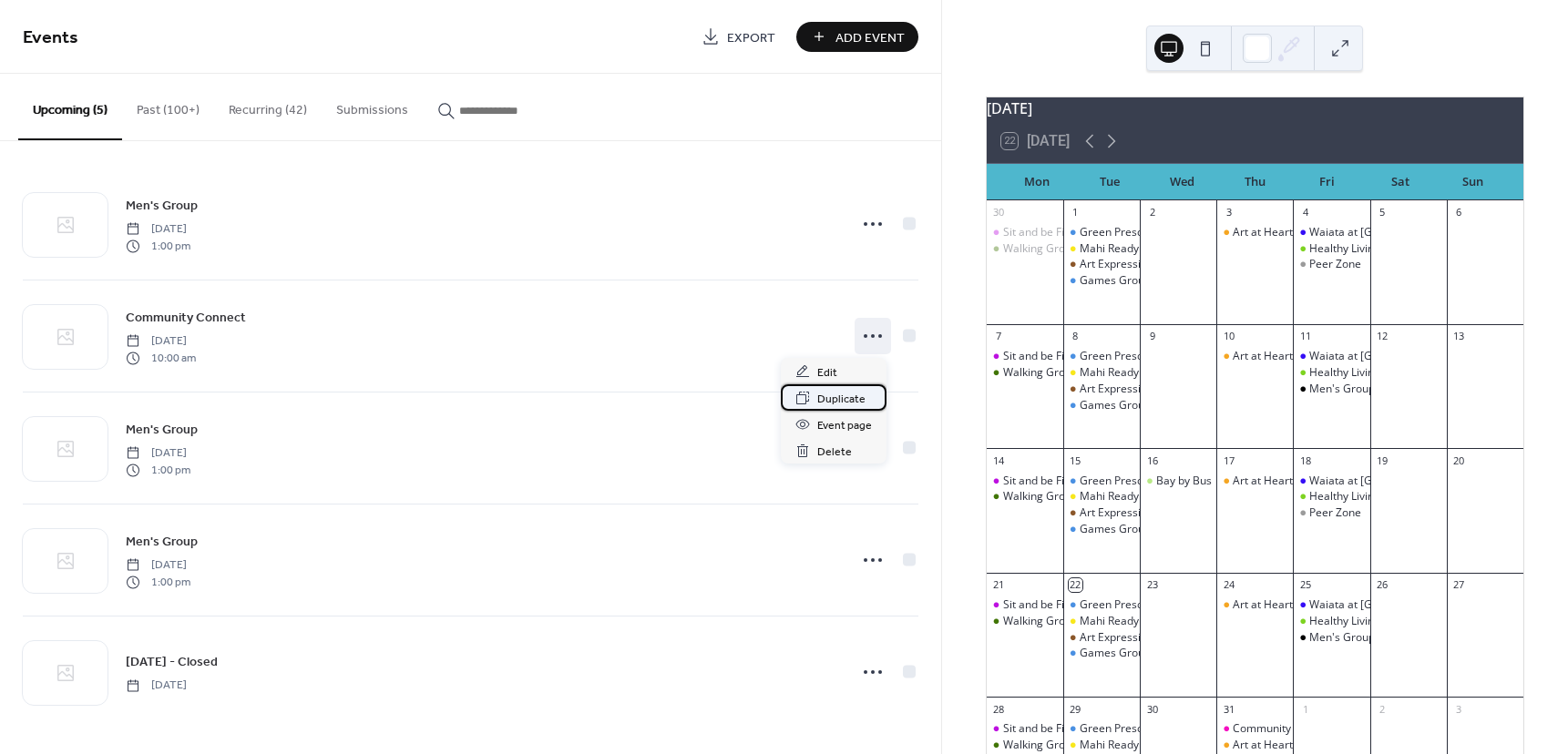 click on "Duplicate" at bounding box center [841, 399] 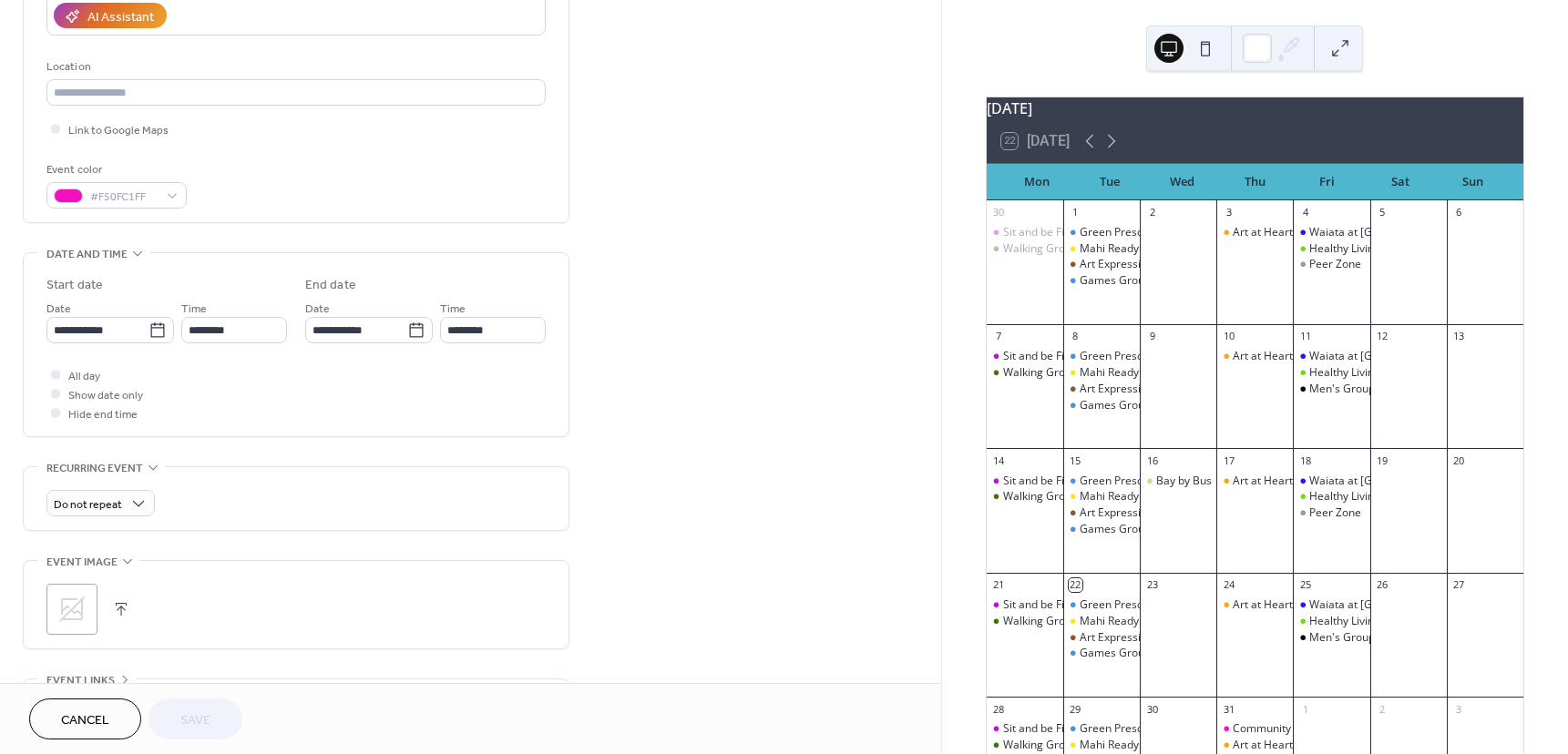 scroll, scrollTop: 364, scrollLeft: 0, axis: vertical 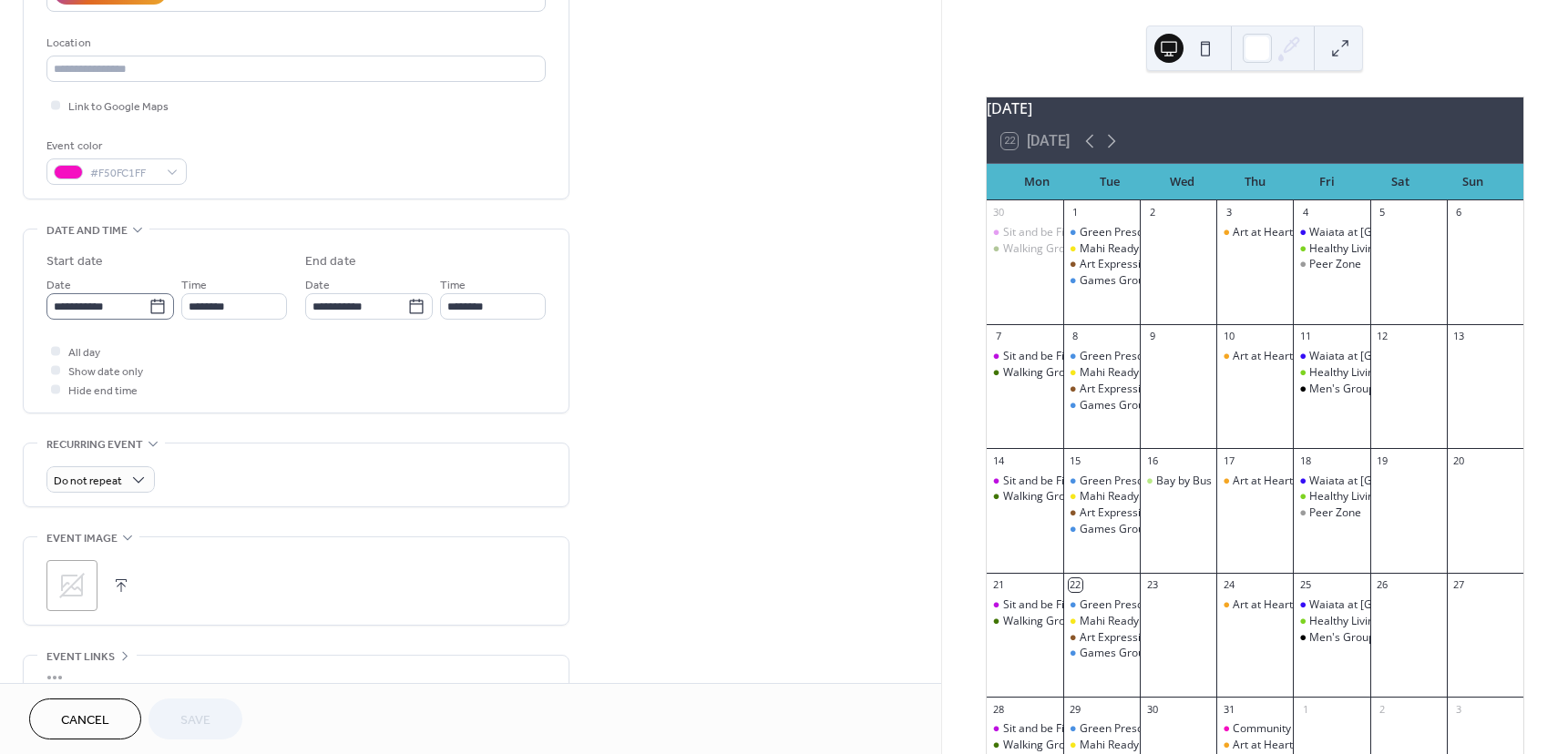 click 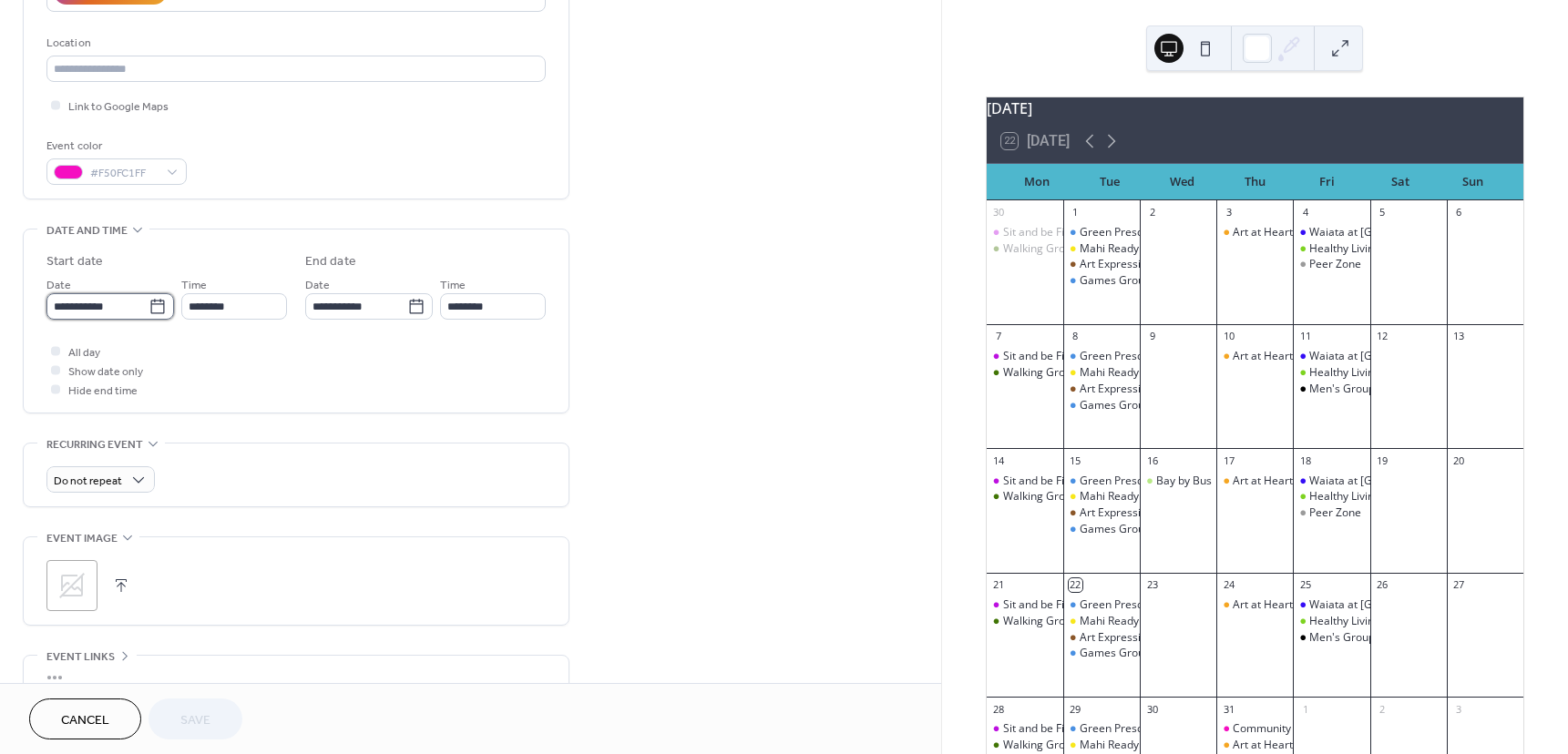 click on "**********" at bounding box center [97, 306] 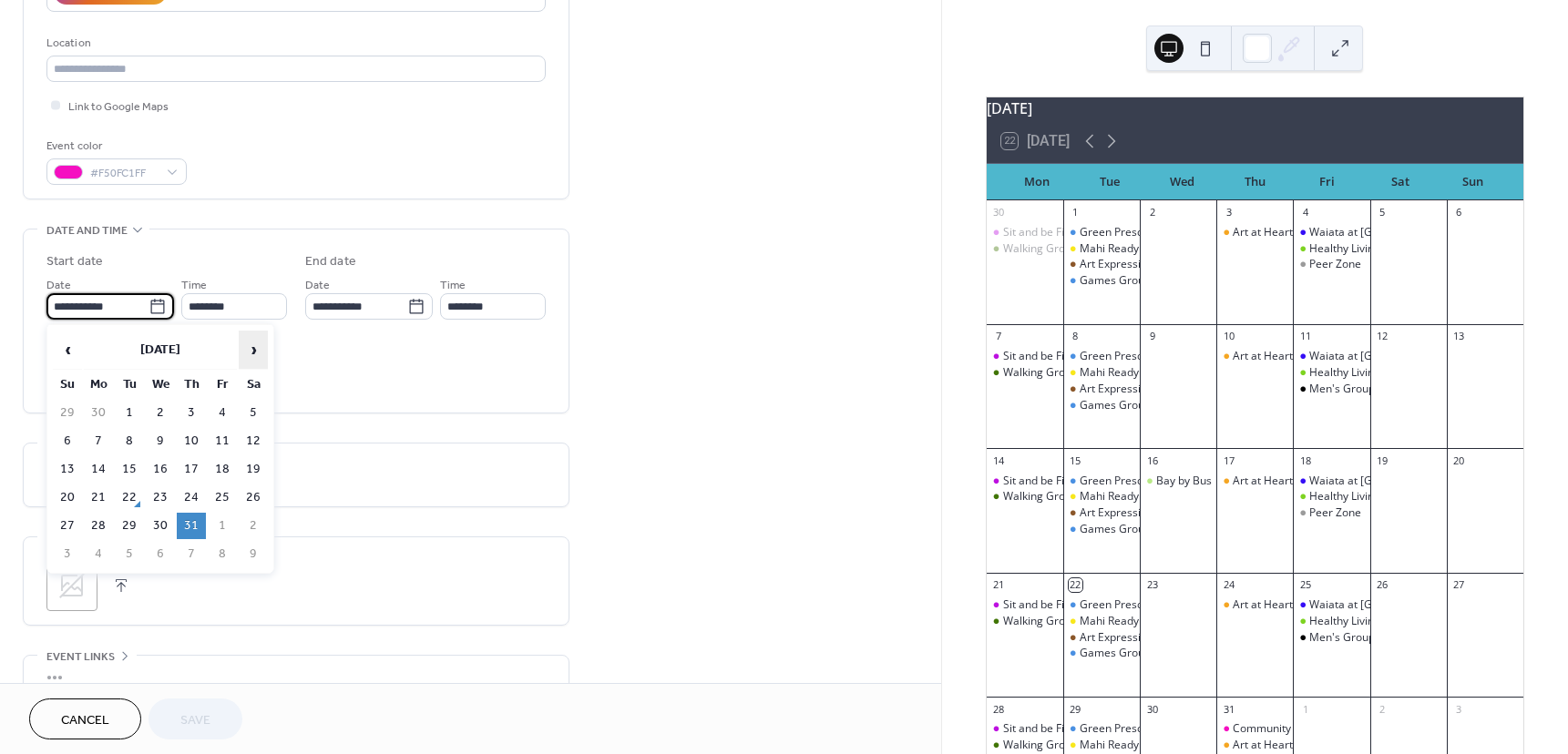 click on "›" at bounding box center [253, 350] 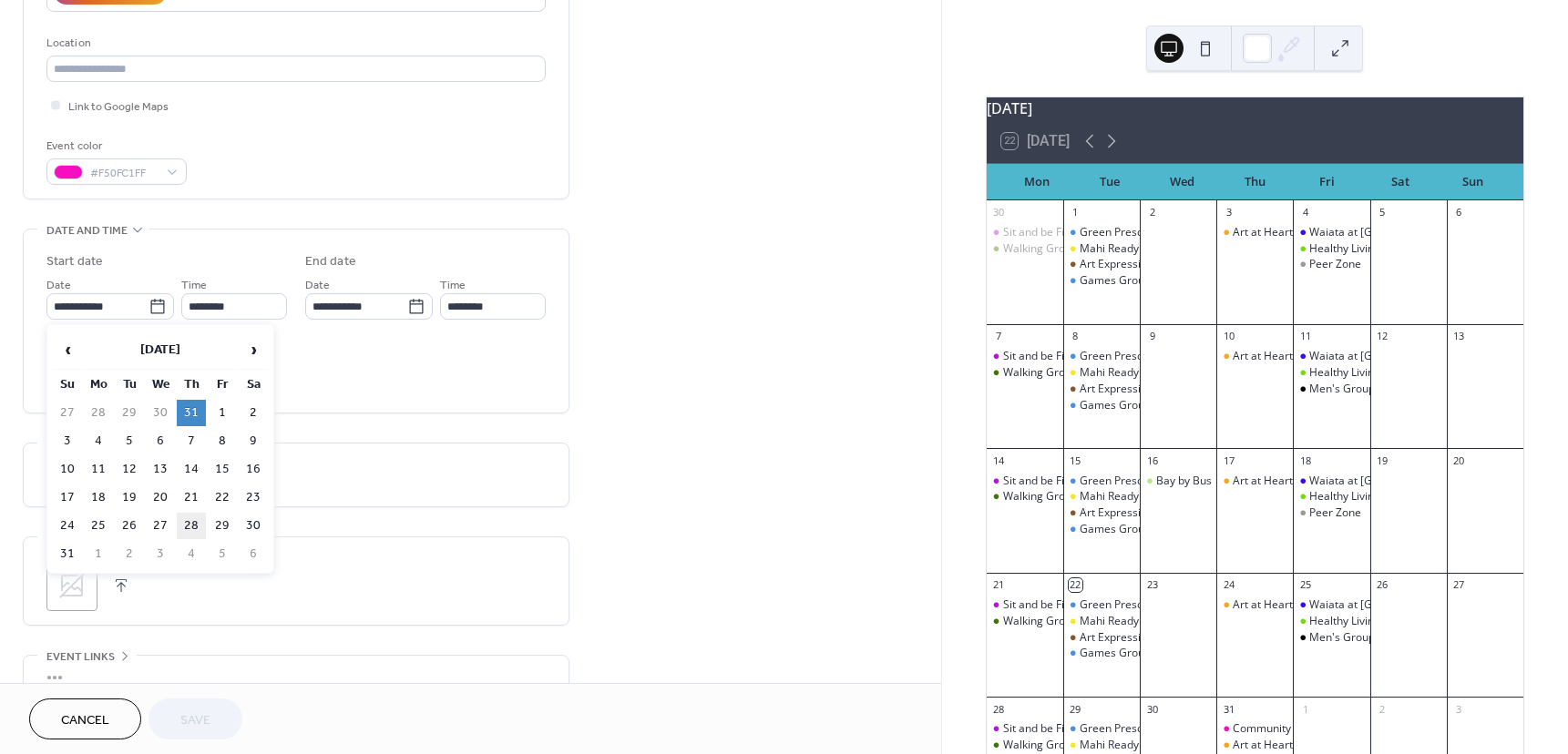 click on "28" at bounding box center [191, 525] 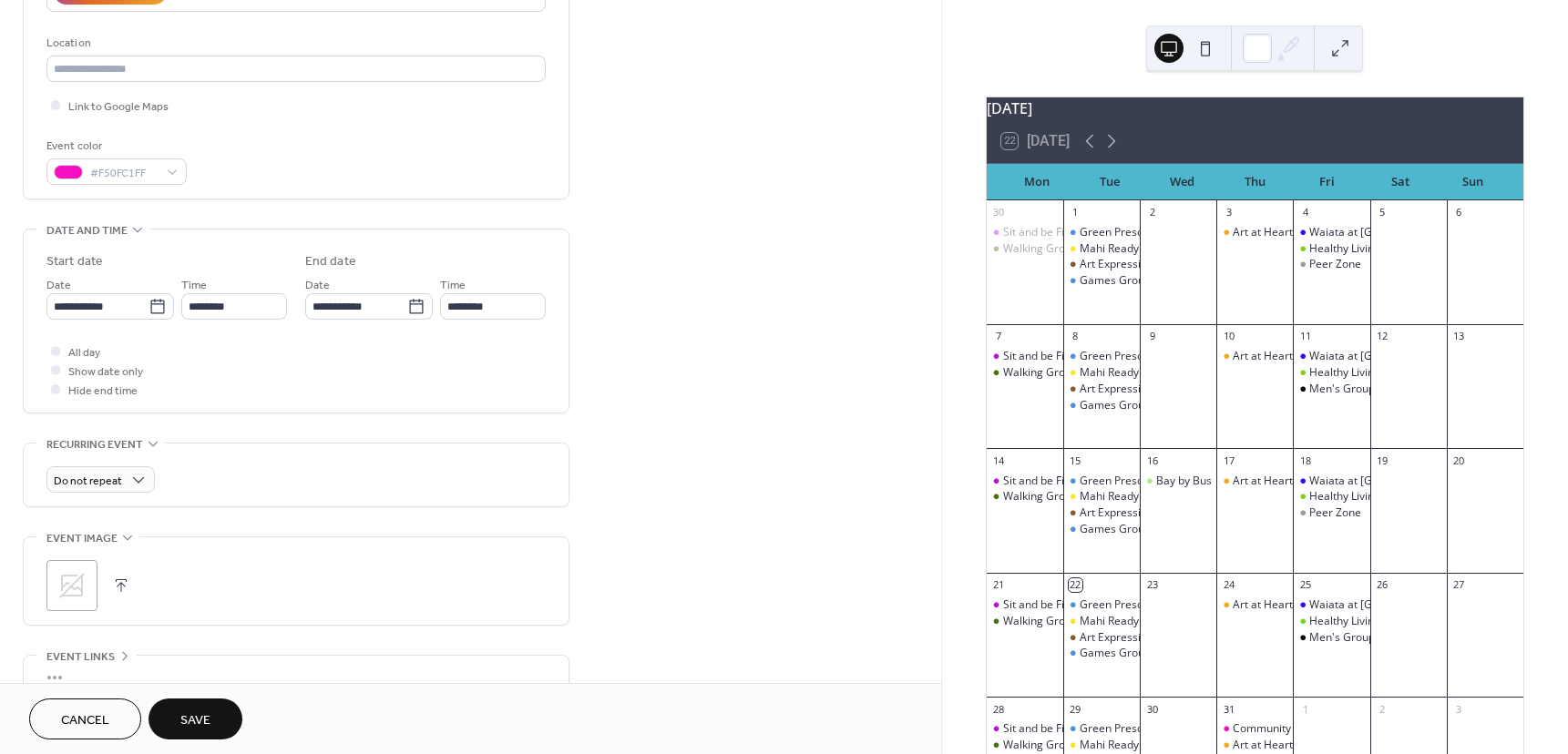 click on "Save" at bounding box center (195, 720) 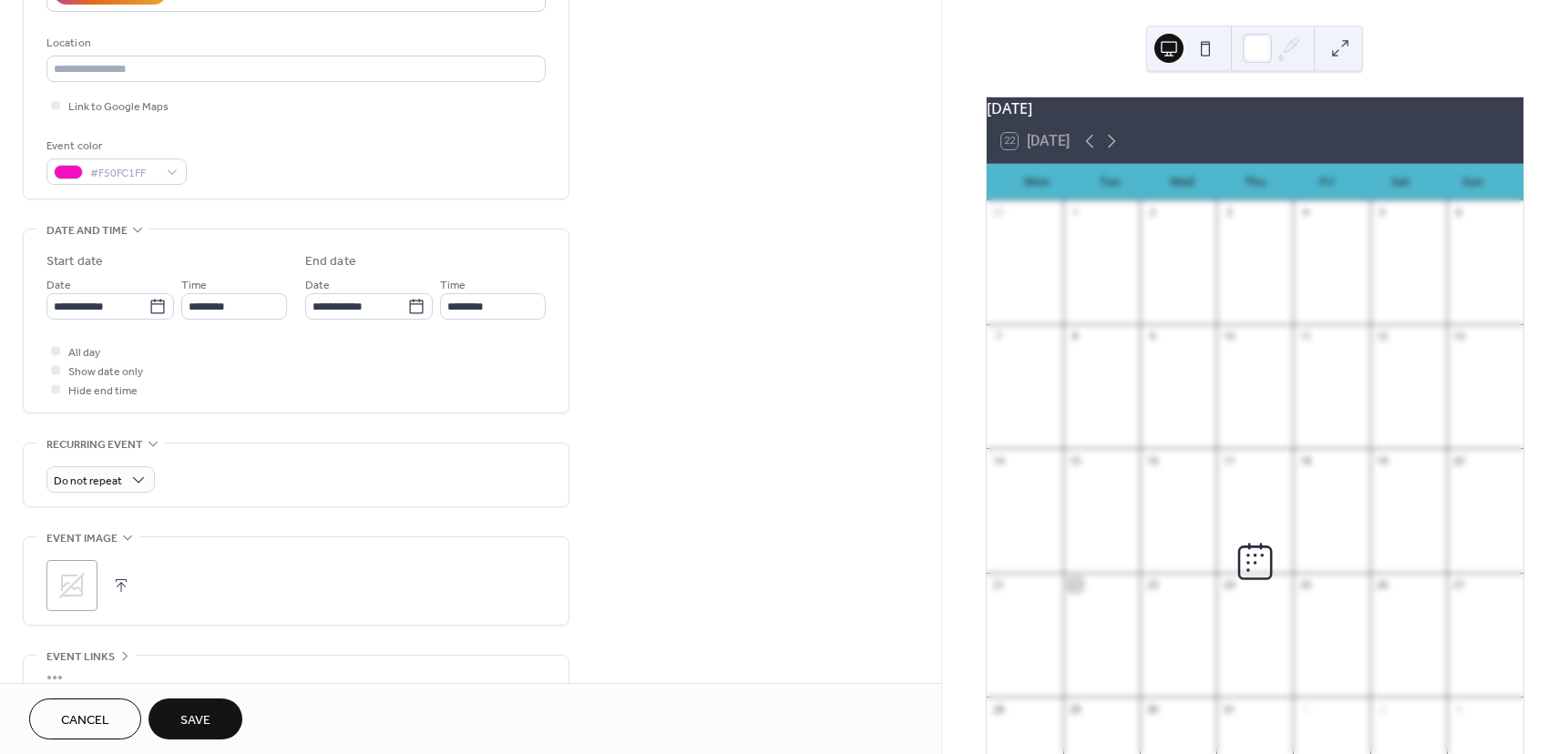 scroll, scrollTop: 246, scrollLeft: 0, axis: vertical 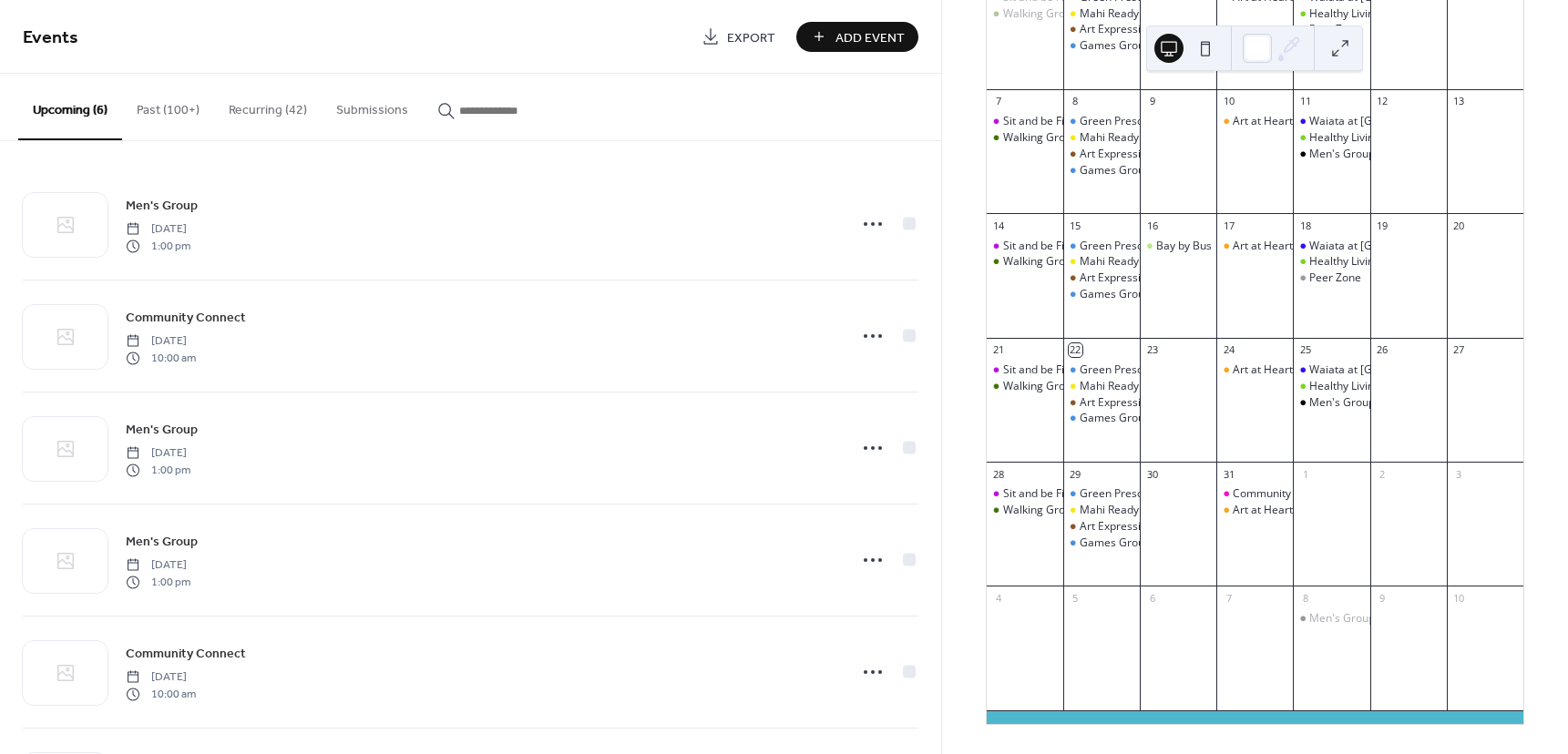 click on "Recurring (42)" at bounding box center [268, 106] 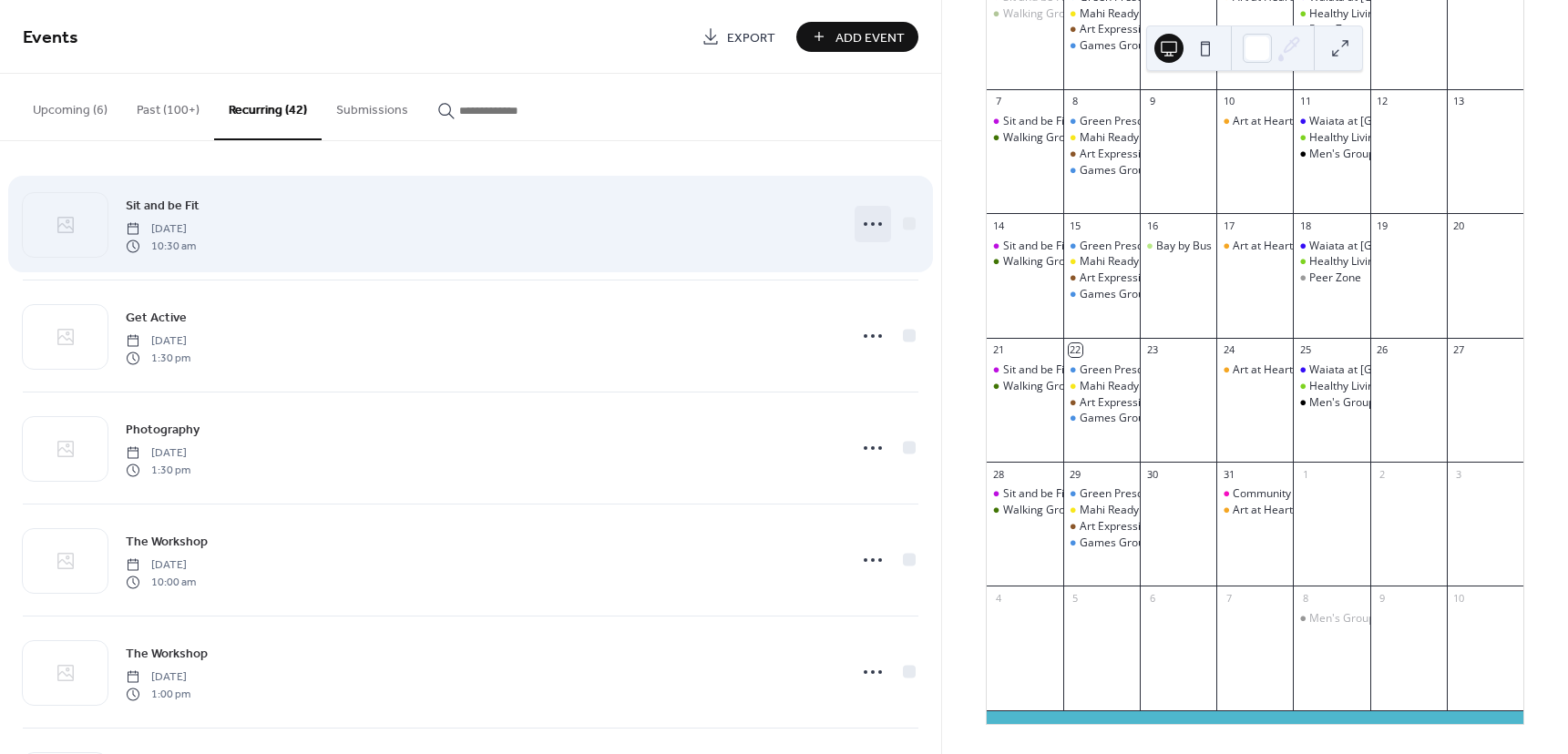 click 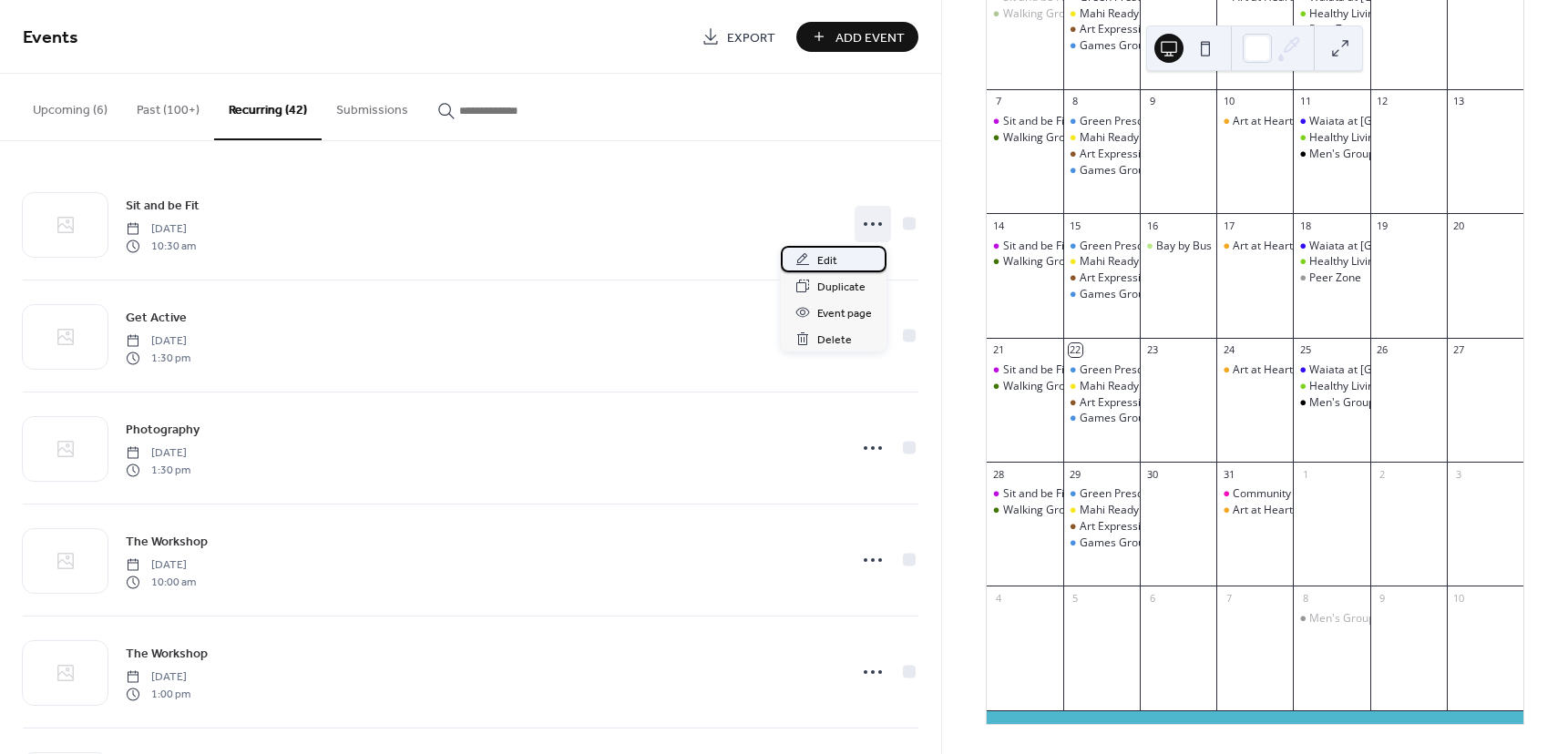 click on "Edit" at bounding box center [827, 260] 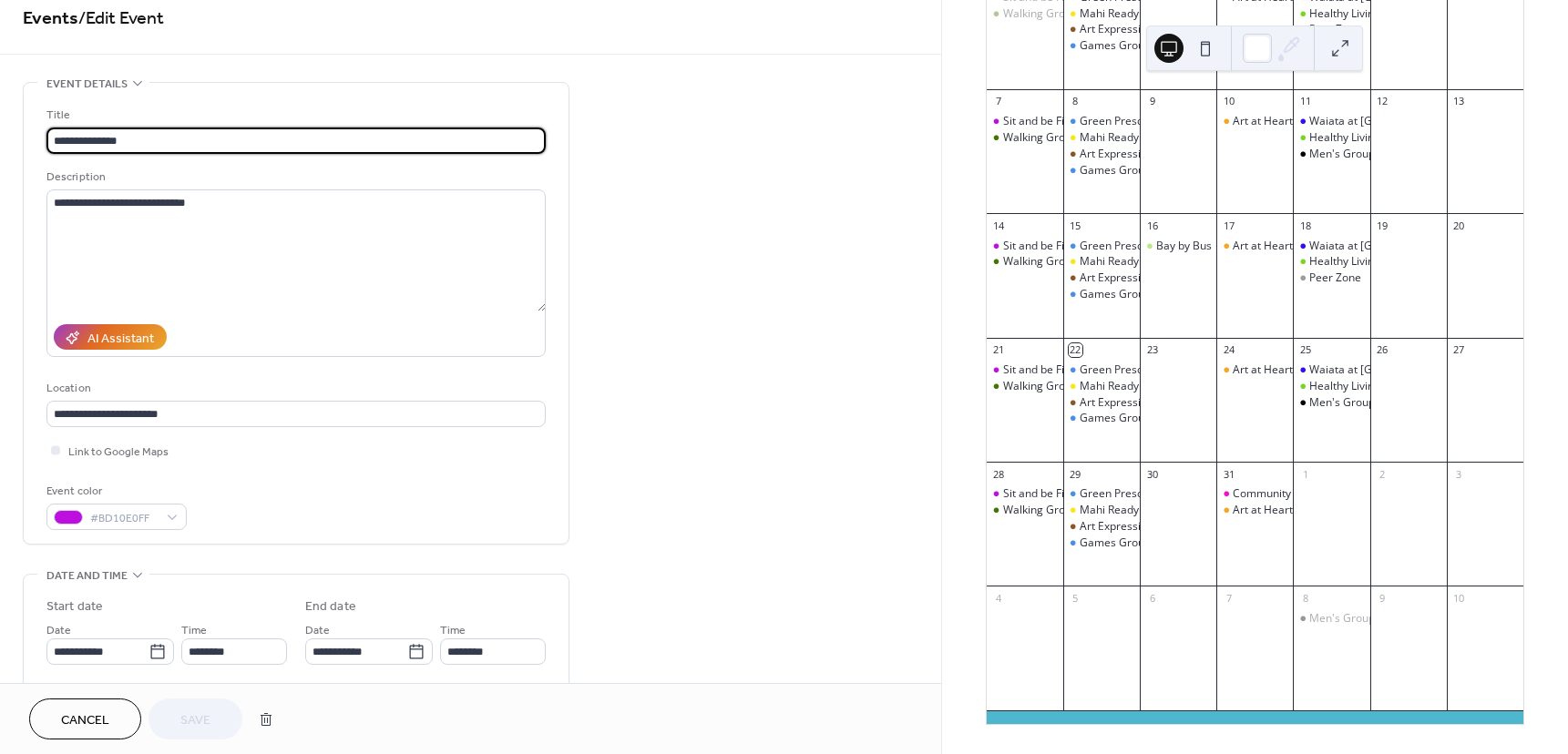 scroll, scrollTop: 0, scrollLeft: 0, axis: both 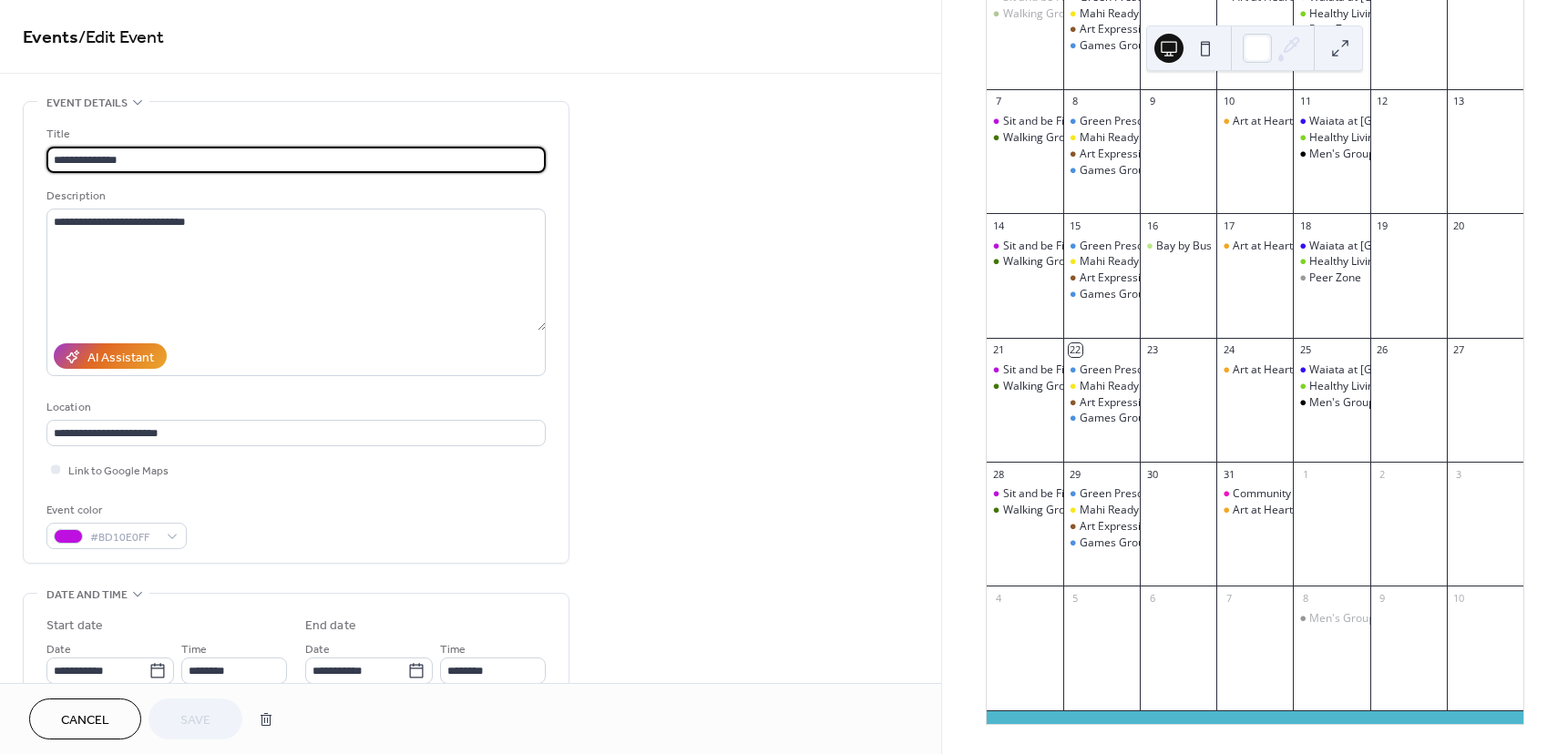 click on "Cancel" at bounding box center (85, 720) 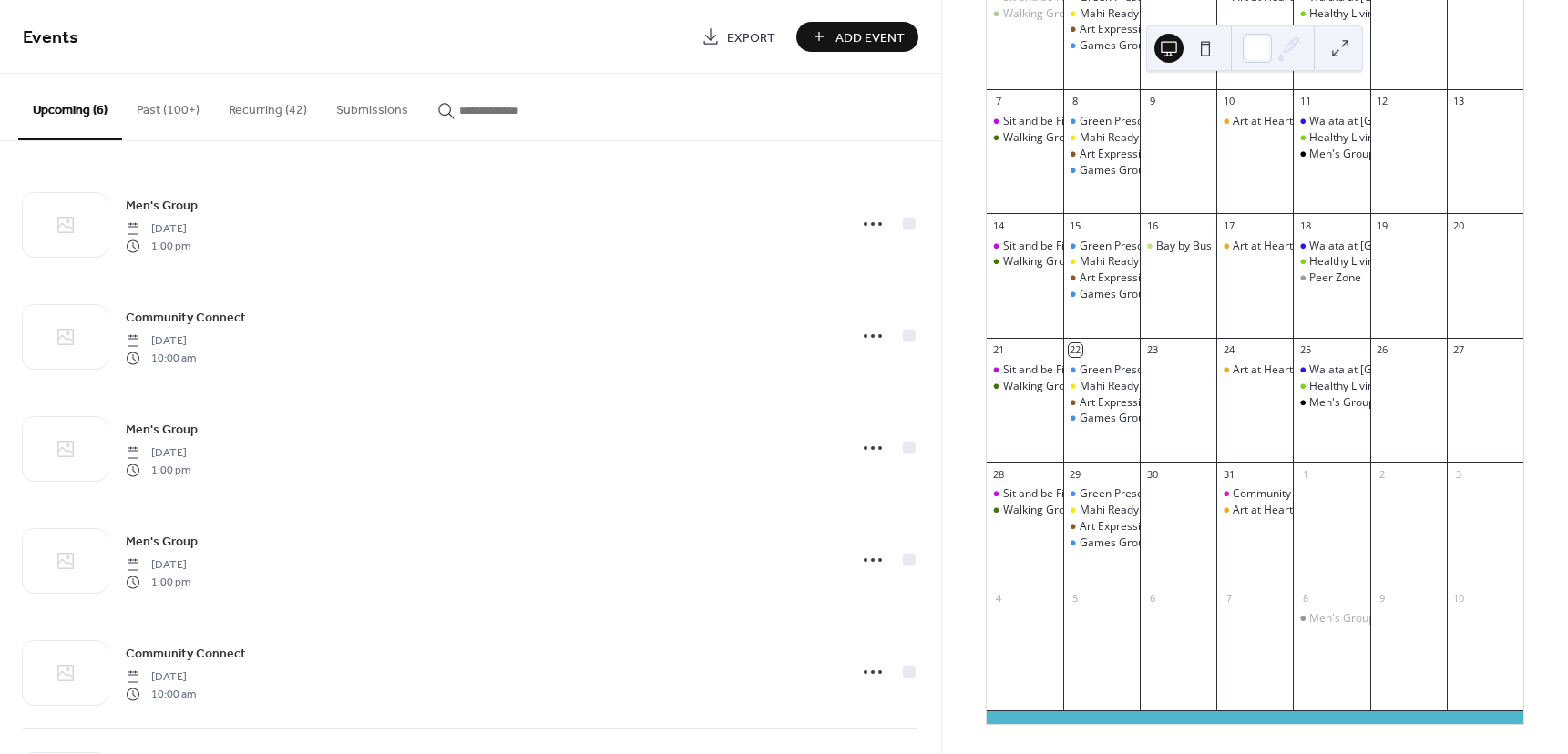 click on "Recurring (42)" at bounding box center (268, 106) 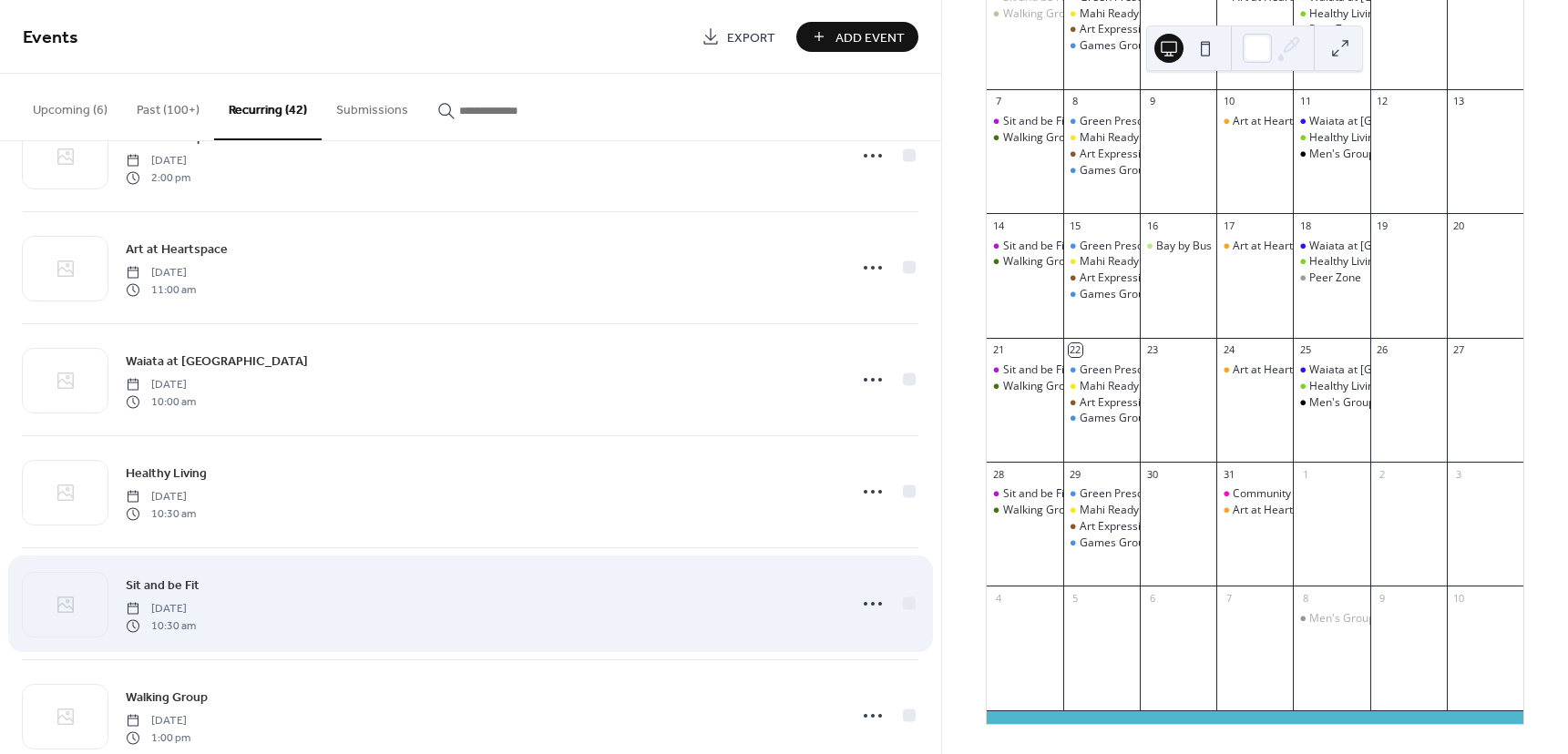 scroll, scrollTop: 4145, scrollLeft: 0, axis: vertical 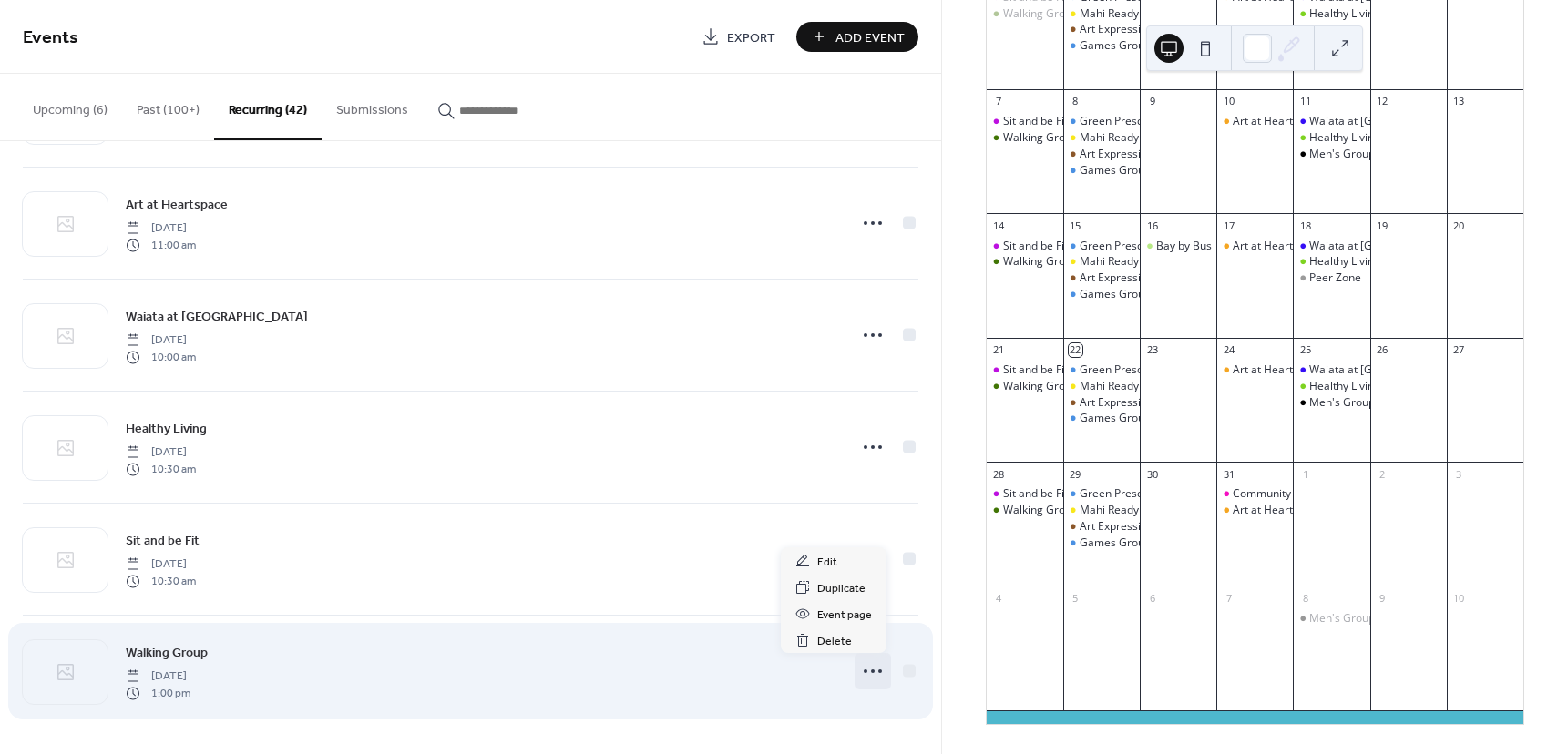 click 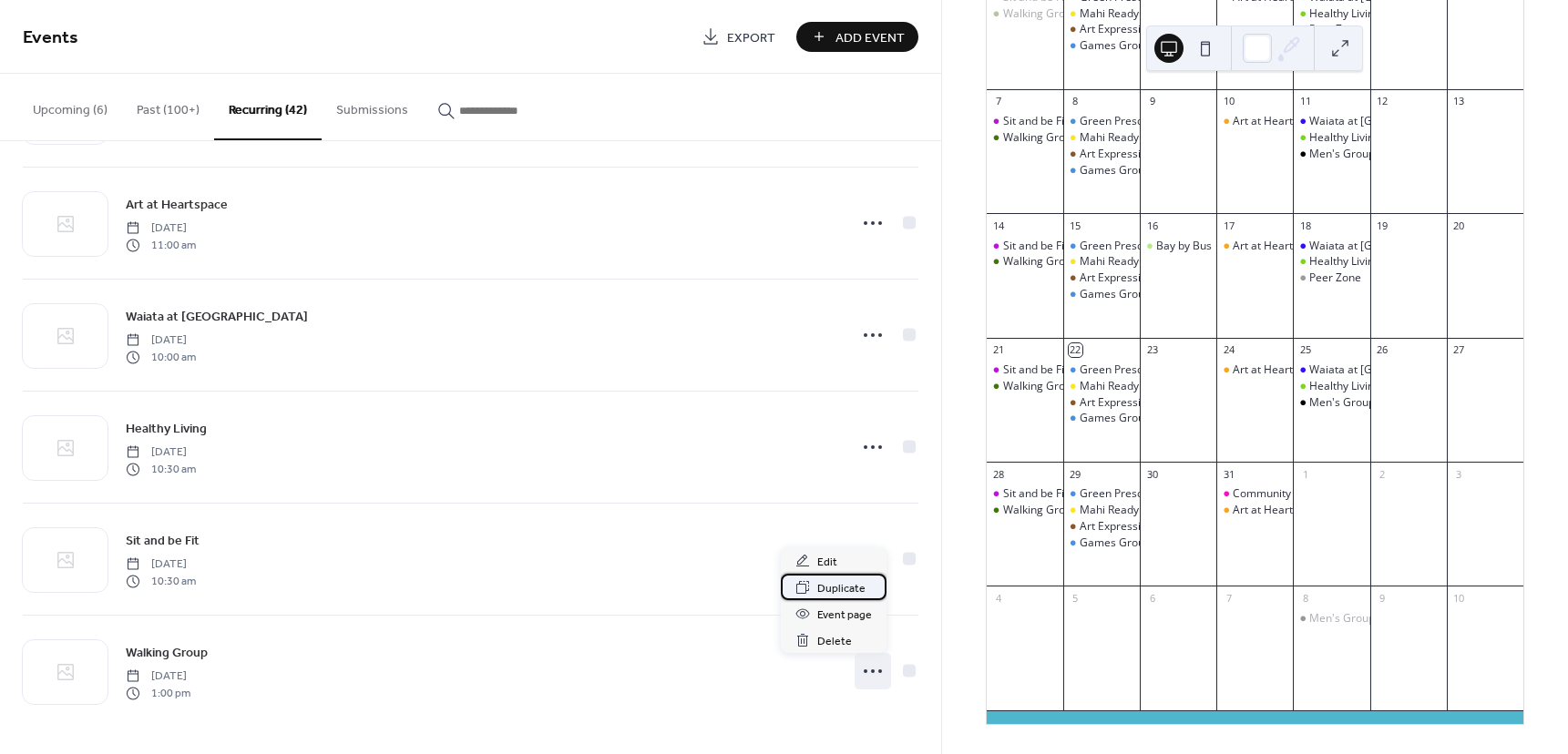 click on "Duplicate" at bounding box center (841, 588) 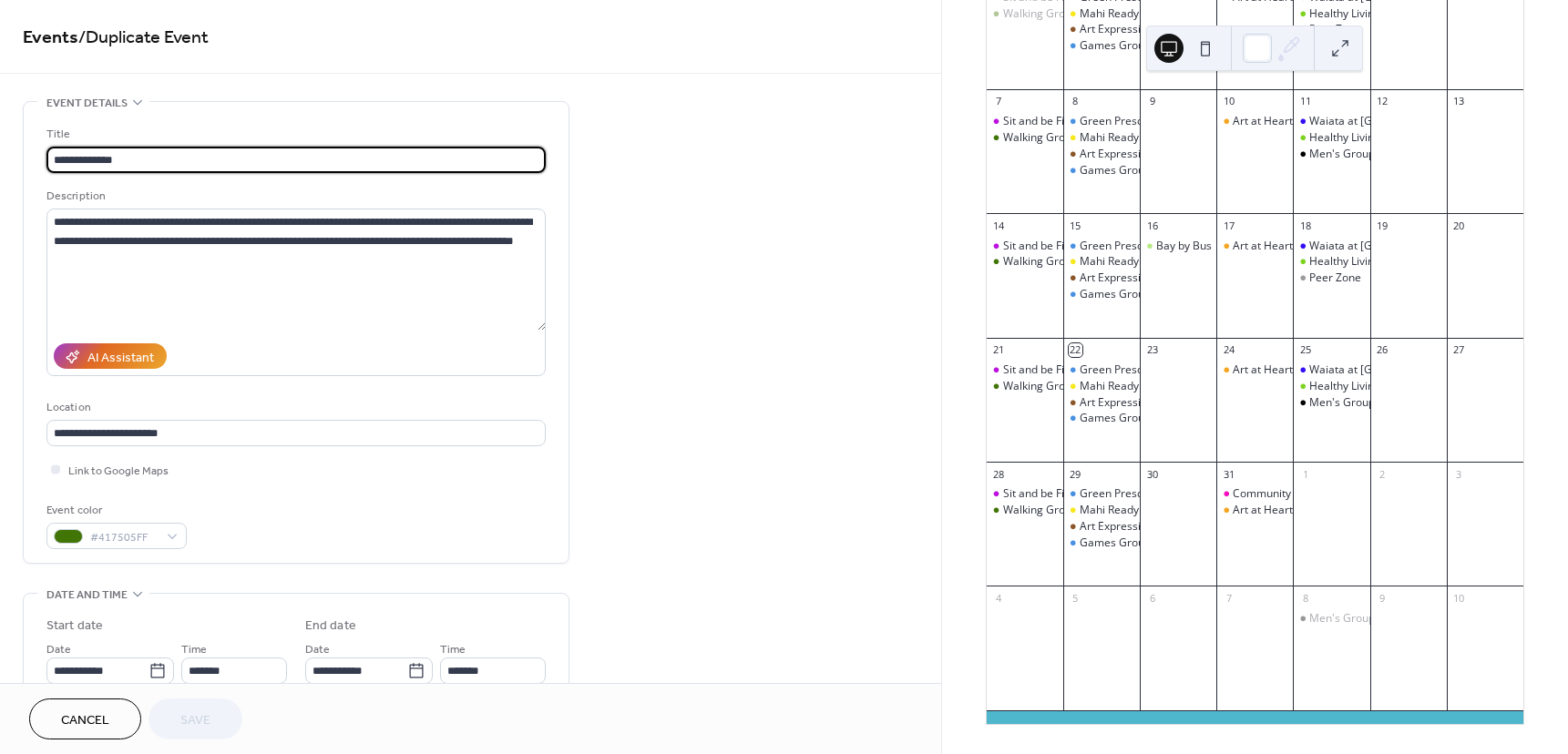 scroll, scrollTop: 1, scrollLeft: 0, axis: vertical 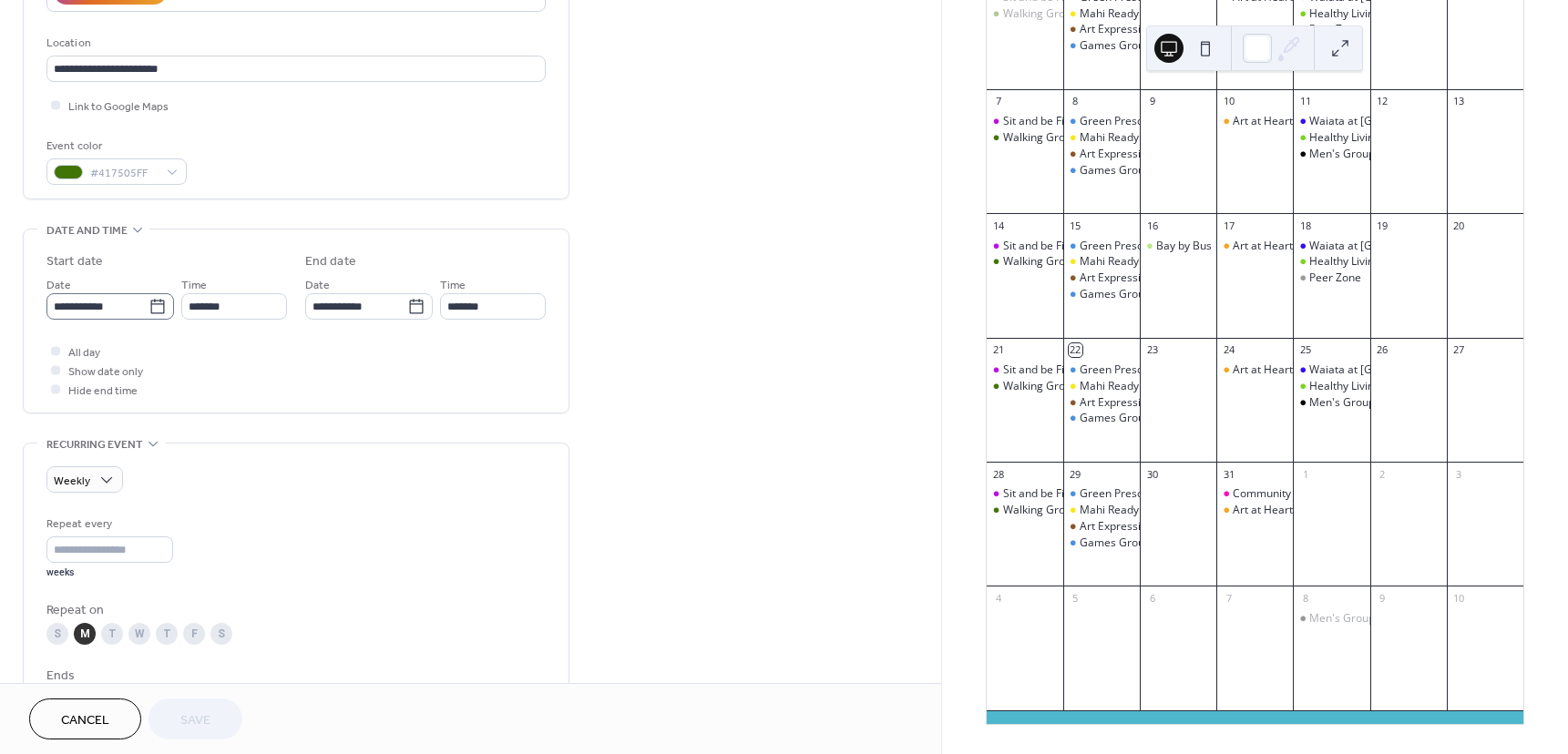 click 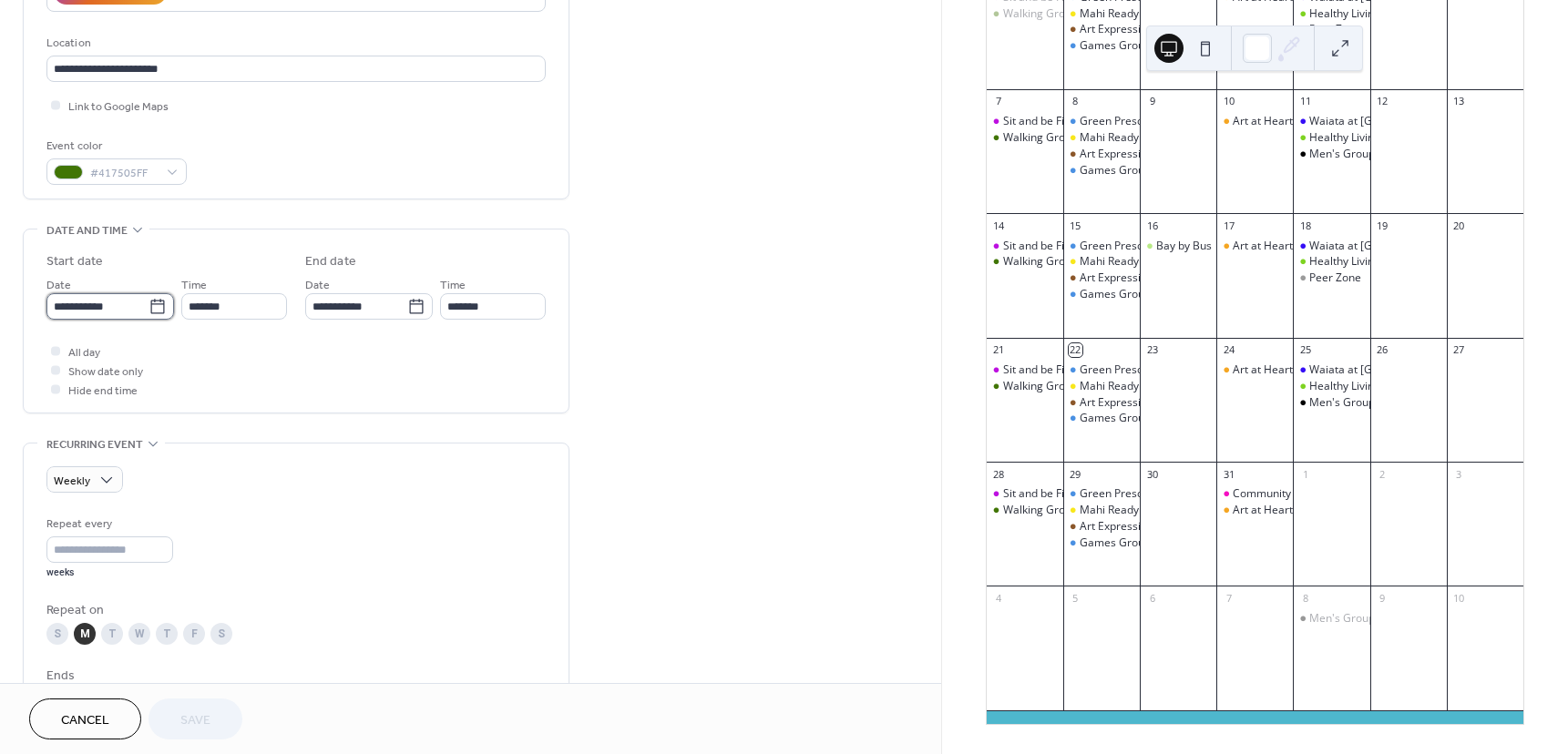 click on "**********" at bounding box center [97, 306] 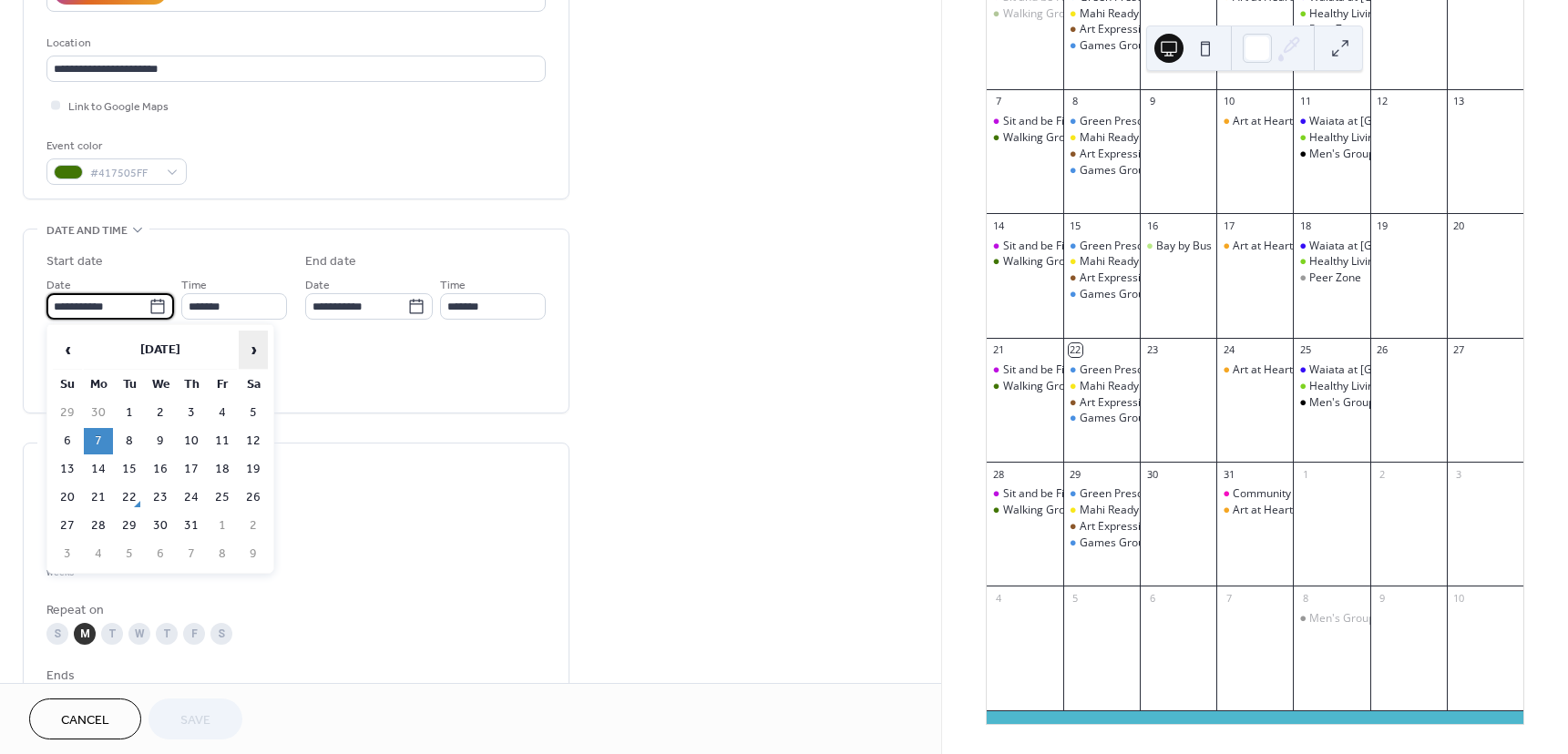 click on "›" at bounding box center (253, 350) 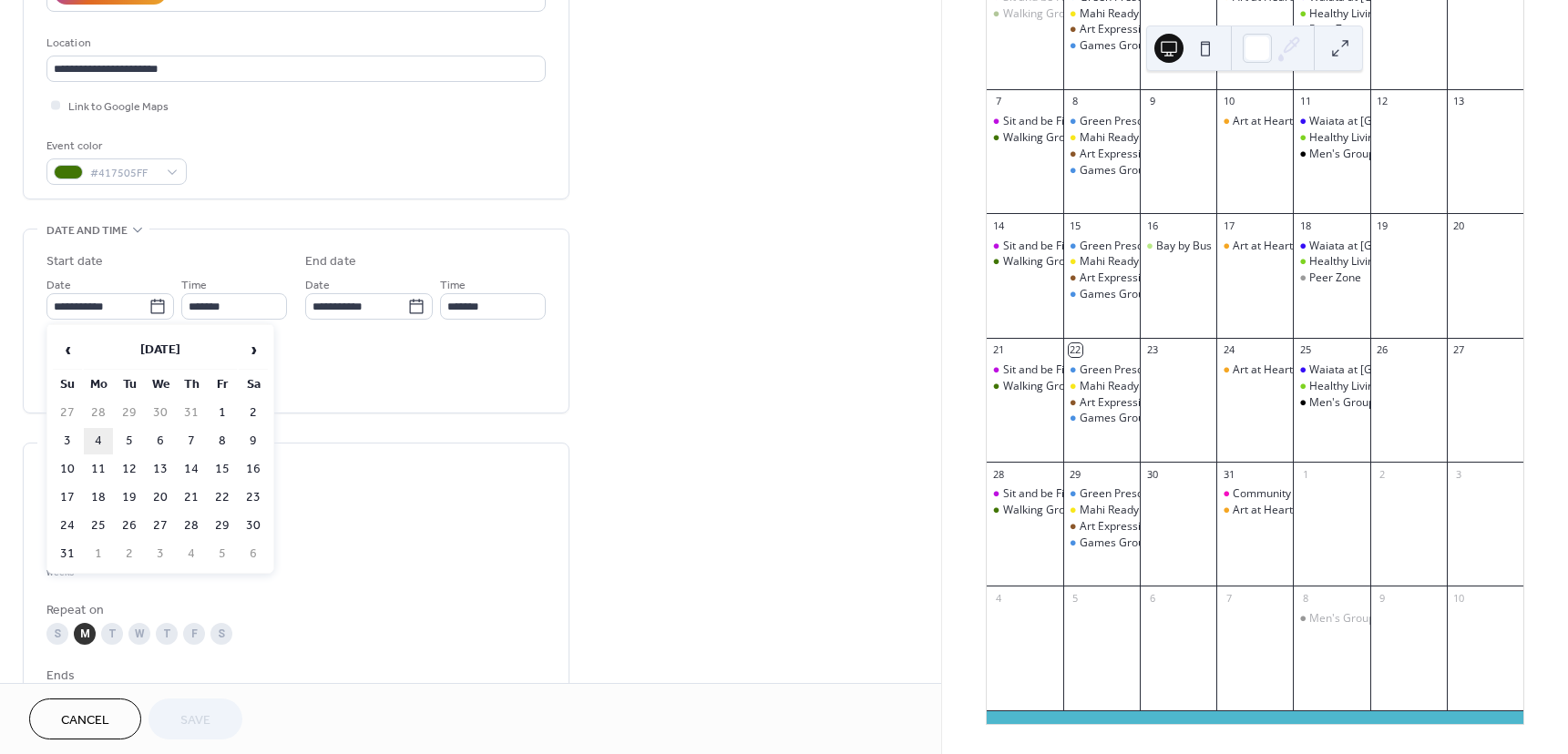 click on "4" at bounding box center [98, 441] 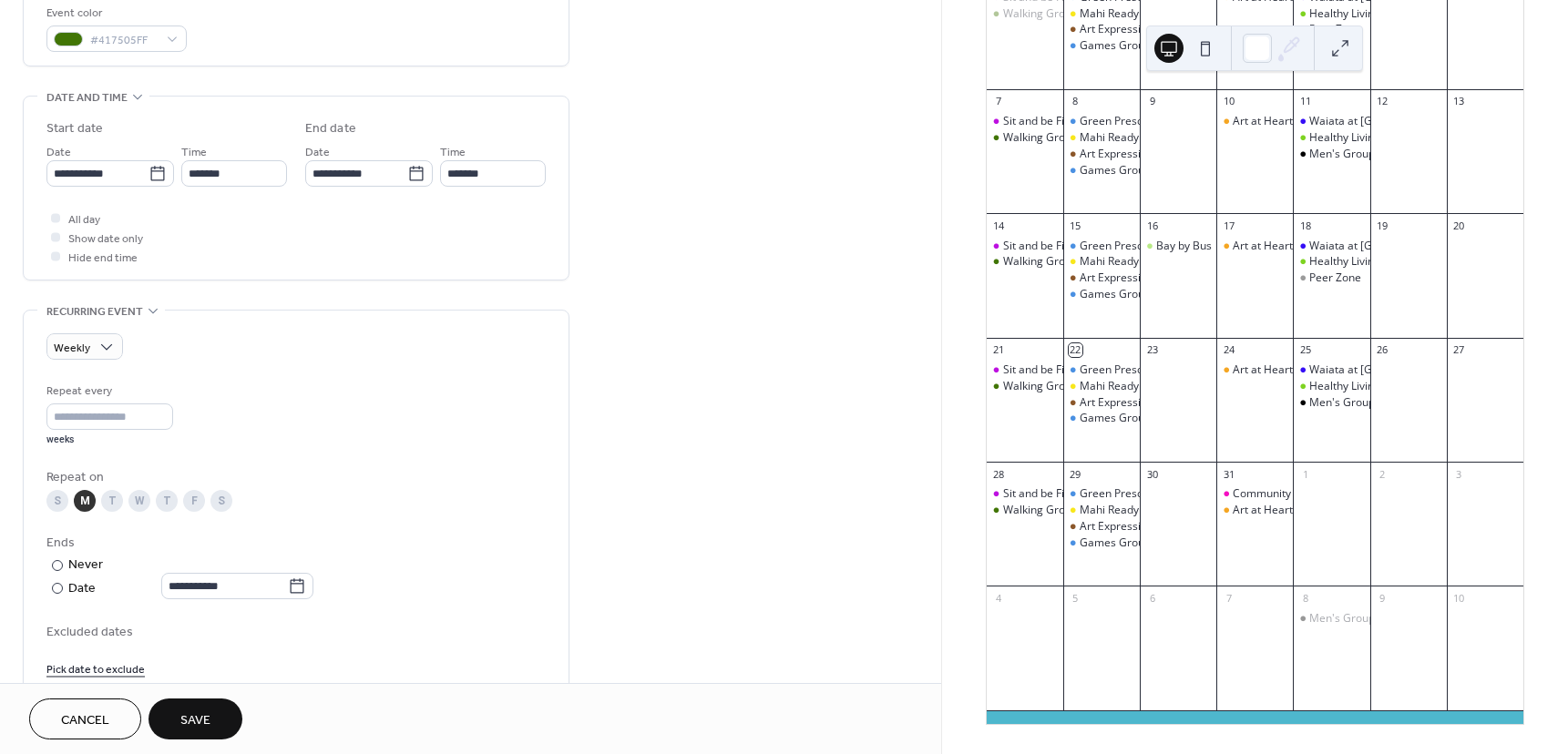 scroll, scrollTop: 546, scrollLeft: 0, axis: vertical 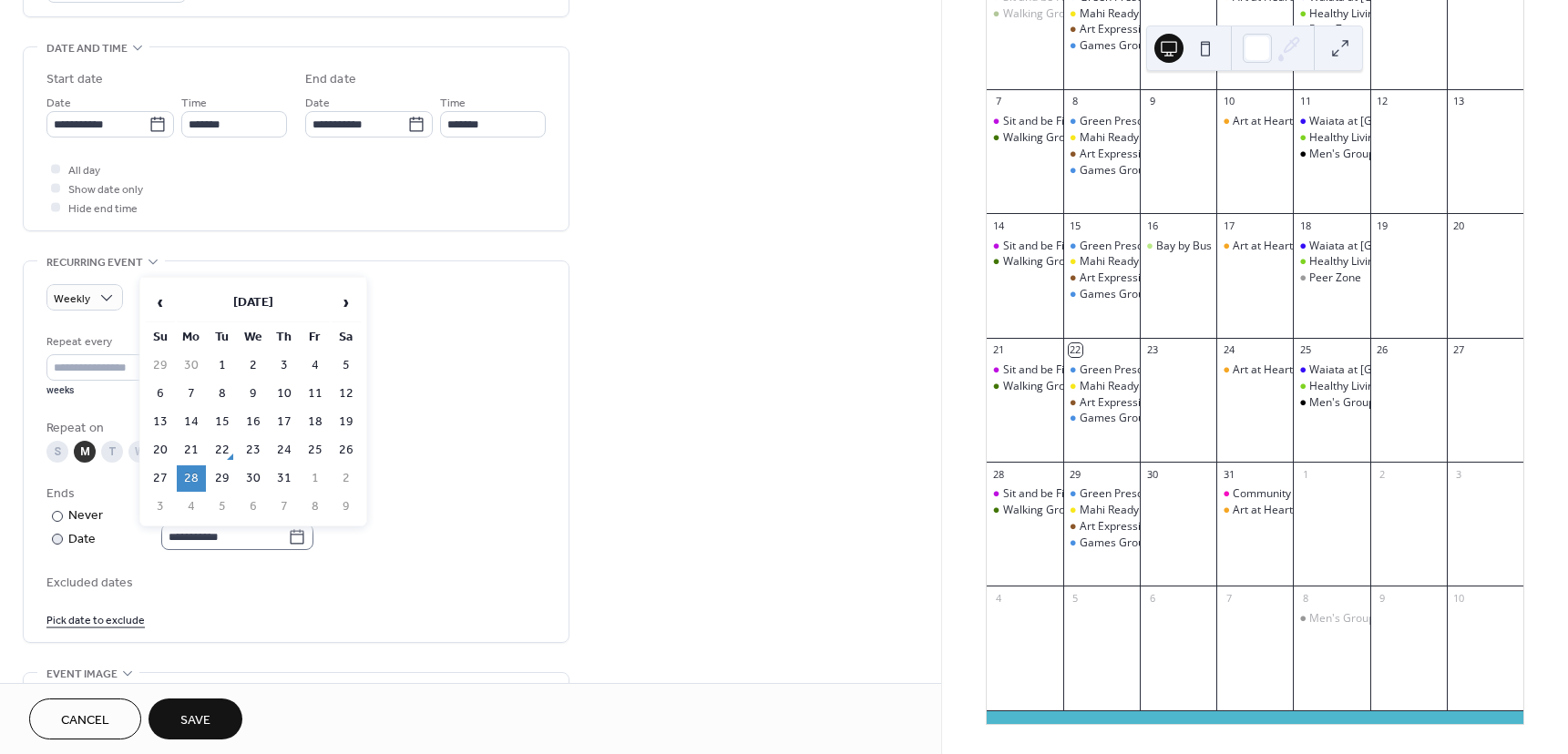 click 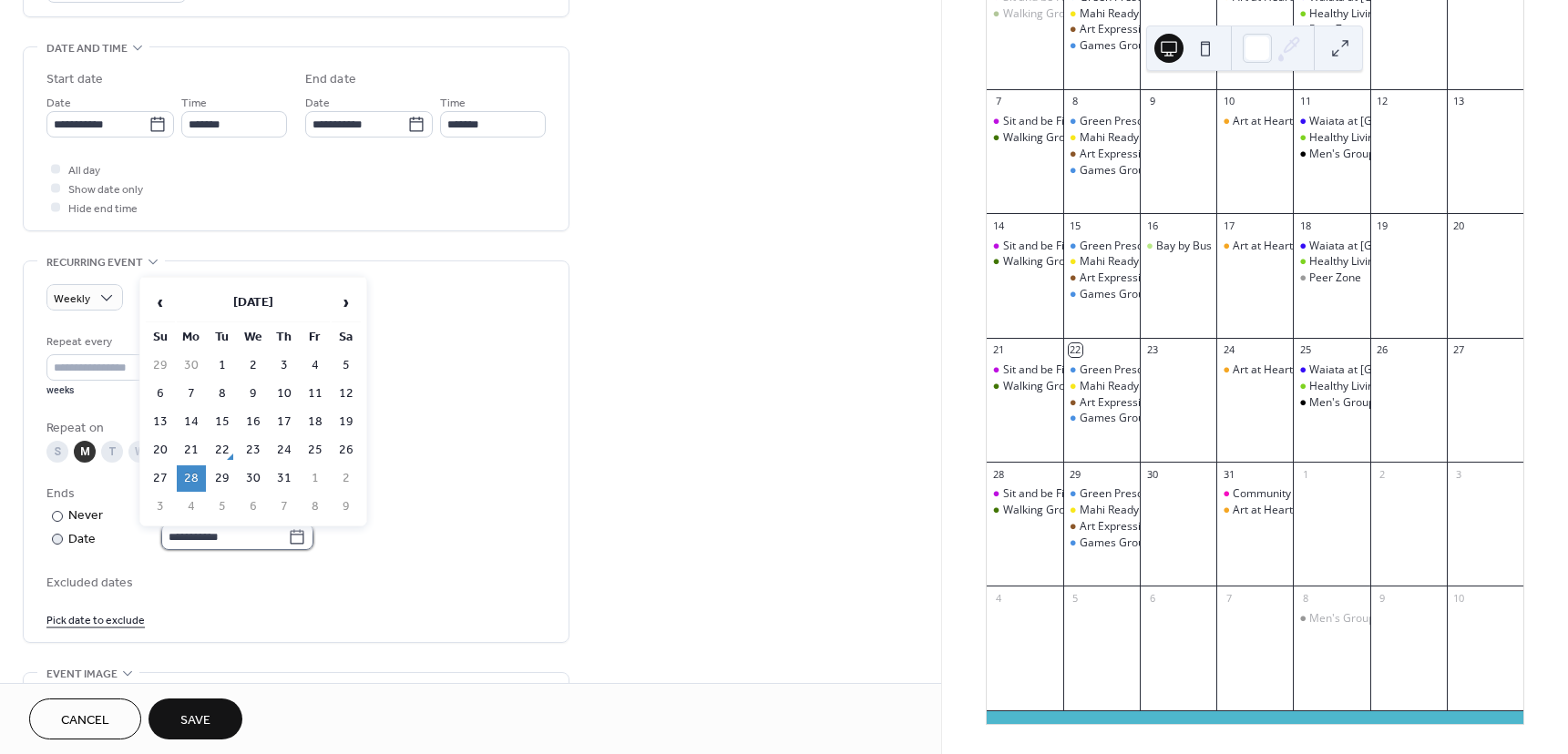 click on "**********" at bounding box center [224, 536] 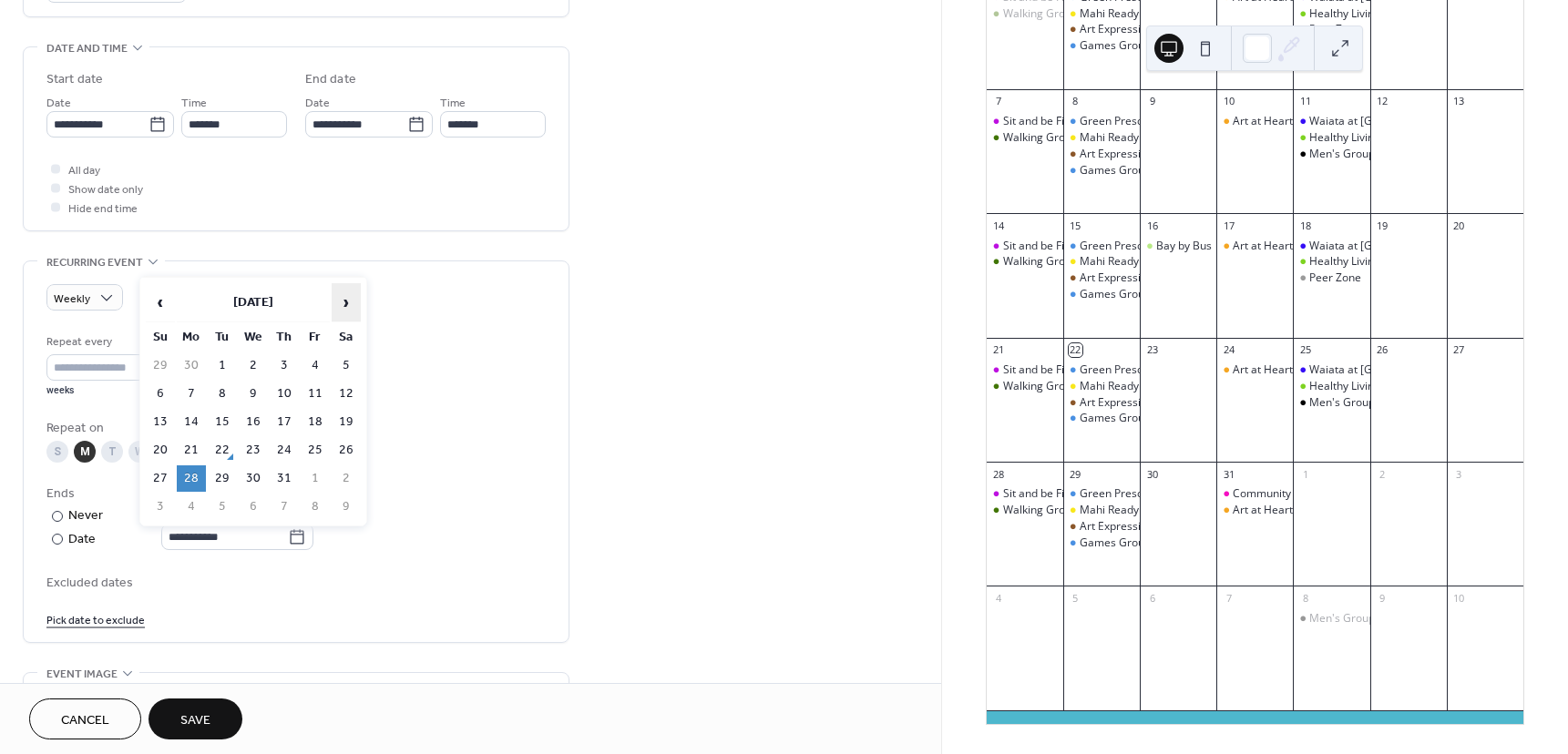 click on "›" at bounding box center [346, 302] 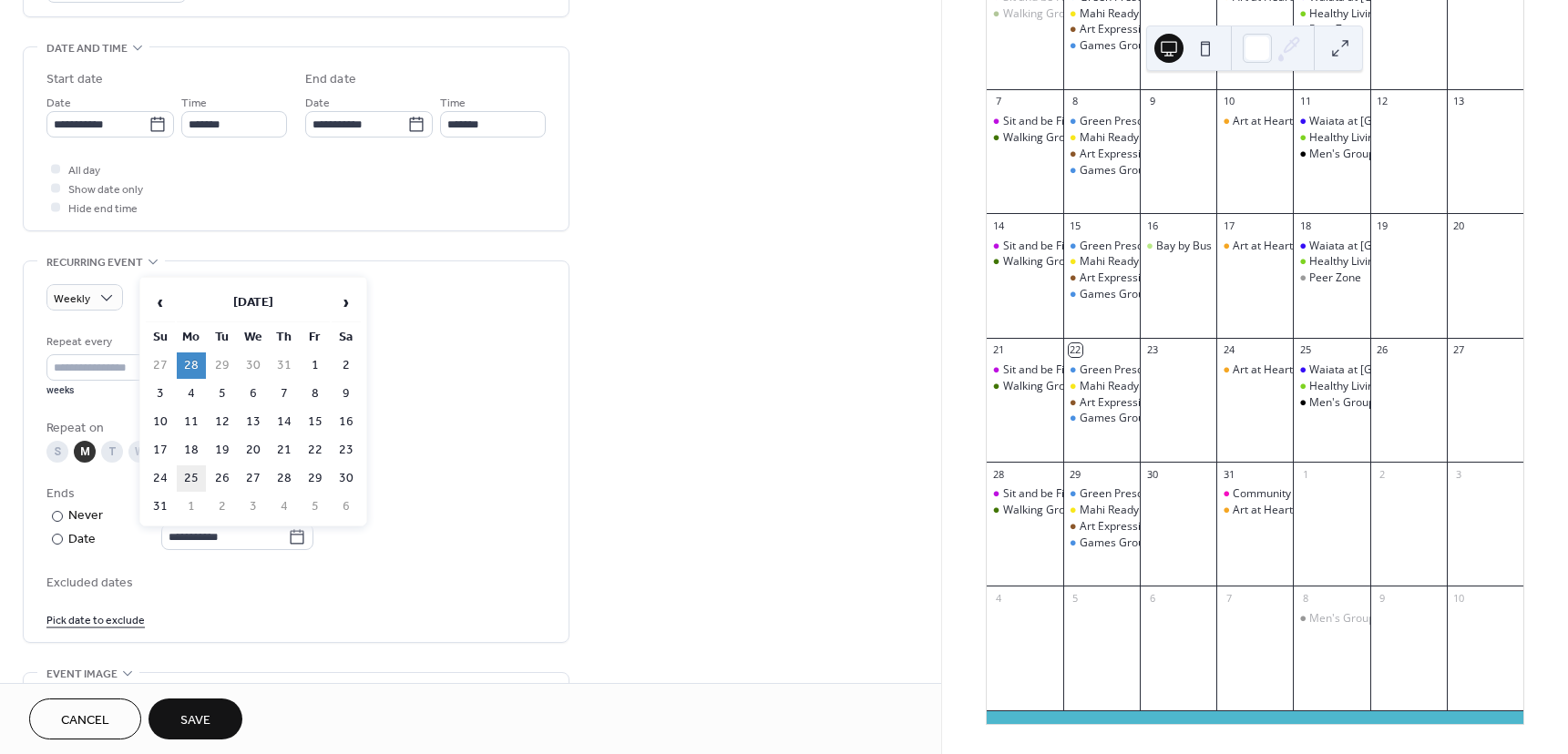 click on "25" at bounding box center (191, 478) 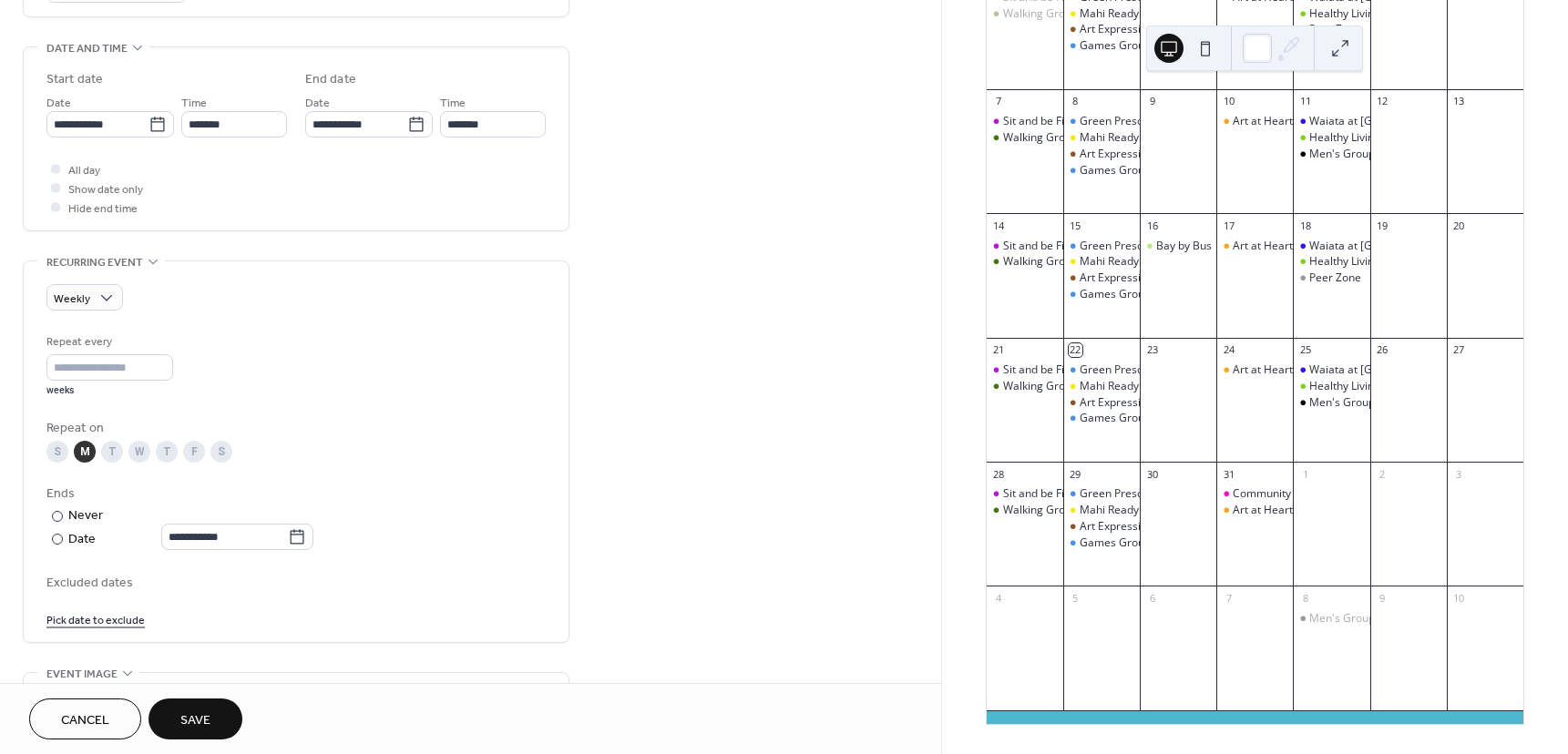 click on "Save" at bounding box center (195, 718) 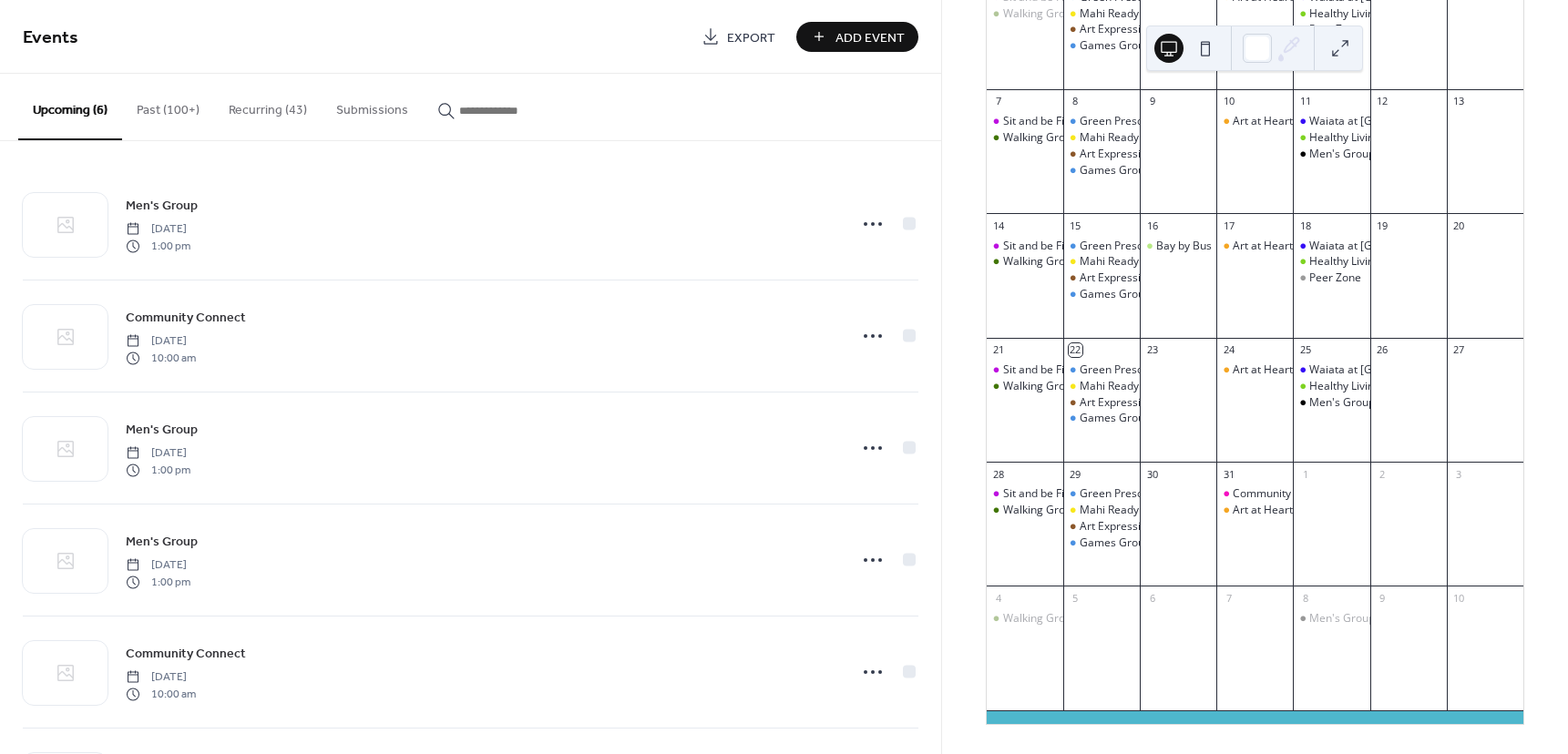 click on "Recurring (43)" at bounding box center (268, 106) 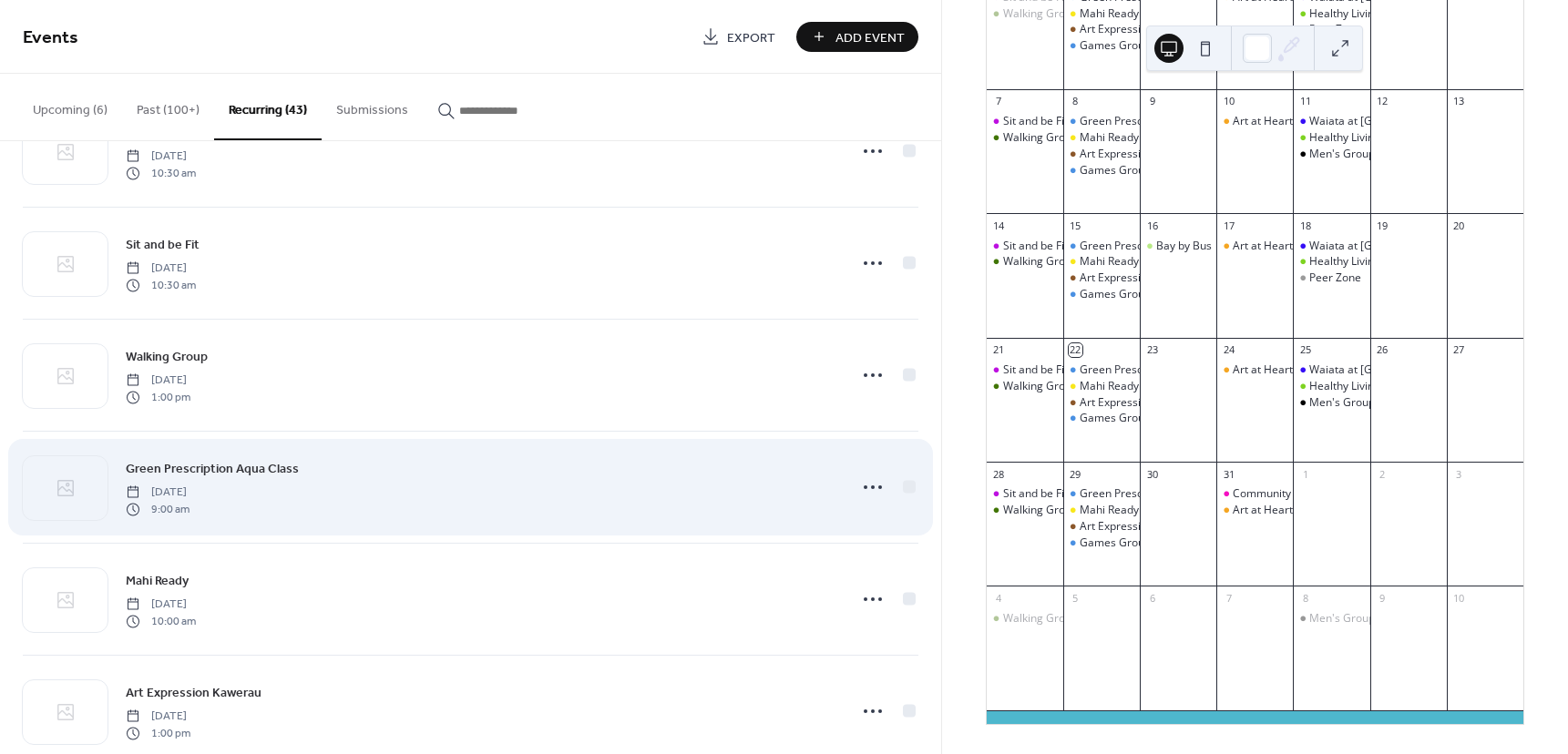 scroll, scrollTop: 3375, scrollLeft: 0, axis: vertical 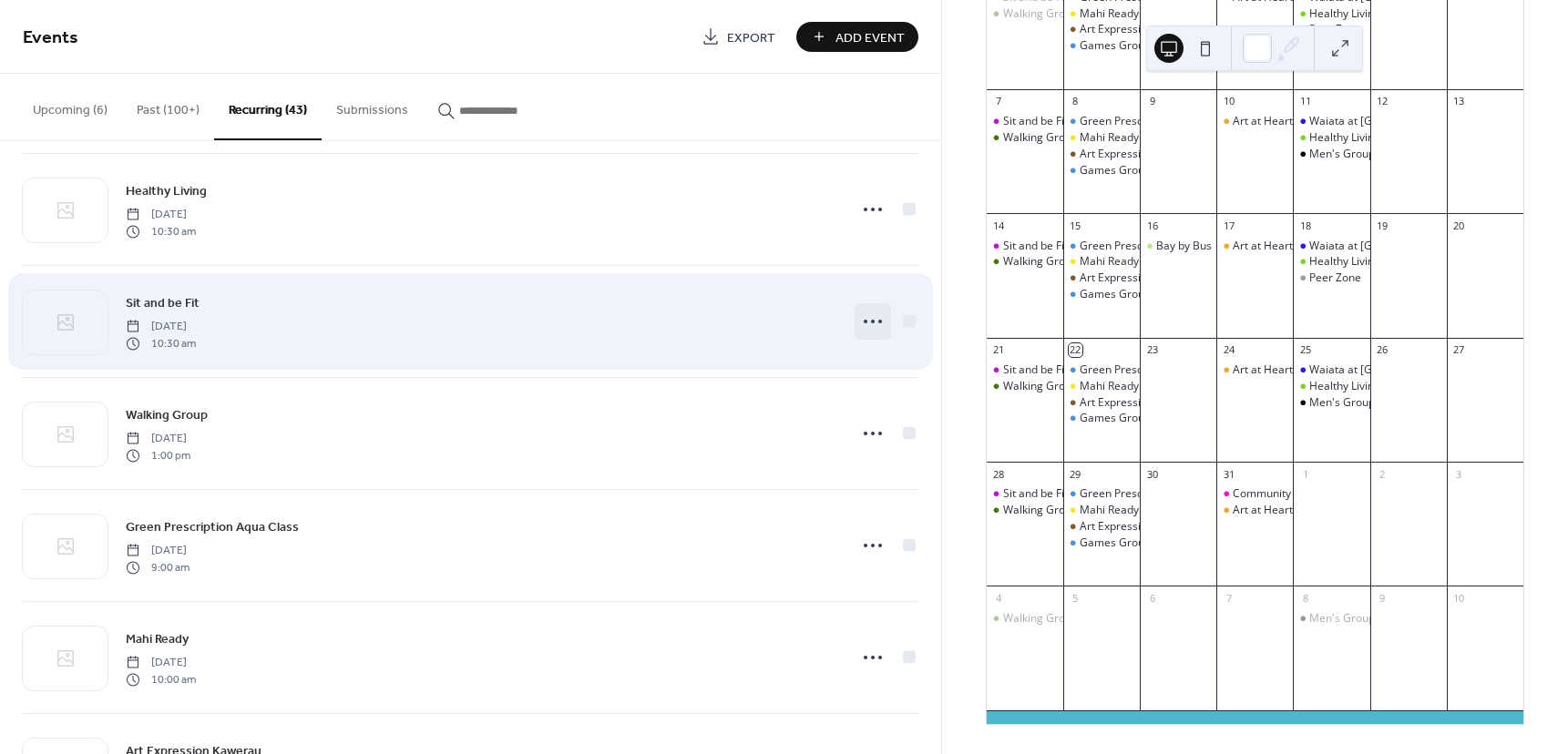 click 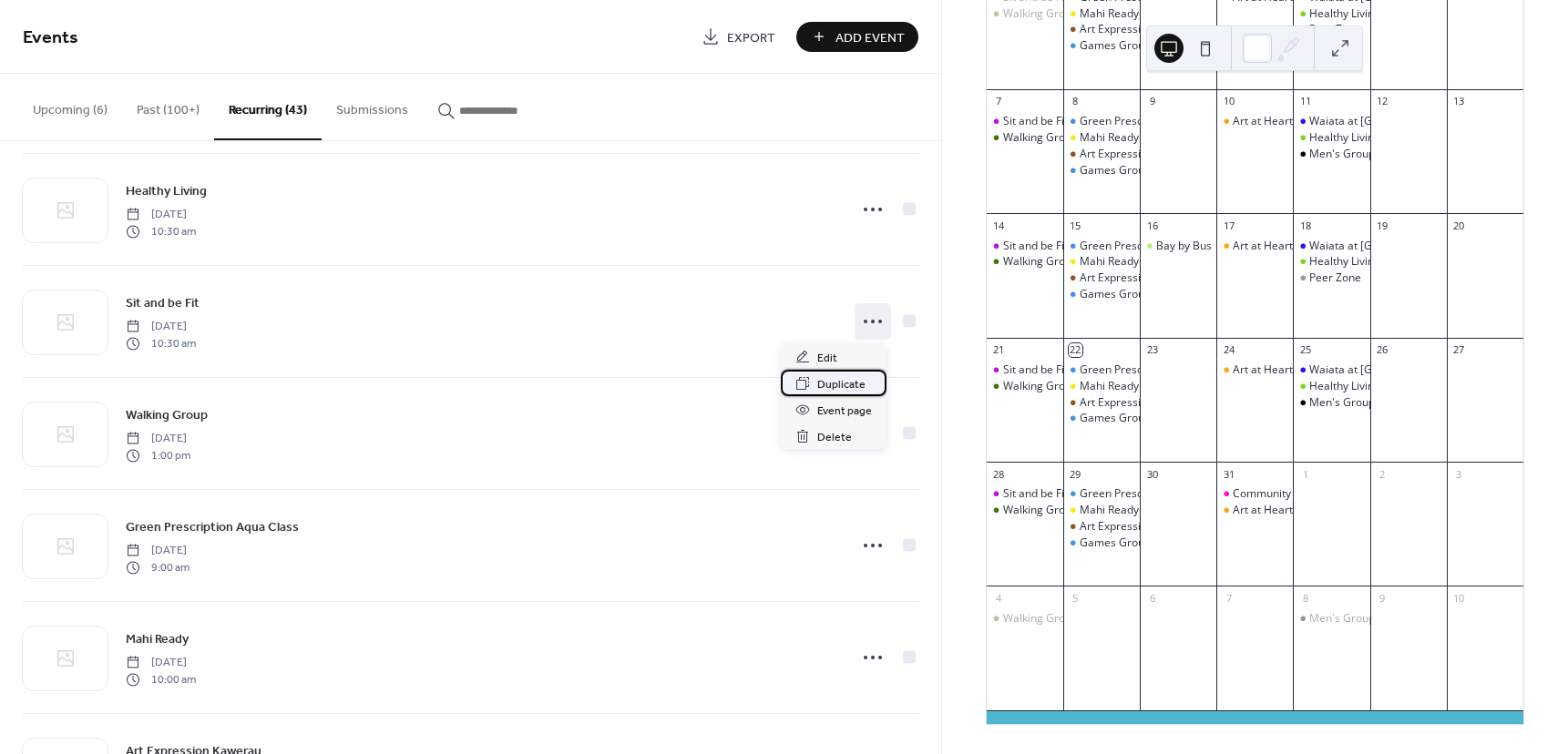 click on "Duplicate" at bounding box center (841, 384) 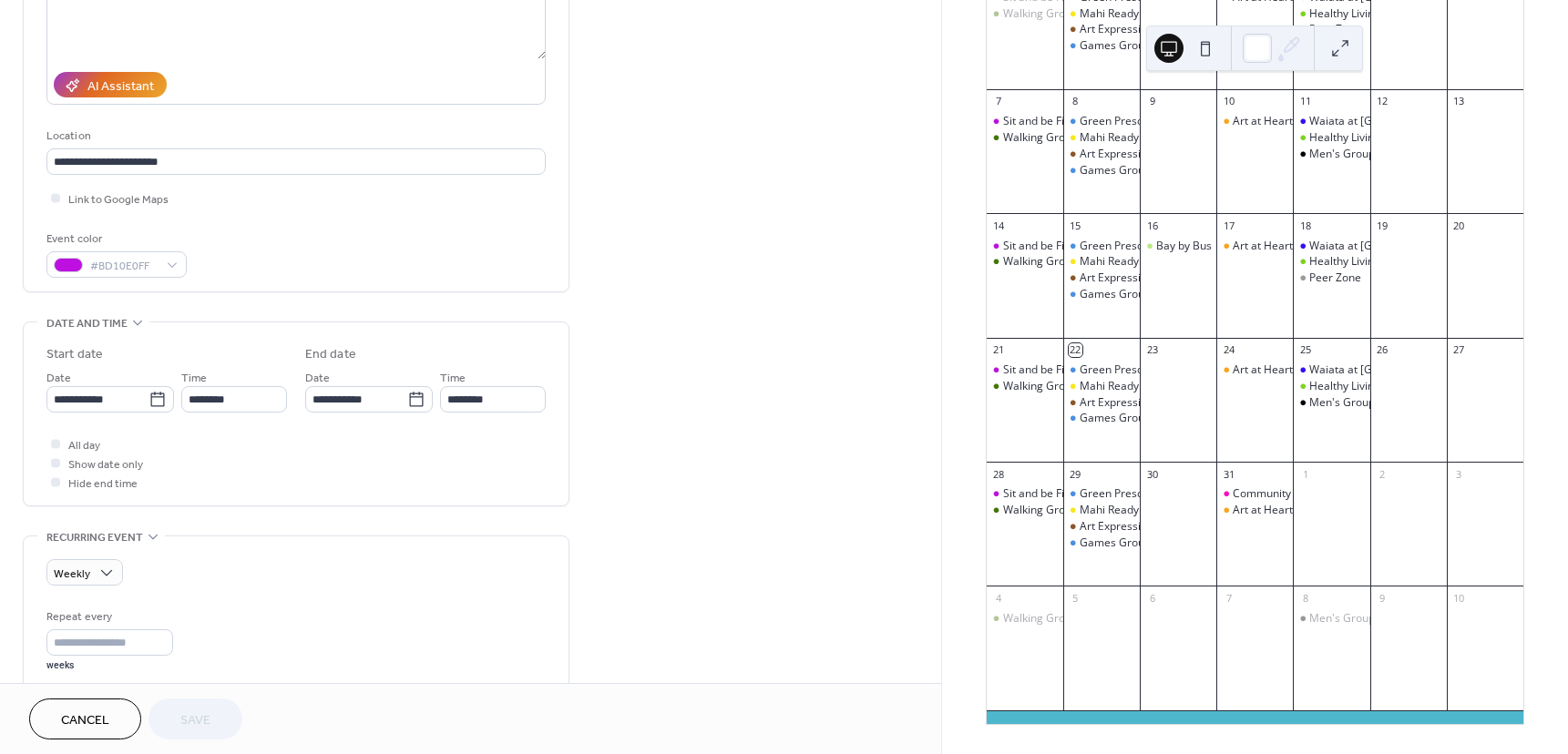 scroll, scrollTop: 273, scrollLeft: 0, axis: vertical 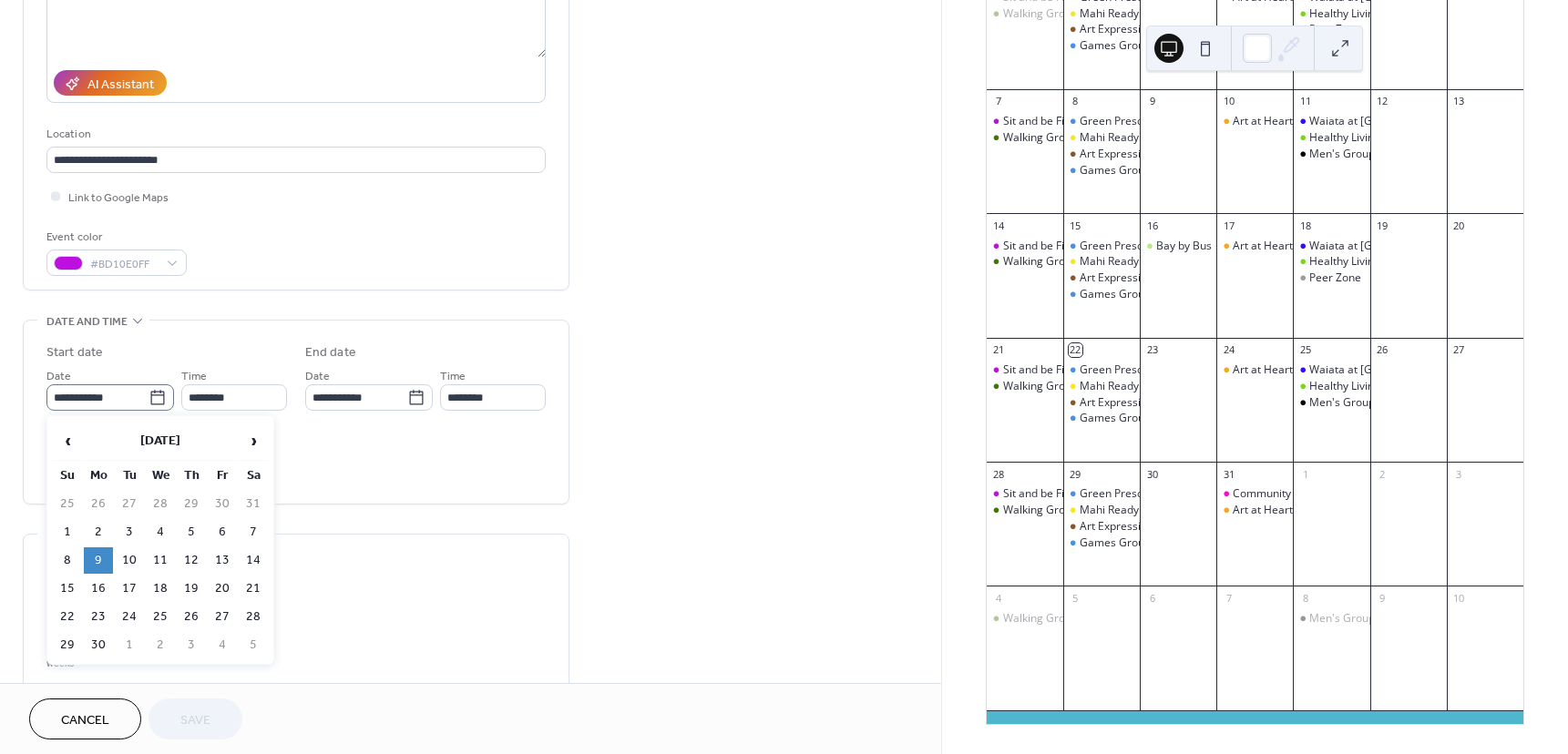 click 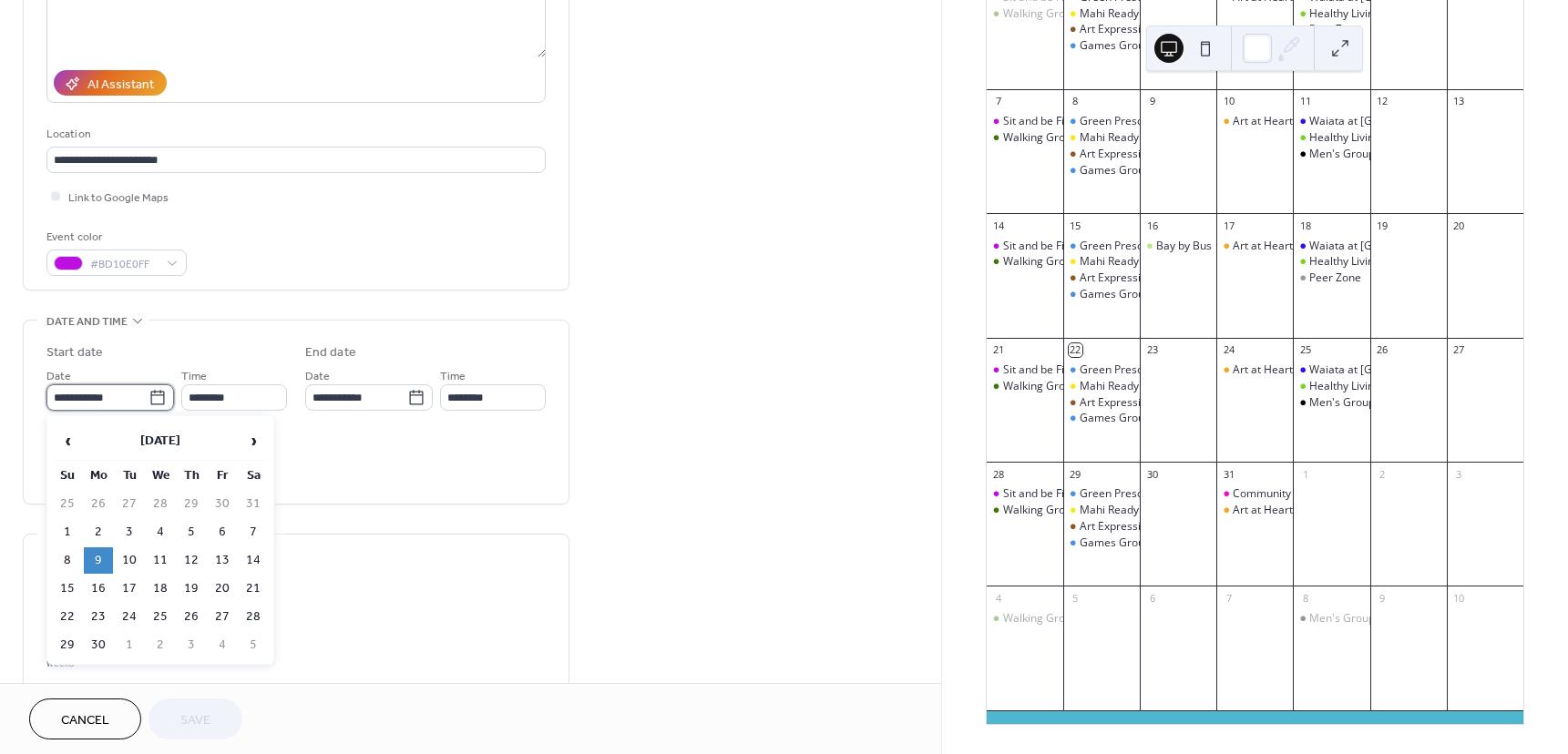 click on "**********" at bounding box center [97, 397] 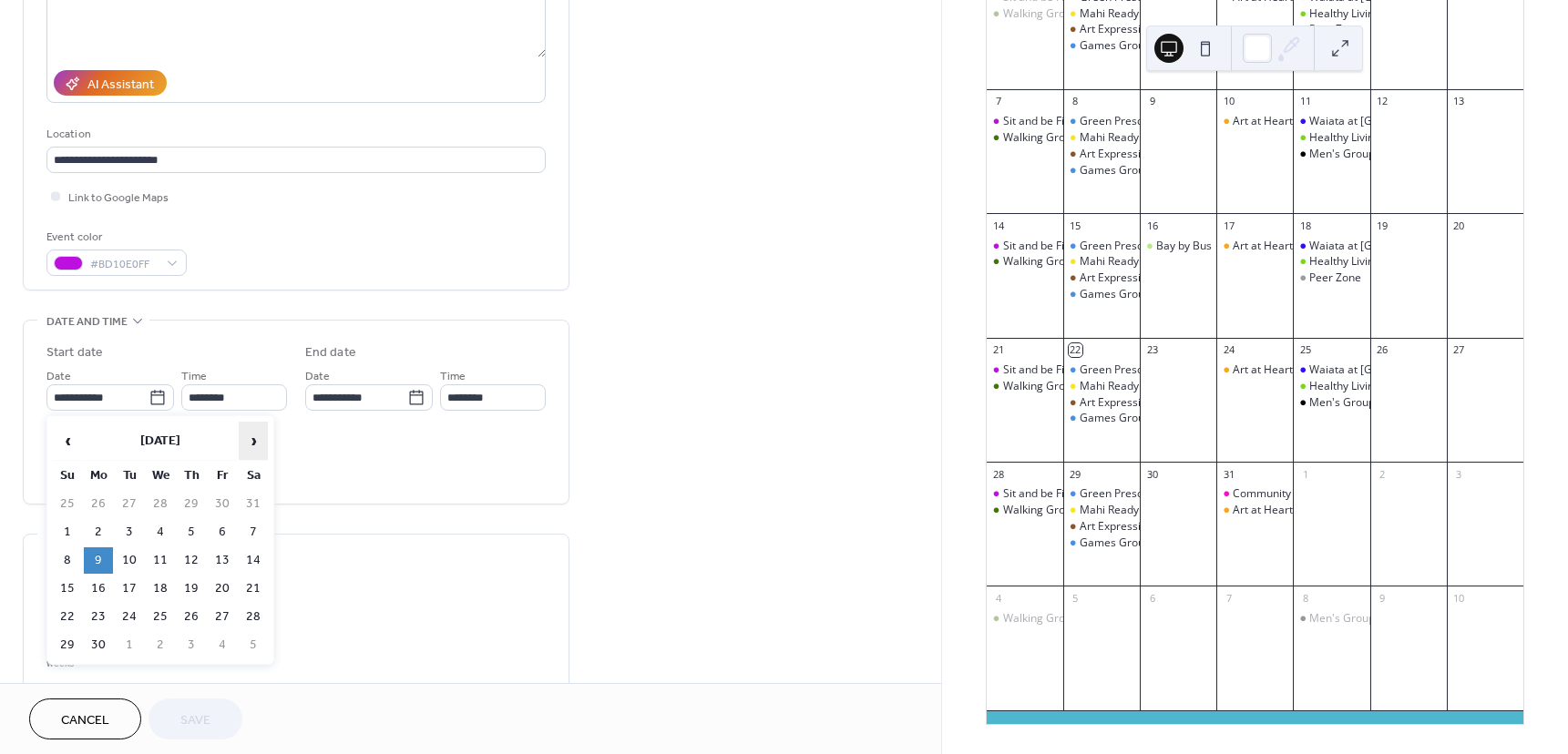 click on "›" at bounding box center [253, 441] 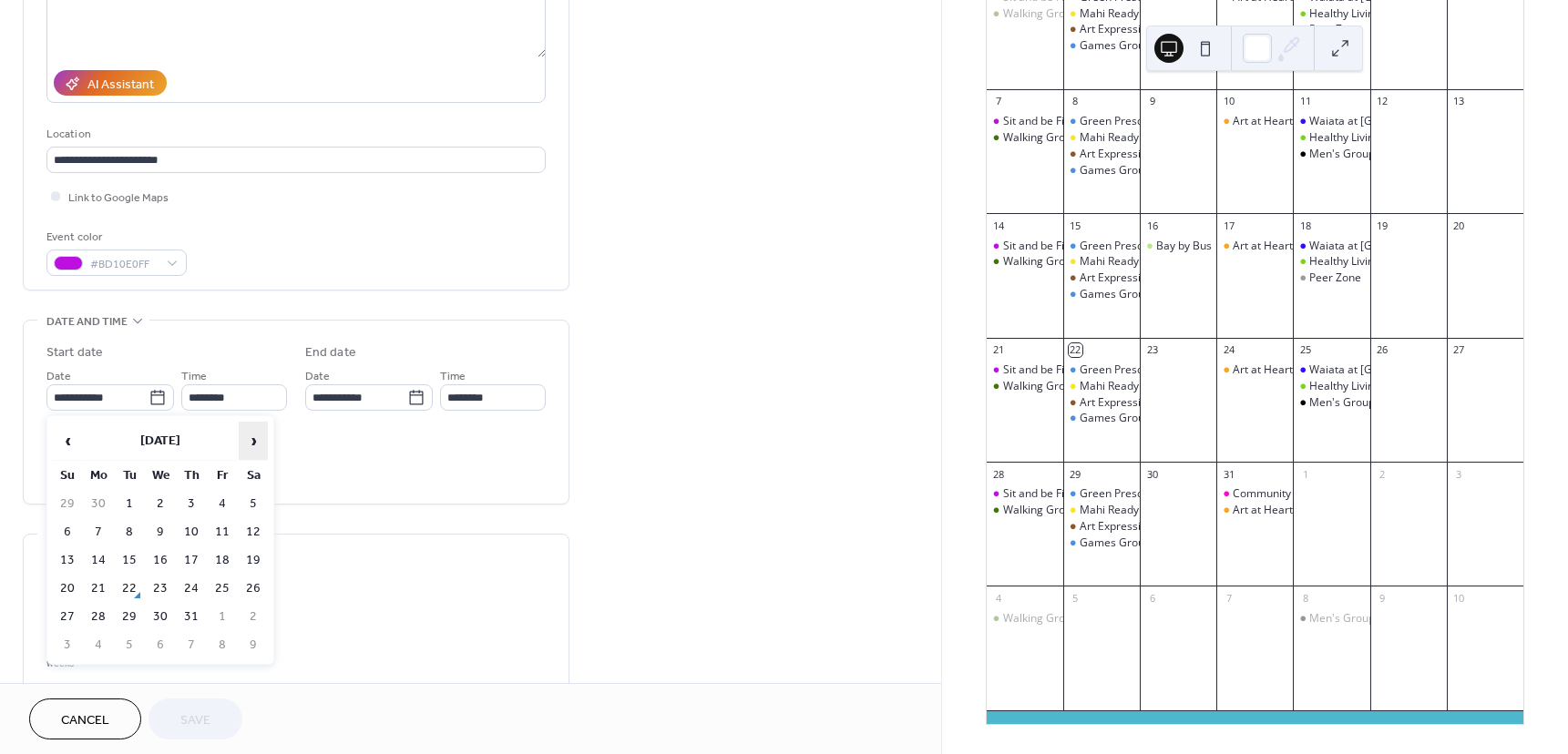 click on "›" at bounding box center [253, 441] 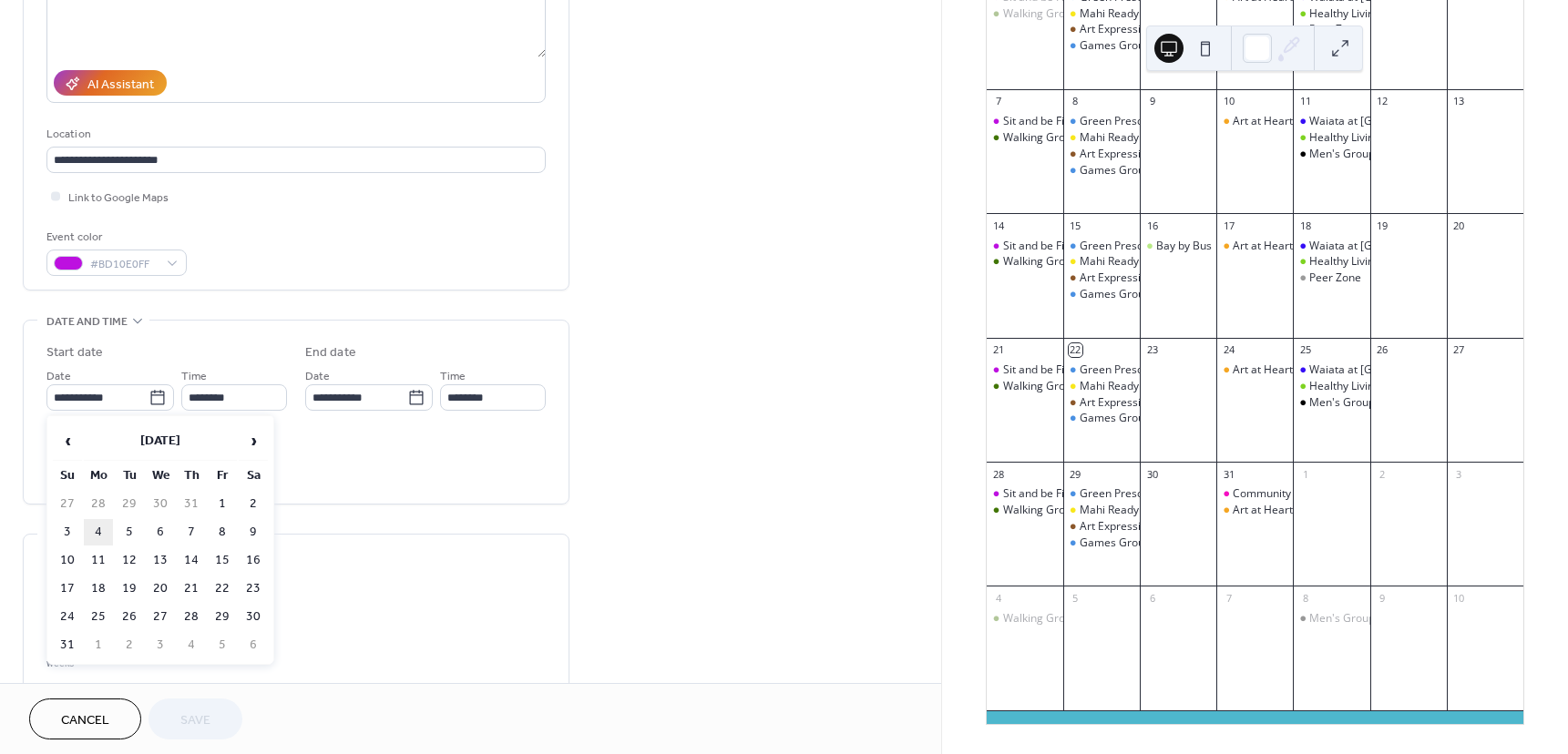 click on "4" at bounding box center (98, 532) 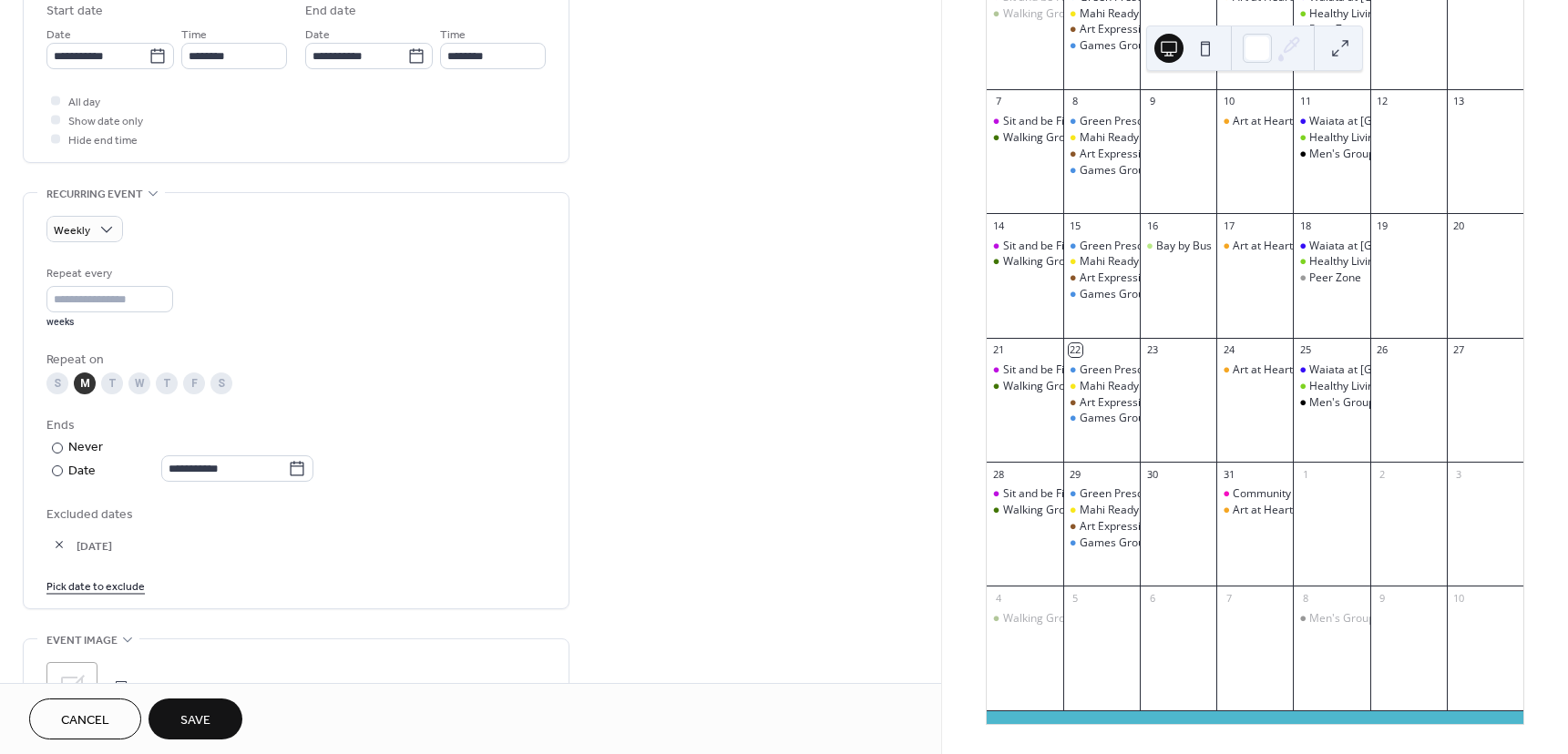 scroll, scrollTop: 637, scrollLeft: 0, axis: vertical 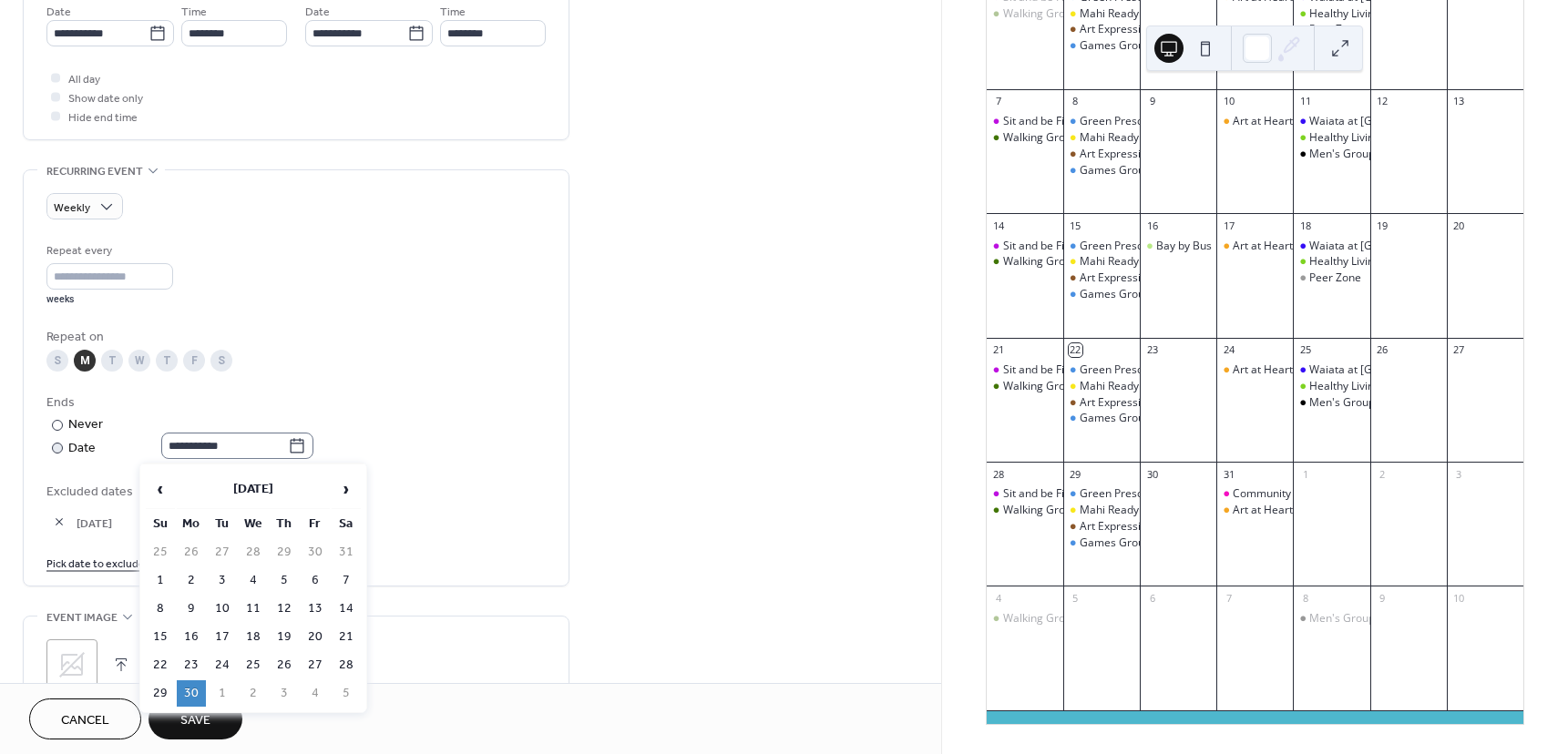 click 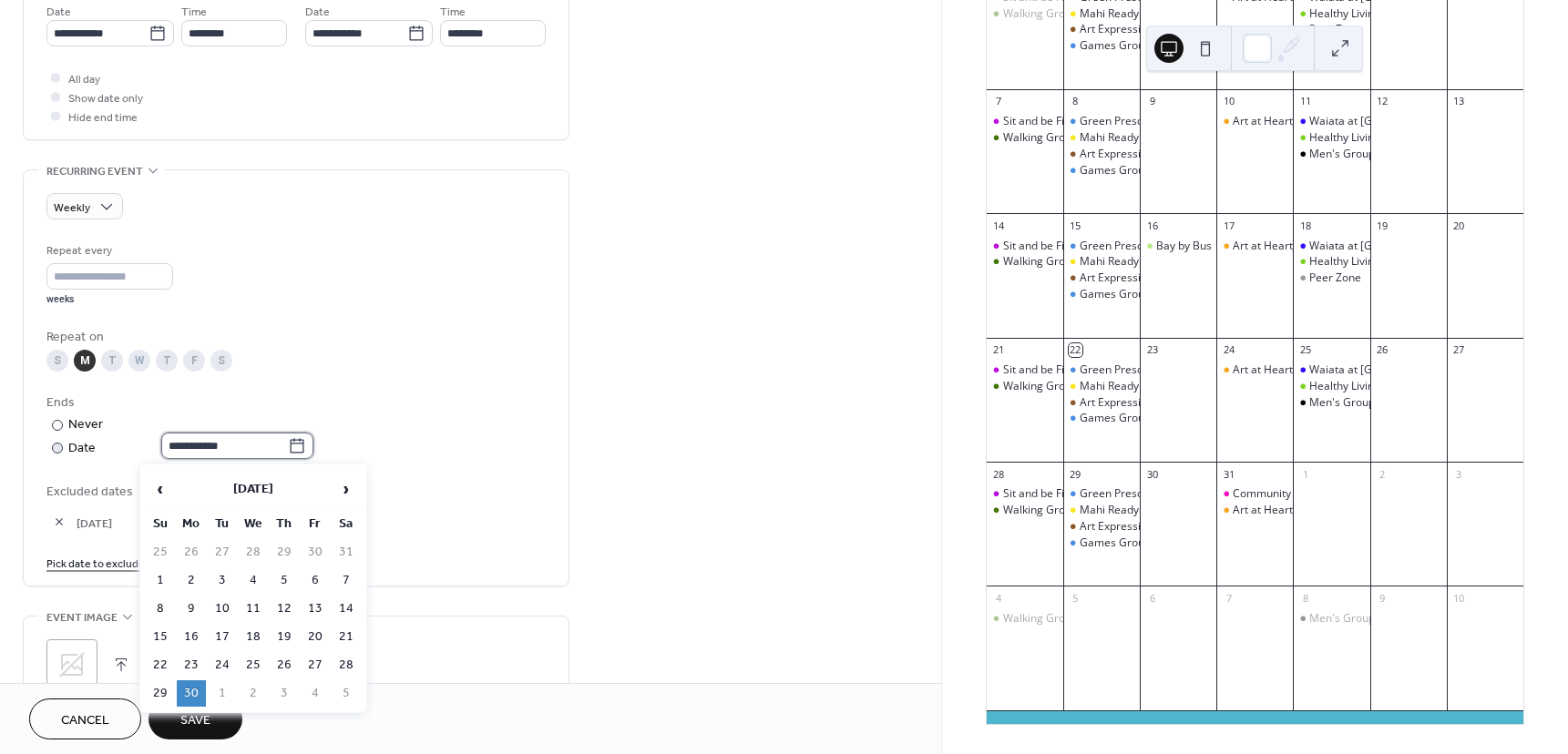 click on "**********" at bounding box center (224, 445) 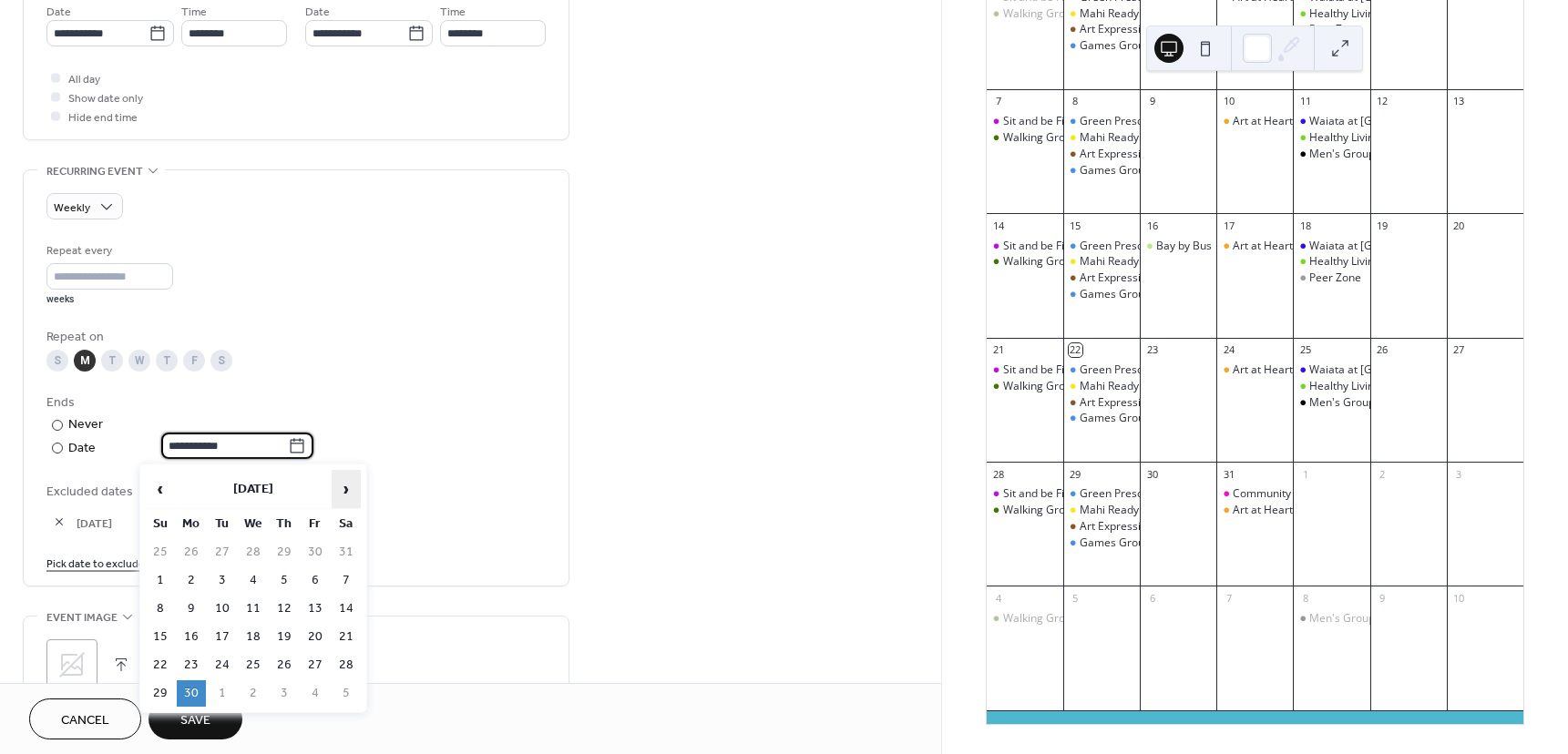 click on "›" at bounding box center (346, 489) 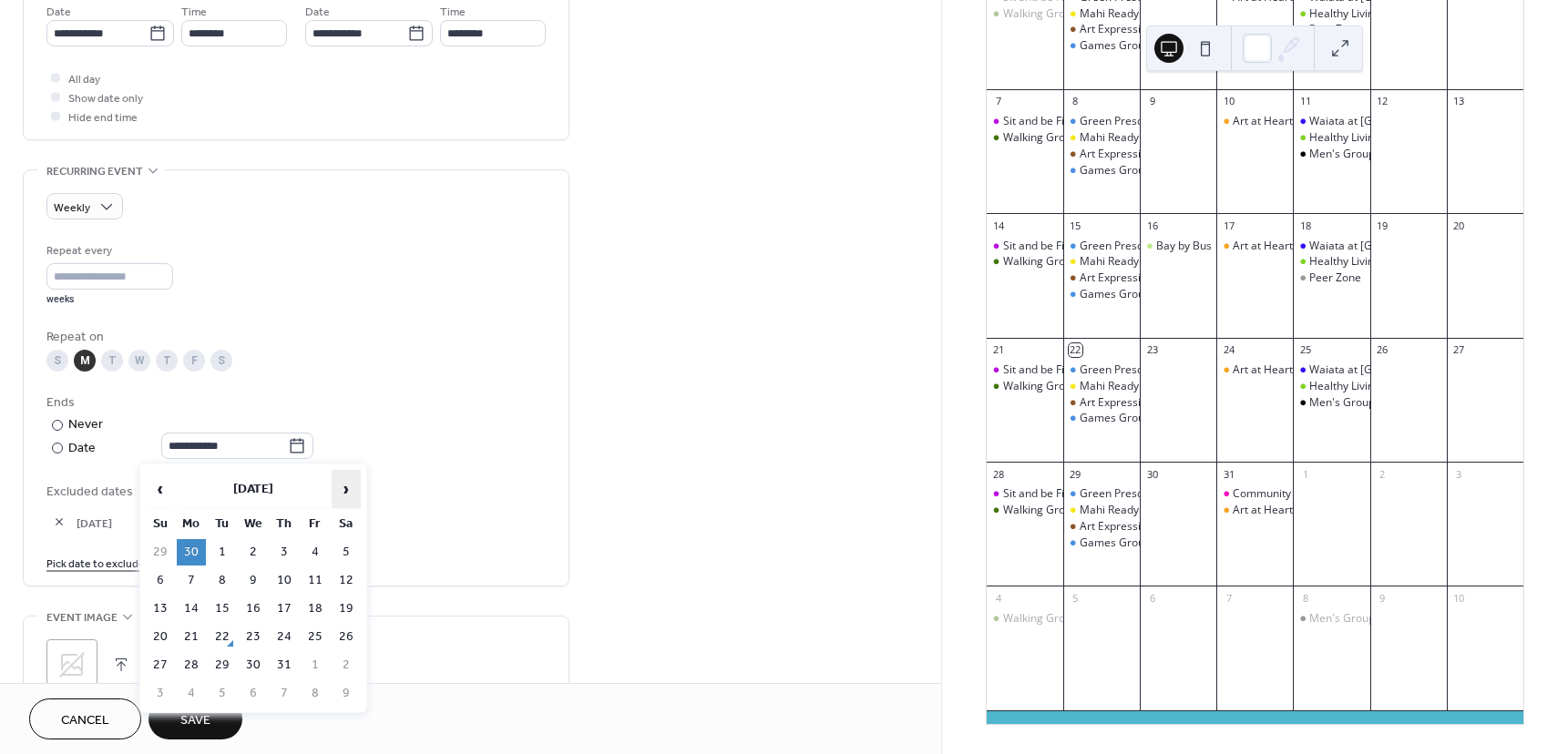 click on "›" at bounding box center (346, 489) 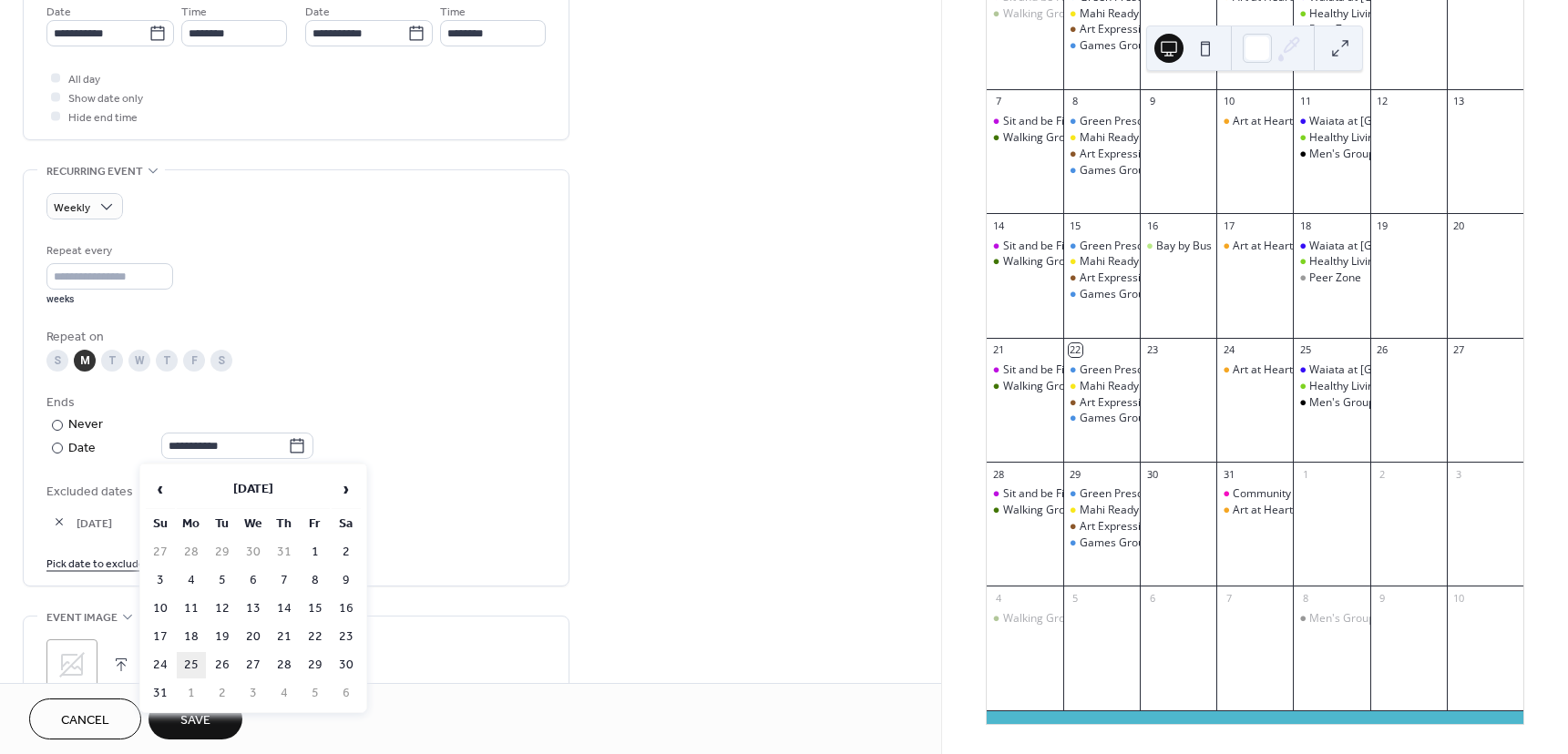 click on "25" at bounding box center (191, 665) 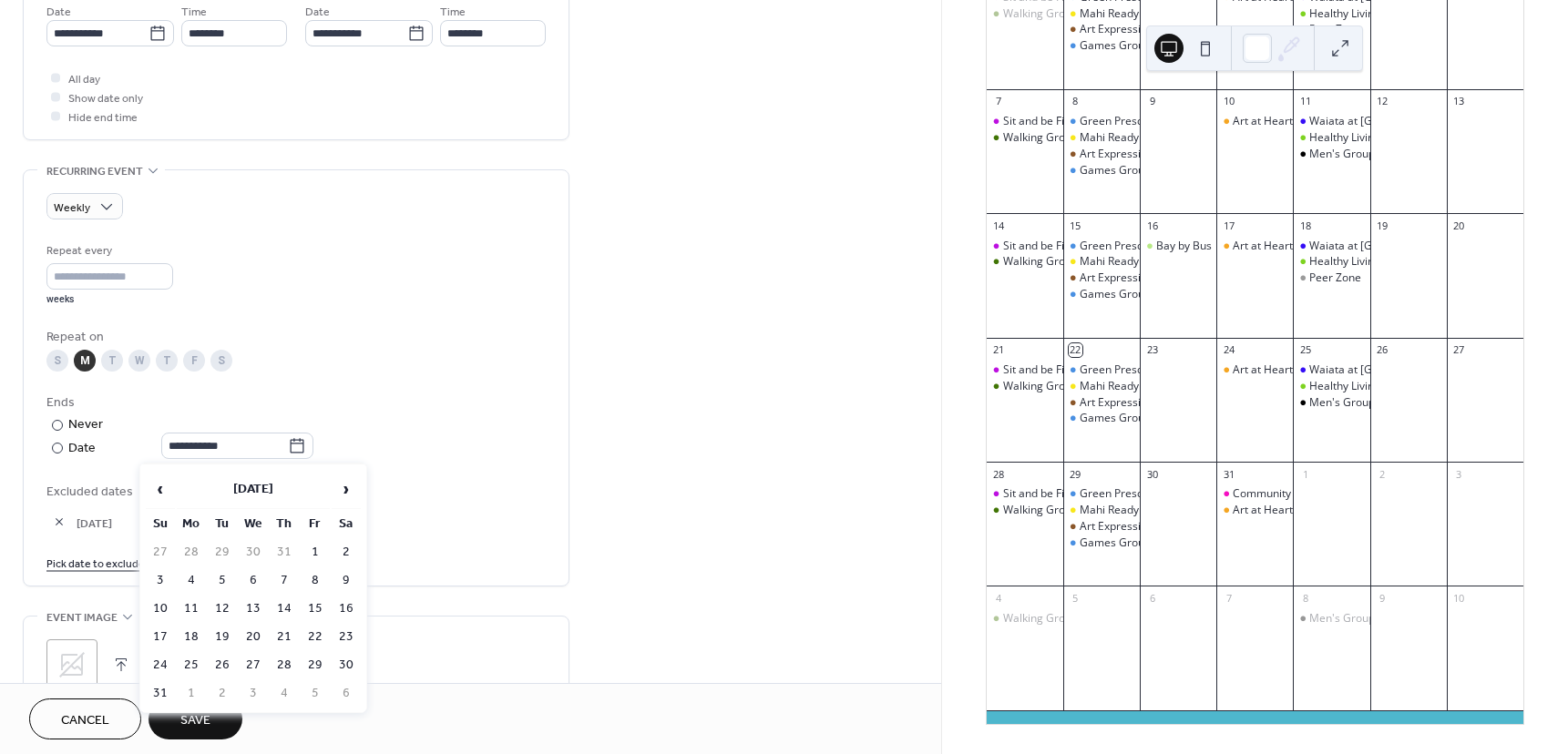 type on "**********" 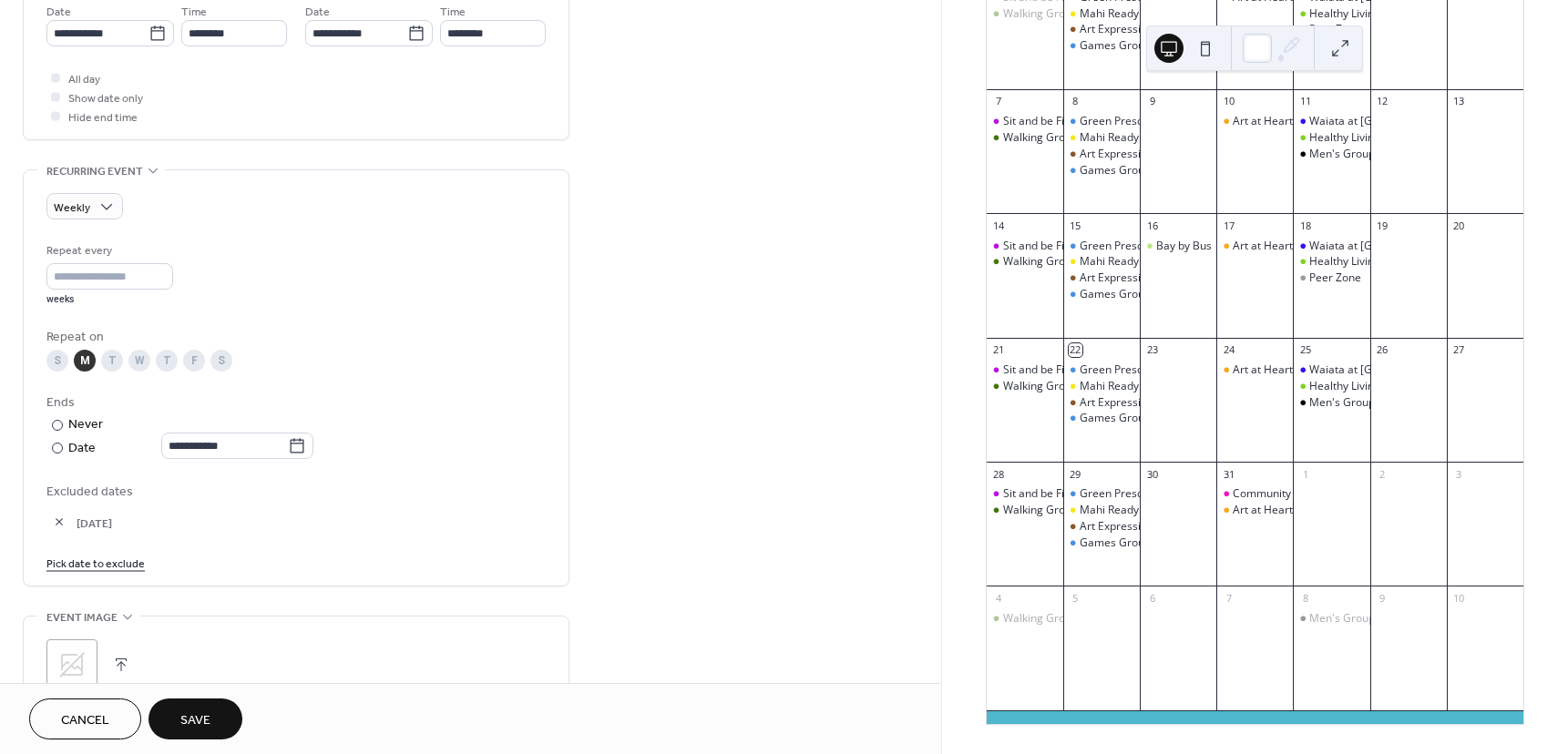 click on "Save" at bounding box center (195, 720) 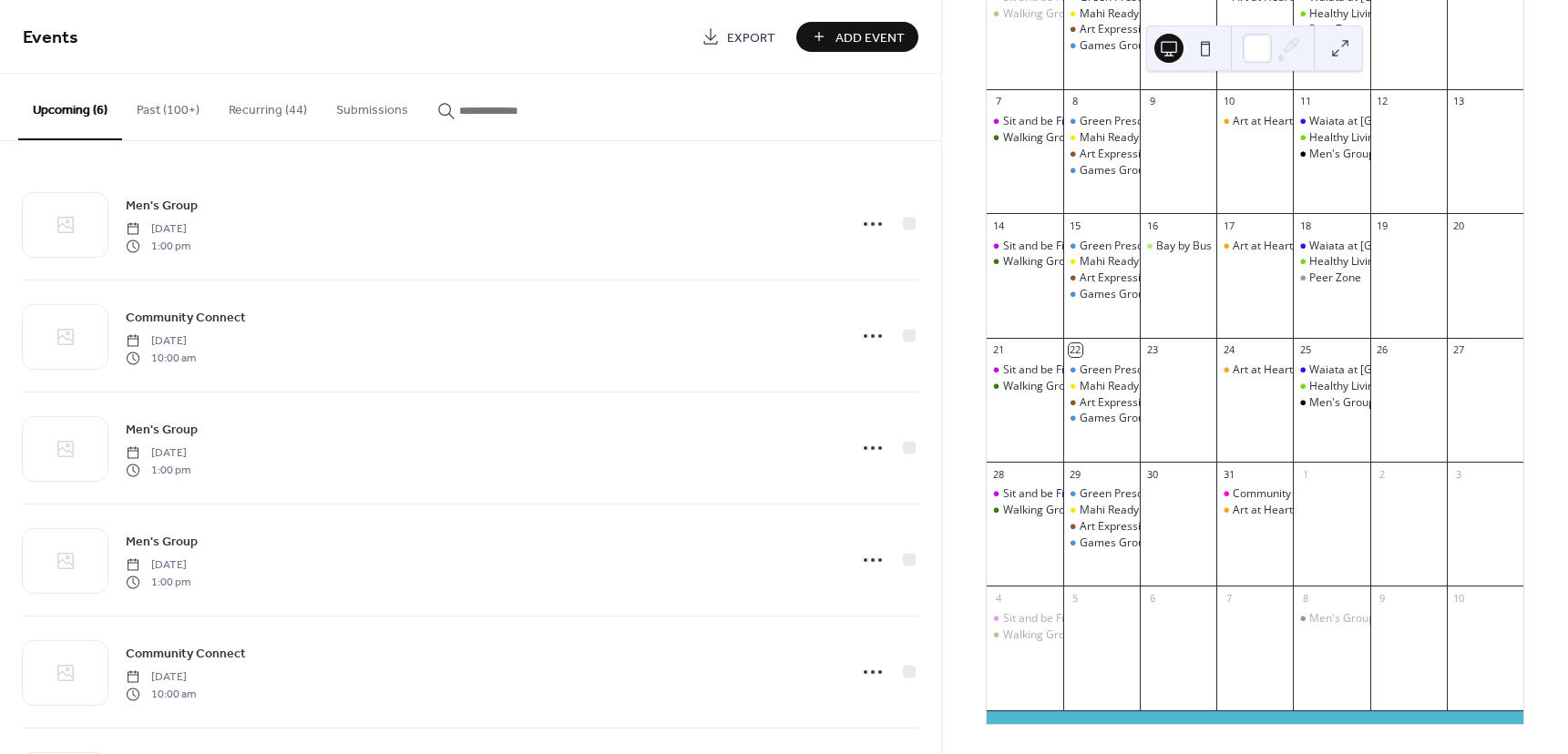 click on "Recurring (44)" at bounding box center [268, 106] 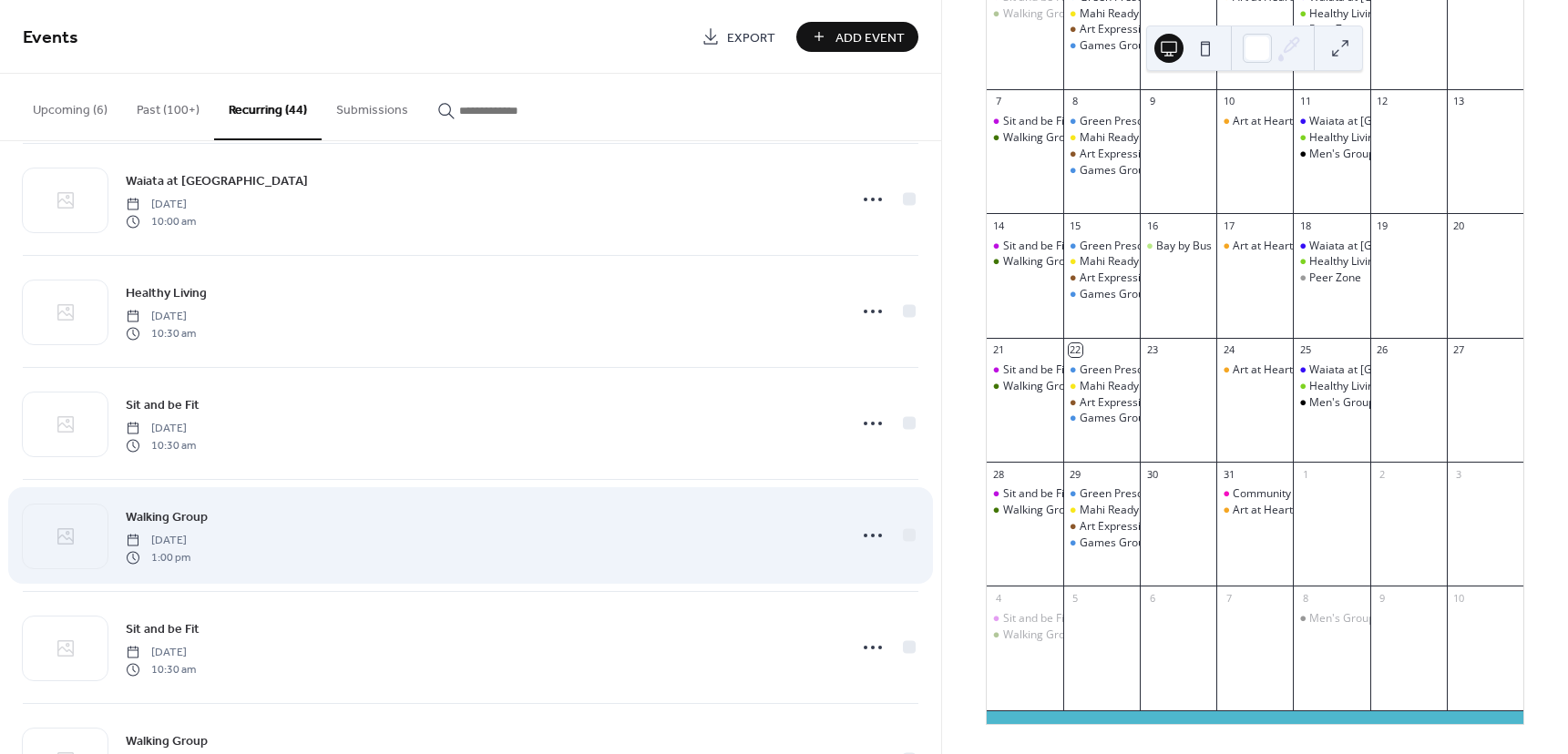 scroll, scrollTop: 4278, scrollLeft: 0, axis: vertical 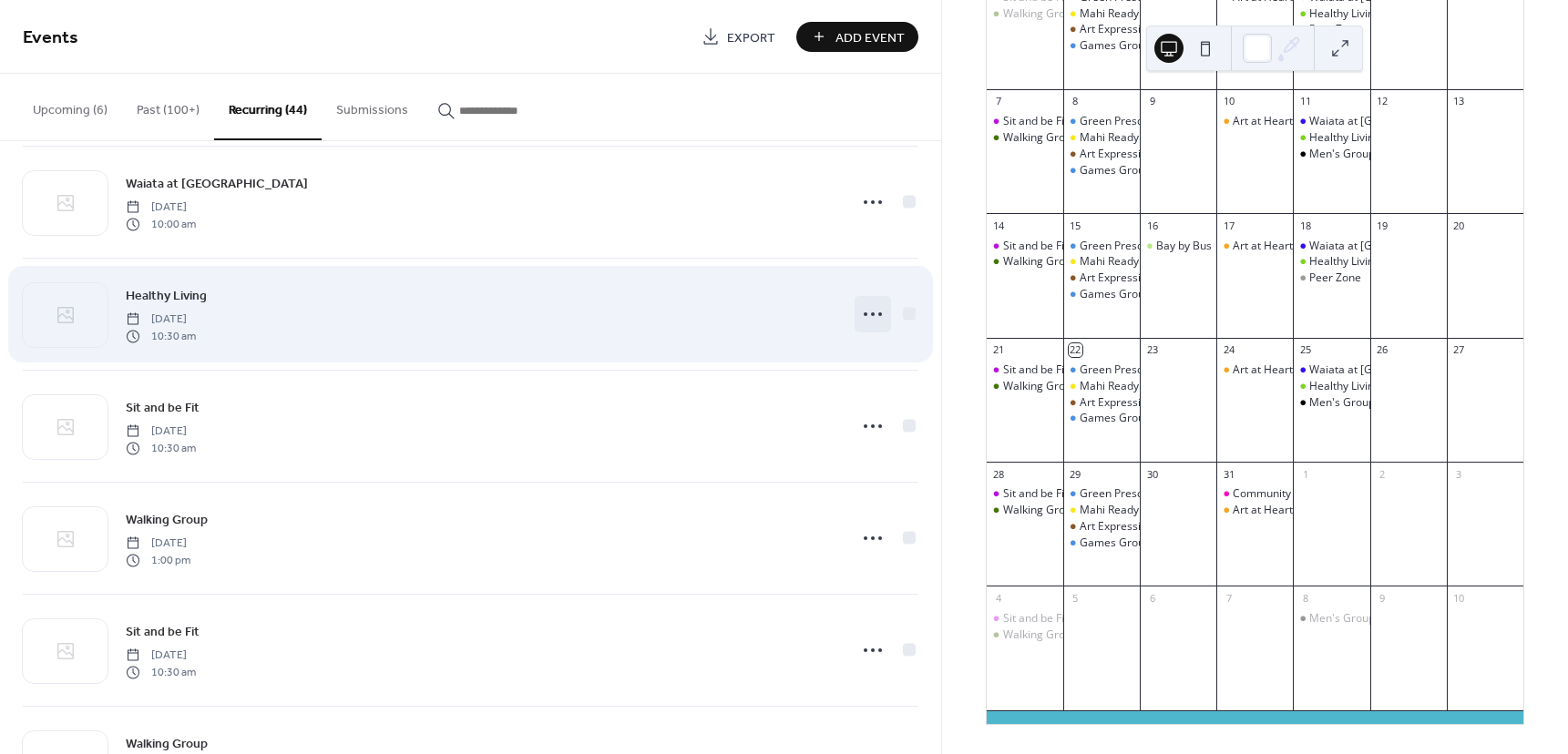 click 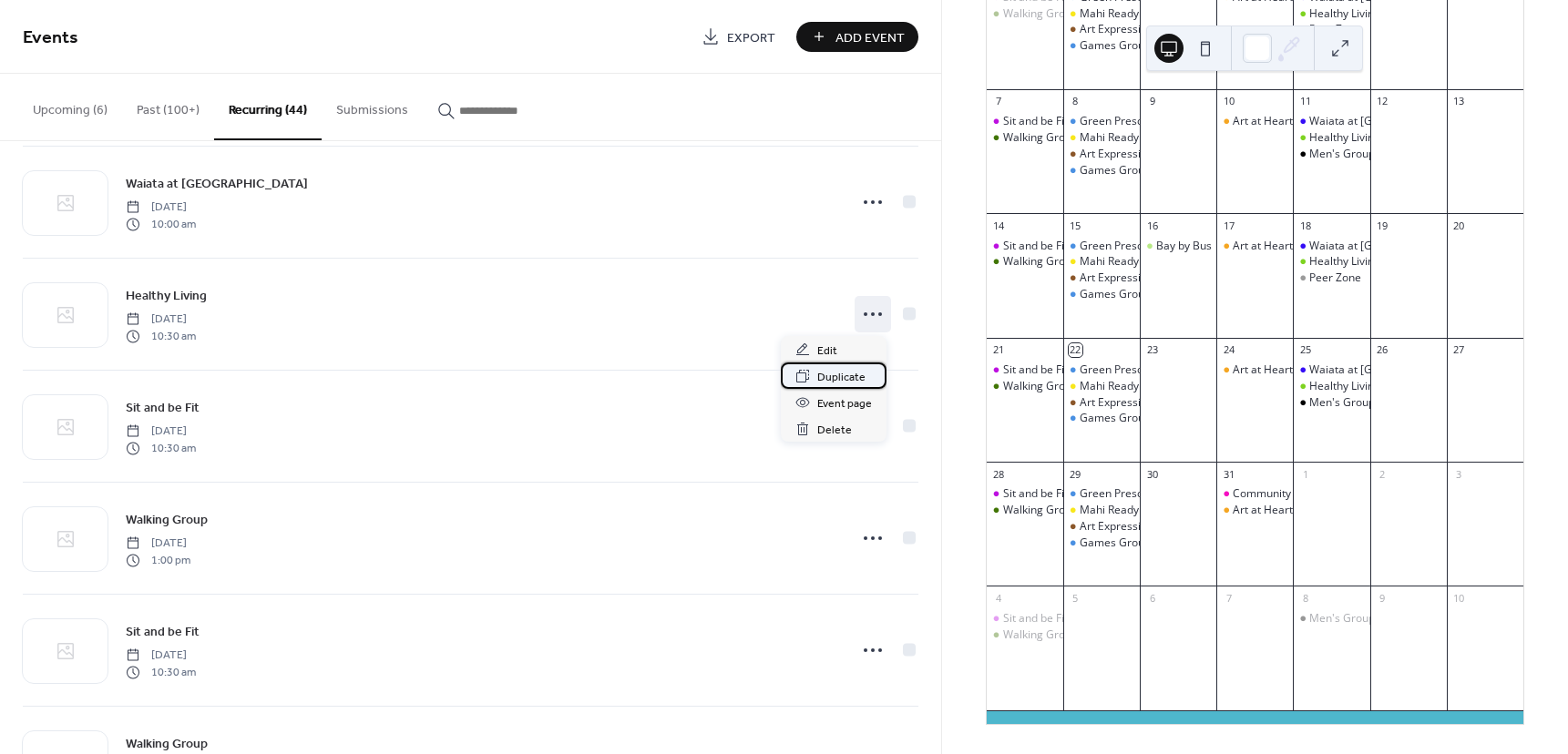 click on "Duplicate" at bounding box center (841, 377) 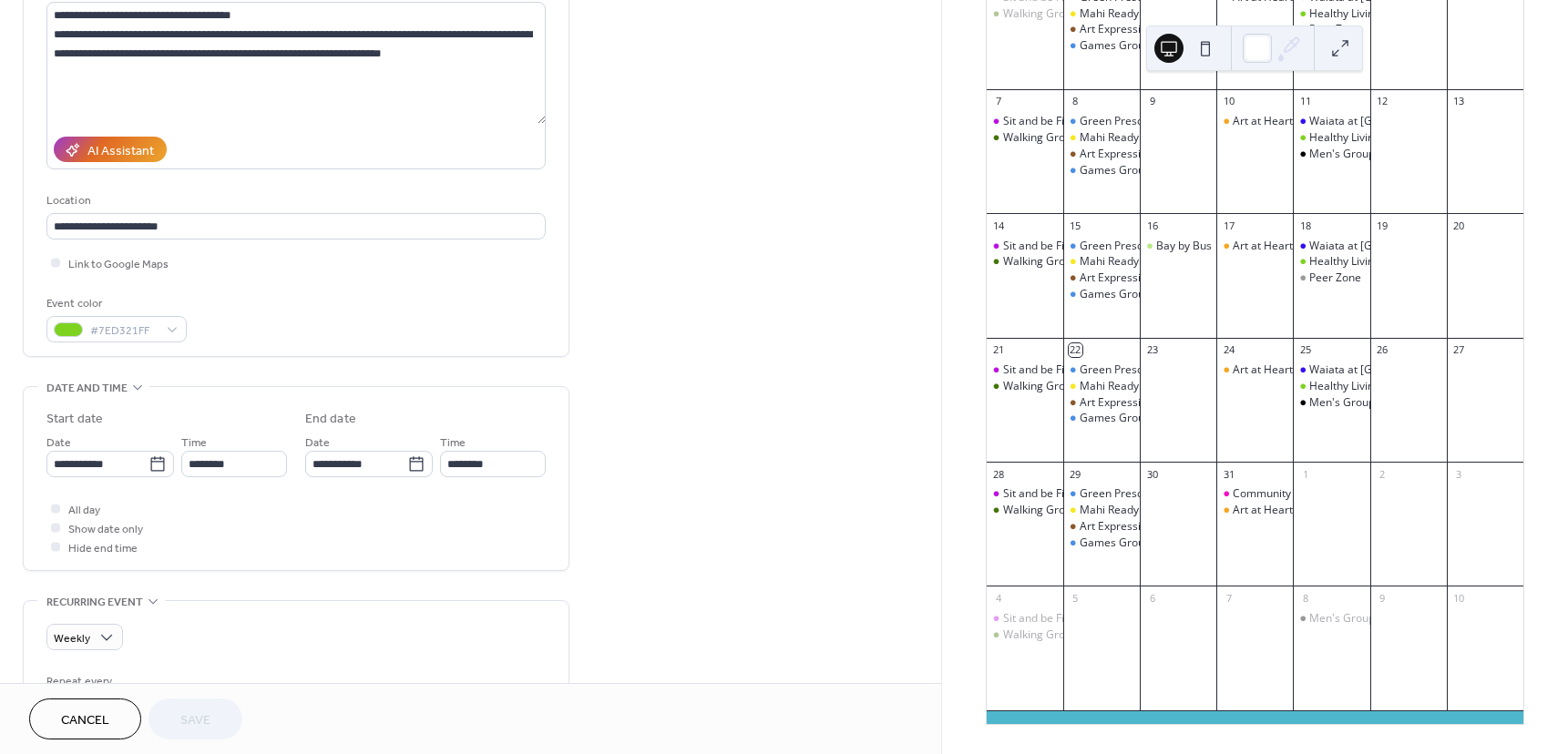 scroll, scrollTop: 273, scrollLeft: 0, axis: vertical 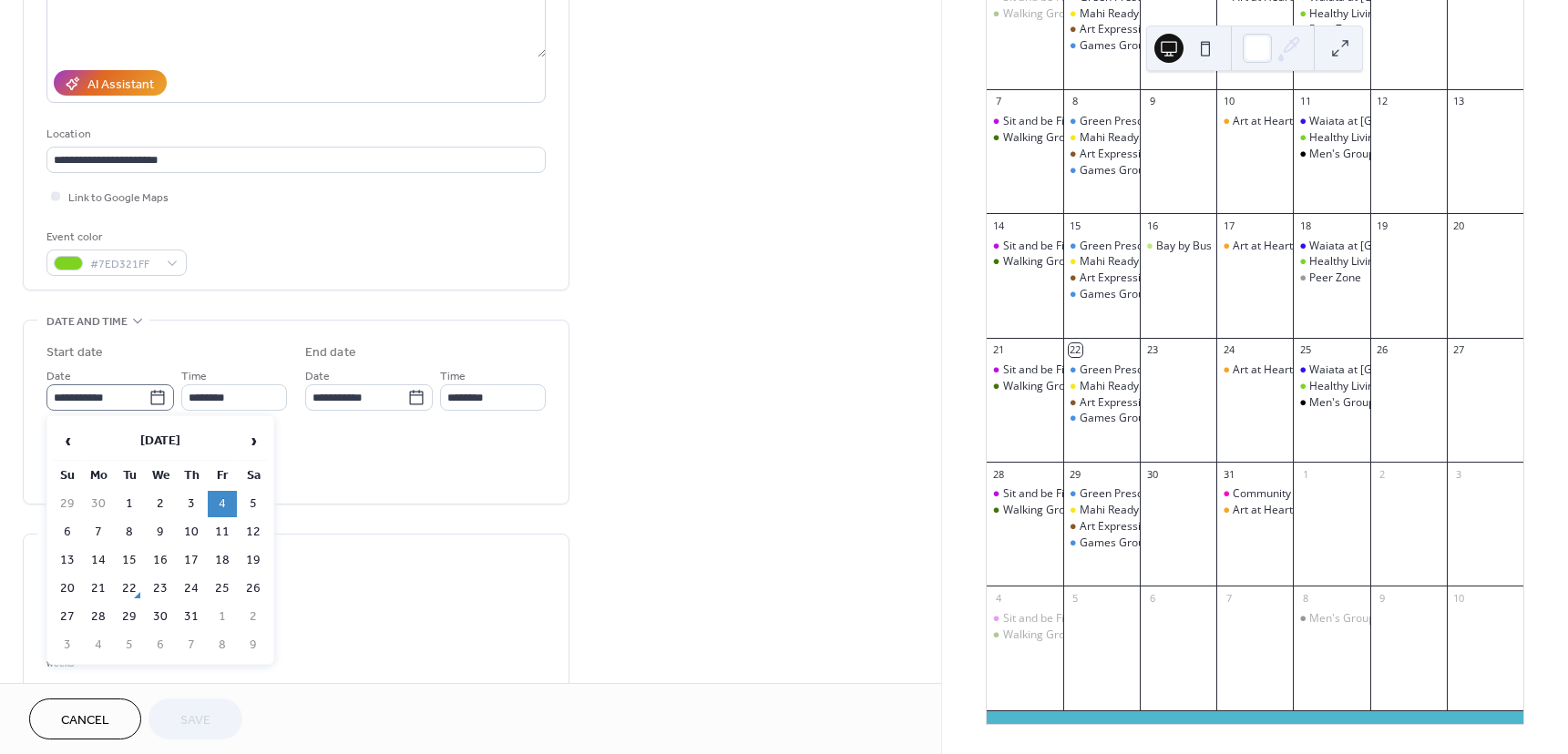 click 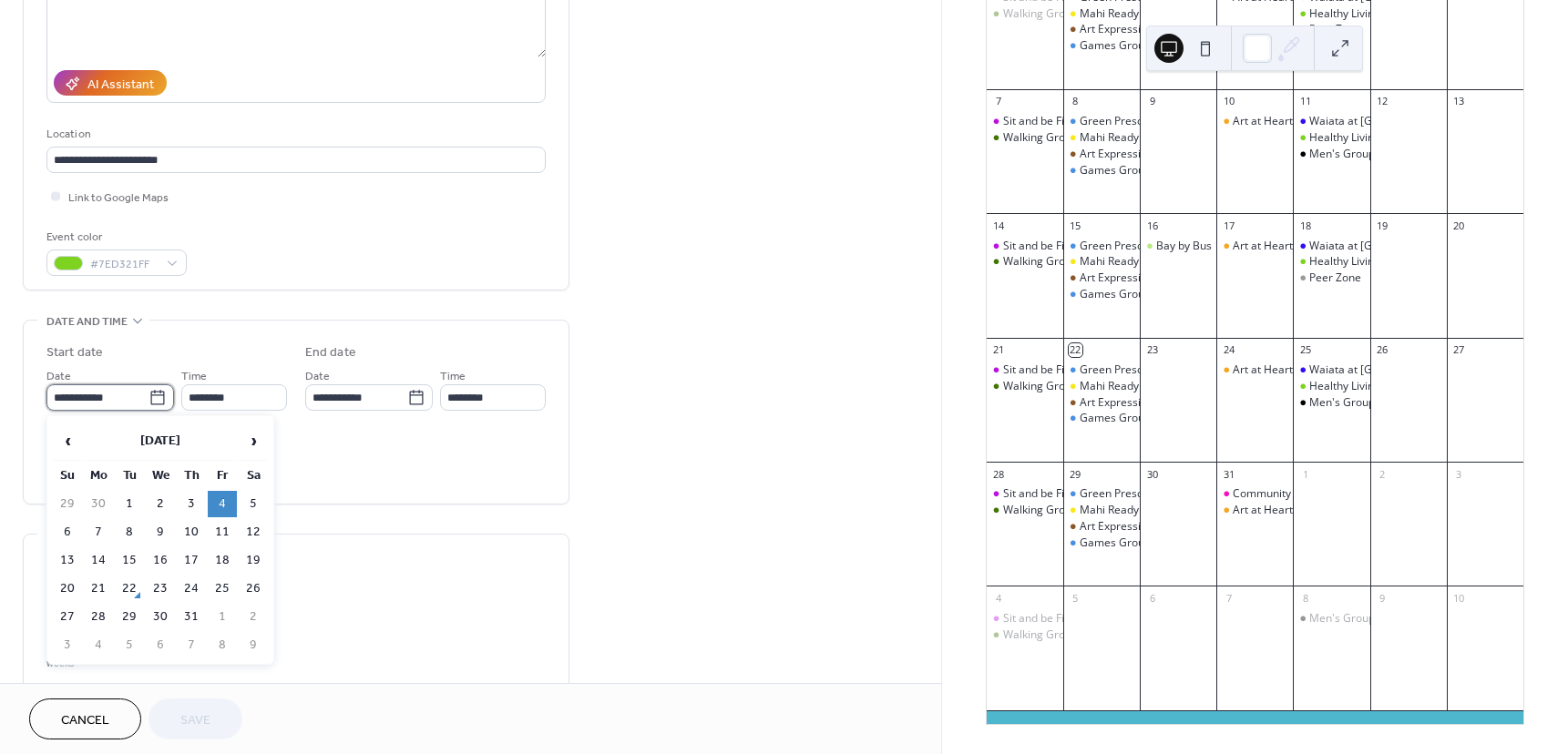 click on "**********" at bounding box center (97, 397) 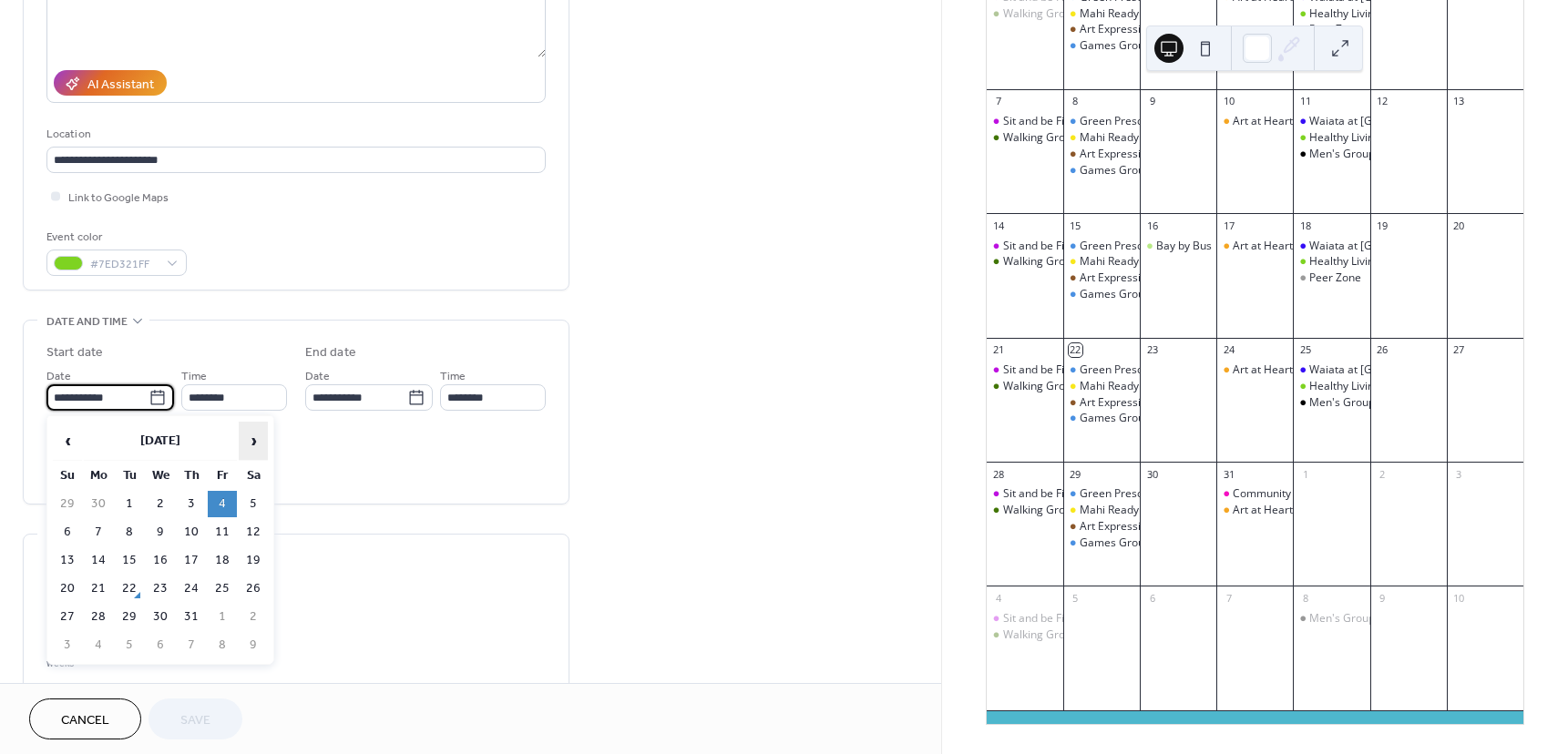 click on "›" at bounding box center (253, 441) 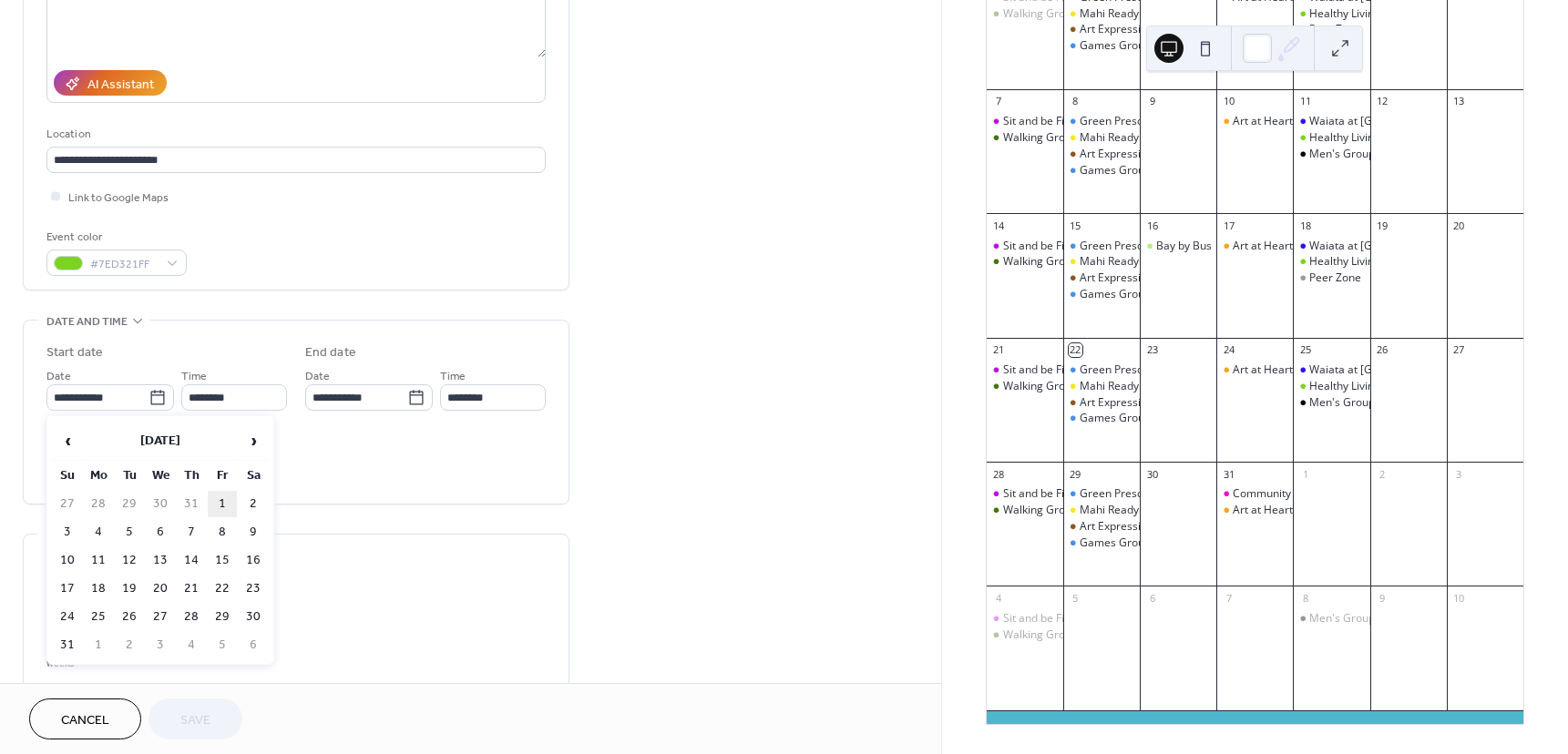 click on "1" at bounding box center (222, 504) 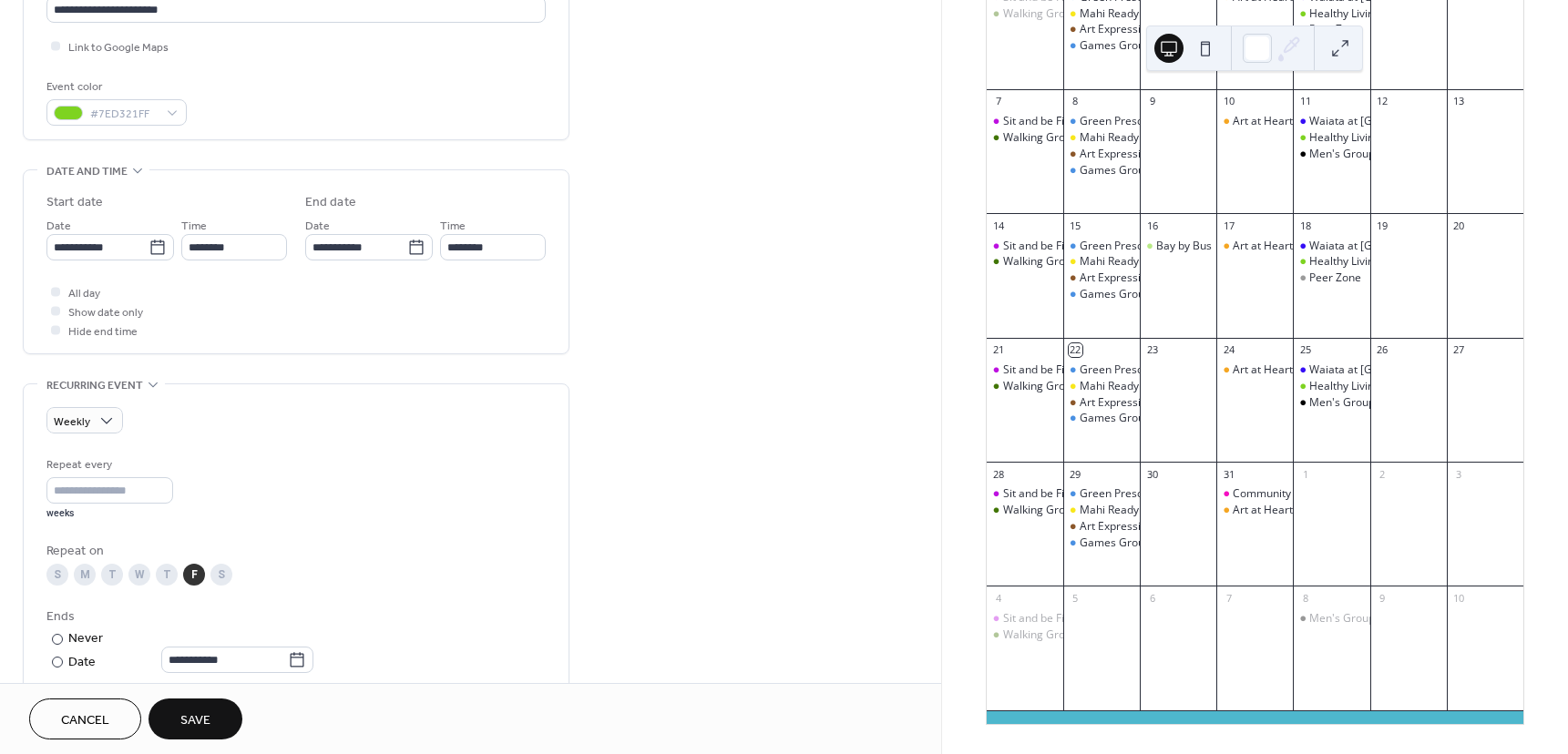scroll, scrollTop: 455, scrollLeft: 0, axis: vertical 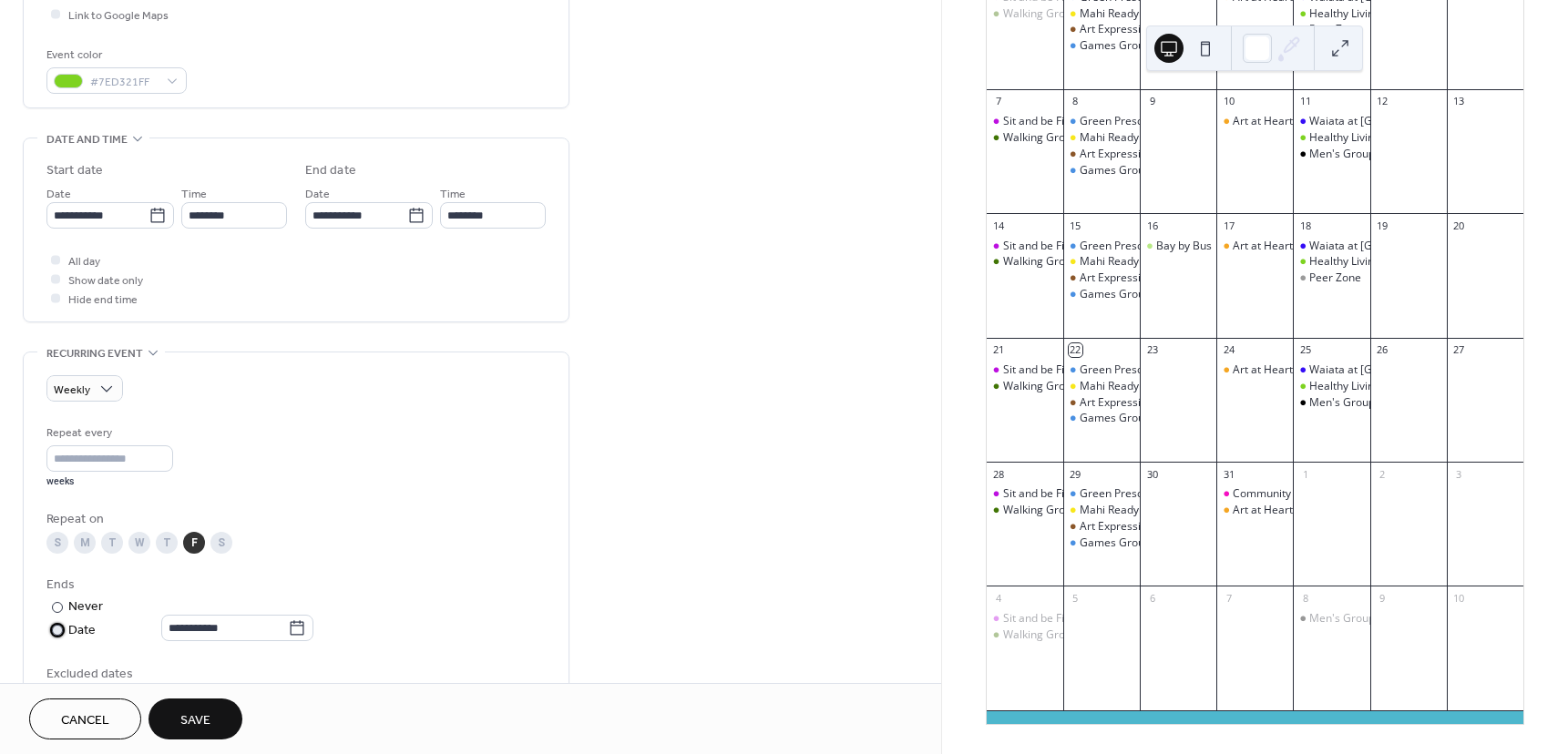 click at bounding box center (0, 0) 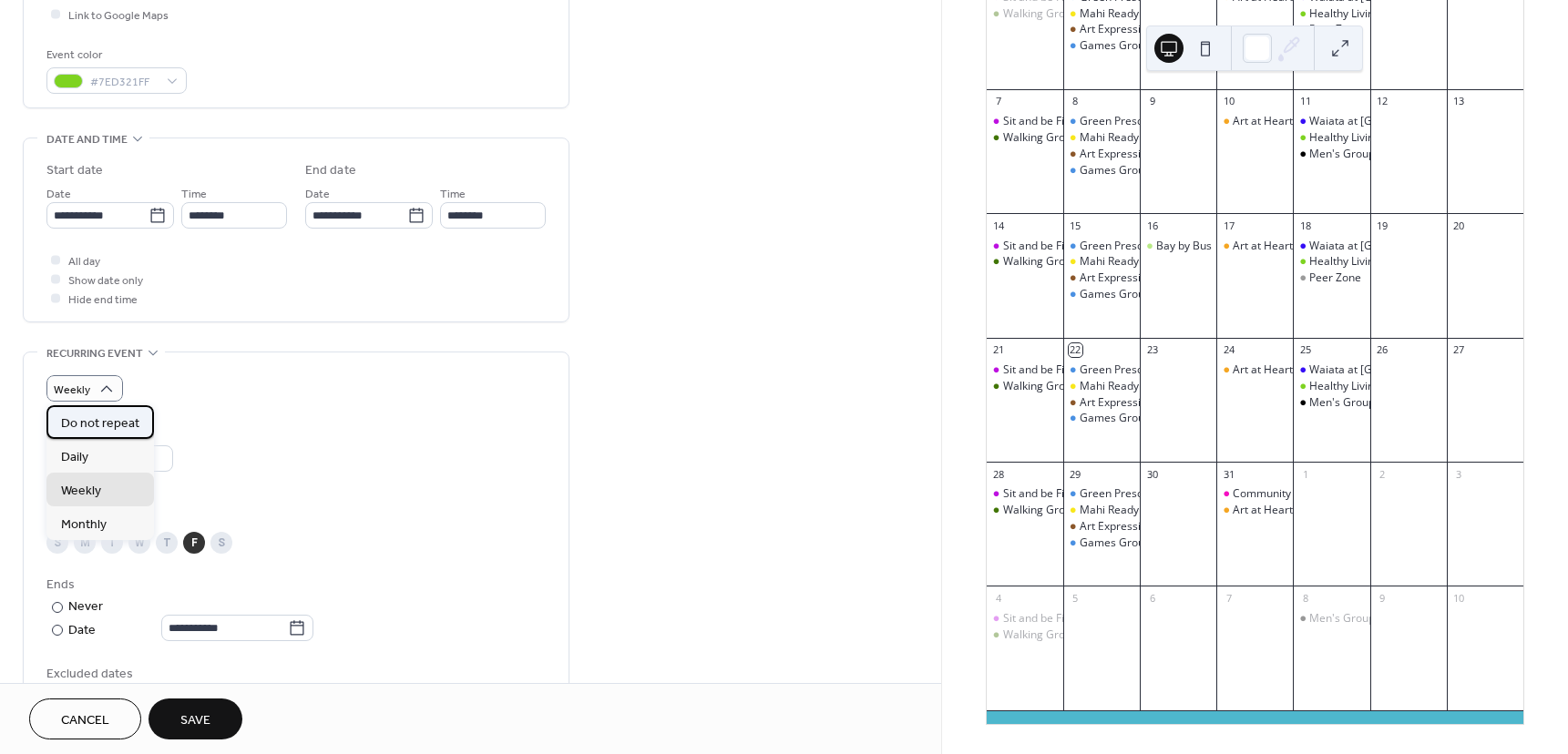 click on "Do not repeat" at bounding box center [100, 423] 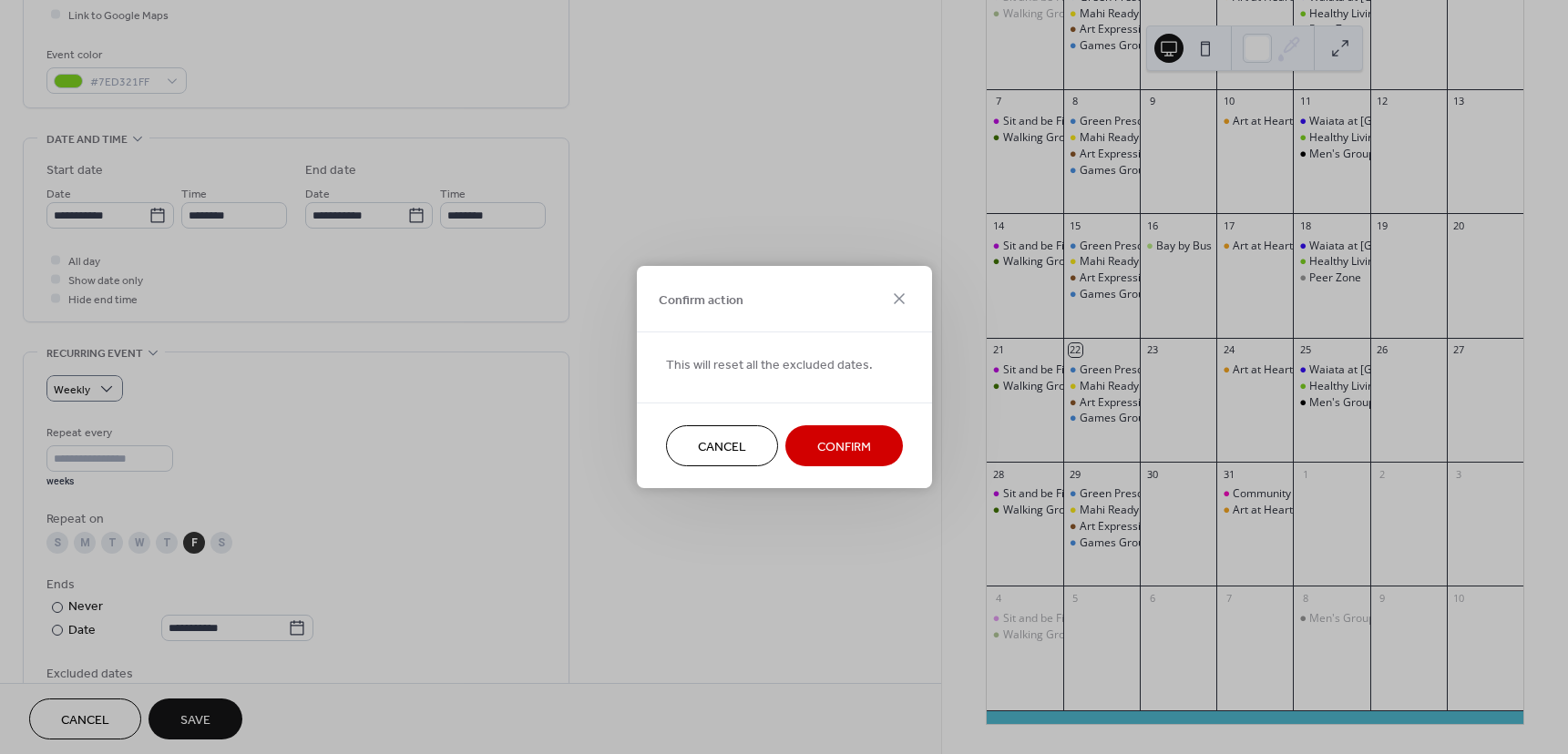click on "Cancel" at bounding box center [722, 447] 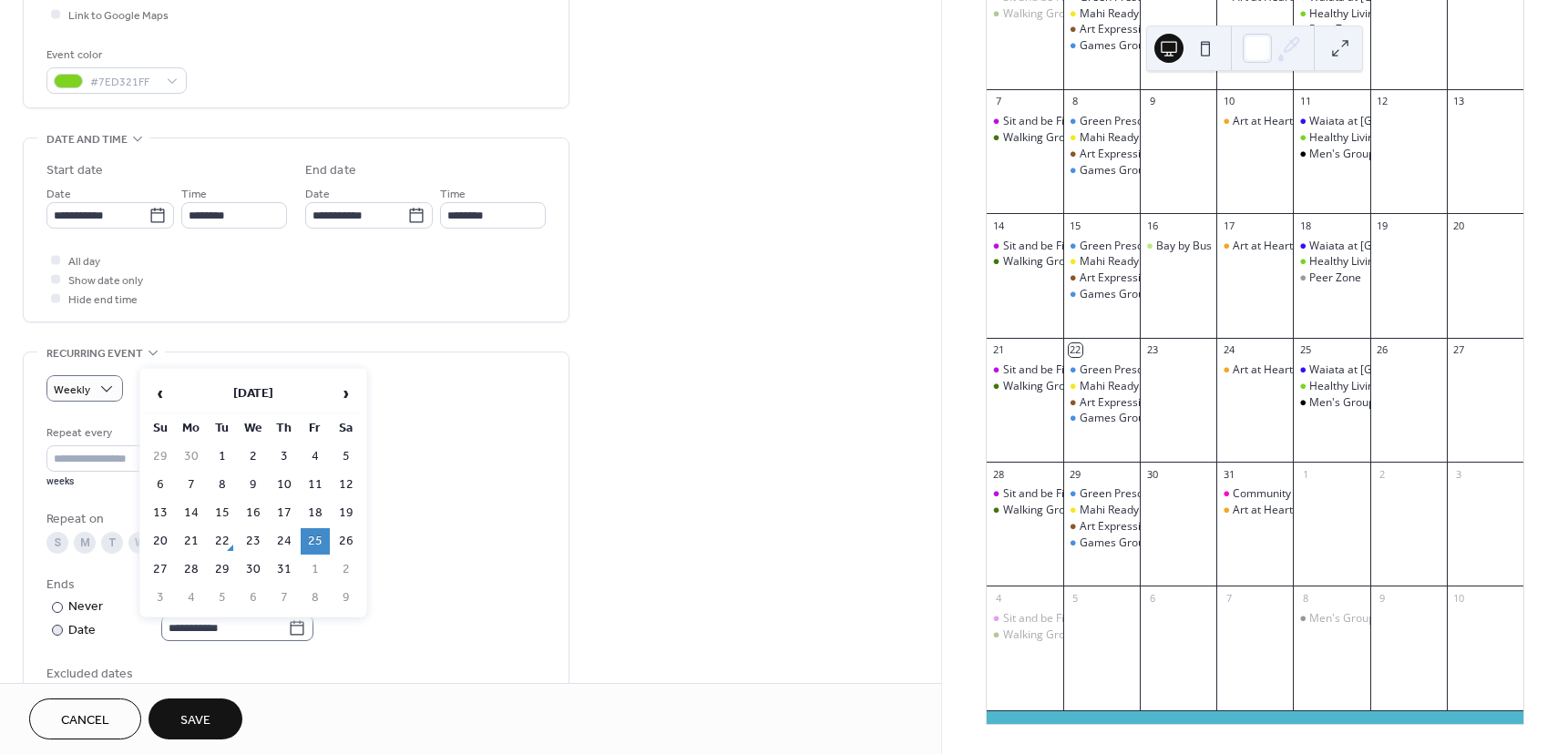 click 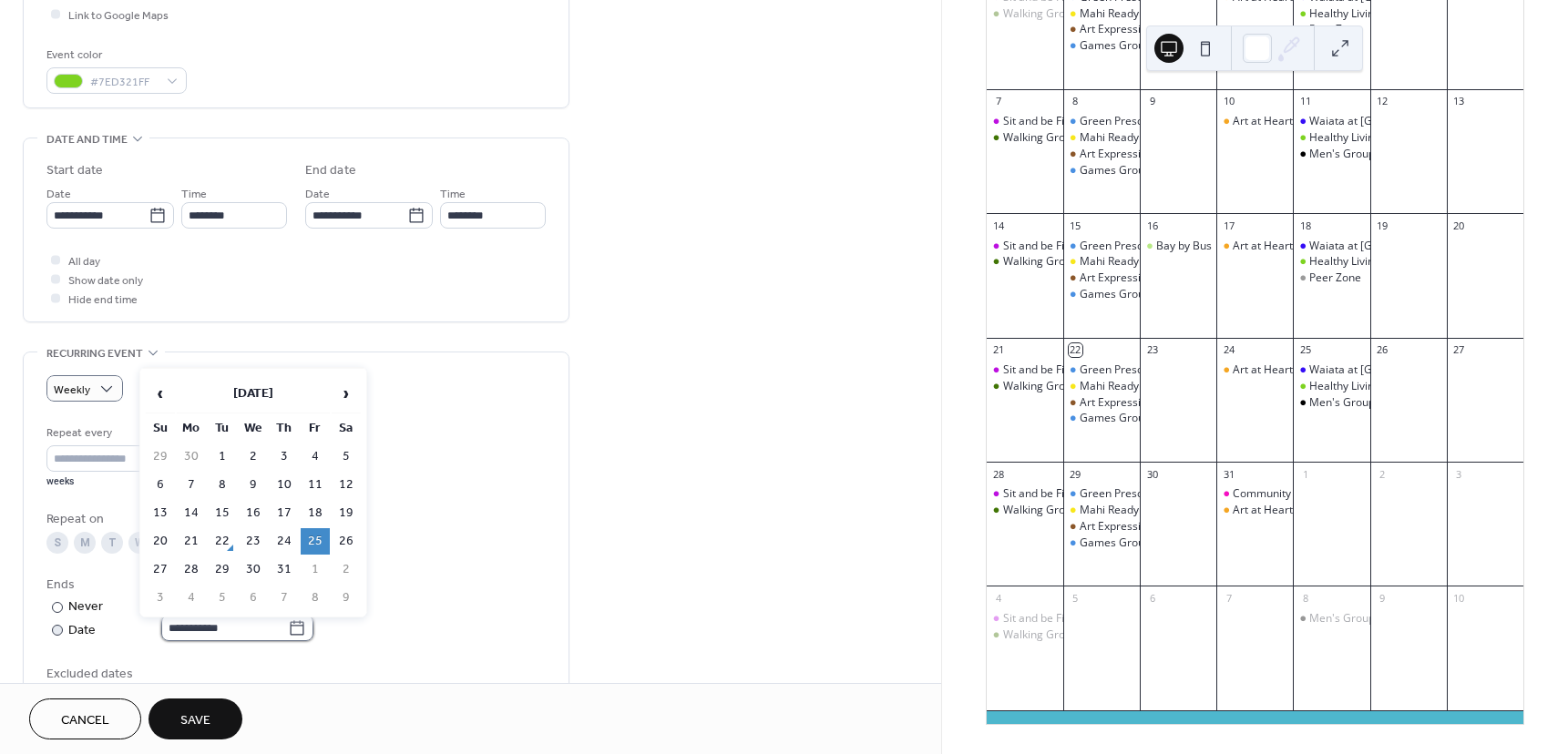 click on "**********" at bounding box center [224, 627] 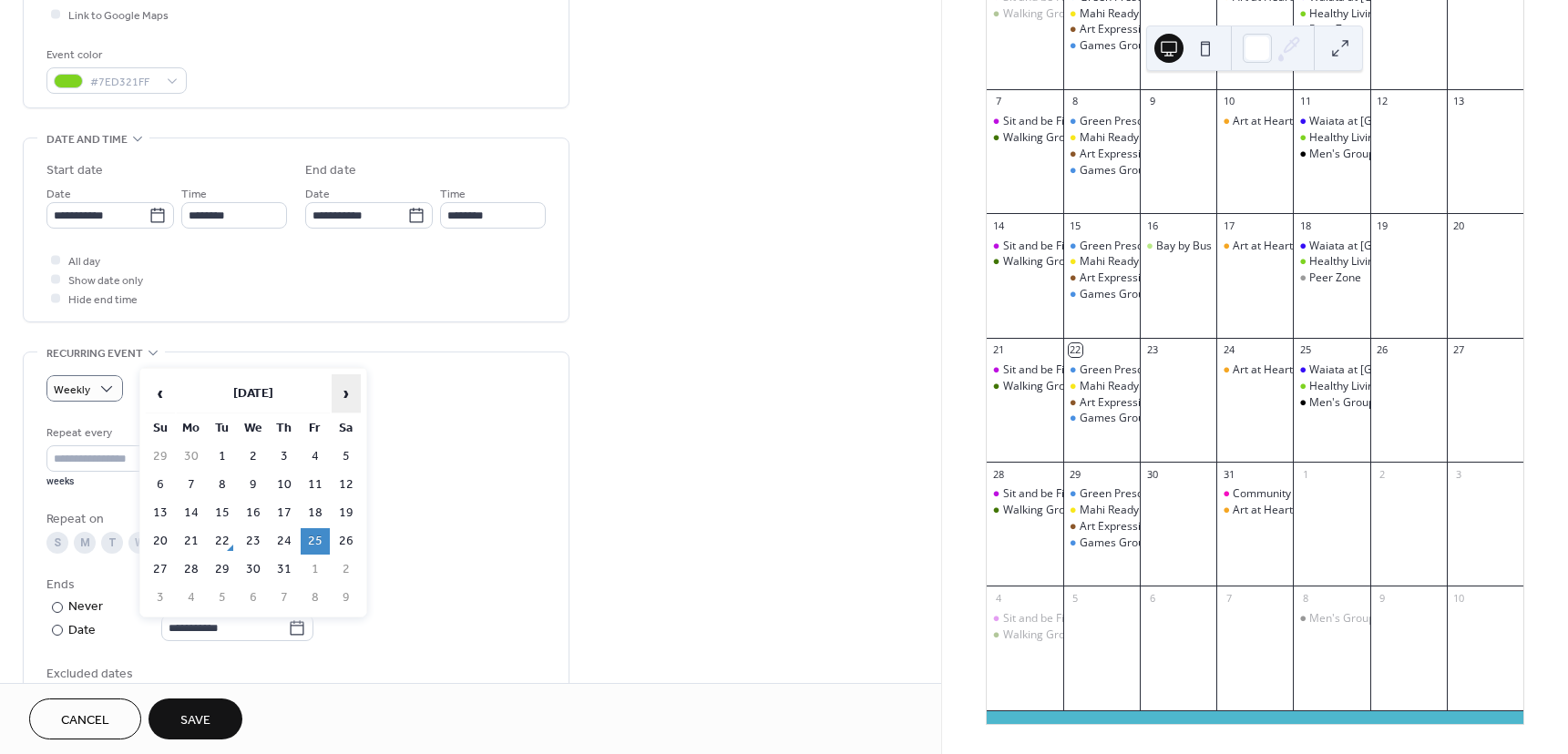 click on "›" at bounding box center [346, 393] 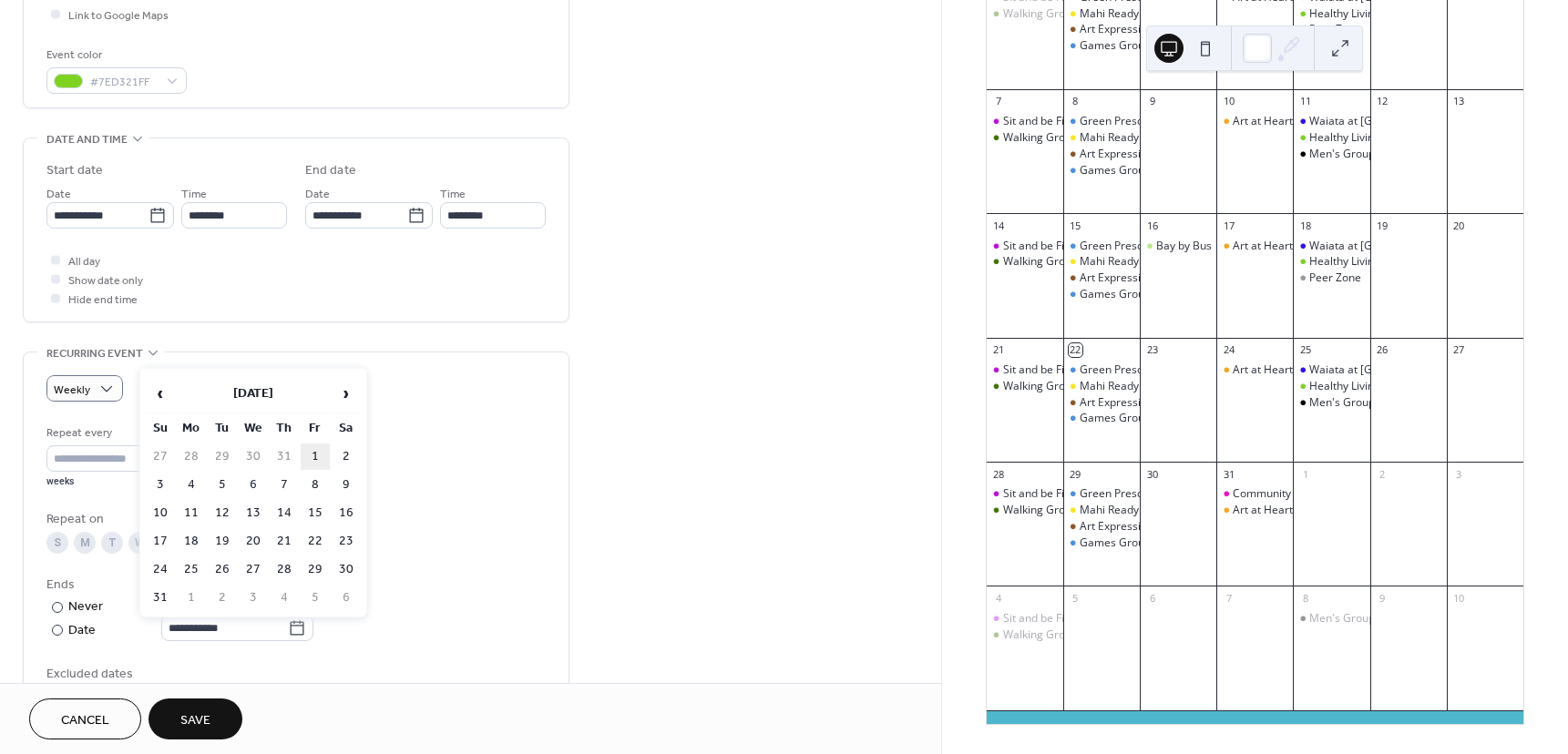 click on "1" at bounding box center (315, 456) 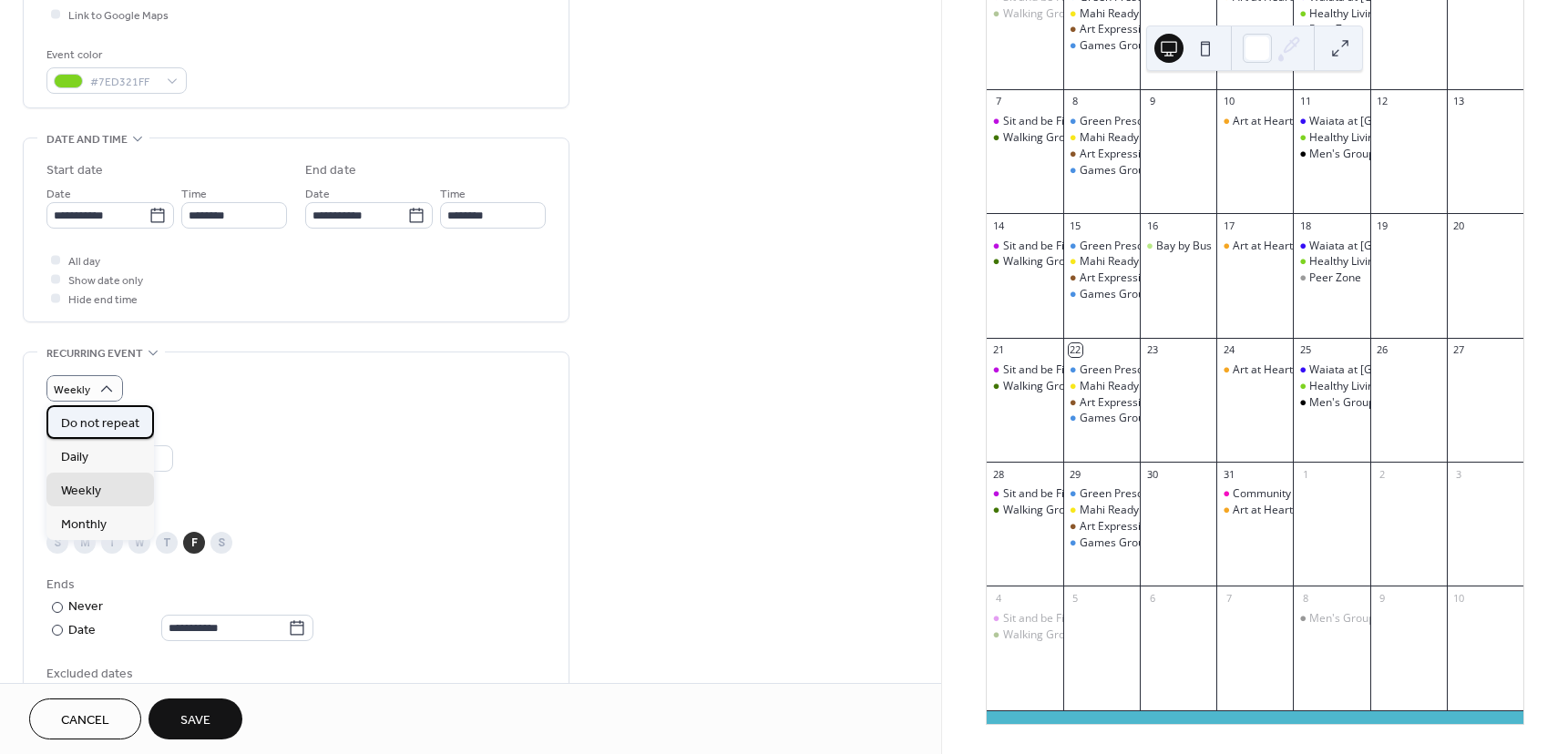 click on "Do not repeat" at bounding box center [100, 423] 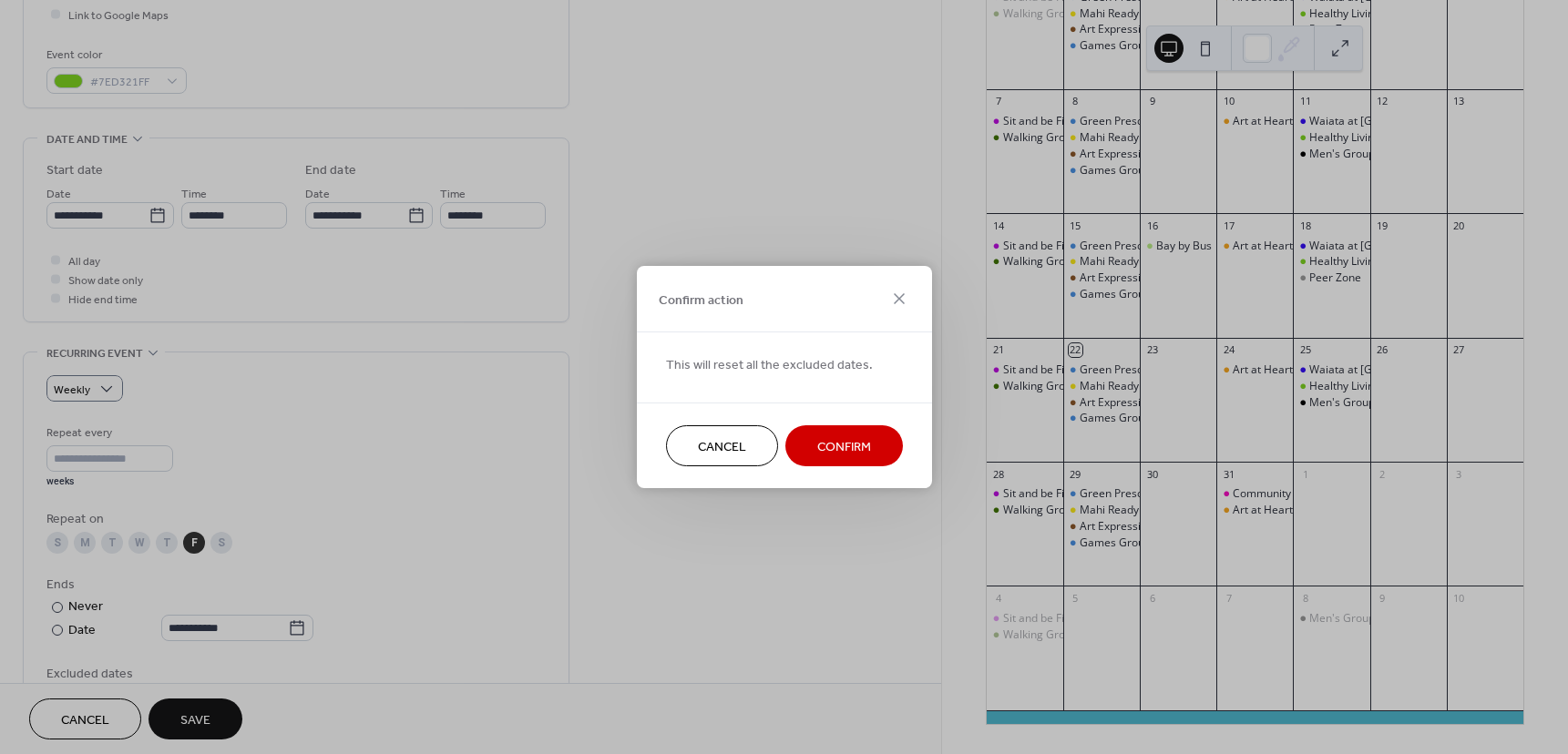 click on "Confirm" at bounding box center (844, 447) 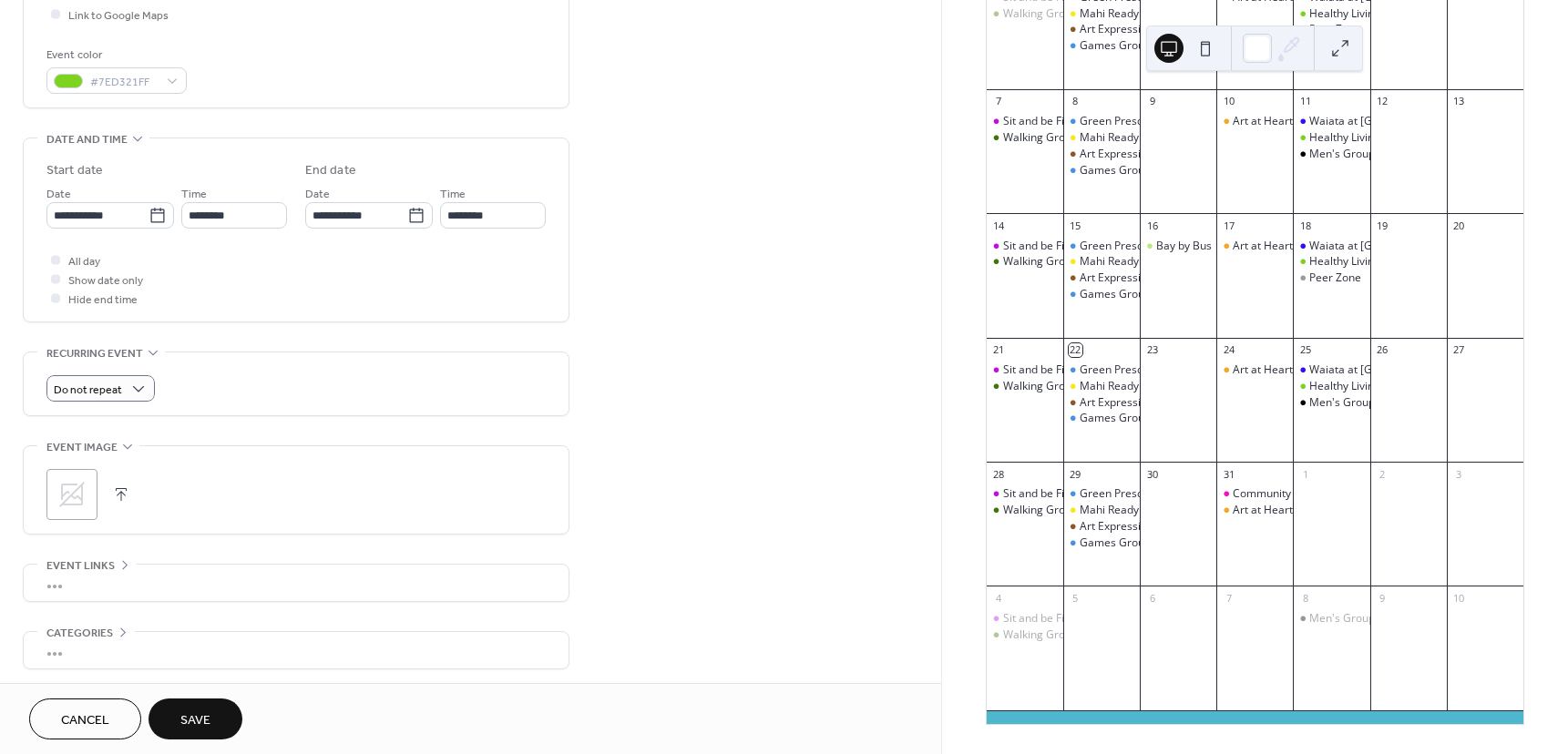 click on "Save" at bounding box center (195, 718) 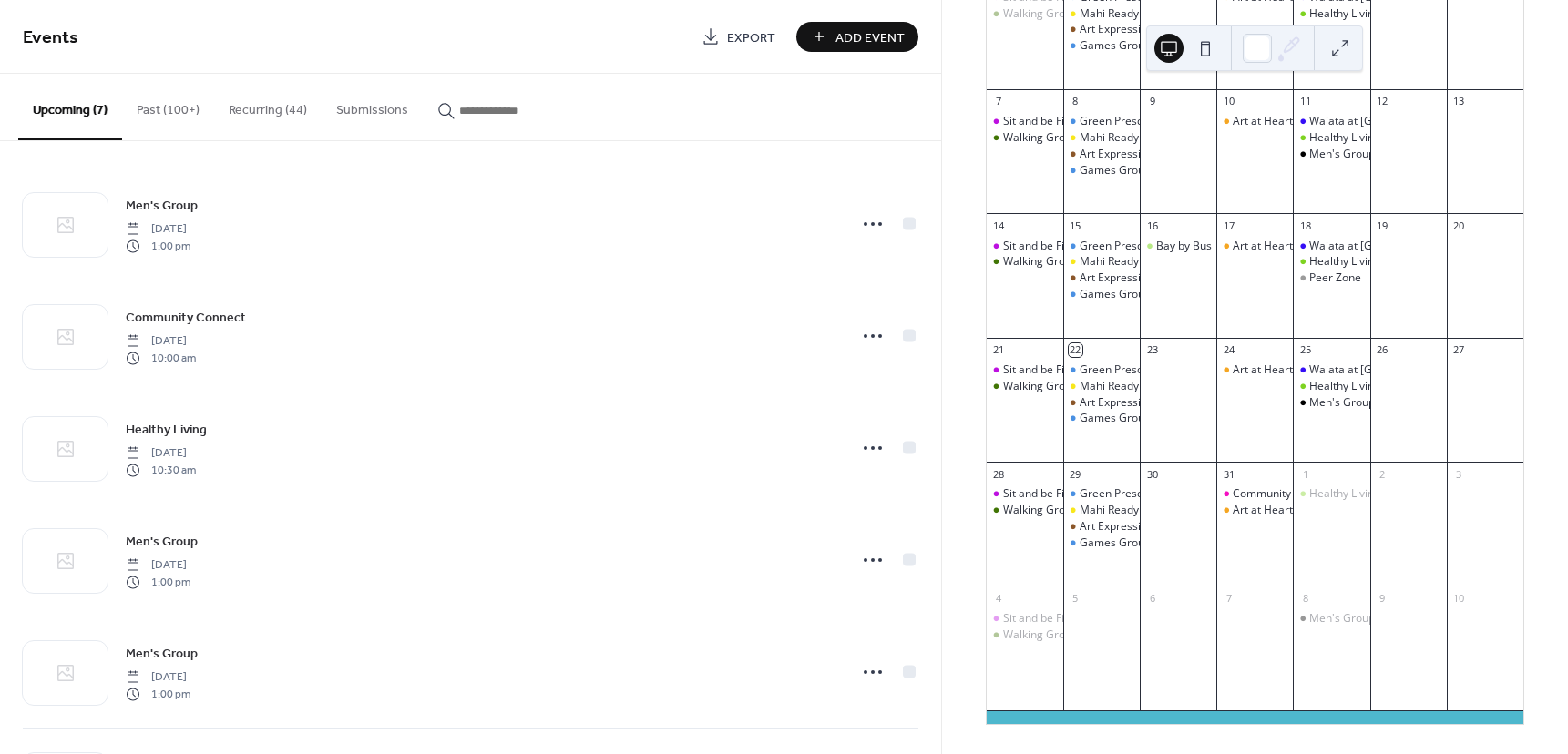 click on "Recurring (44)" at bounding box center (268, 106) 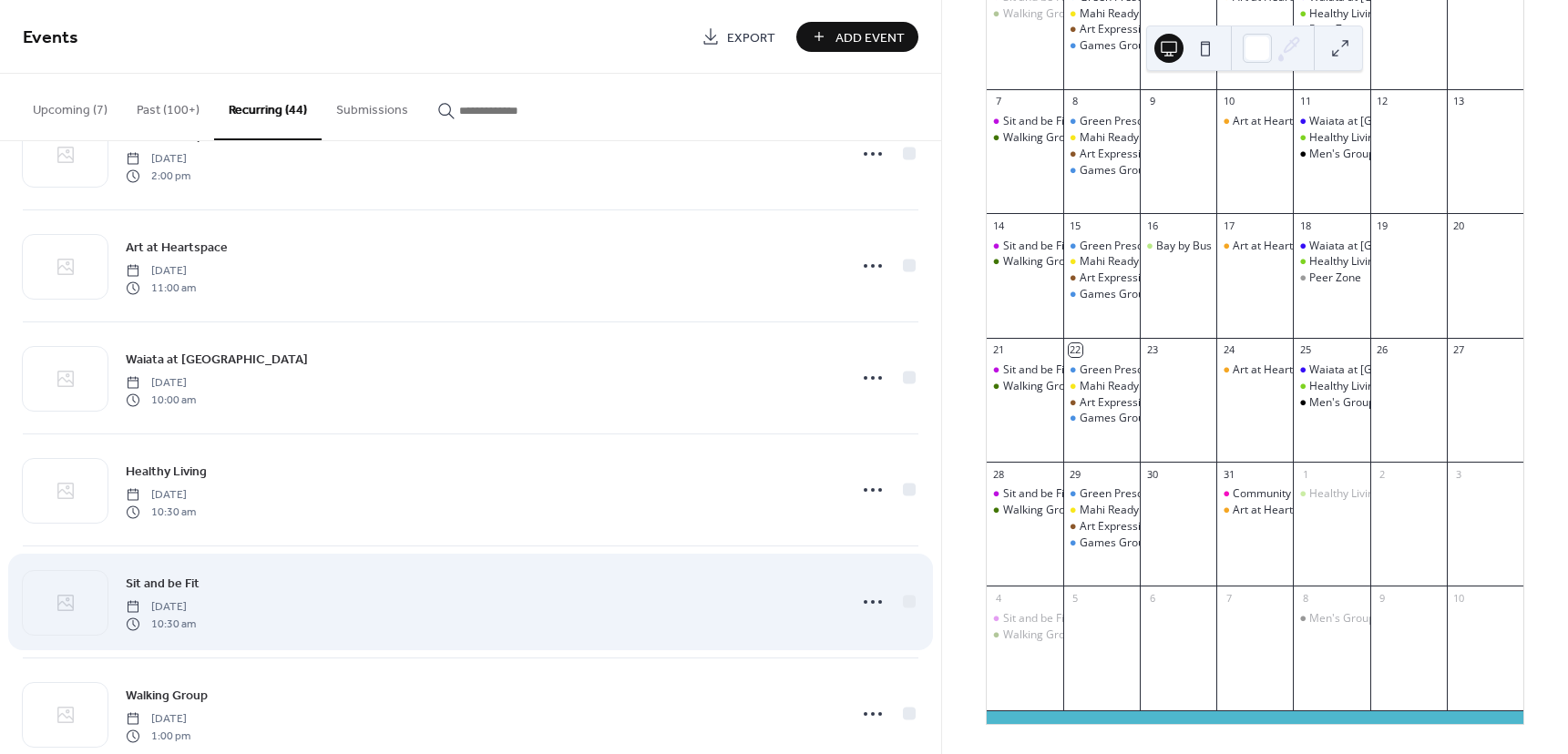 scroll, scrollTop: 4096, scrollLeft: 0, axis: vertical 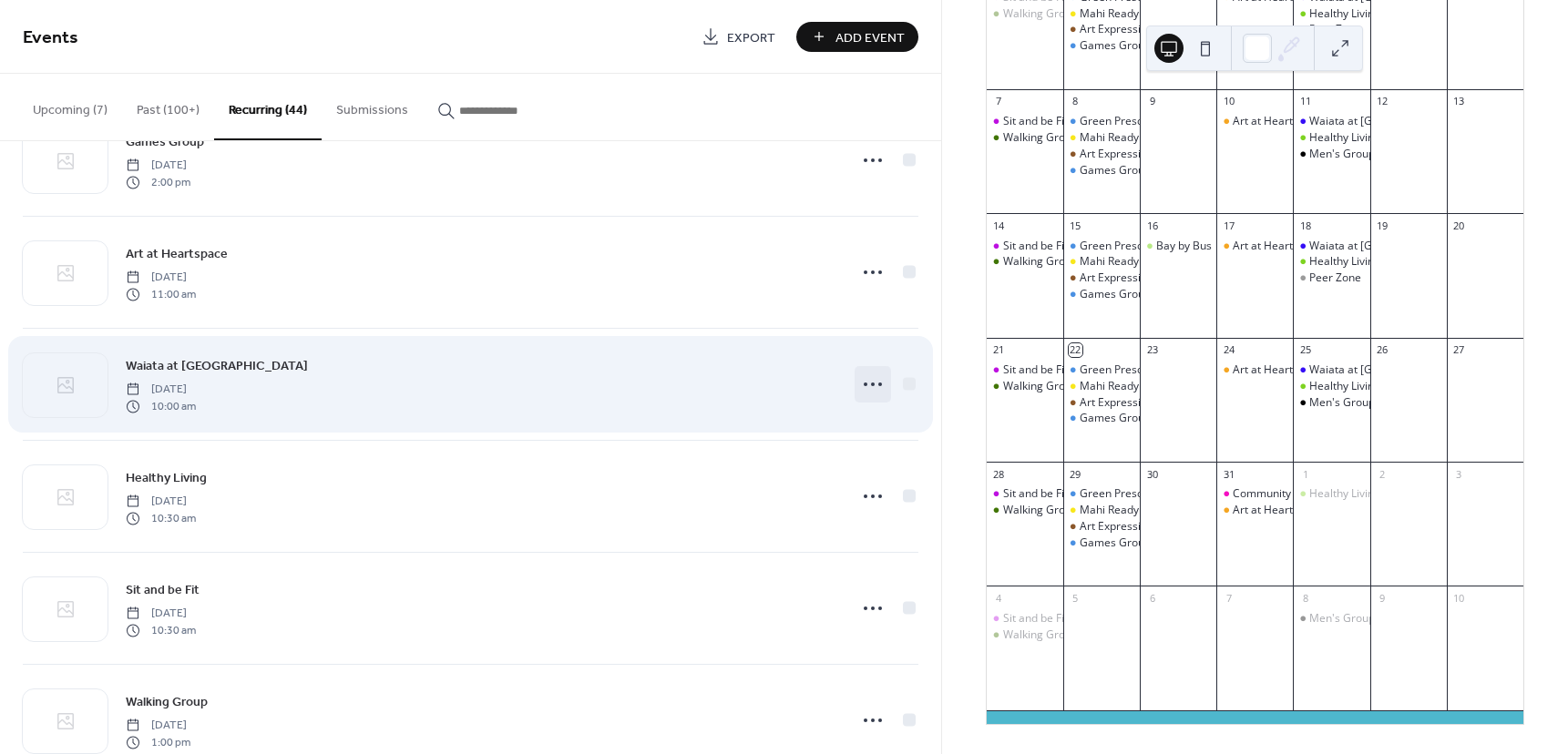 click 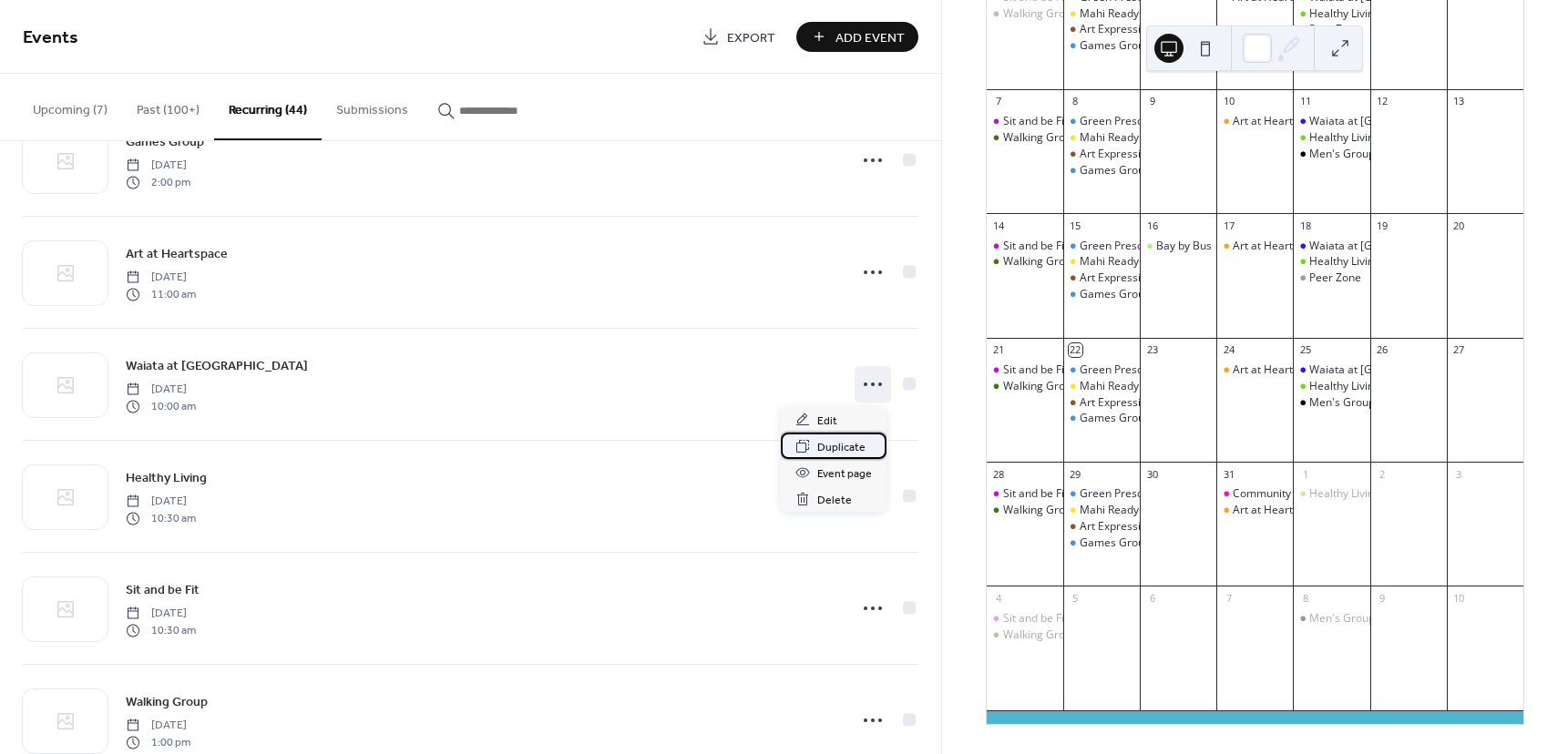 click on "Duplicate" at bounding box center (841, 447) 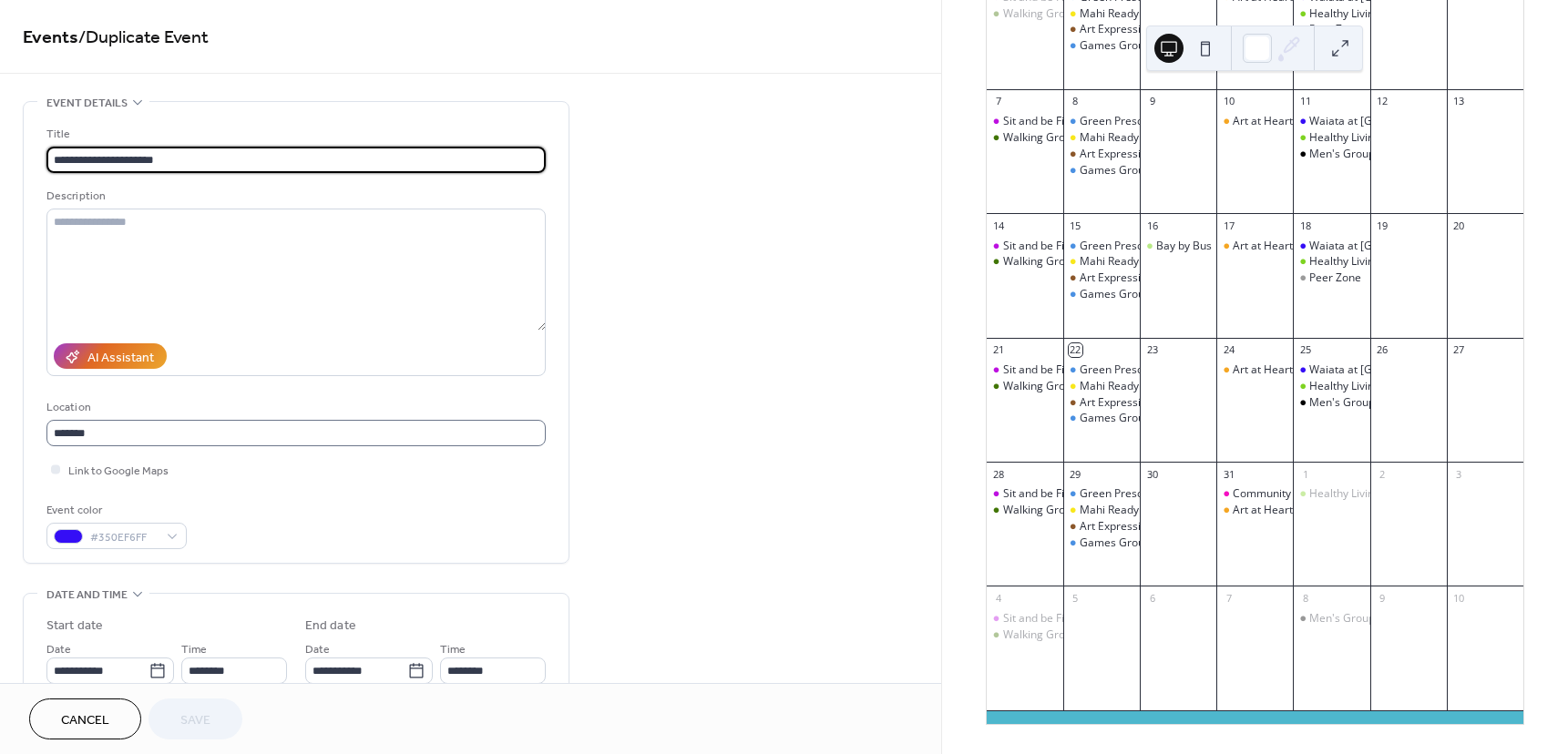 scroll, scrollTop: 1, scrollLeft: 0, axis: vertical 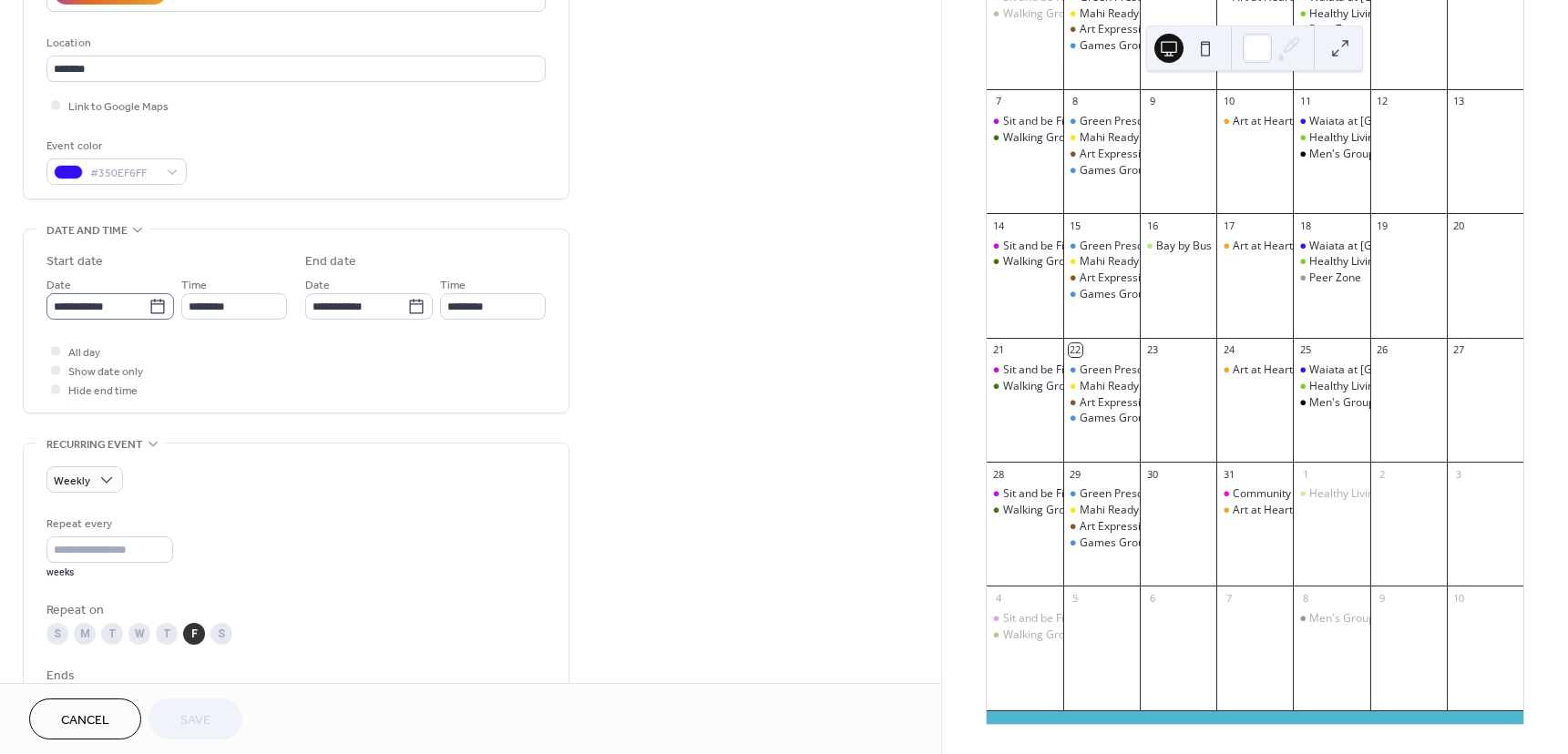 click 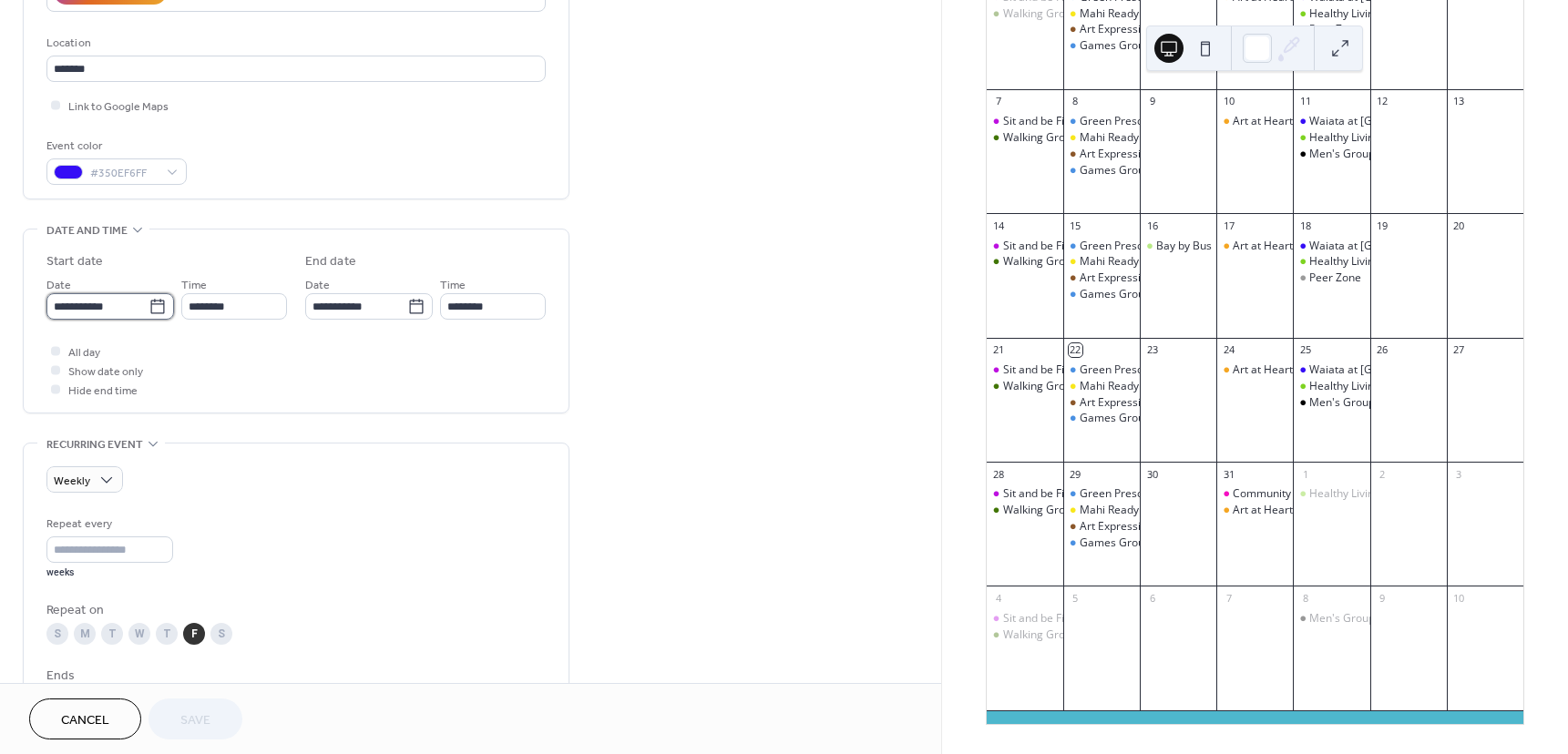 click on "**********" at bounding box center [97, 306] 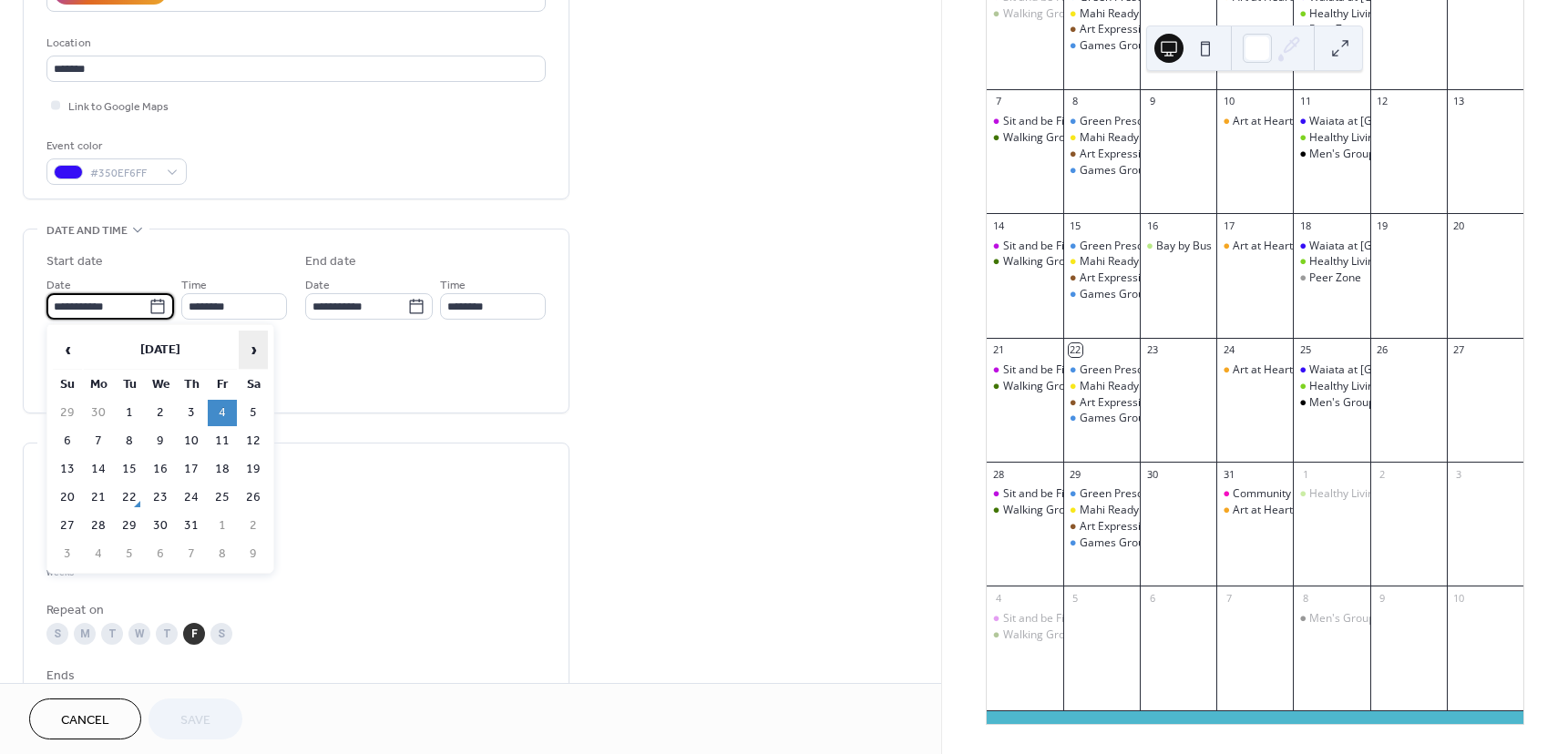 click on "›" at bounding box center (253, 350) 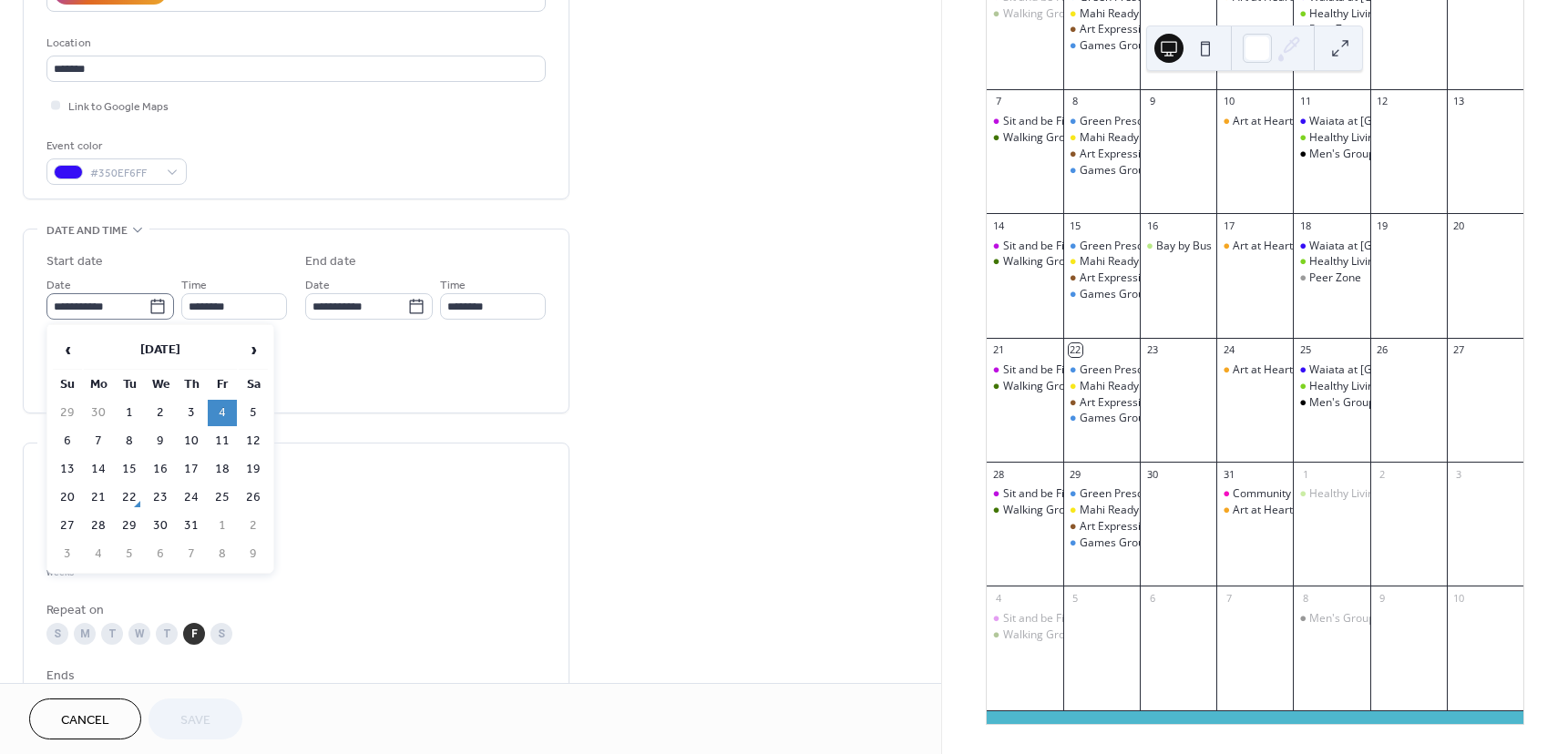 click 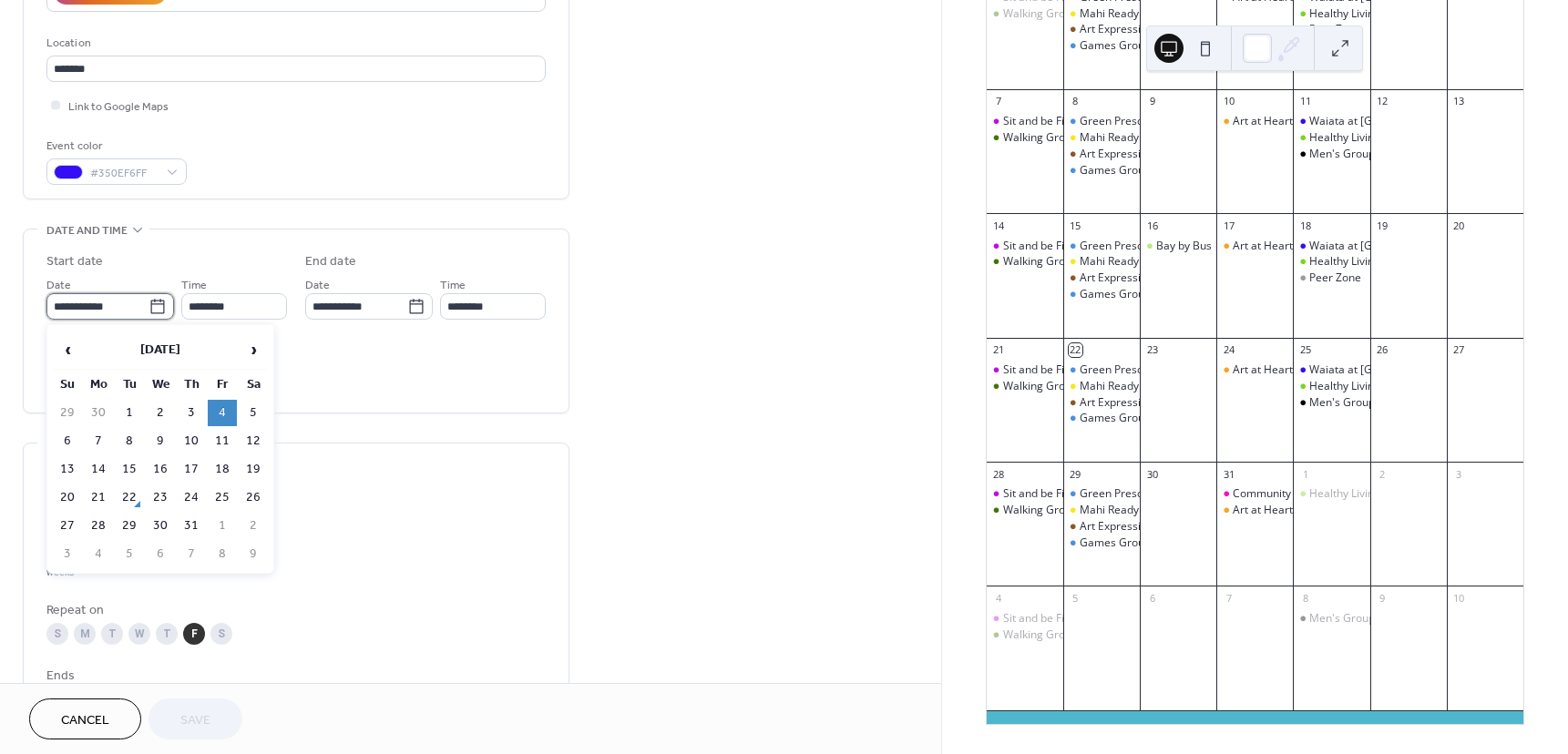 click on "**********" at bounding box center [97, 306] 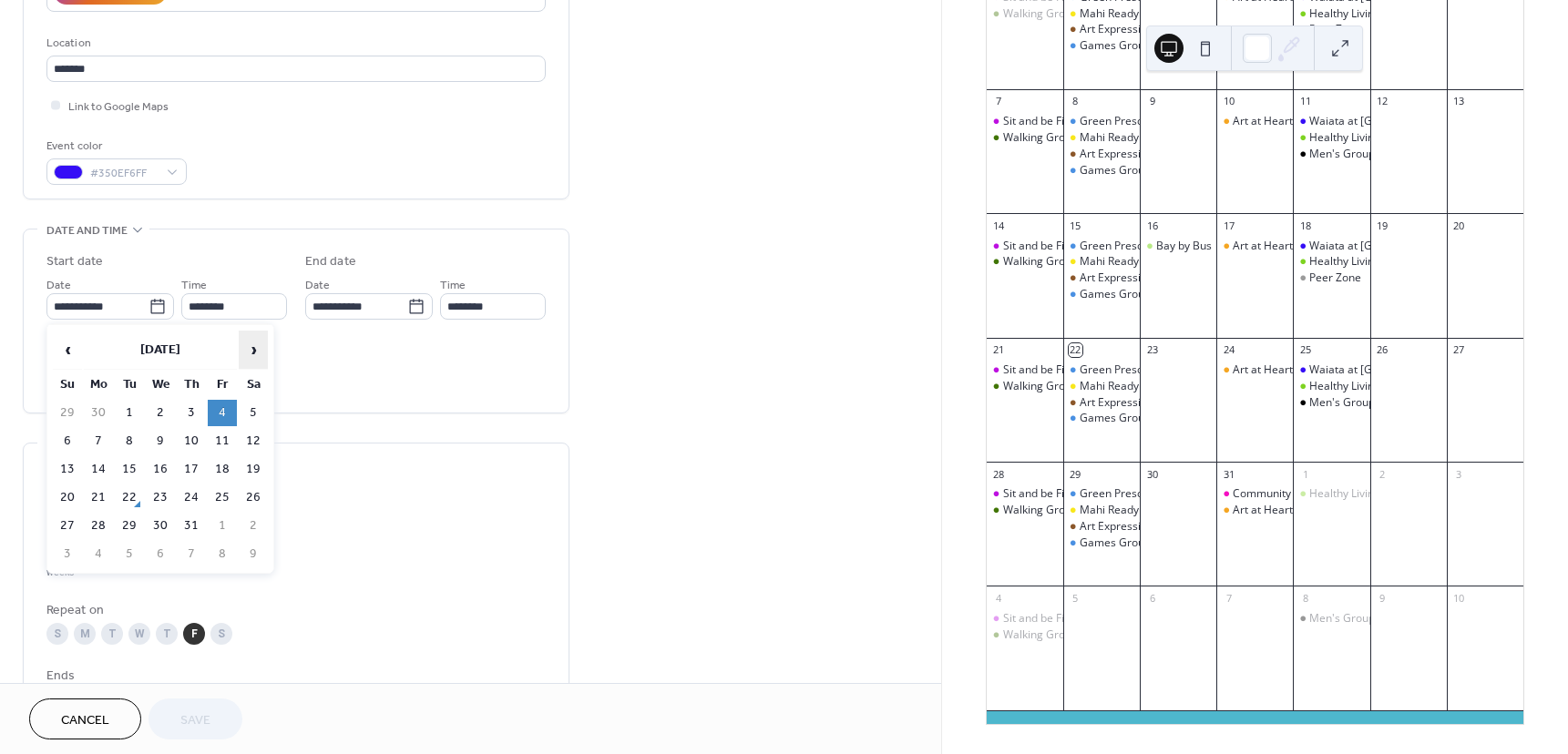 click on "›" at bounding box center (253, 350) 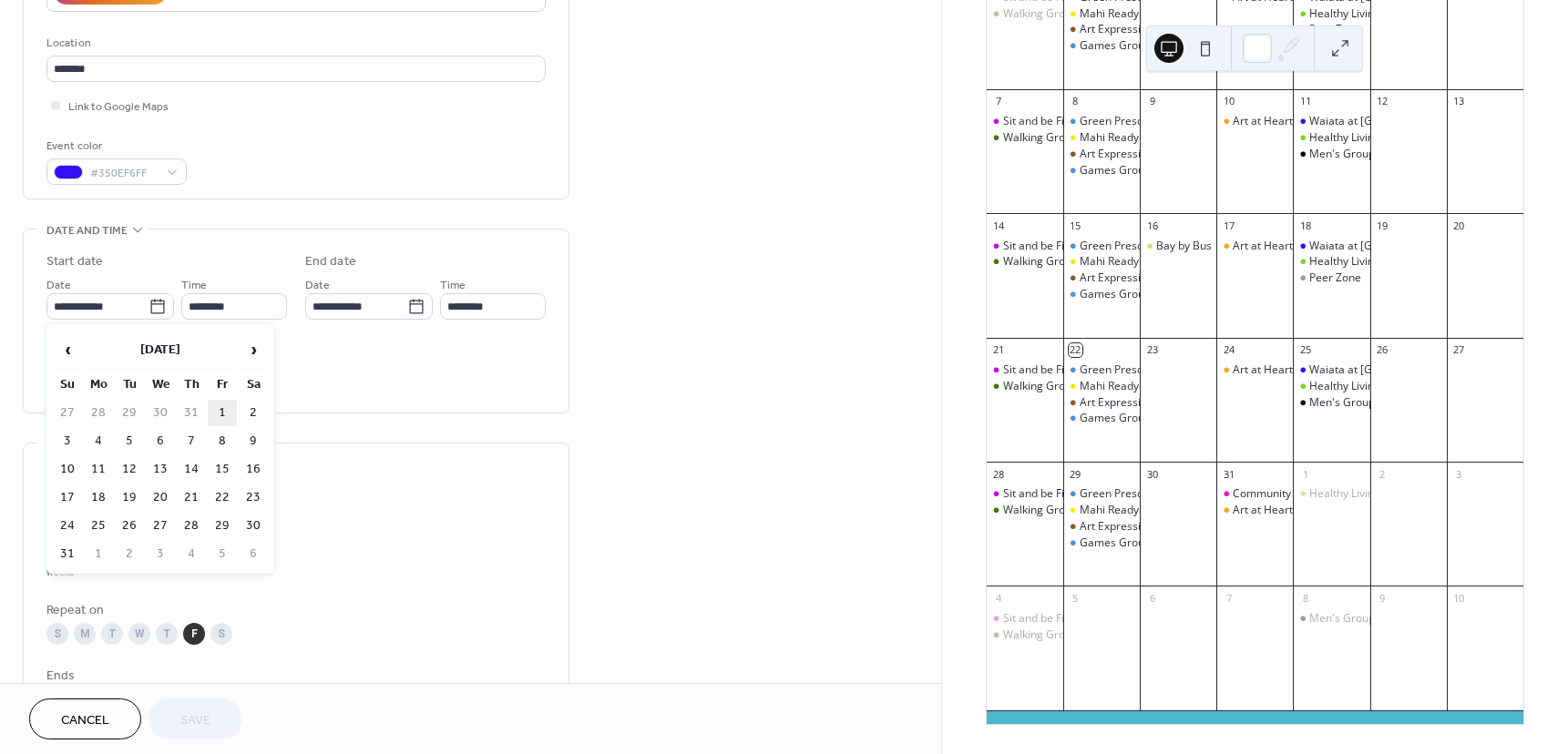 click on "1" at bounding box center [222, 413] 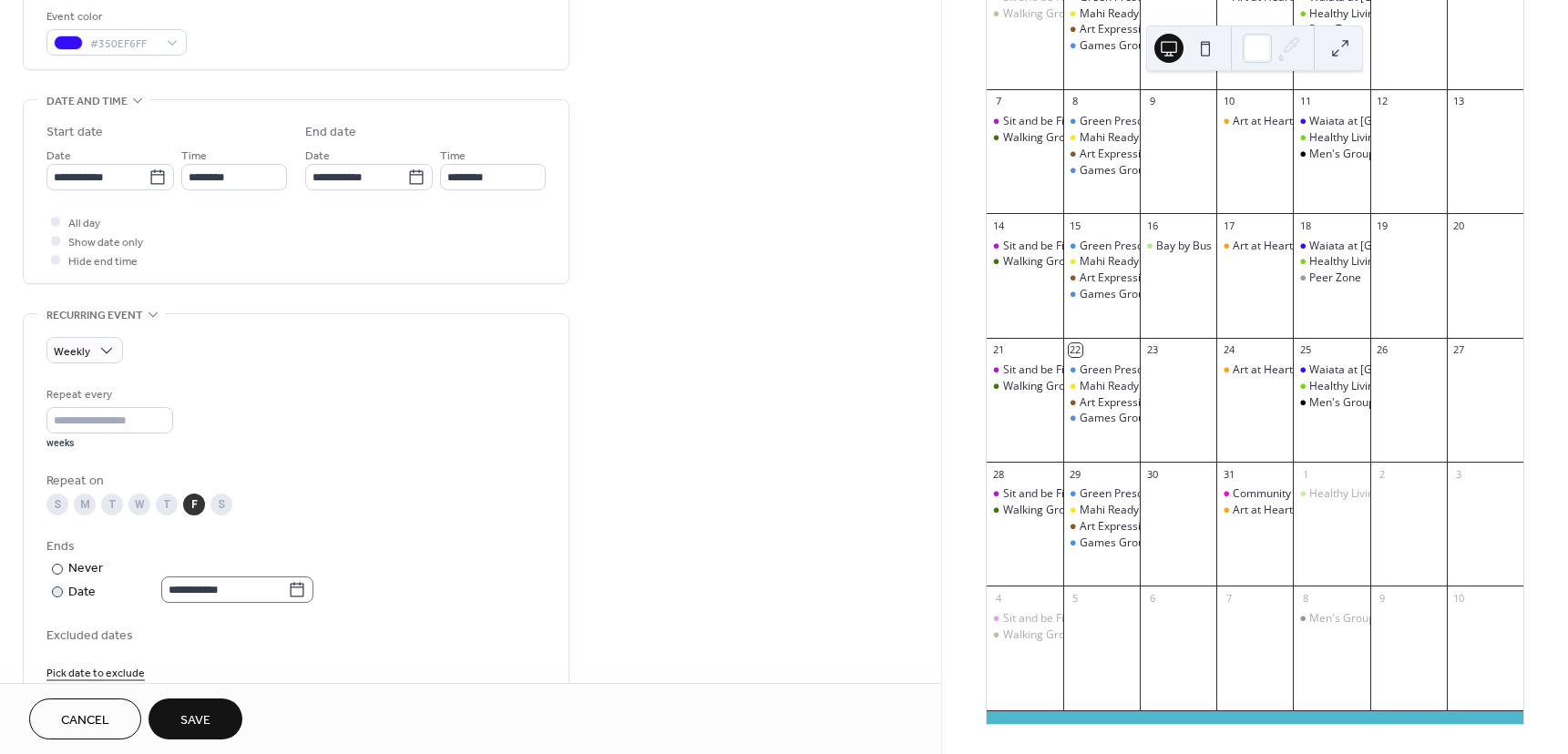scroll, scrollTop: 546, scrollLeft: 0, axis: vertical 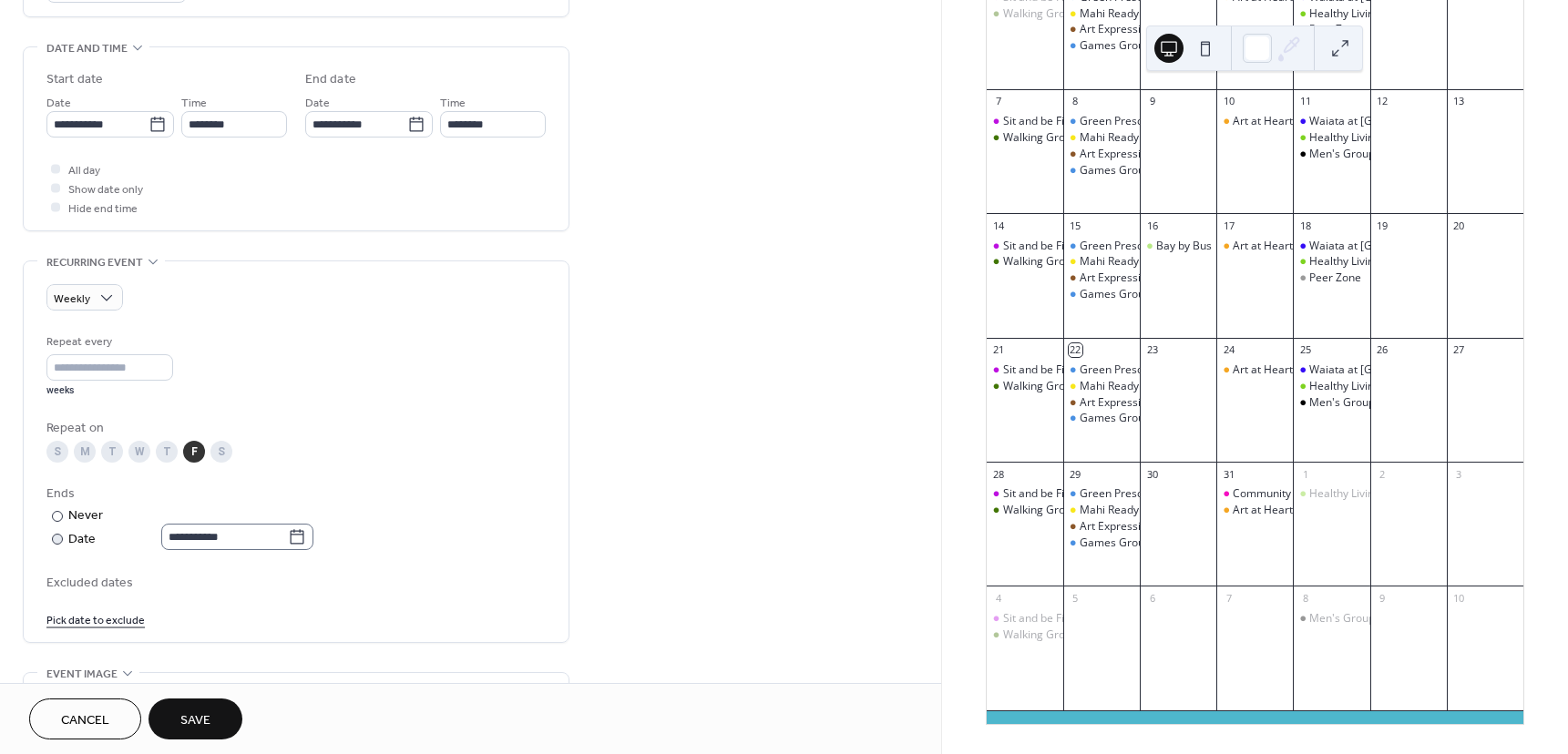 click 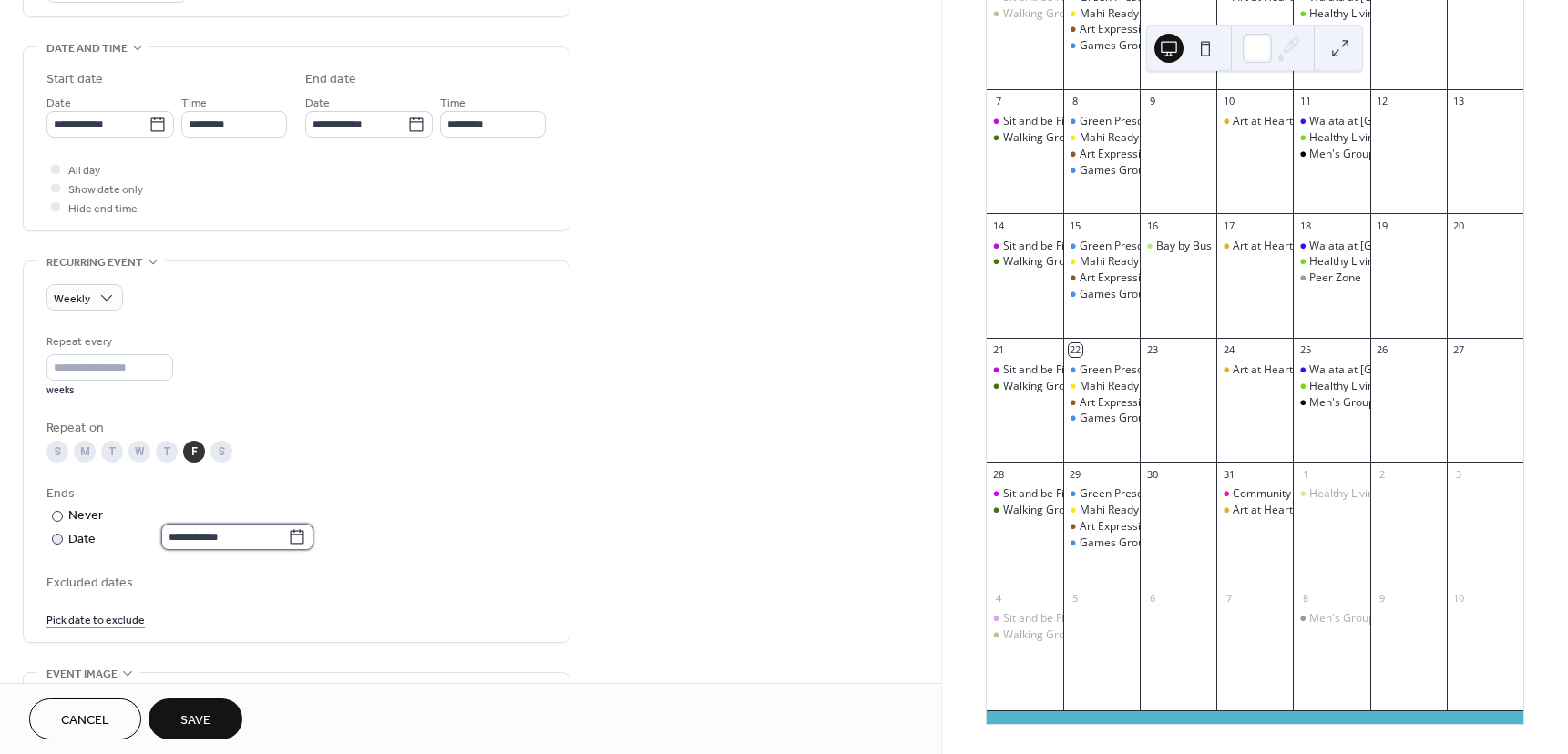 click on "**********" at bounding box center [224, 536] 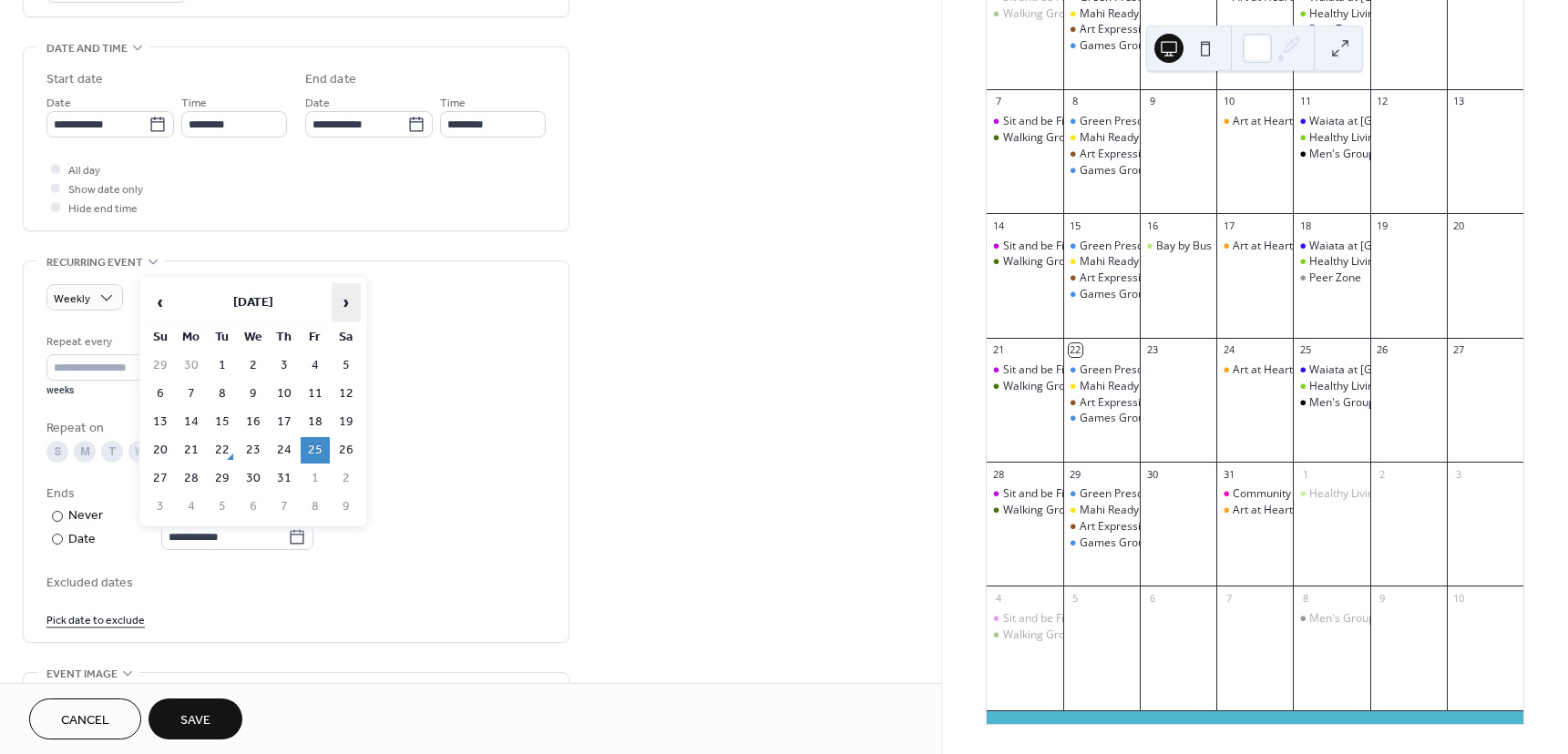 click on "›" at bounding box center (346, 302) 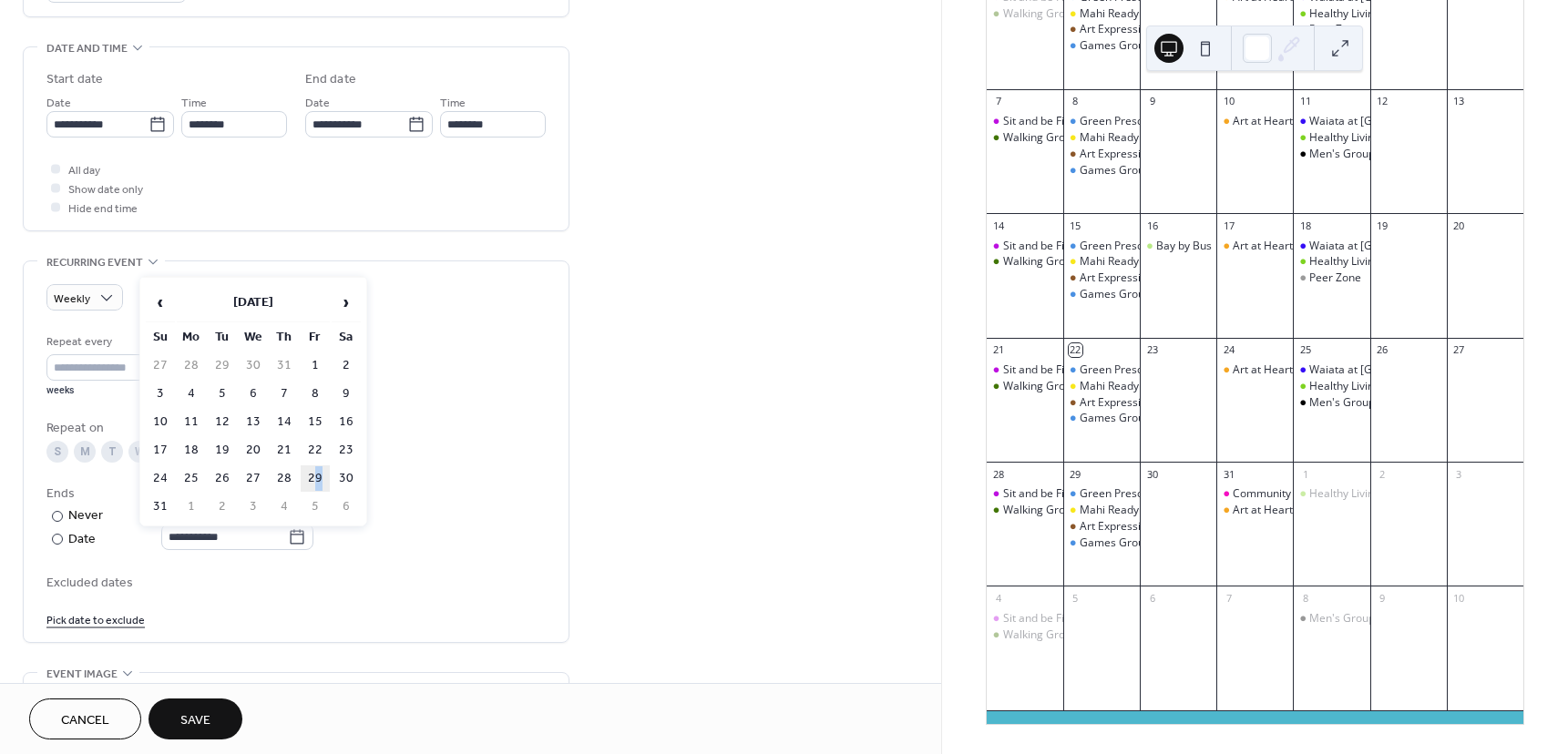 click on "29" at bounding box center (315, 478) 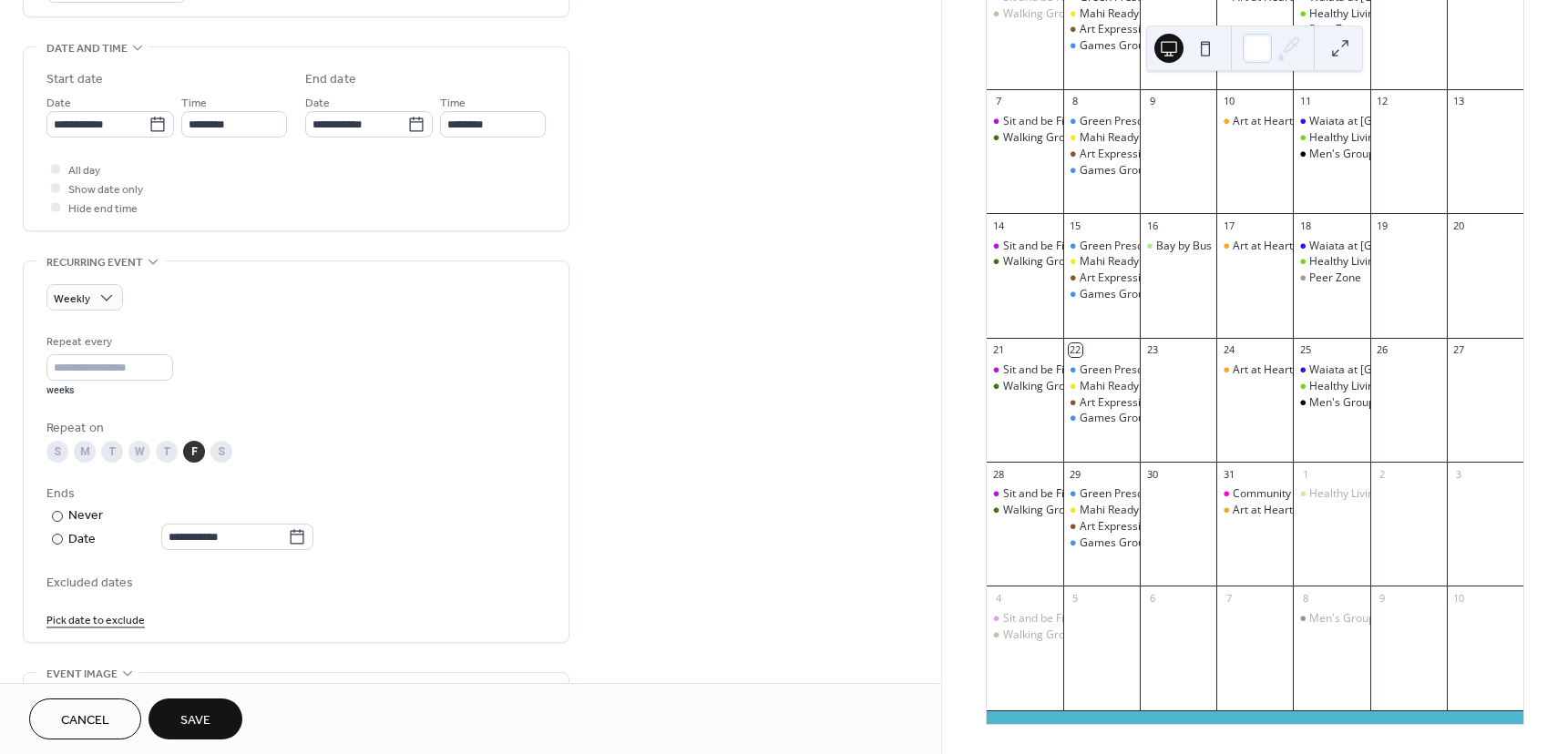 click on "Save" at bounding box center (195, 720) 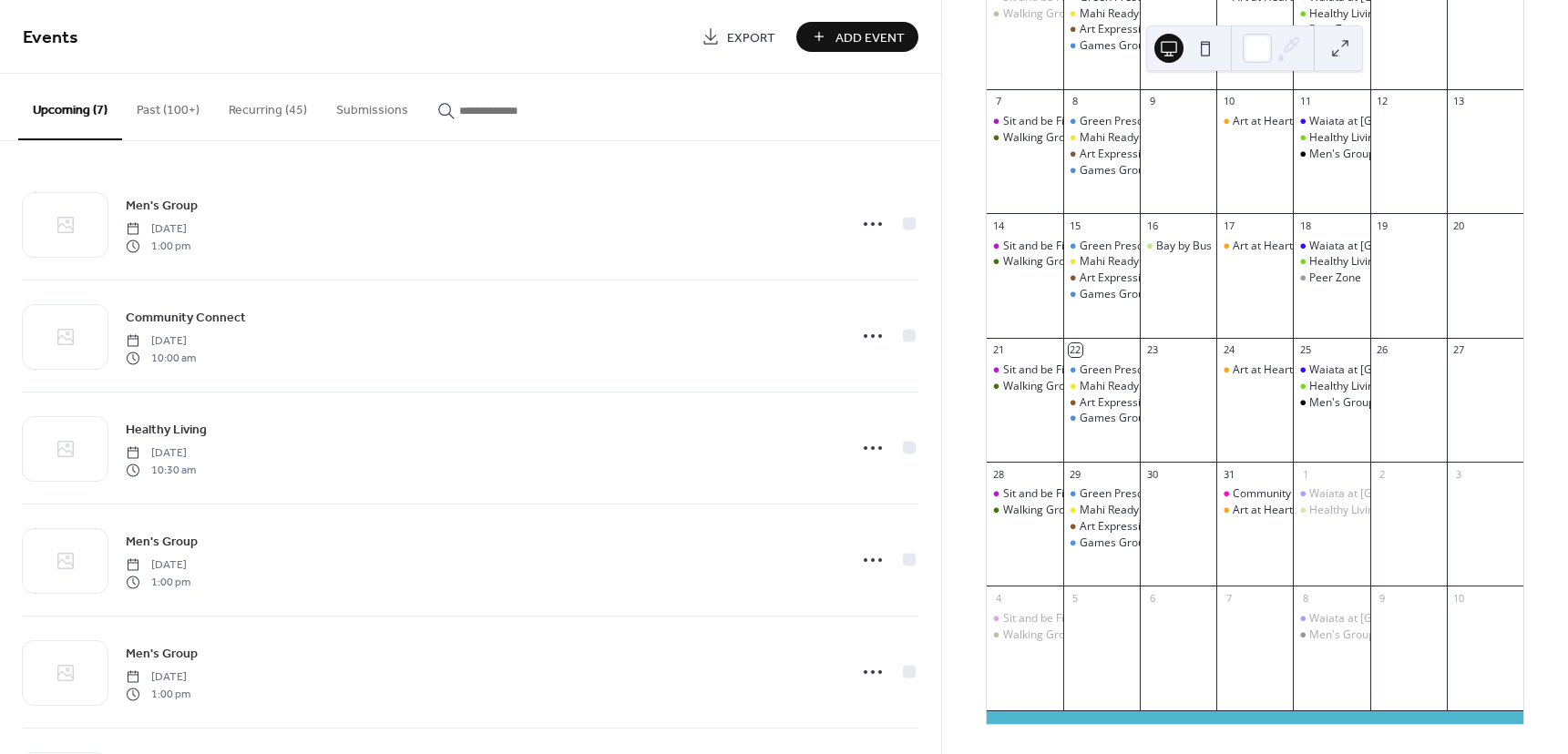 click on "Recurring (45)" at bounding box center [268, 106] 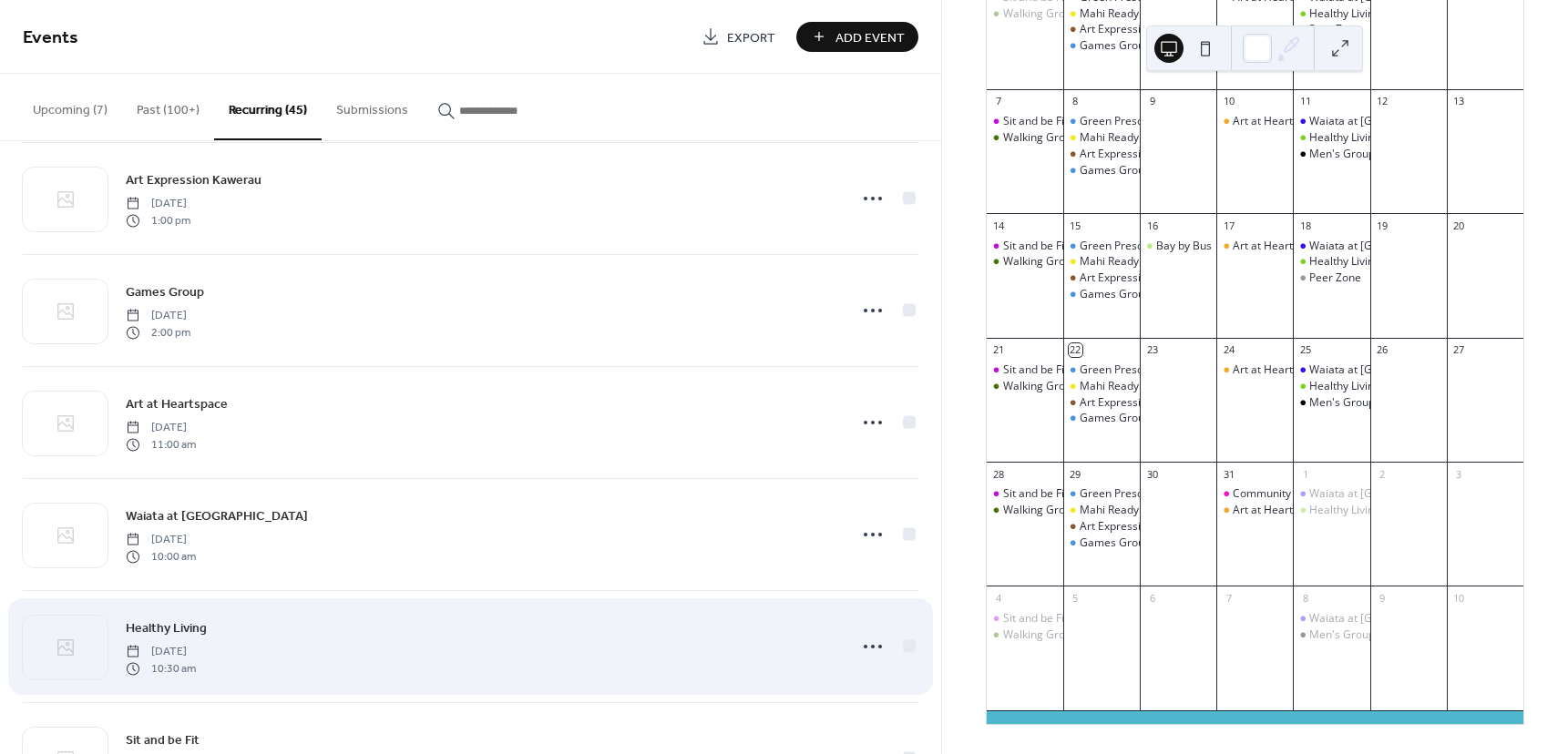 scroll, scrollTop: 3935, scrollLeft: 0, axis: vertical 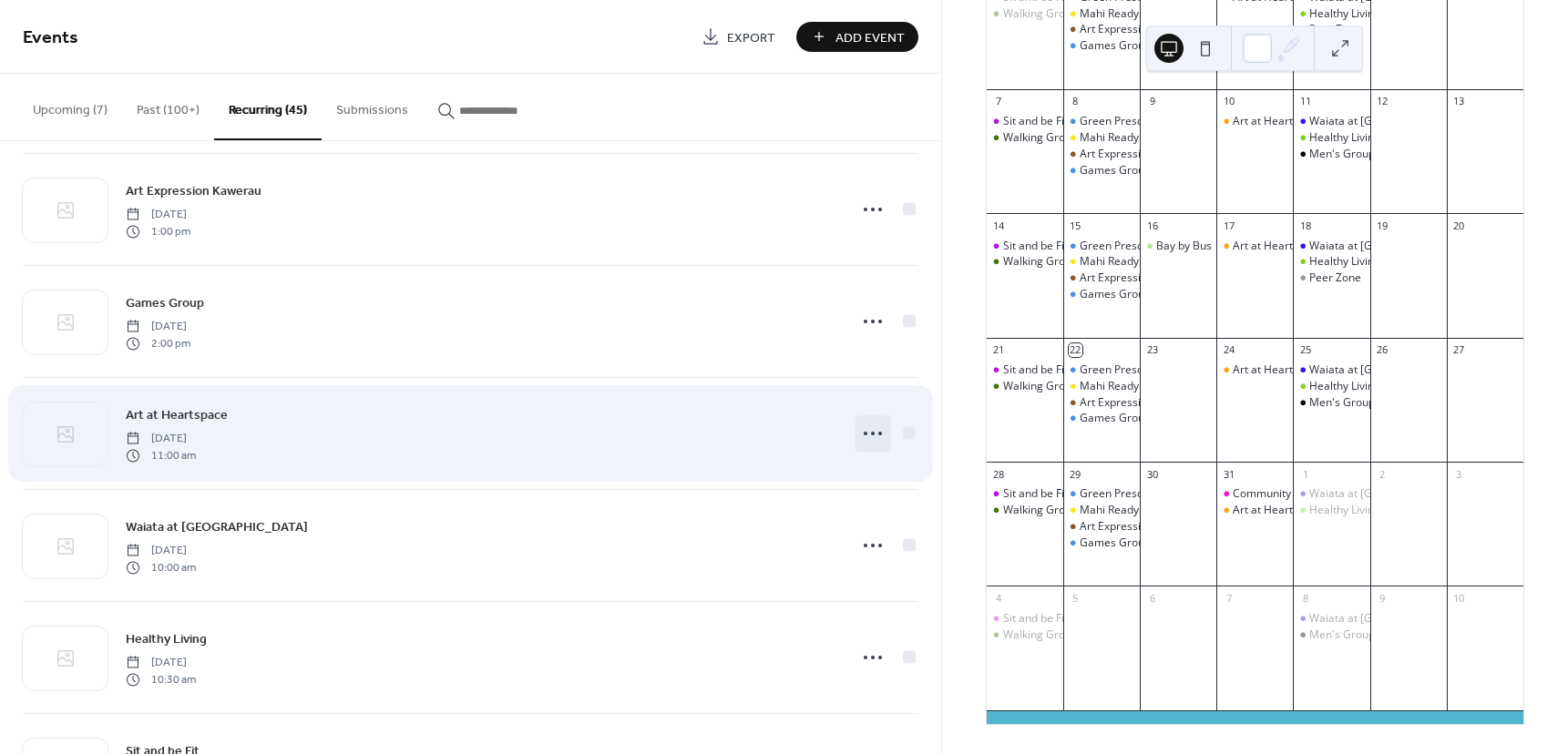 click 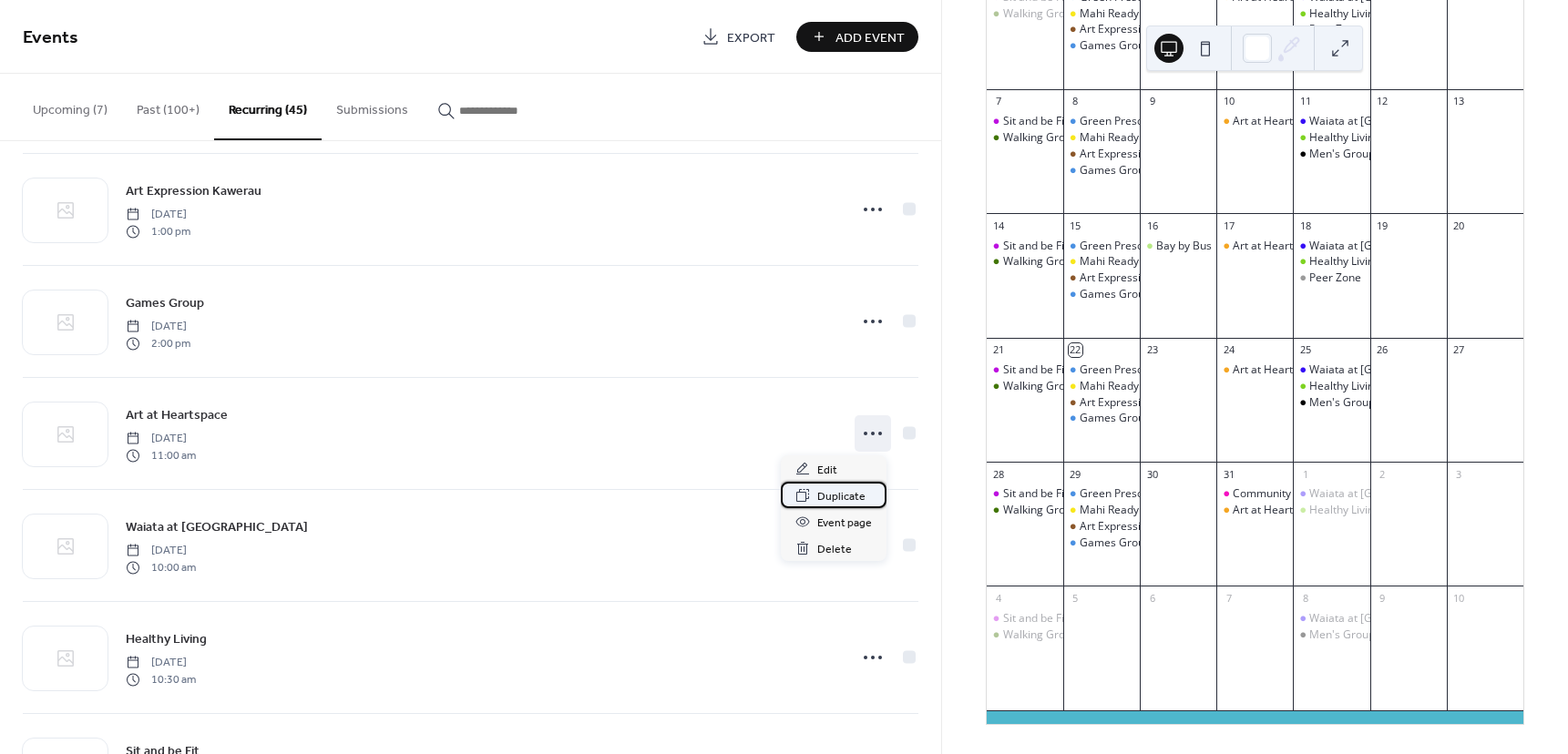 click on "Duplicate" at bounding box center [841, 496] 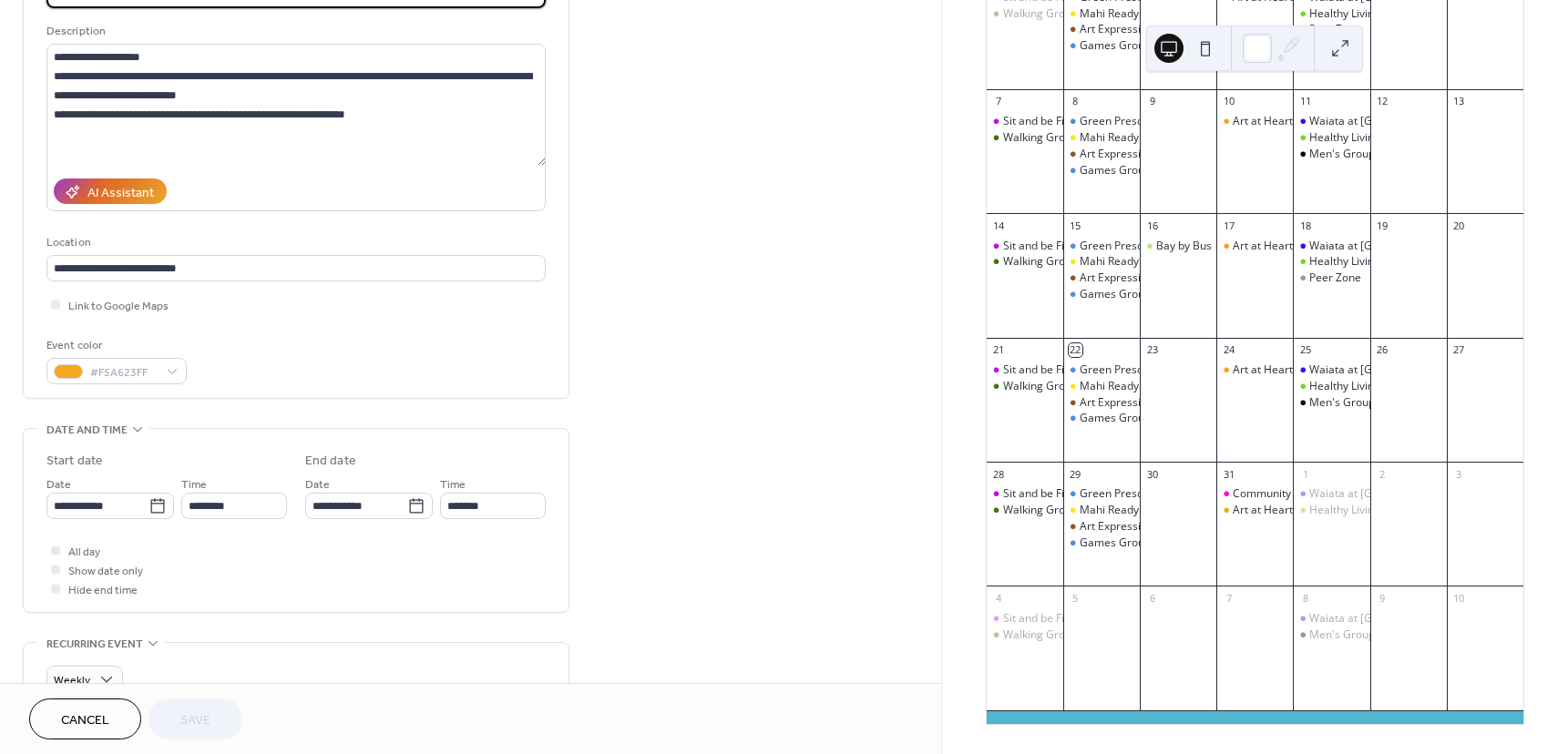 scroll, scrollTop: 273, scrollLeft: 0, axis: vertical 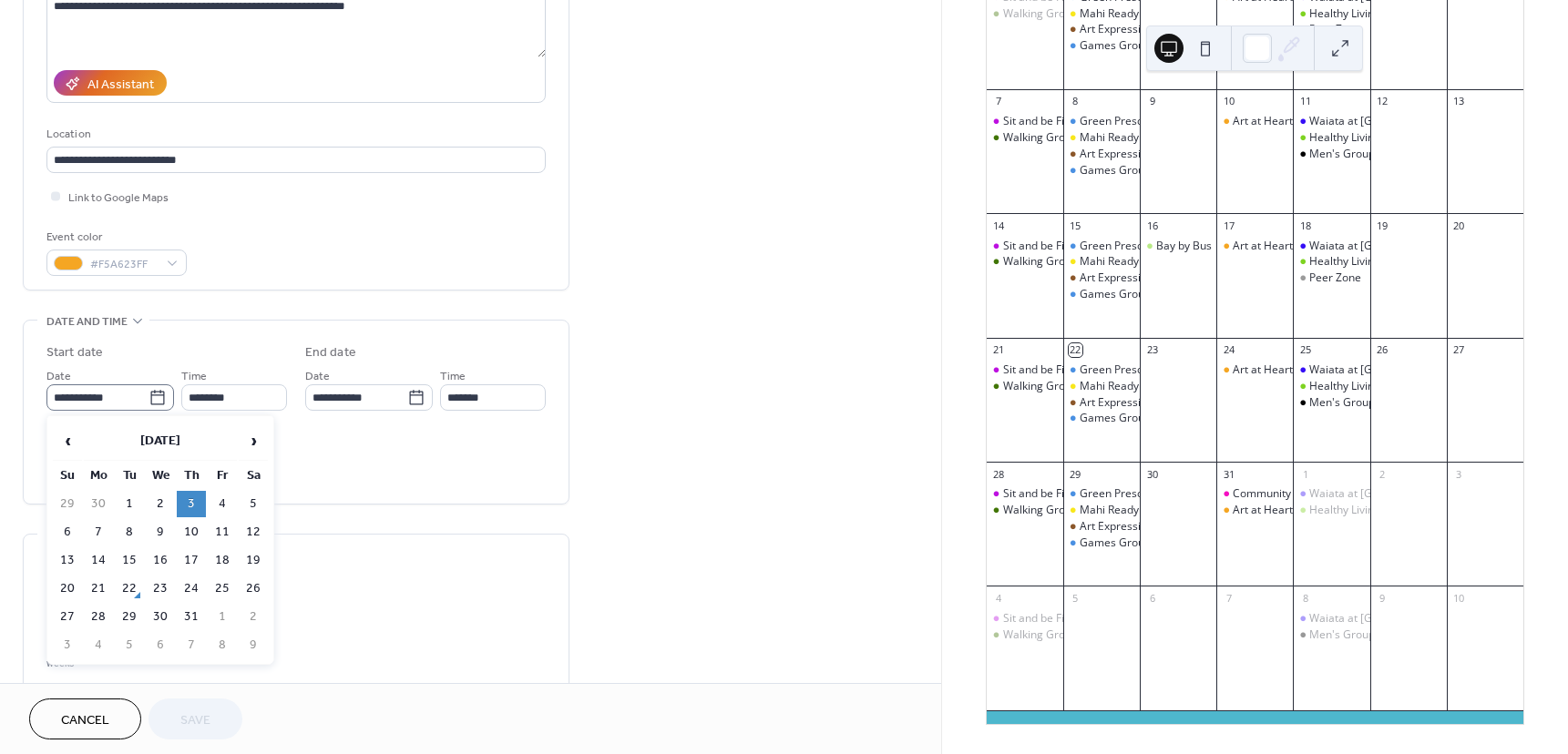 click 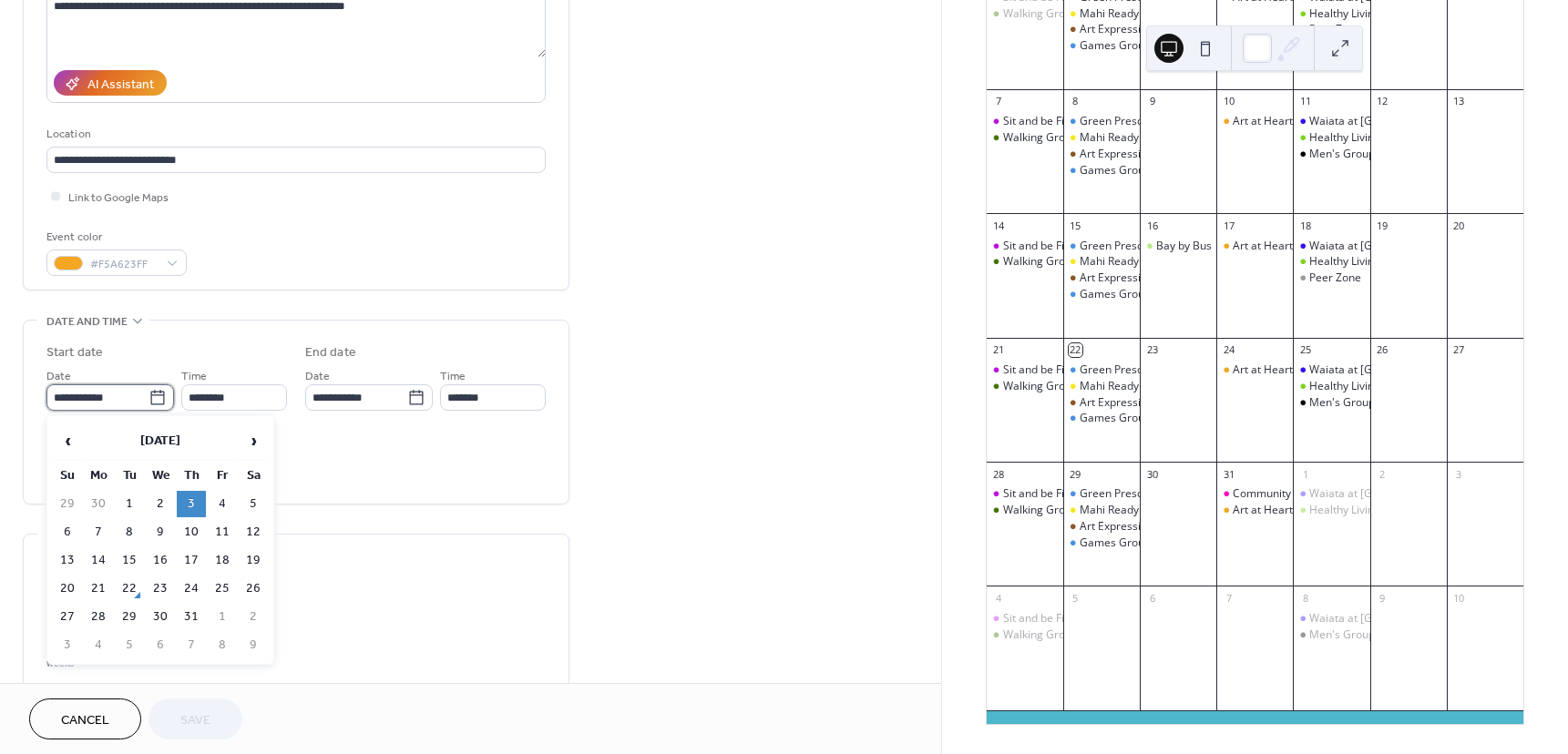 click on "**********" at bounding box center (97, 397) 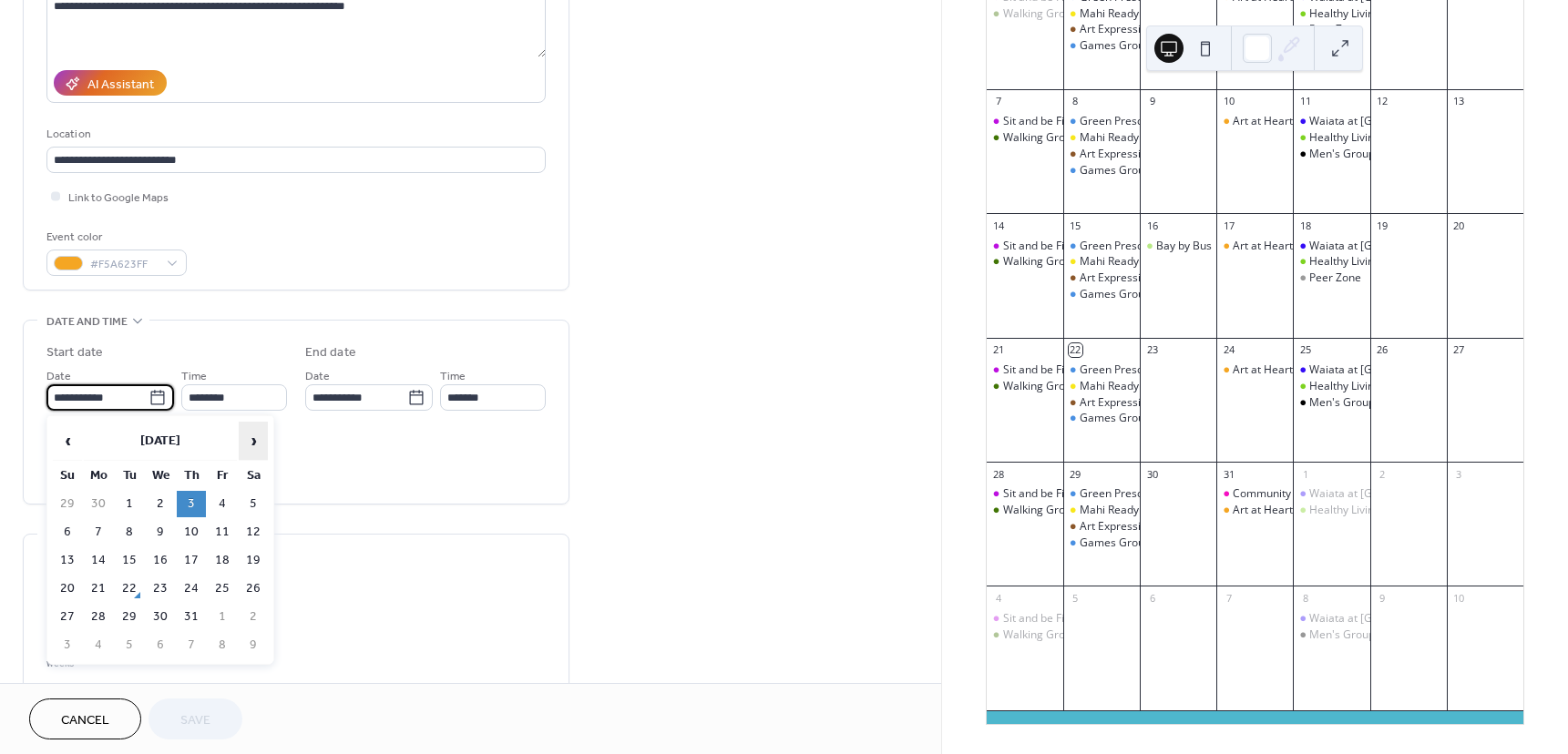 click on "›" at bounding box center [253, 441] 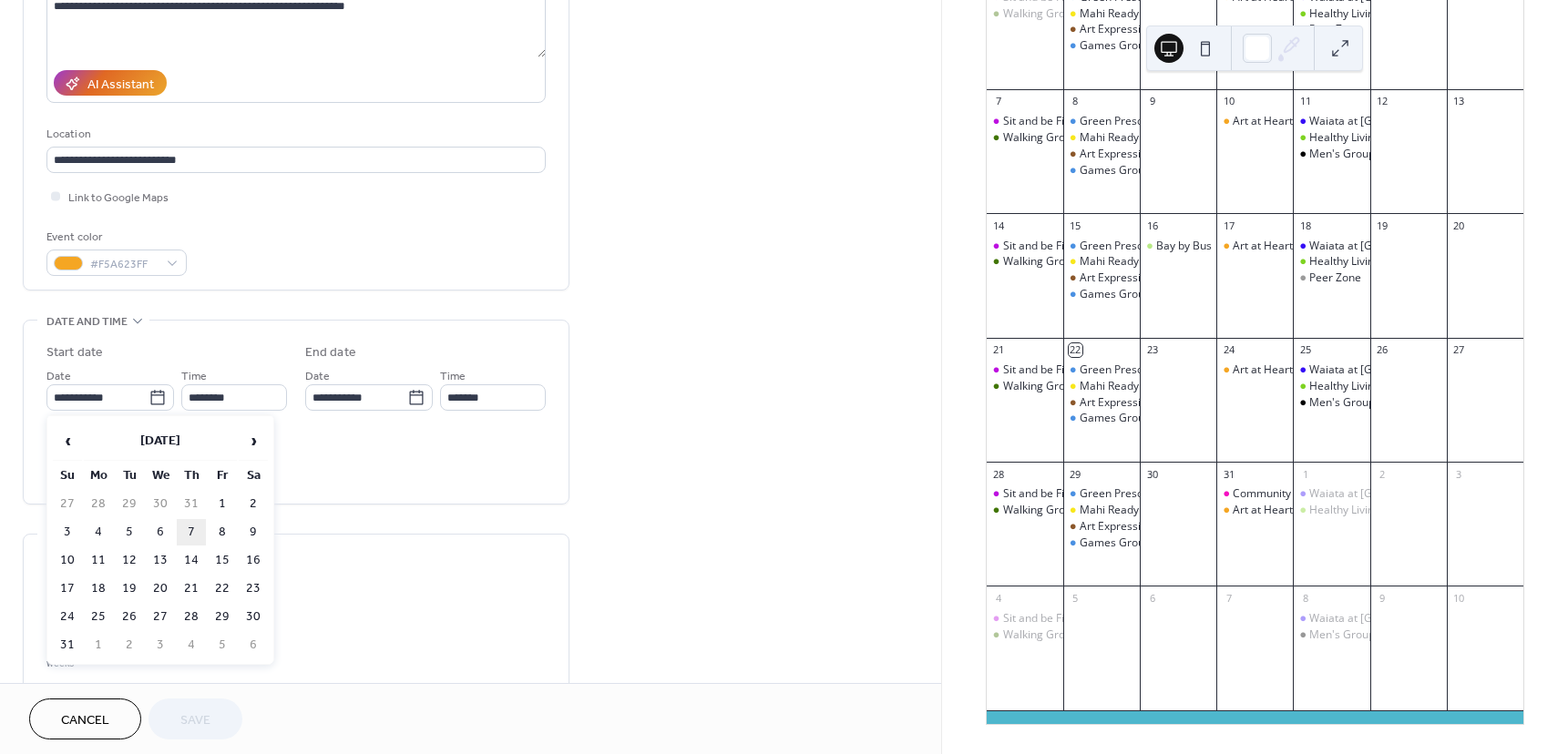 click on "7" at bounding box center [191, 532] 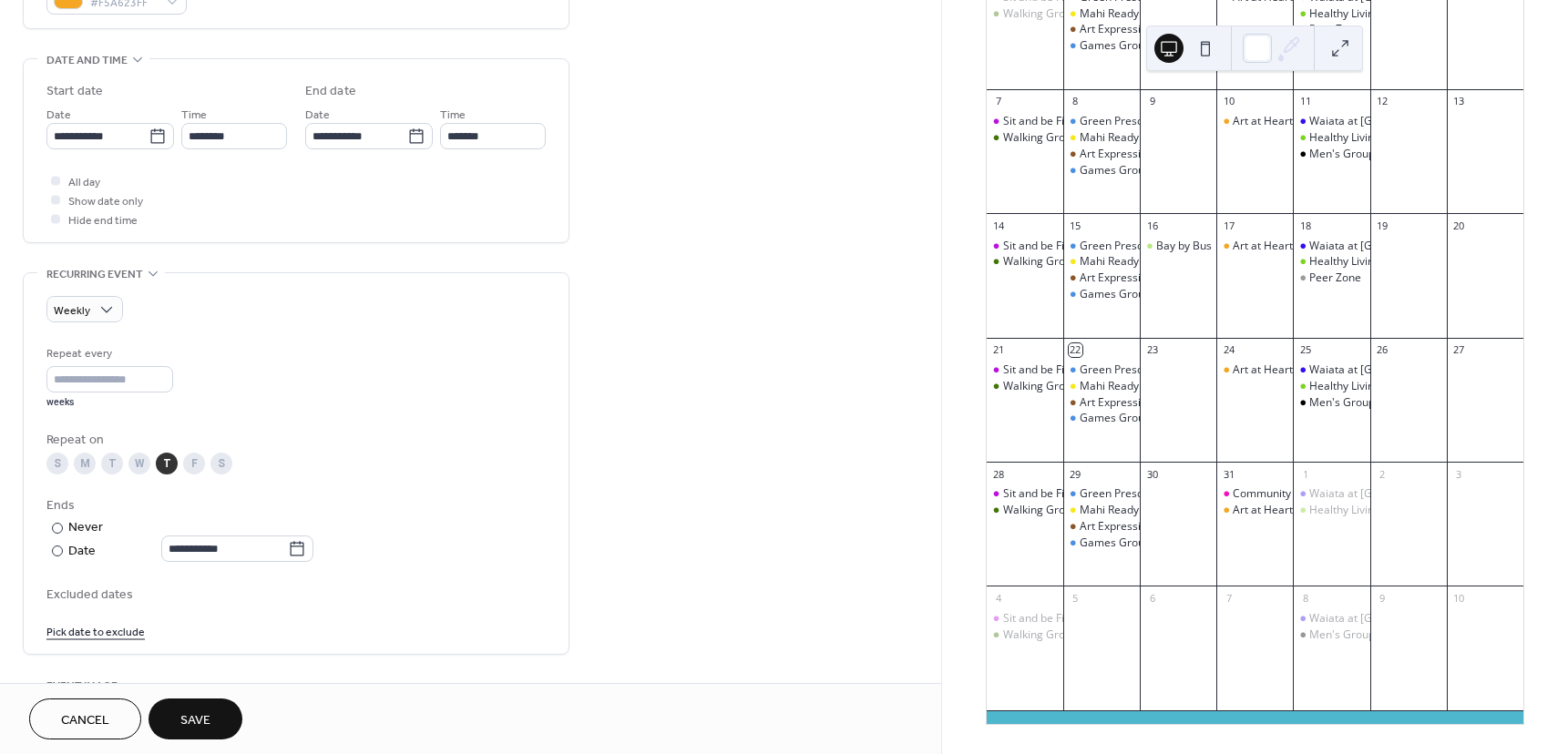 scroll, scrollTop: 546, scrollLeft: 0, axis: vertical 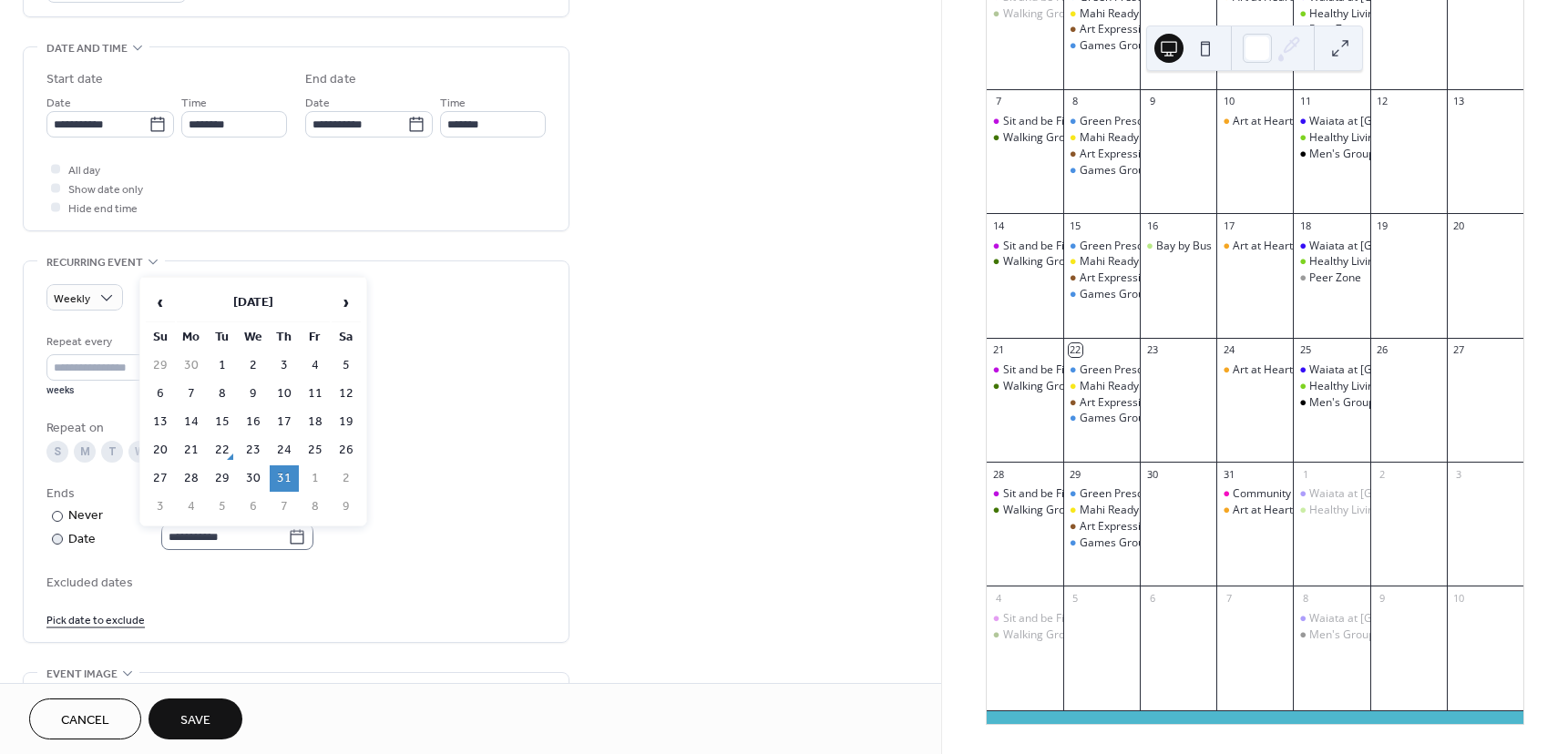 click 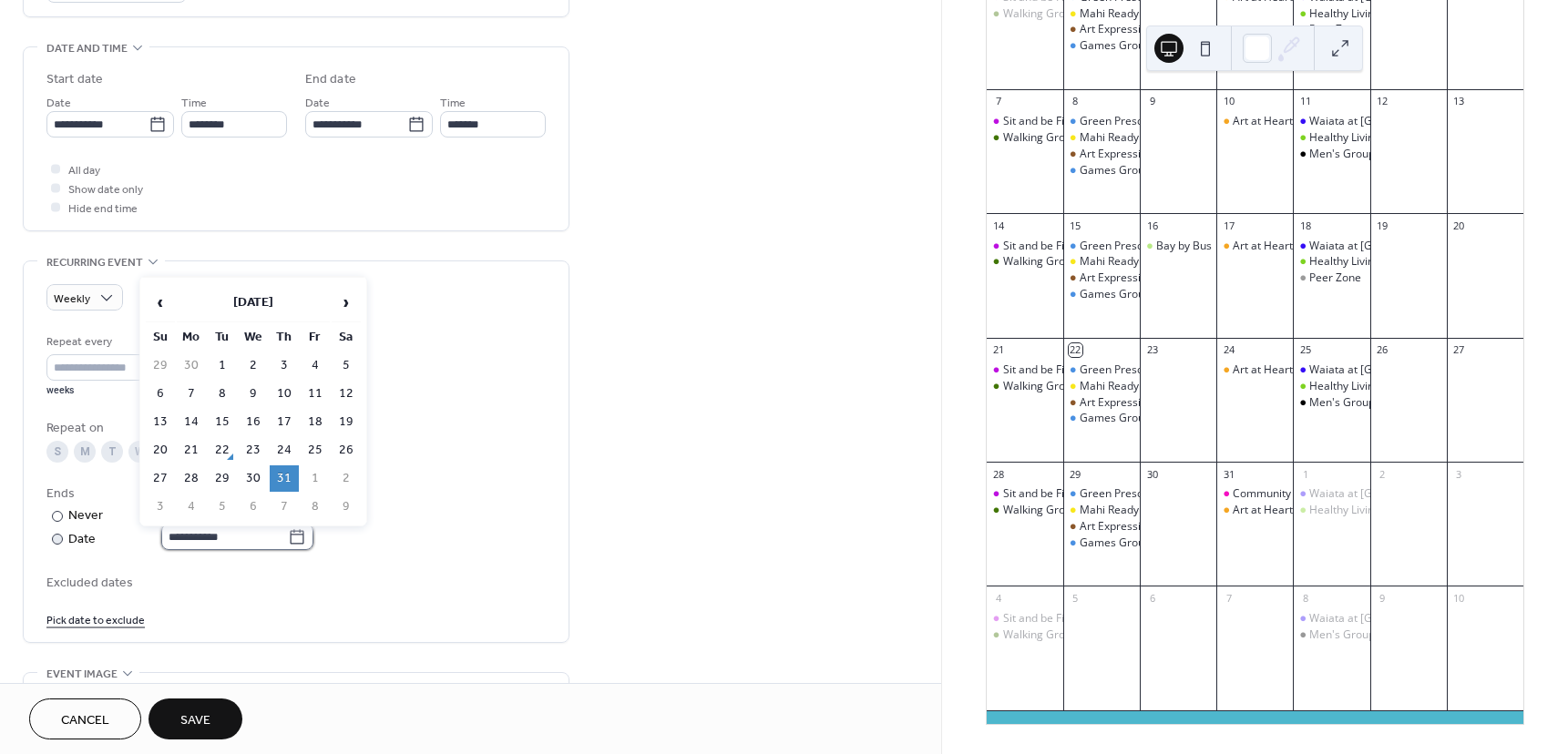 click on "**********" at bounding box center (224, 536) 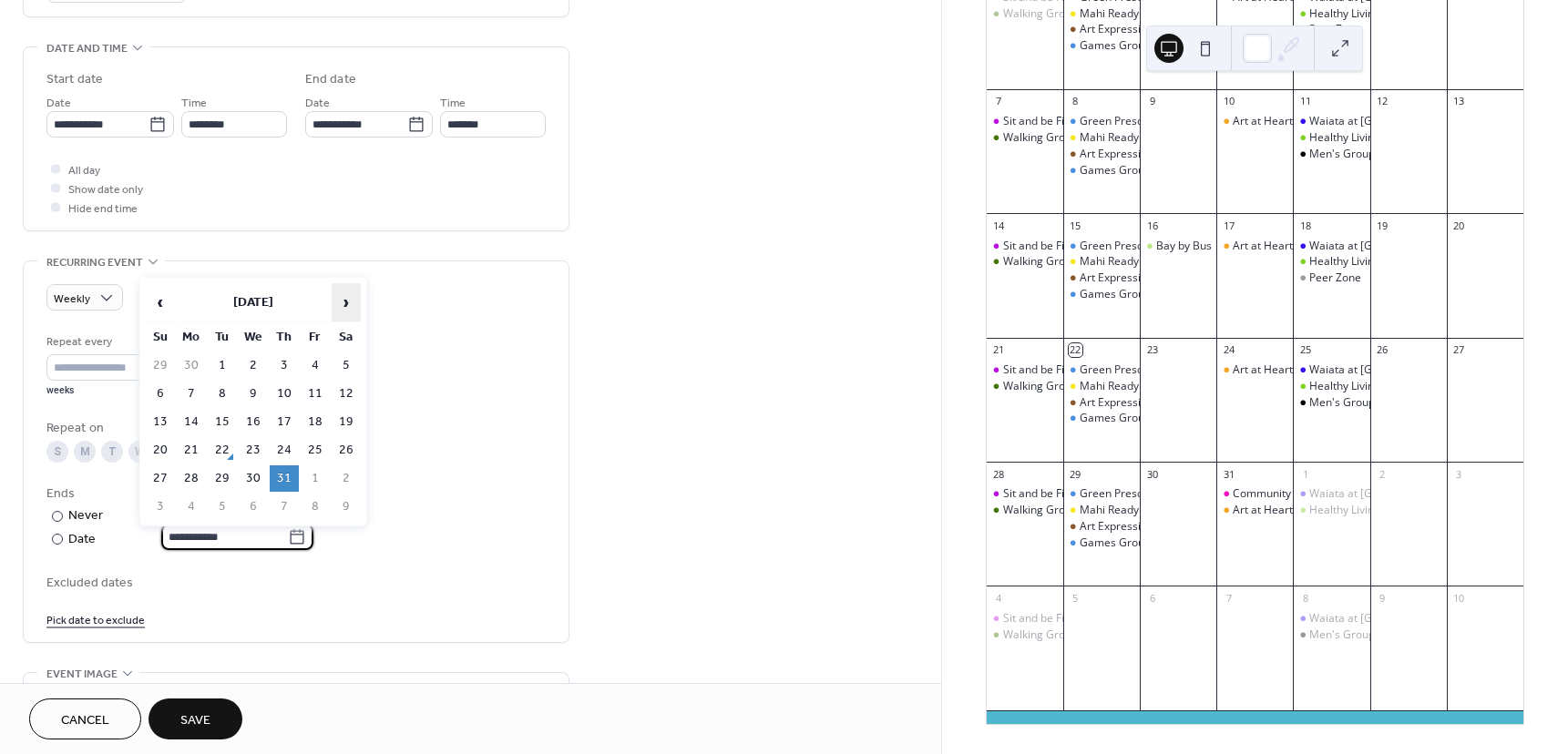 click on "›" at bounding box center [346, 302] 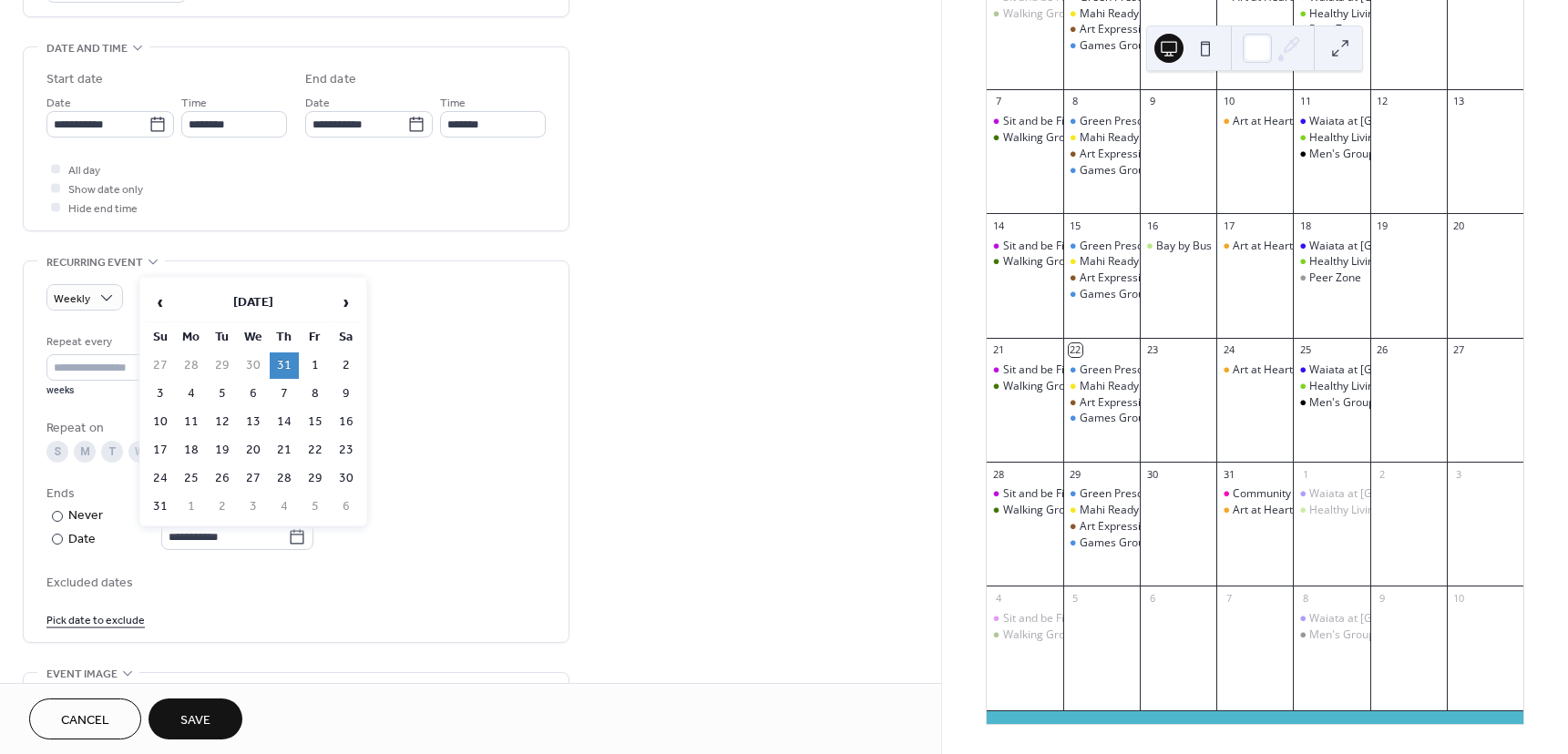 click on "28" at bounding box center (284, 478) 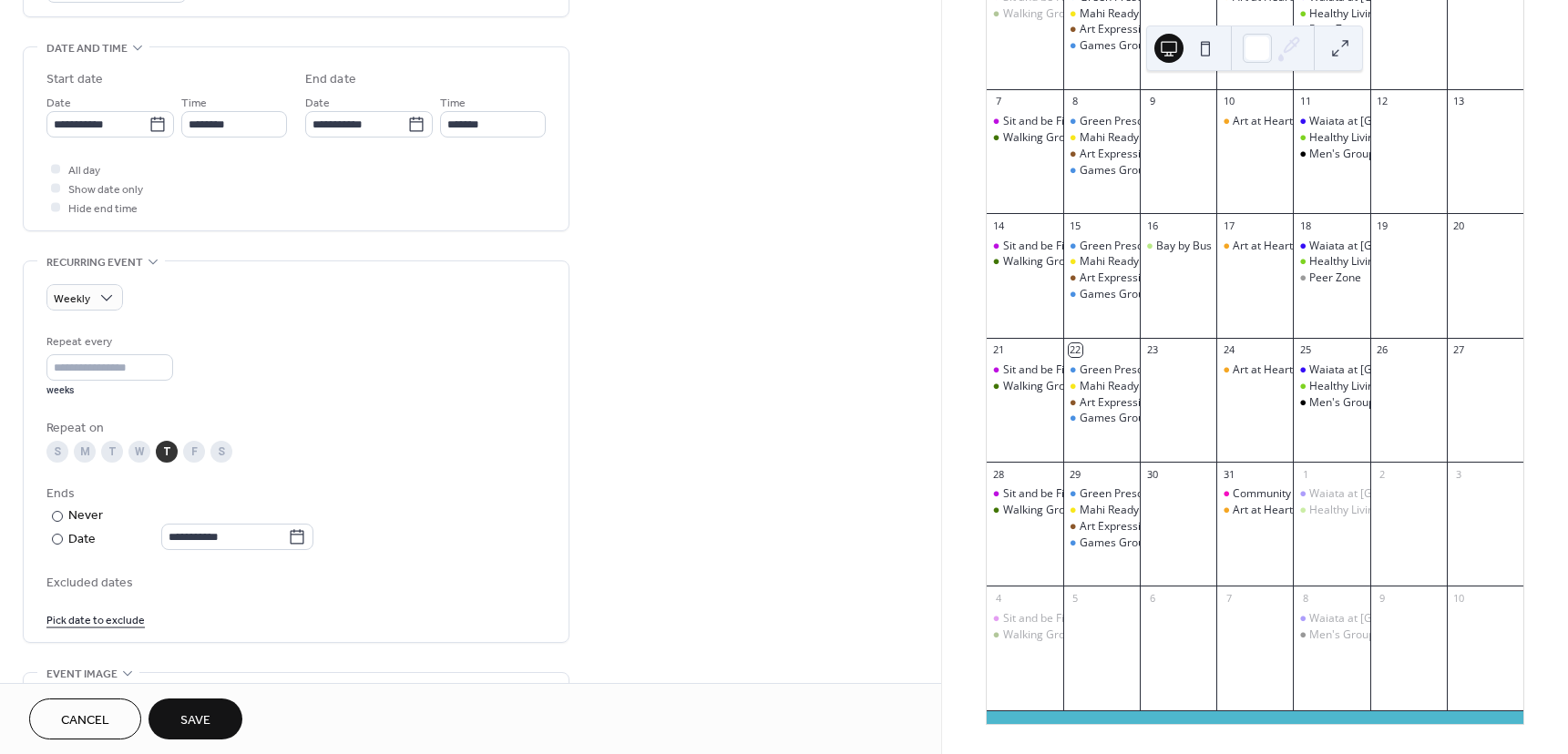 click on "Save" at bounding box center (195, 720) 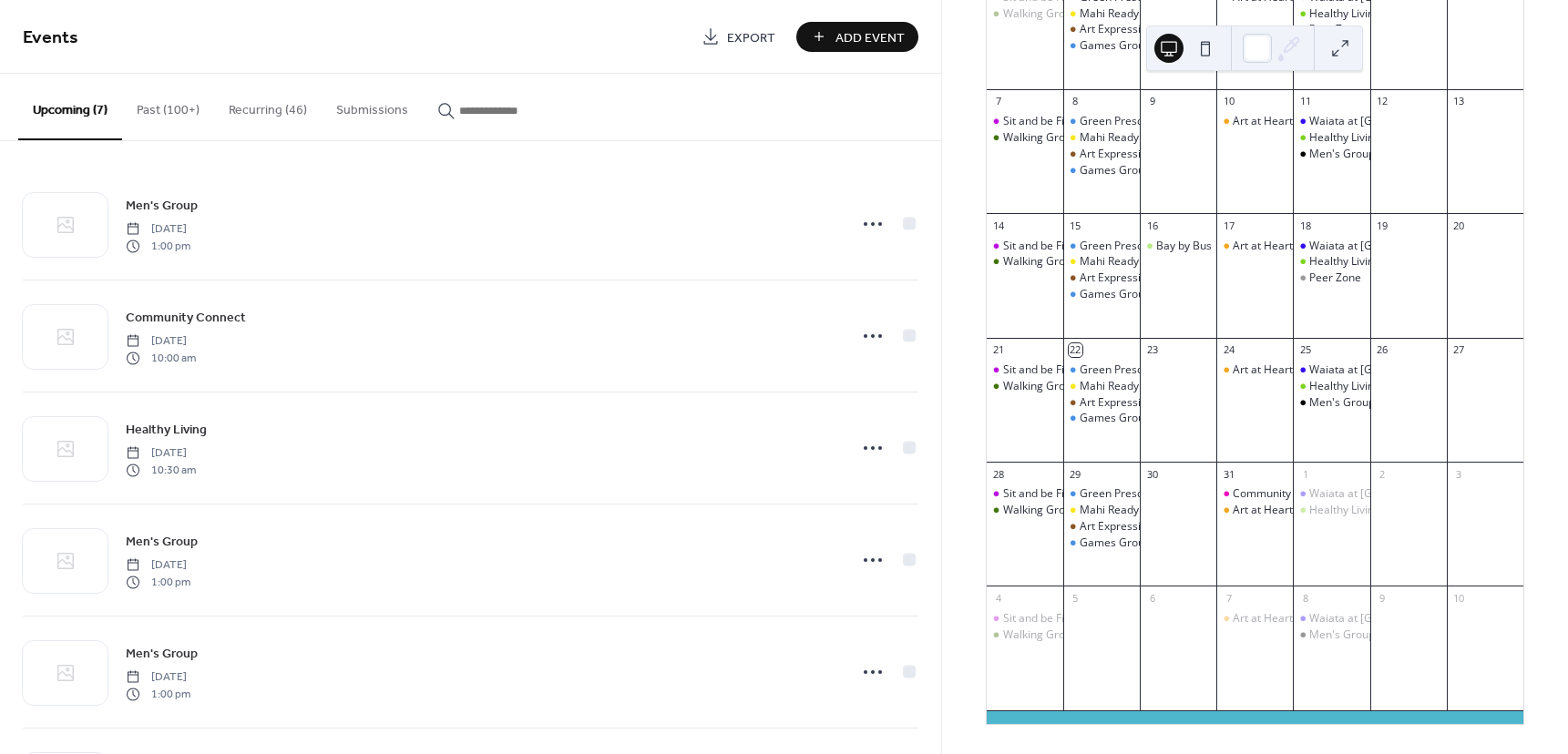 click on "Recurring (46)" at bounding box center (268, 106) 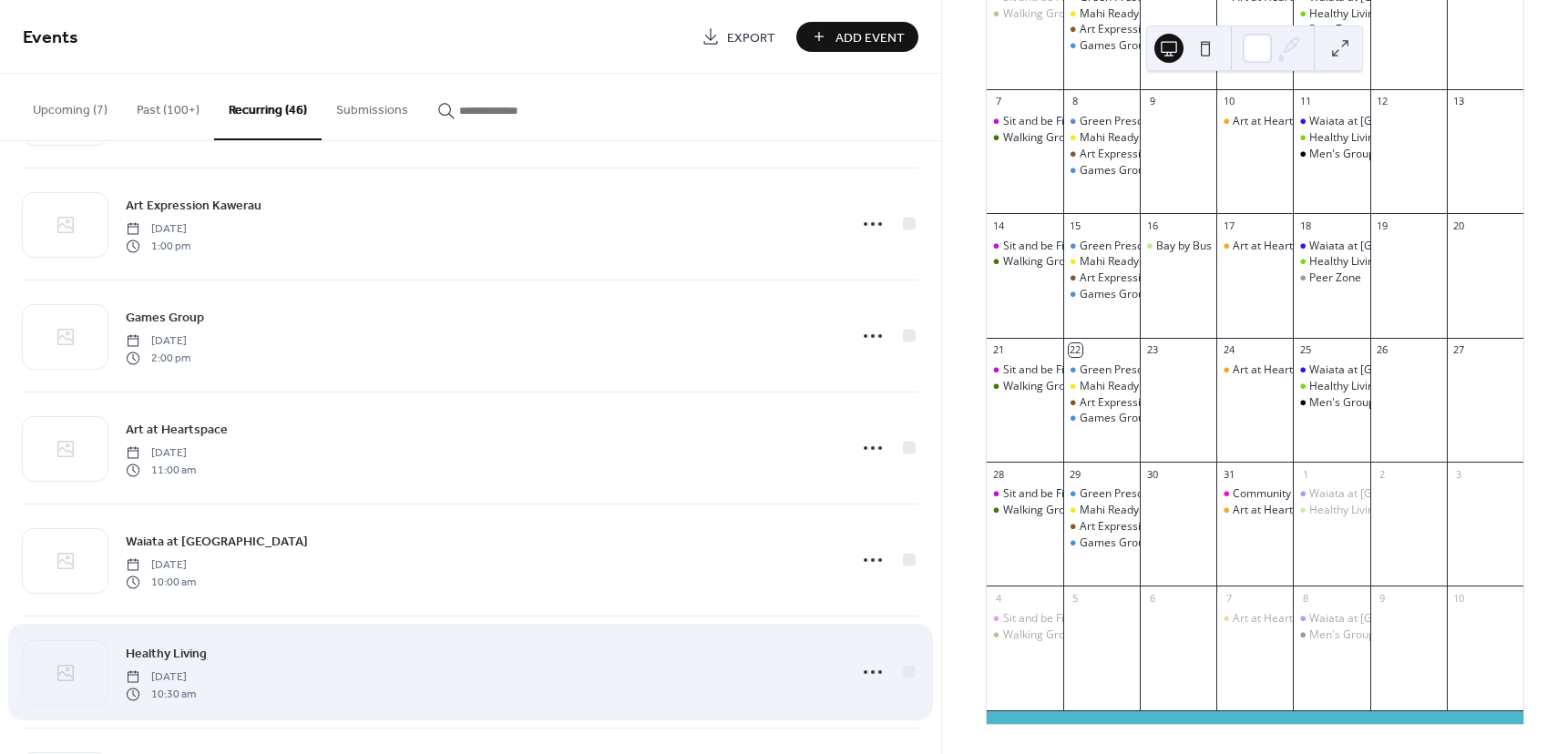 scroll, scrollTop: 3865, scrollLeft: 0, axis: vertical 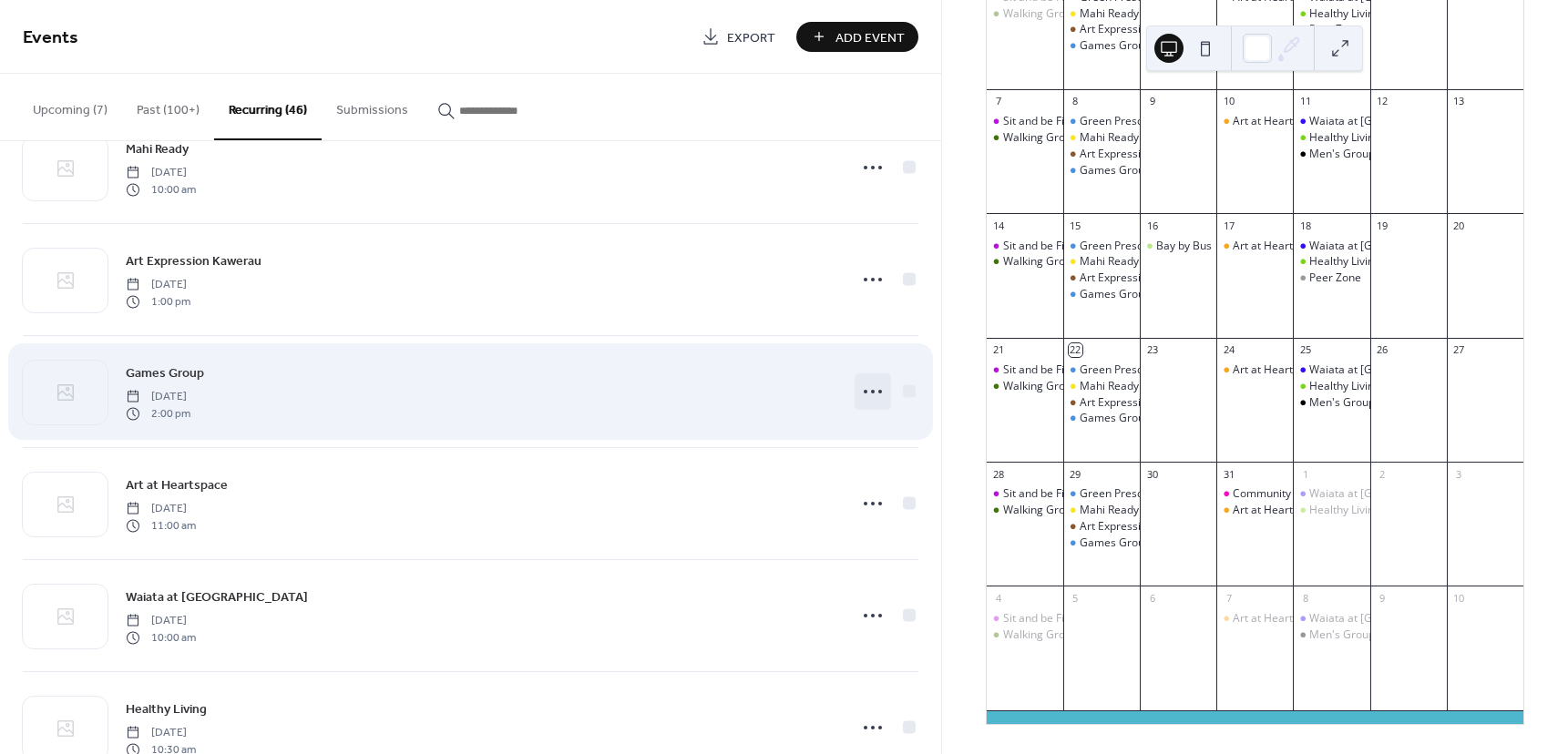 click 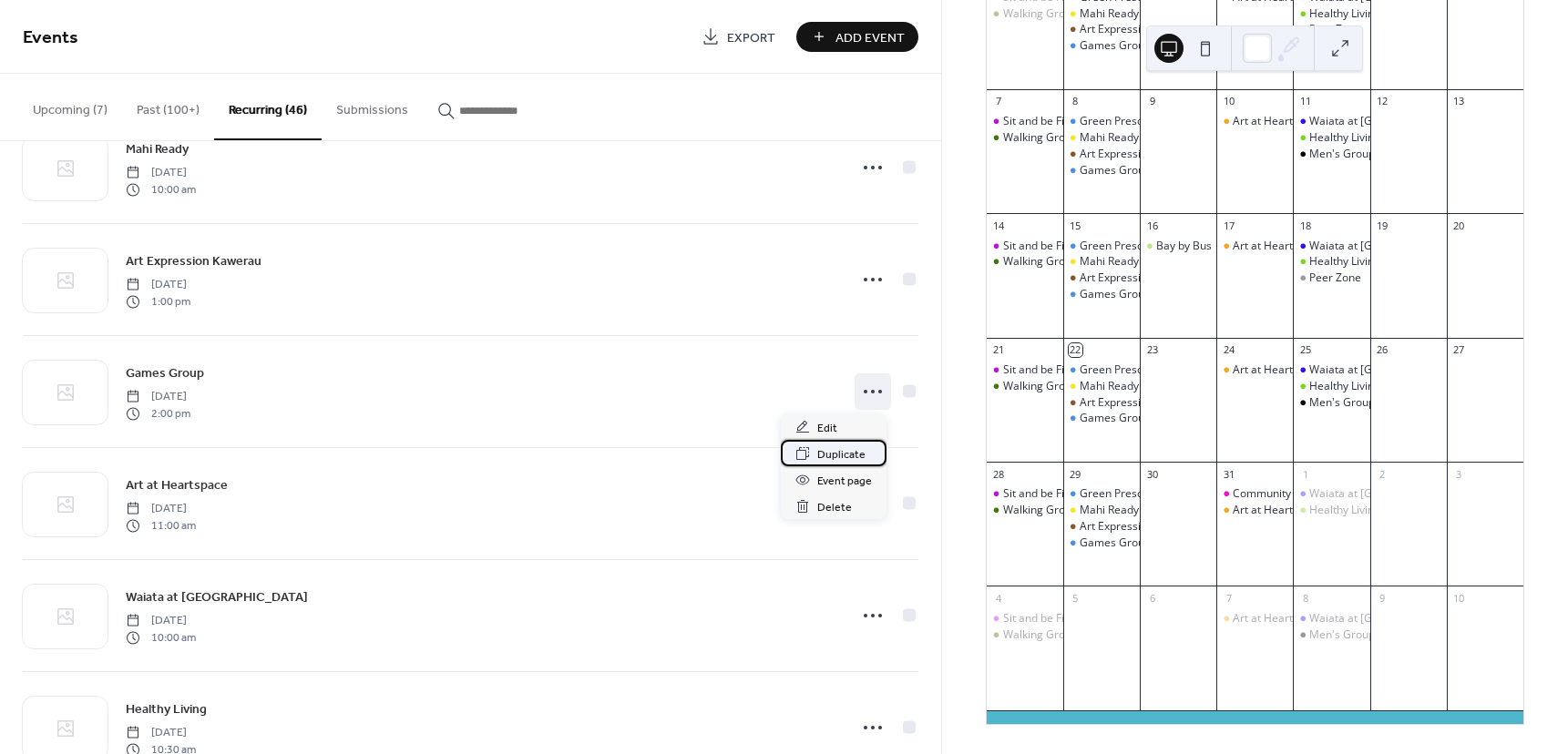click on "Duplicate" at bounding box center [841, 454] 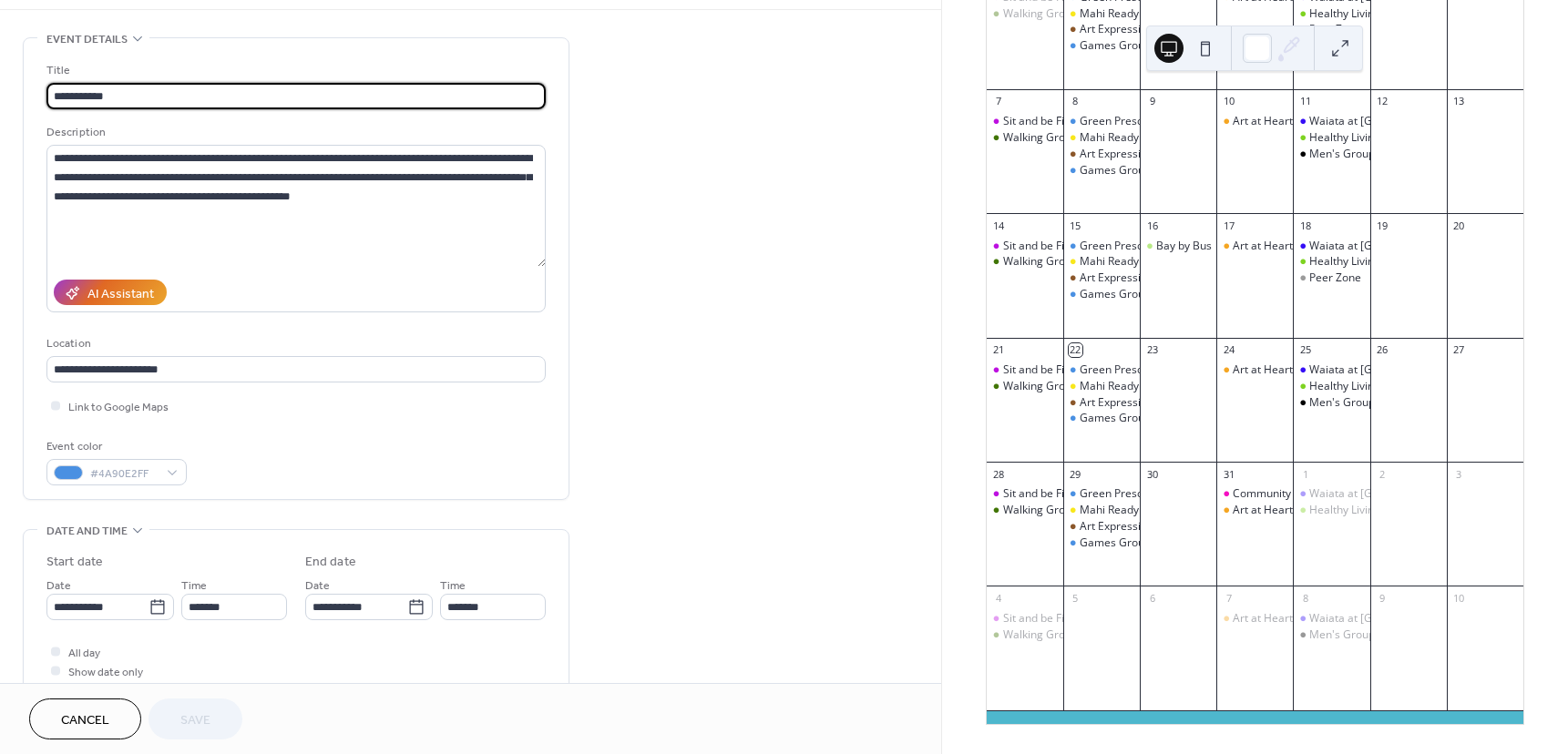 scroll, scrollTop: 273, scrollLeft: 0, axis: vertical 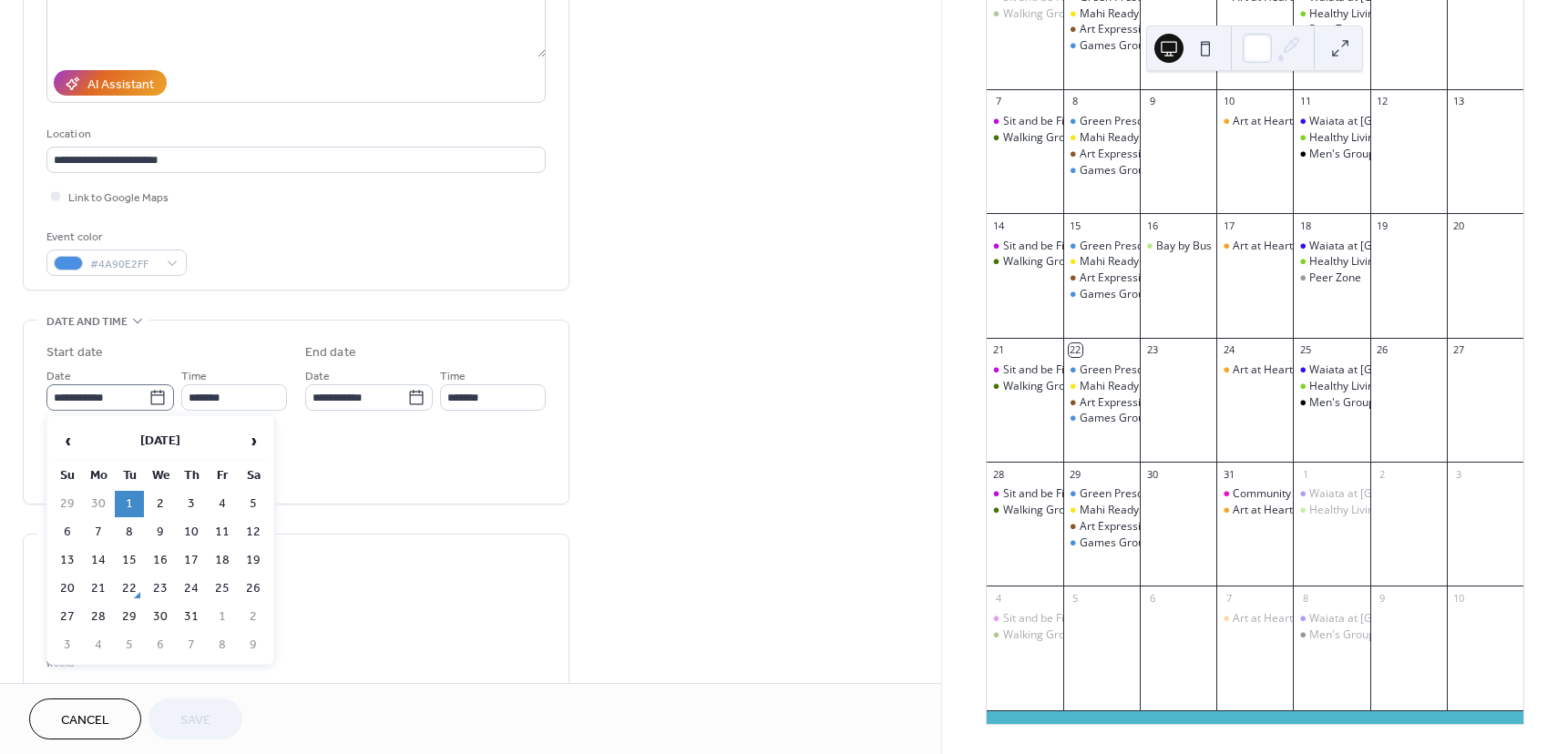 click 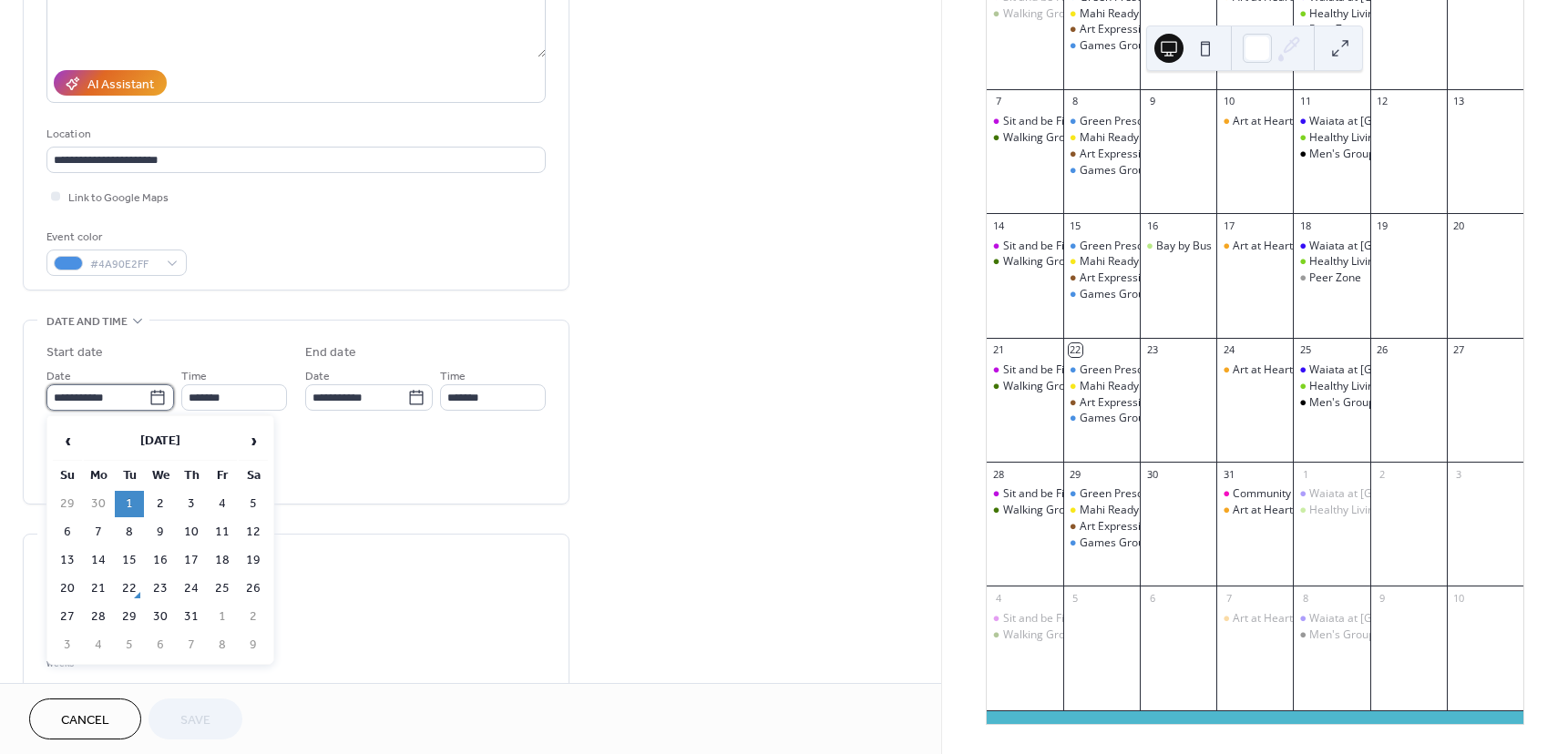 click on "**********" at bounding box center [97, 397] 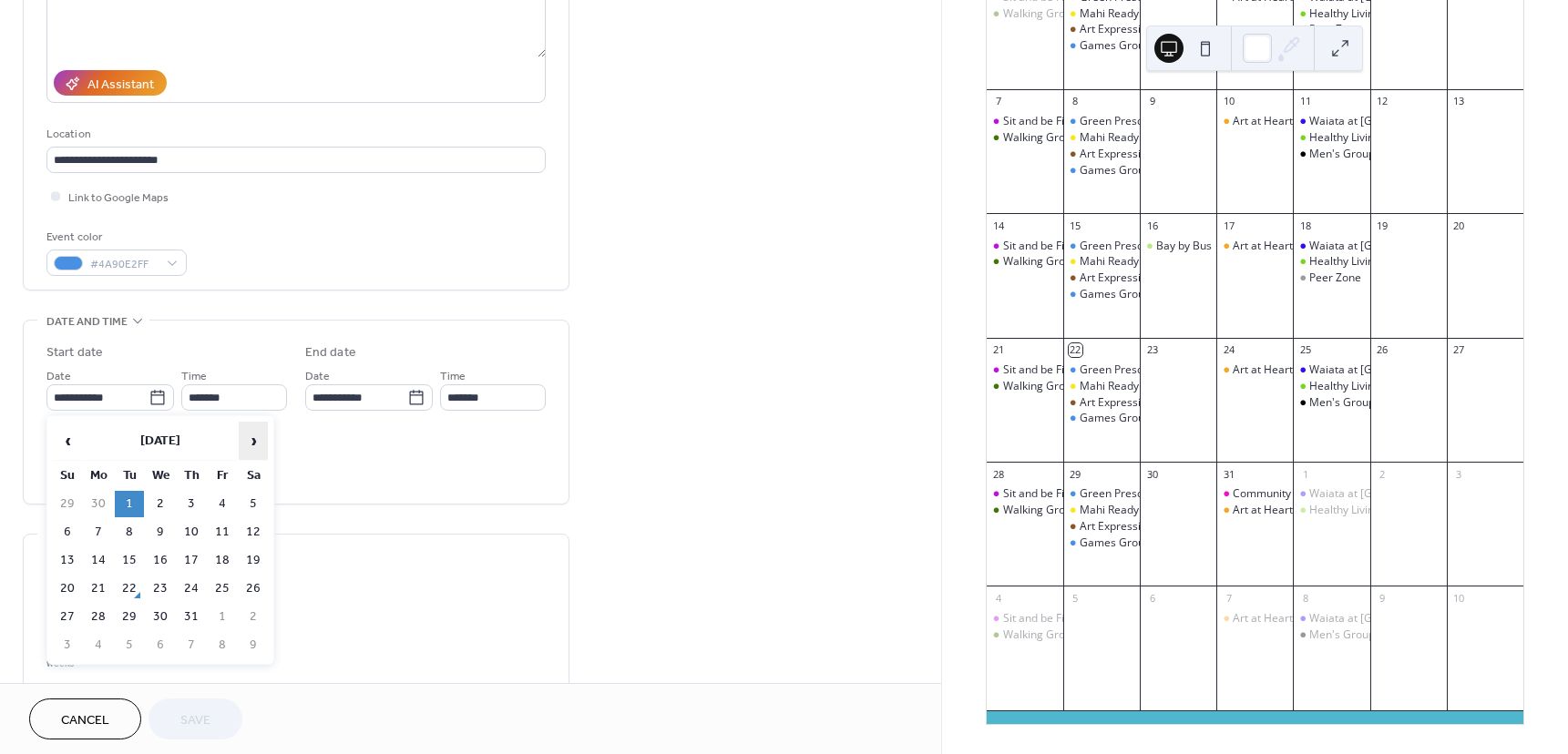 click on "›" at bounding box center (253, 441) 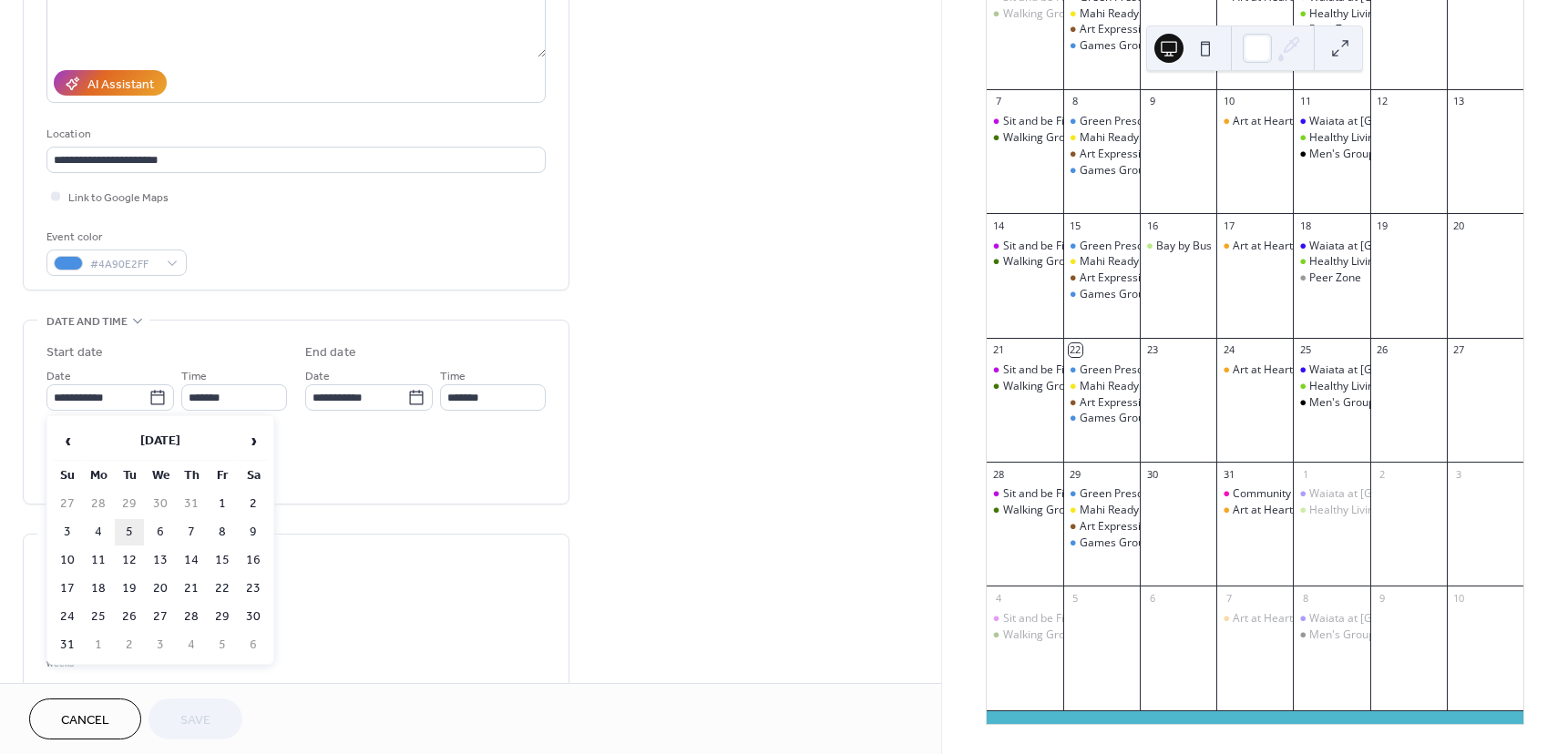 click on "5" at bounding box center [129, 532] 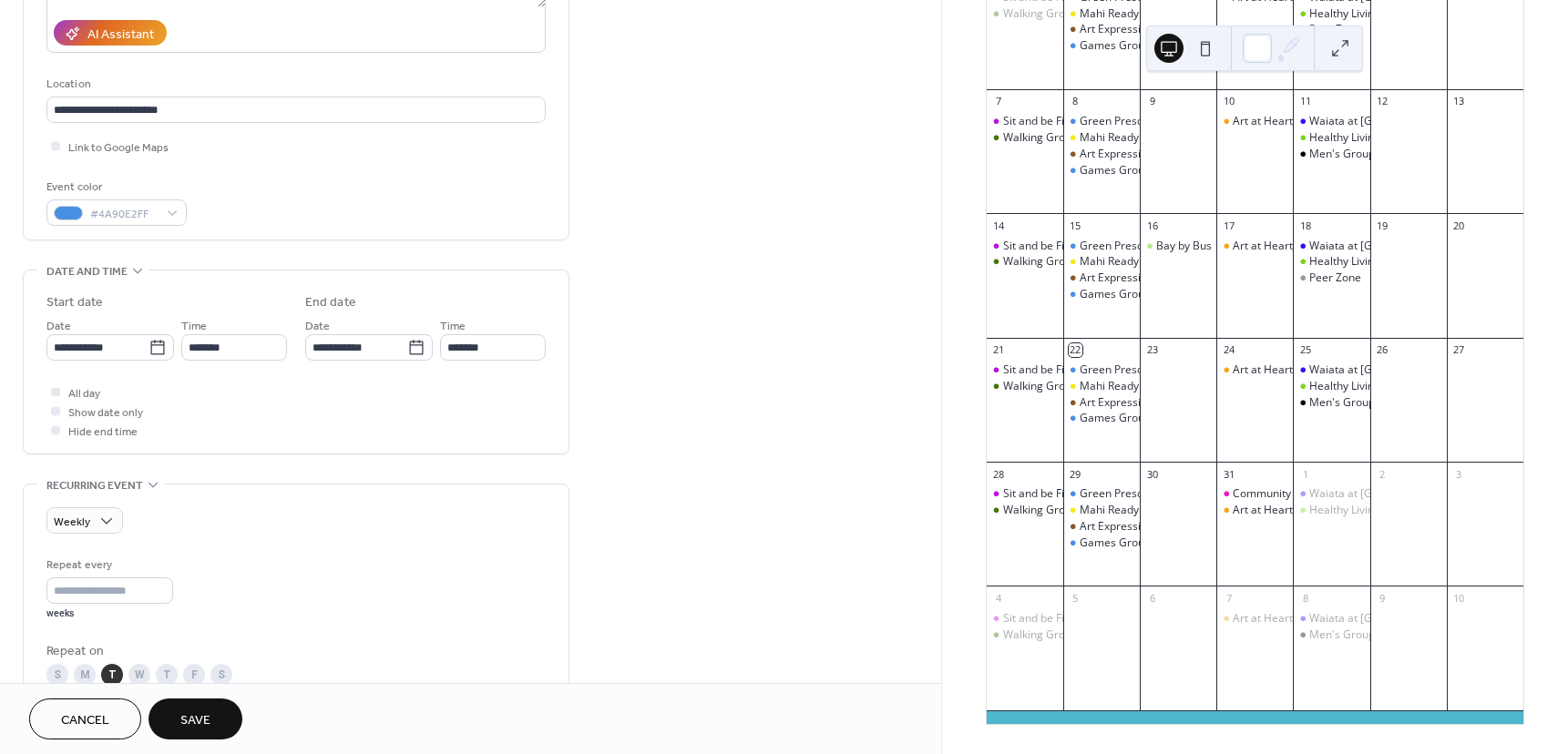 scroll, scrollTop: 455, scrollLeft: 0, axis: vertical 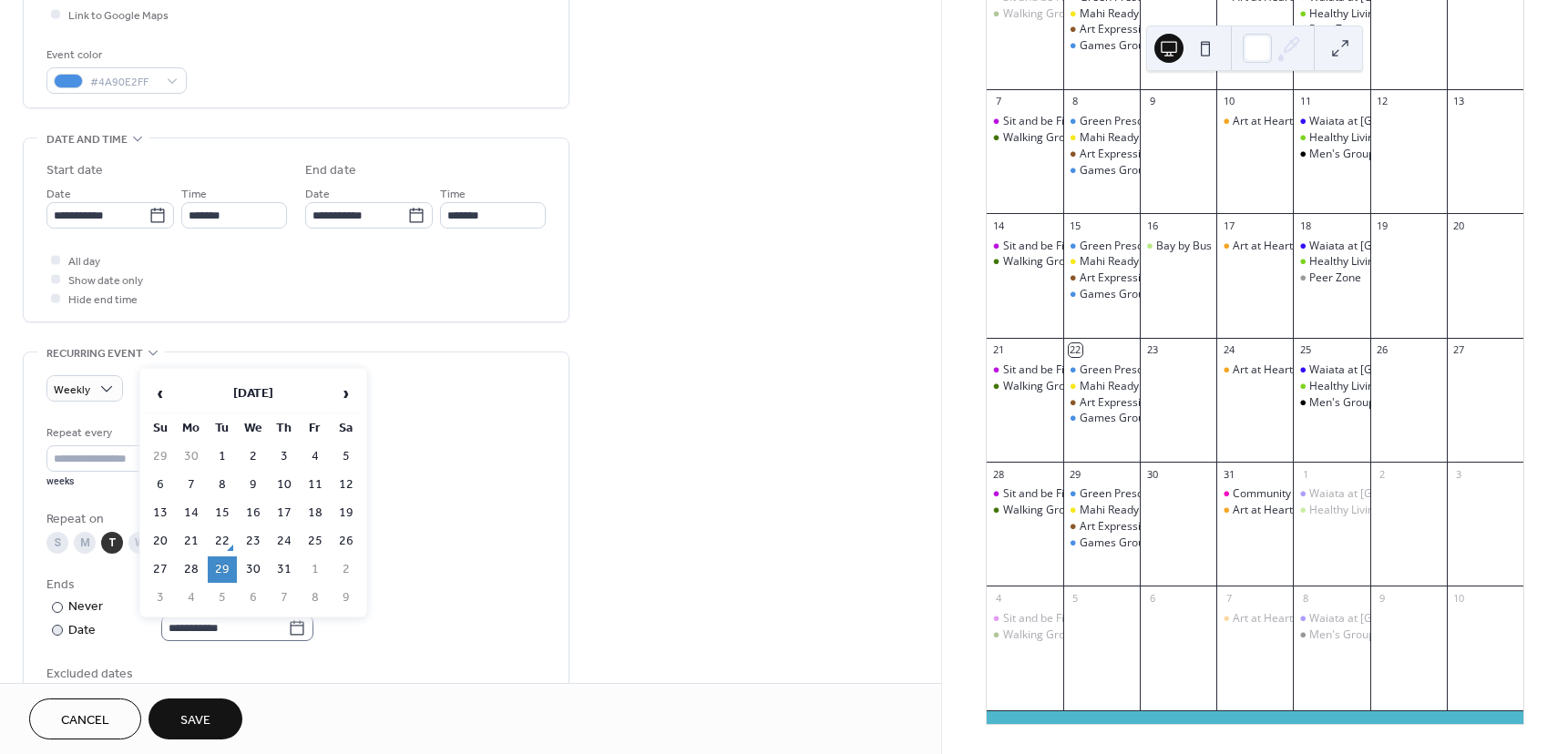 click 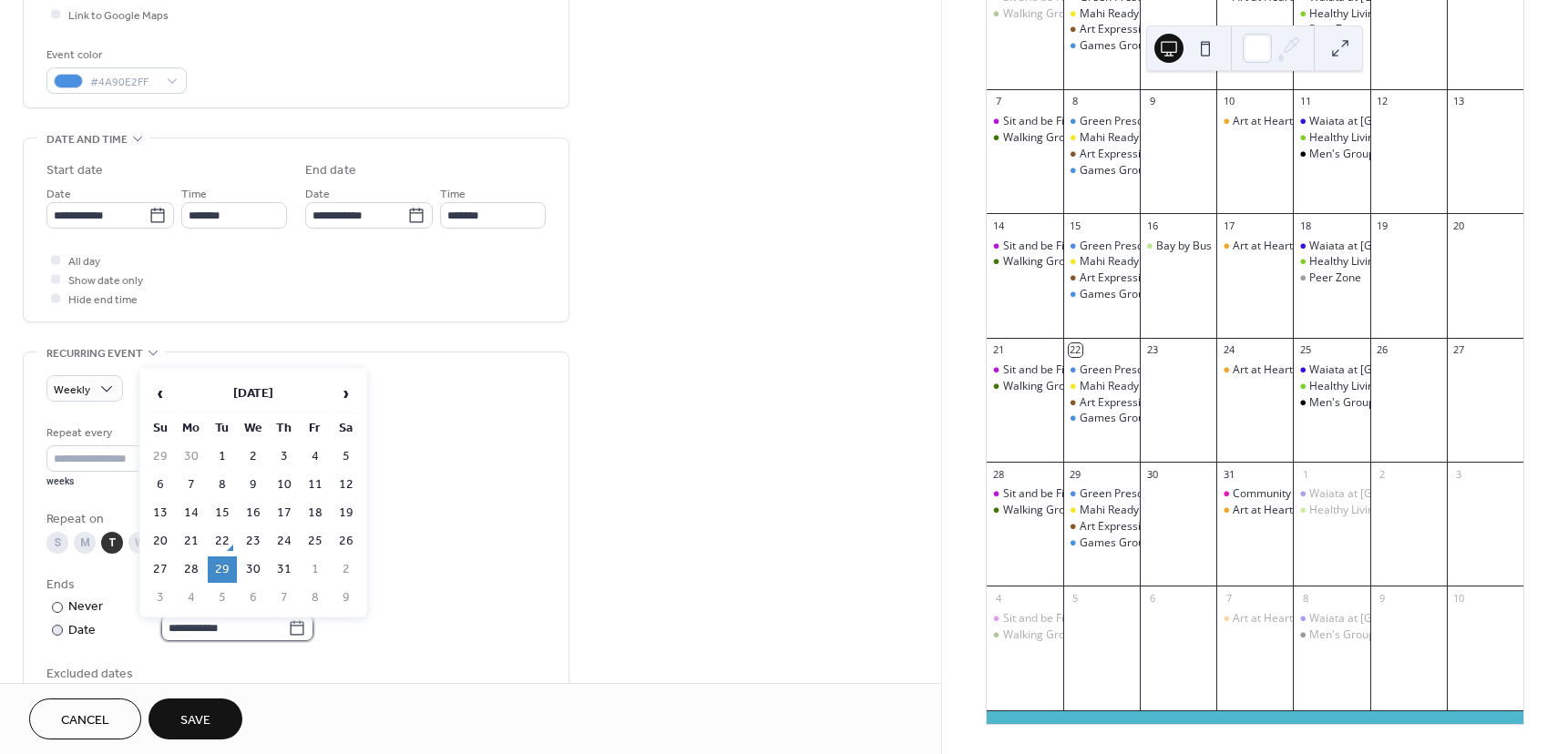 click on "**********" at bounding box center (224, 627) 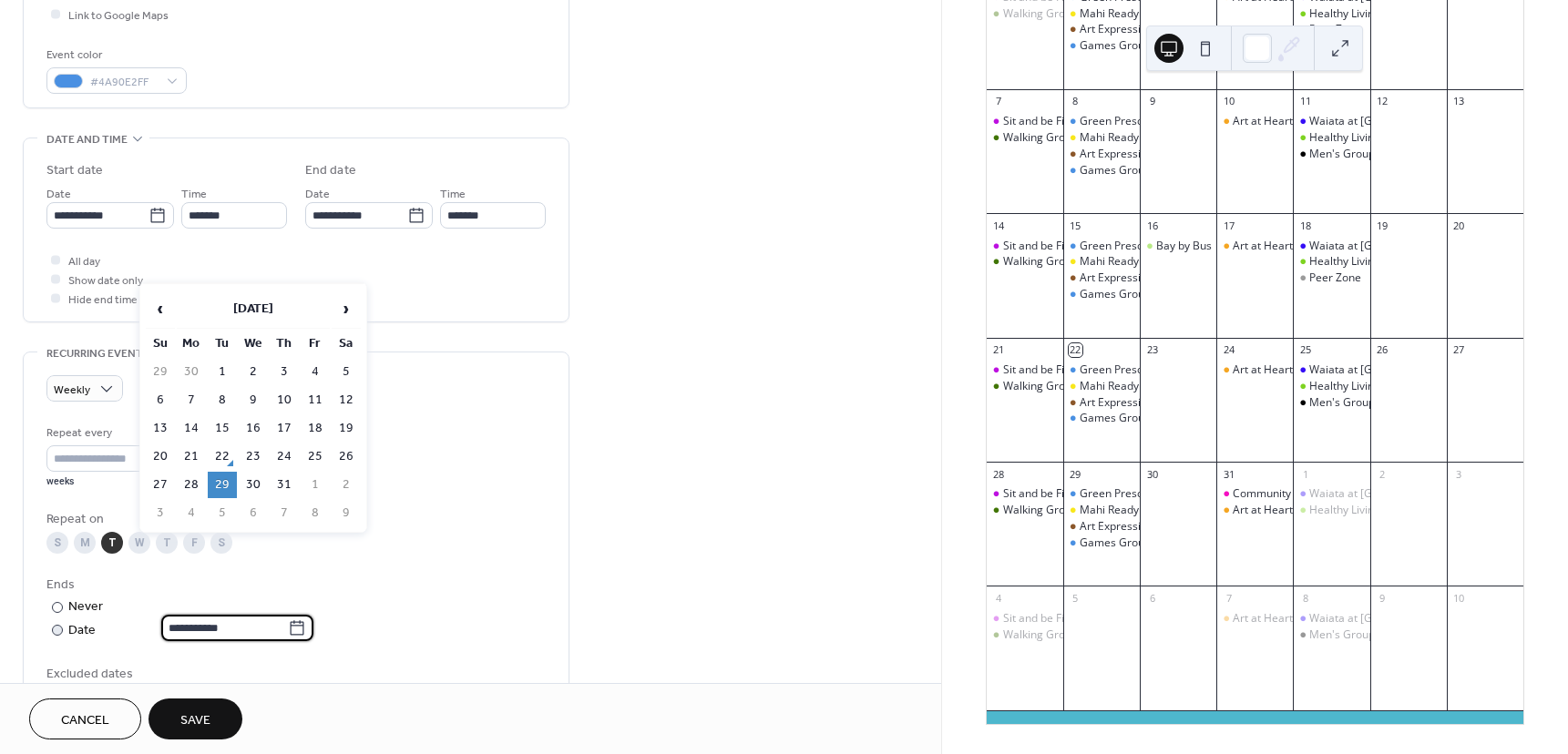 scroll, scrollTop: 546, scrollLeft: 0, axis: vertical 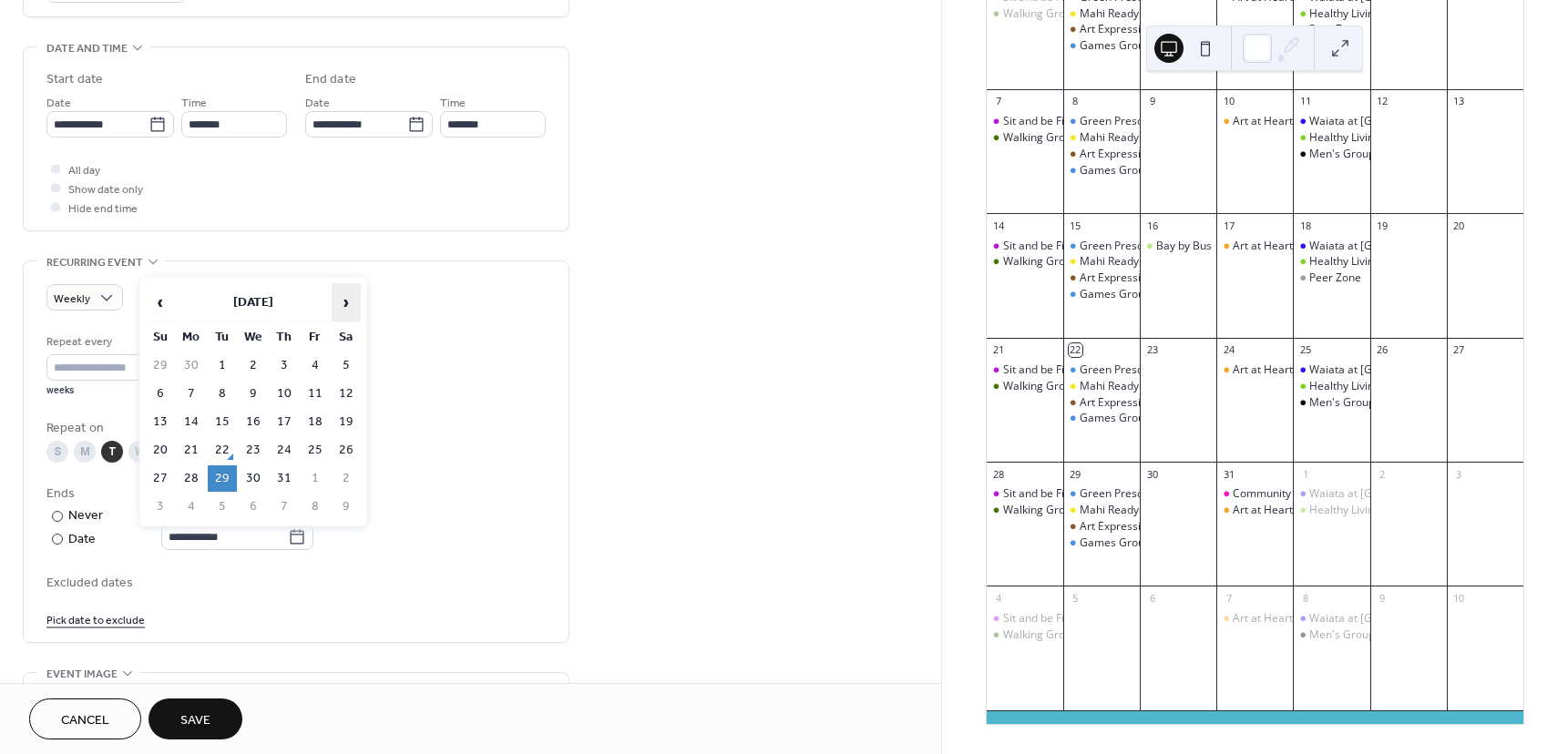 click on "›" at bounding box center [346, 302] 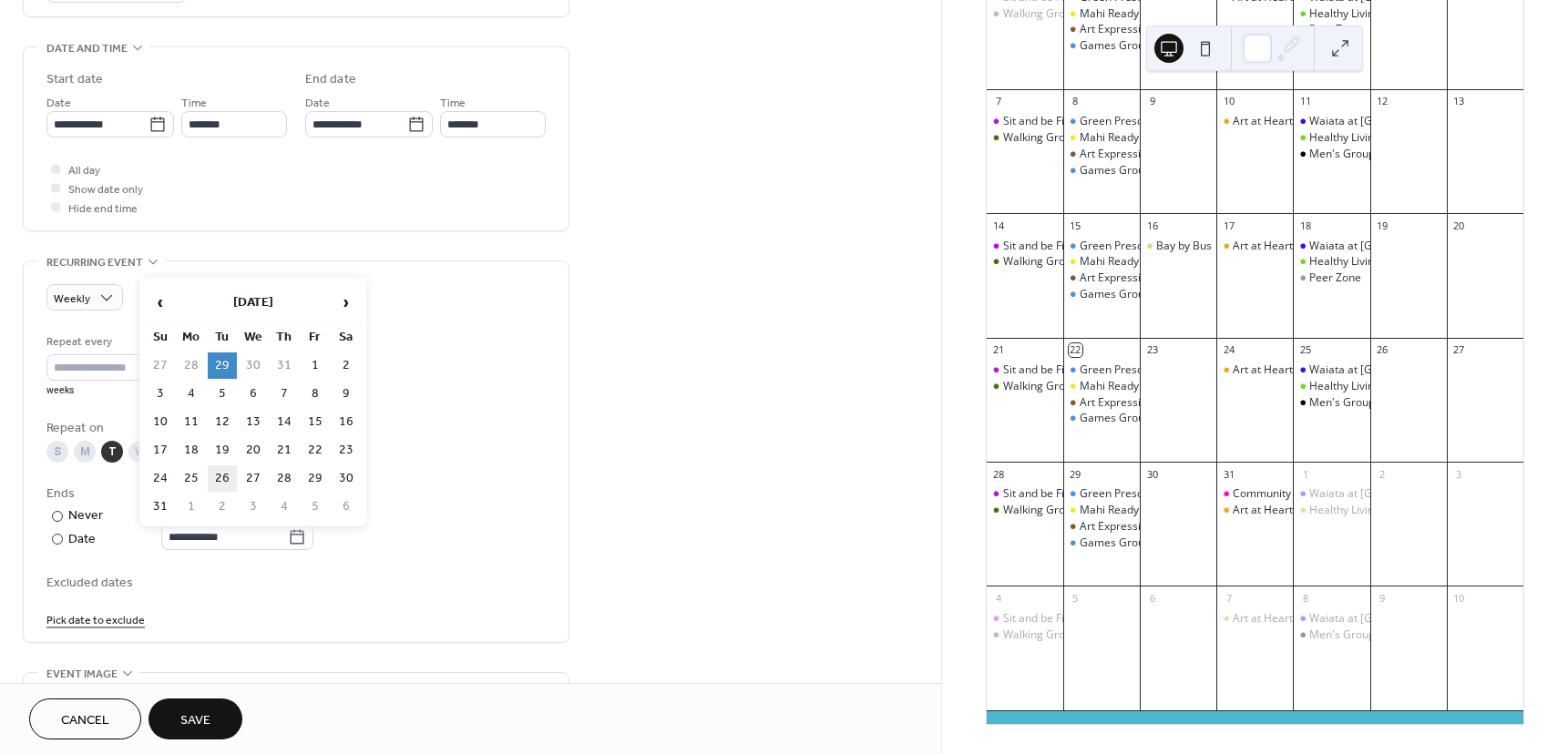 click on "26" at bounding box center [222, 478] 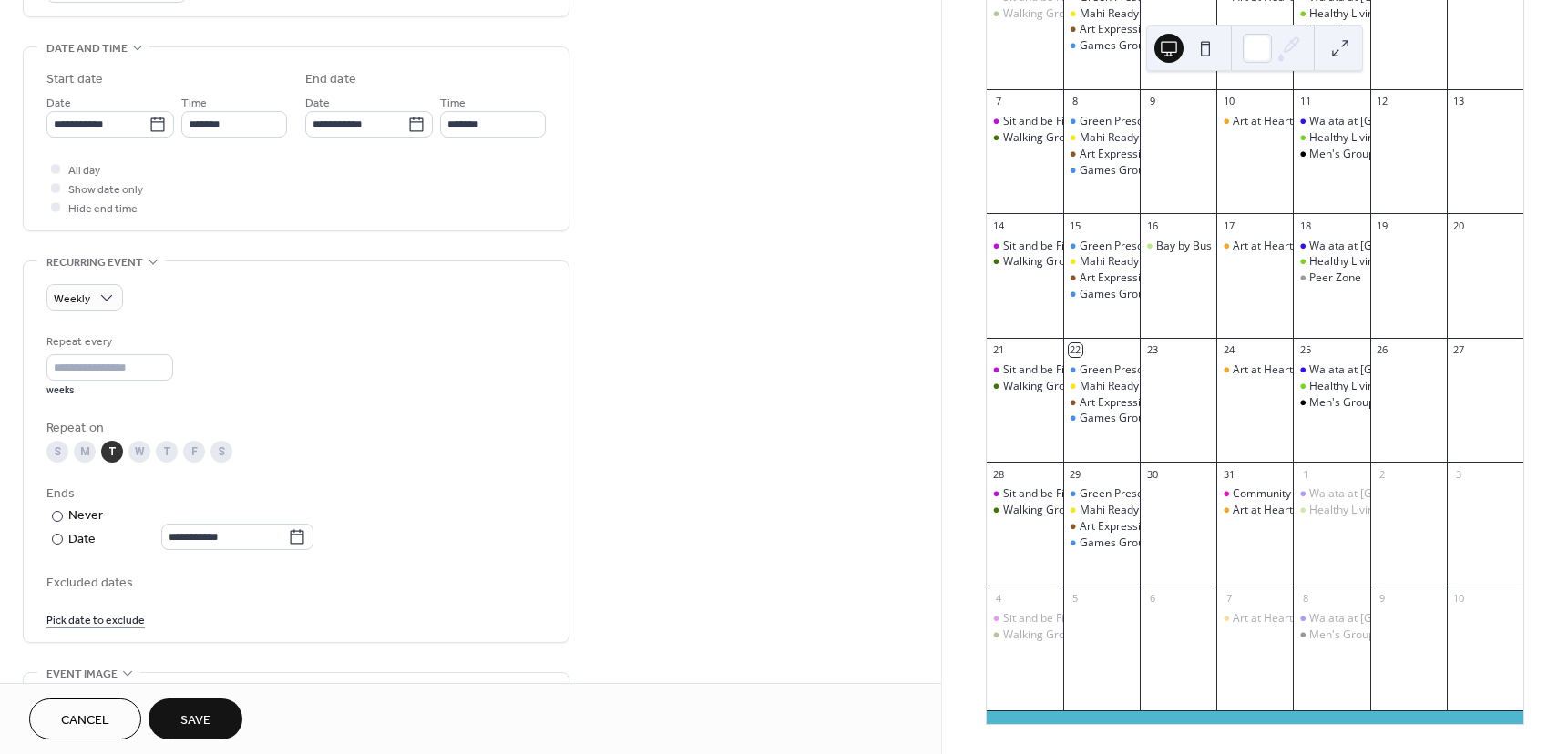 click on "Save" at bounding box center [195, 720] 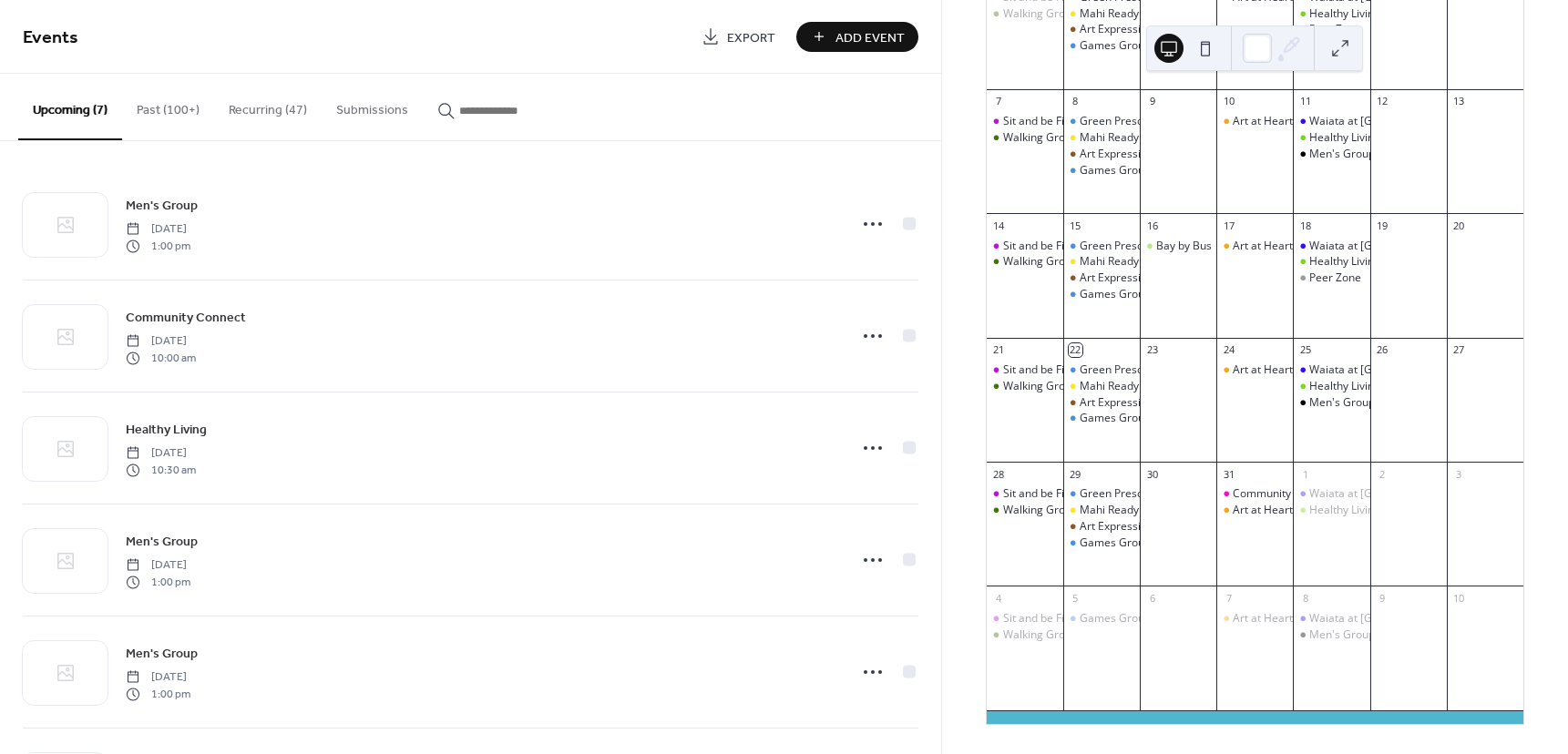 click on "Recurring (47)" at bounding box center (268, 106) 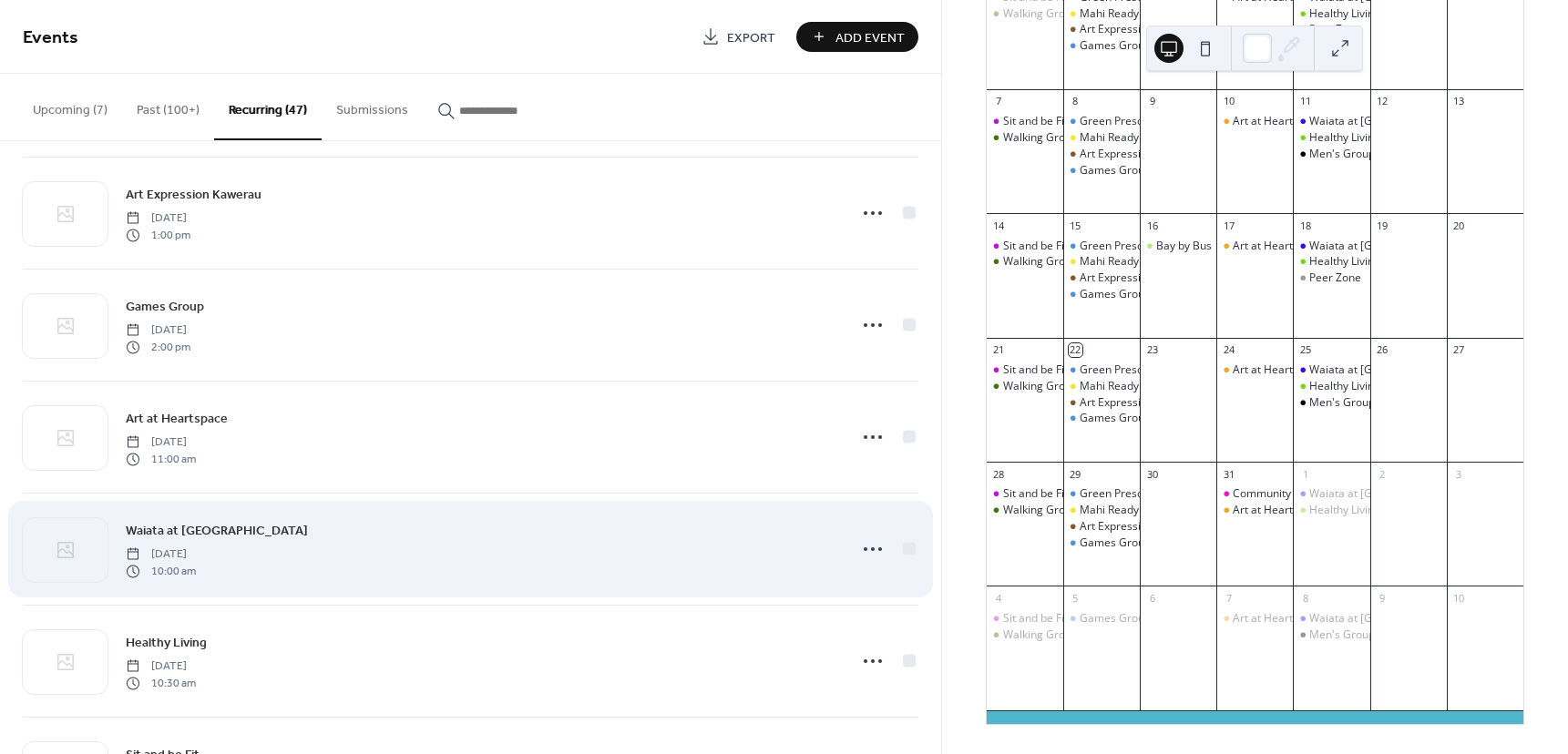 scroll, scrollTop: 3886, scrollLeft: 0, axis: vertical 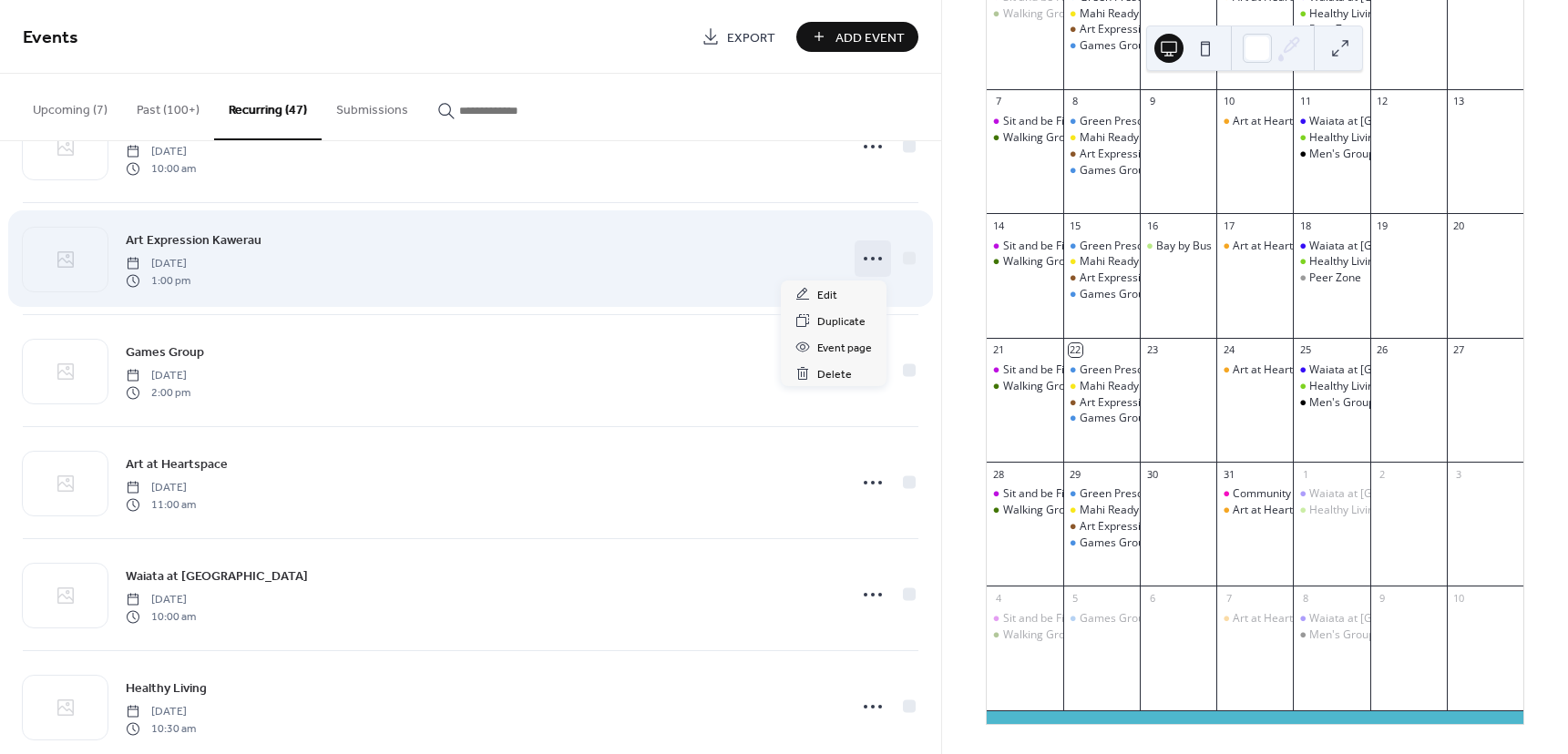 click 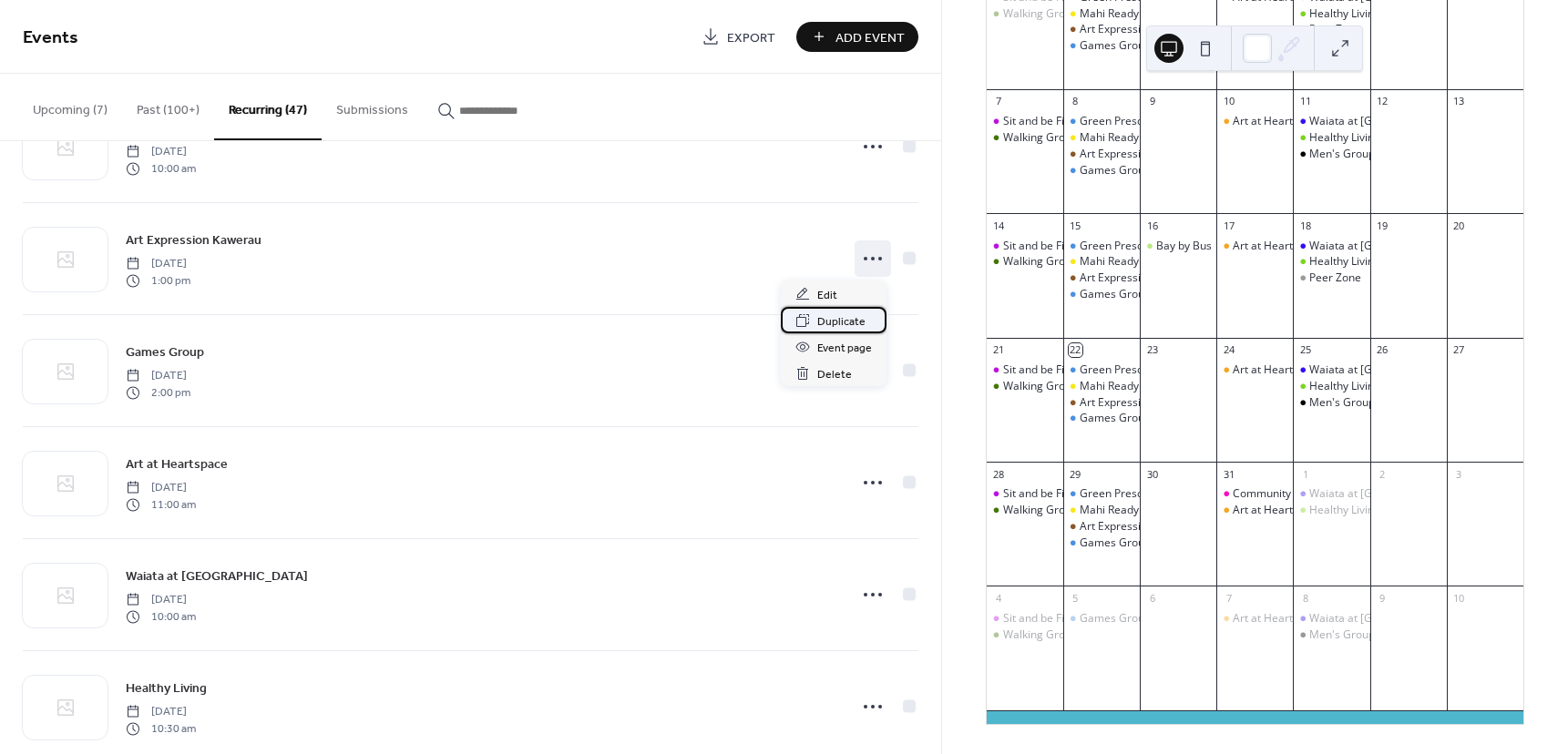click on "Duplicate" at bounding box center (841, 321) 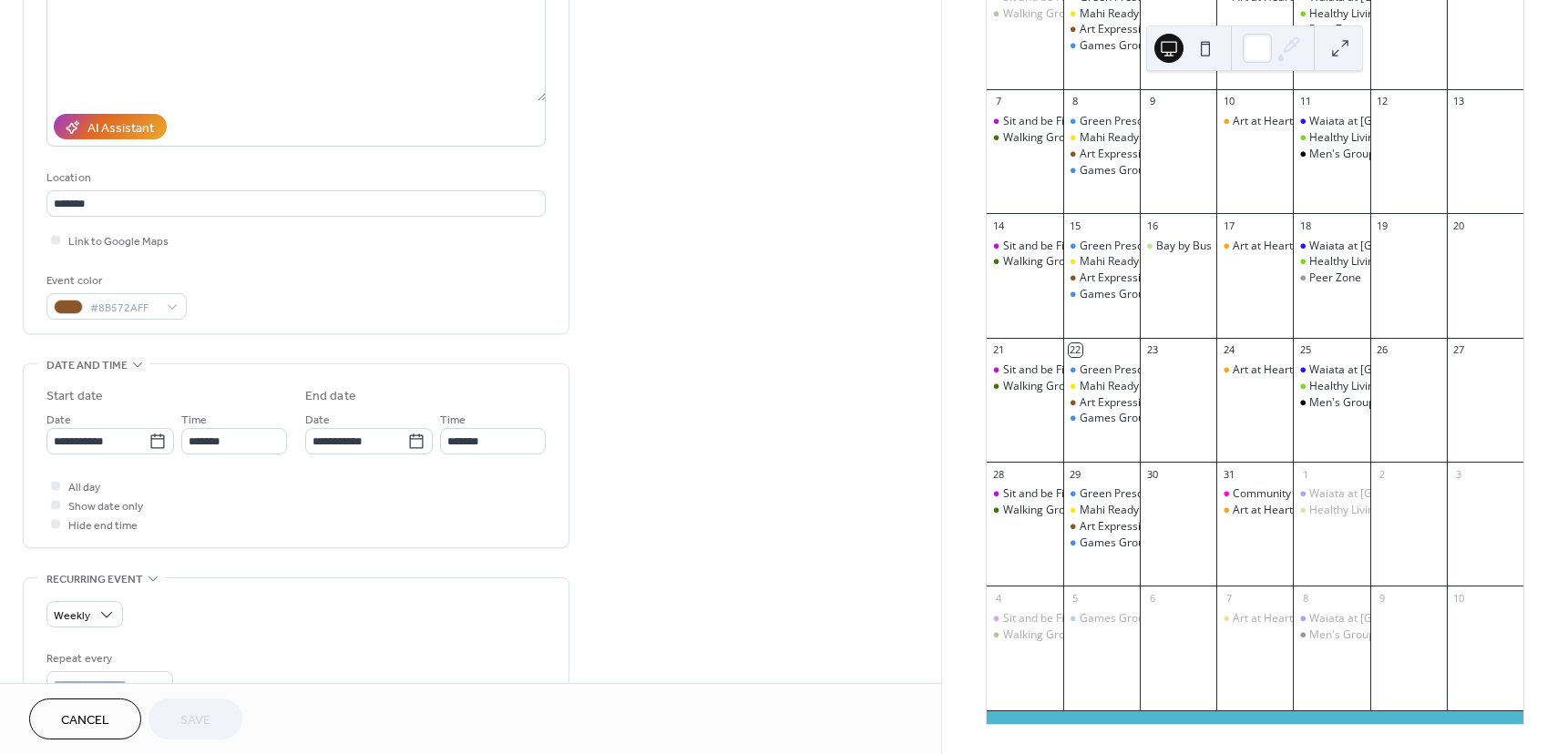 scroll, scrollTop: 273, scrollLeft: 0, axis: vertical 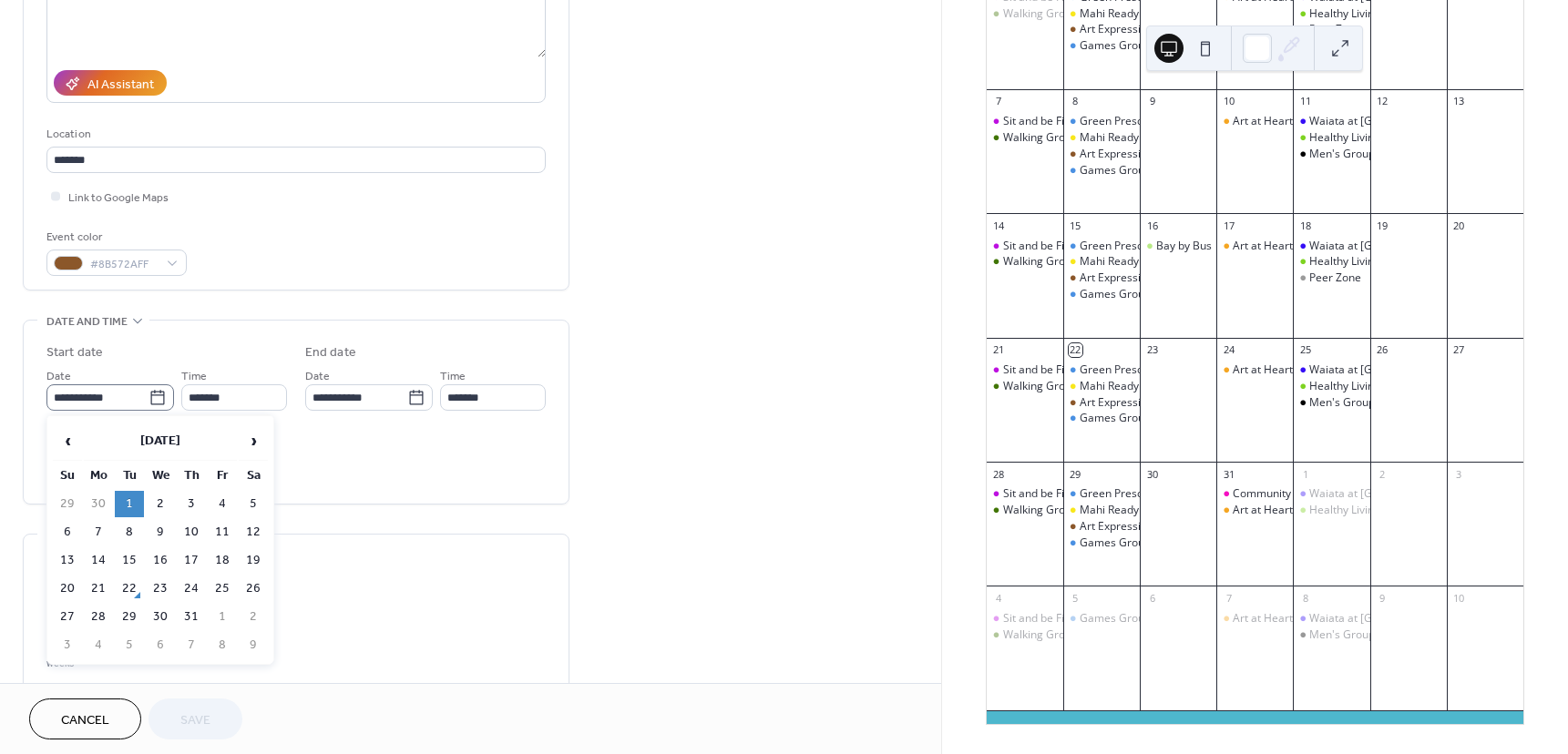 click 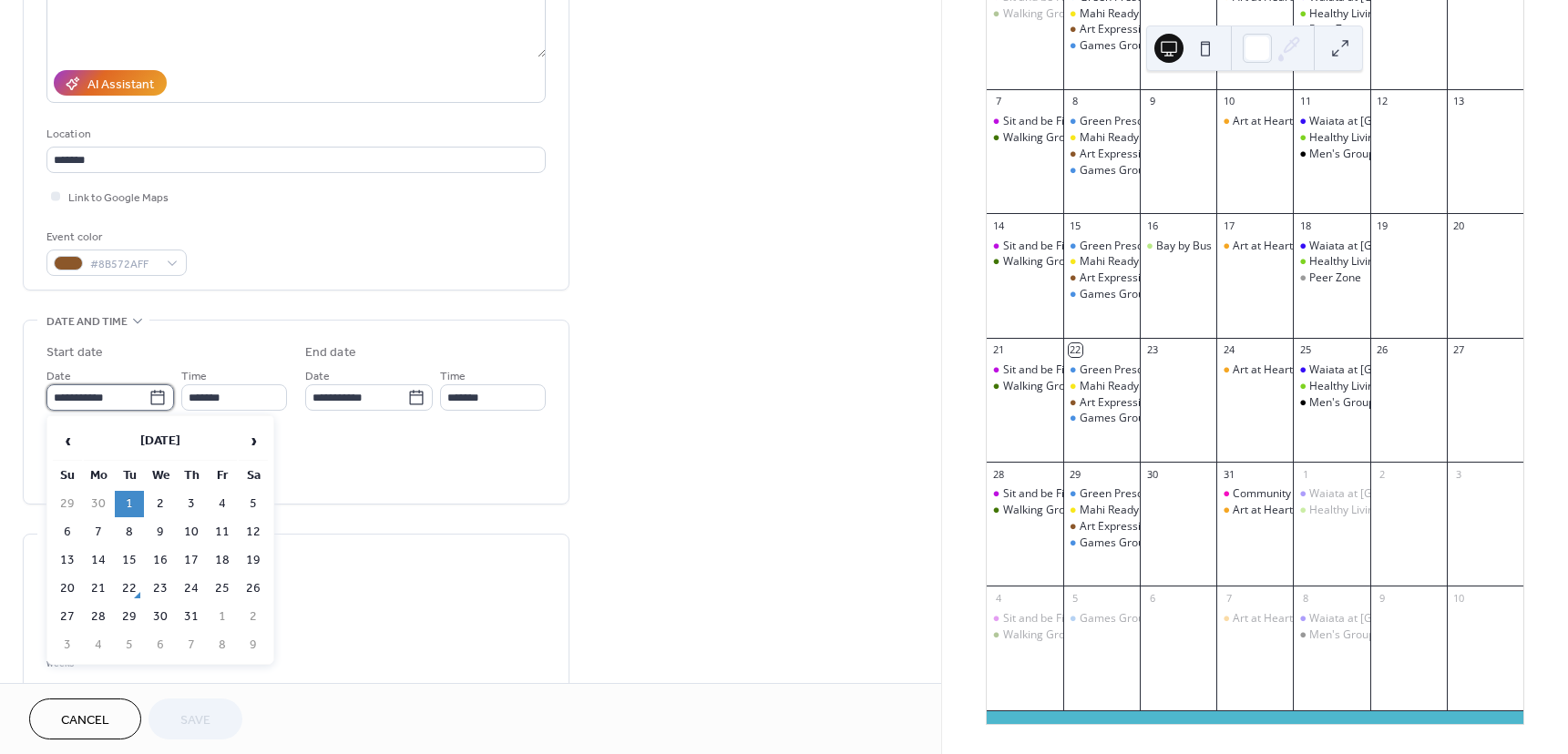 click on "**********" at bounding box center [97, 397] 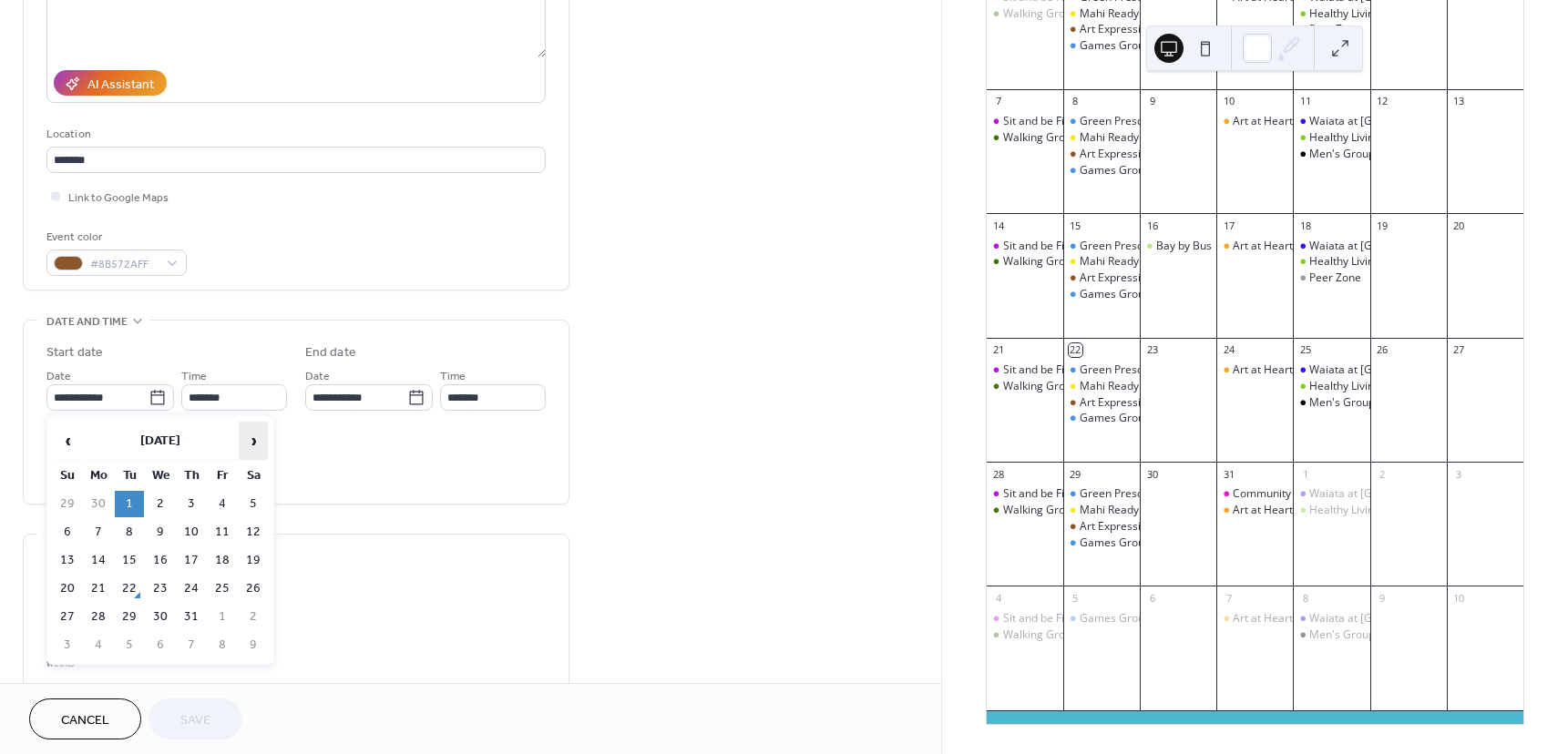click on "›" at bounding box center [253, 441] 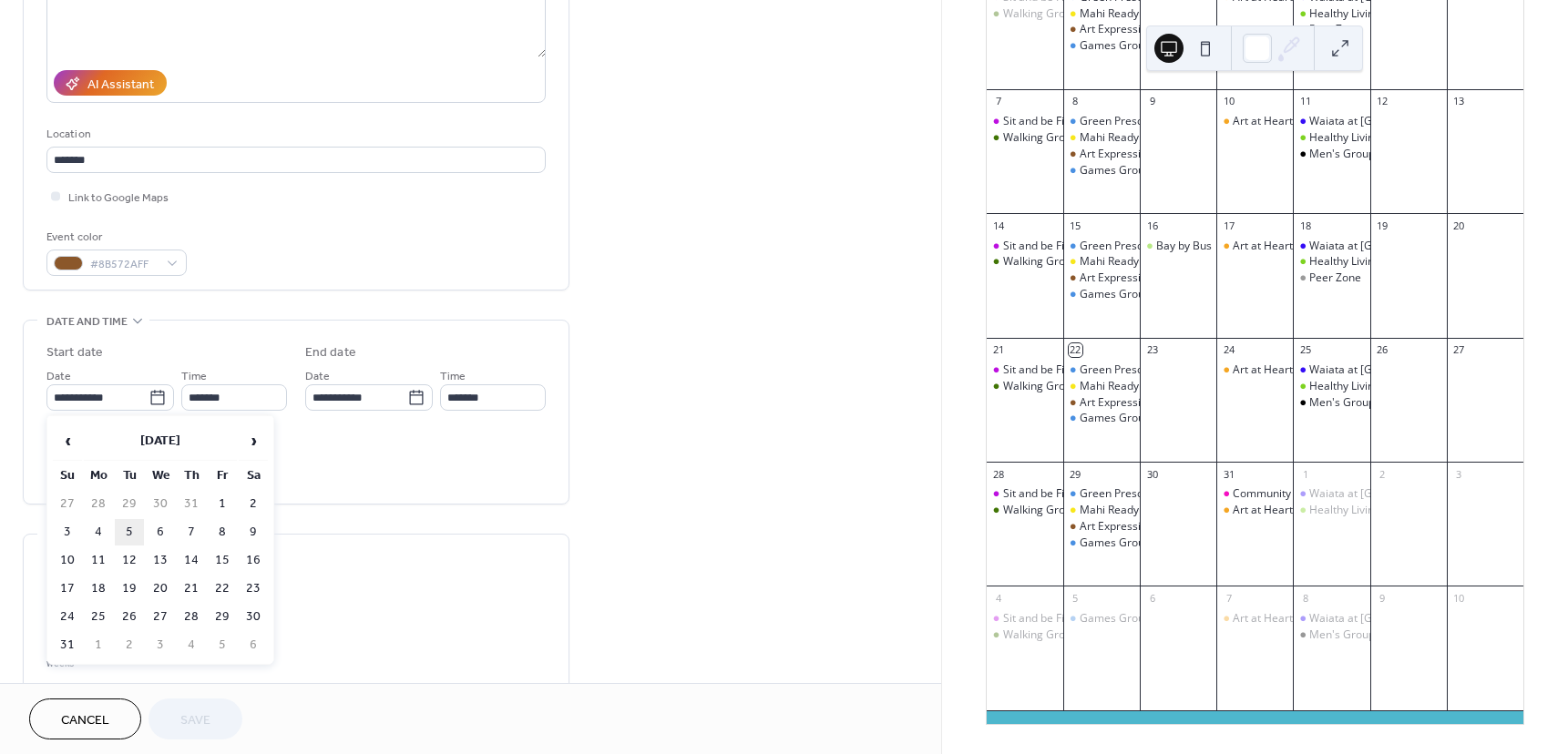 click on "5" at bounding box center [129, 532] 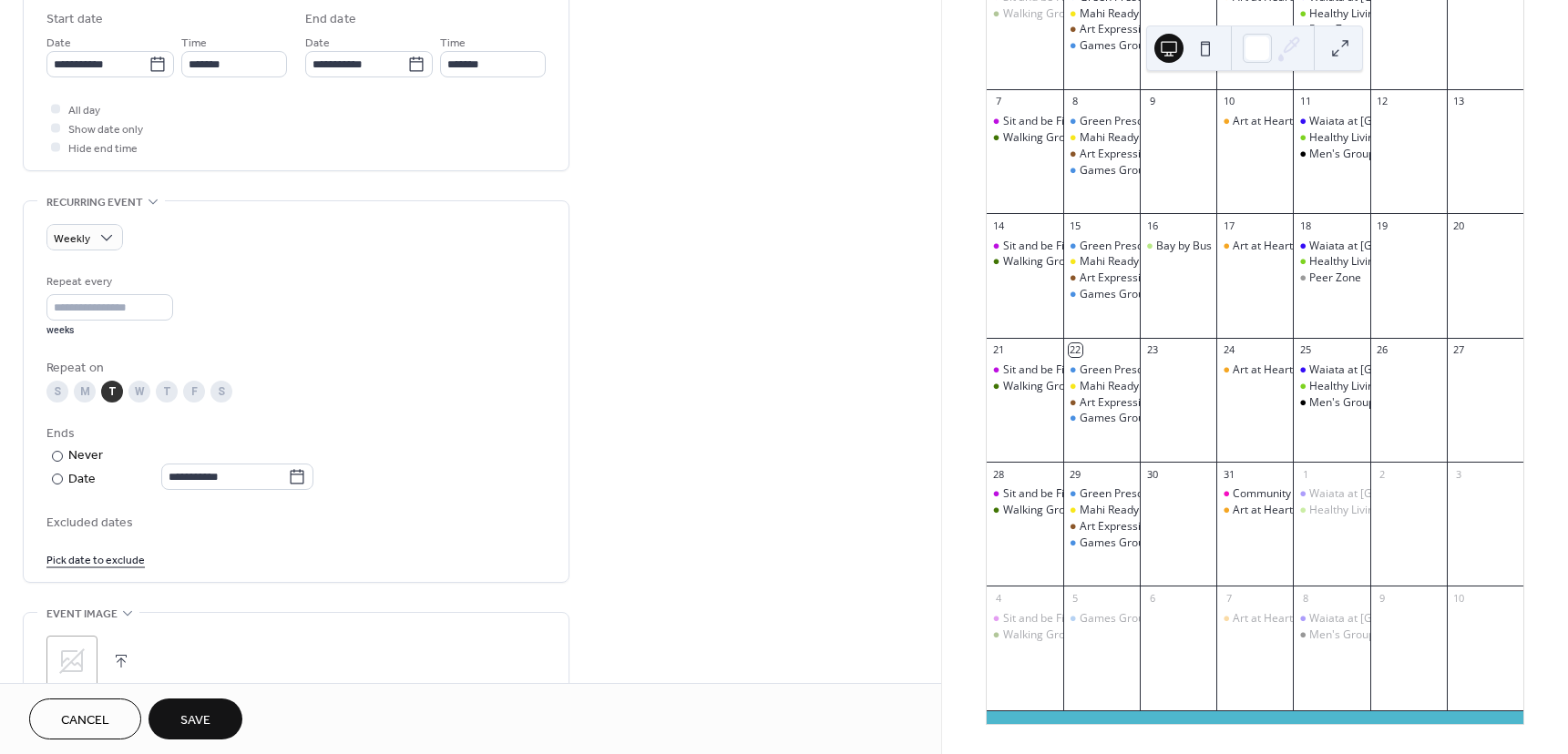 scroll, scrollTop: 637, scrollLeft: 0, axis: vertical 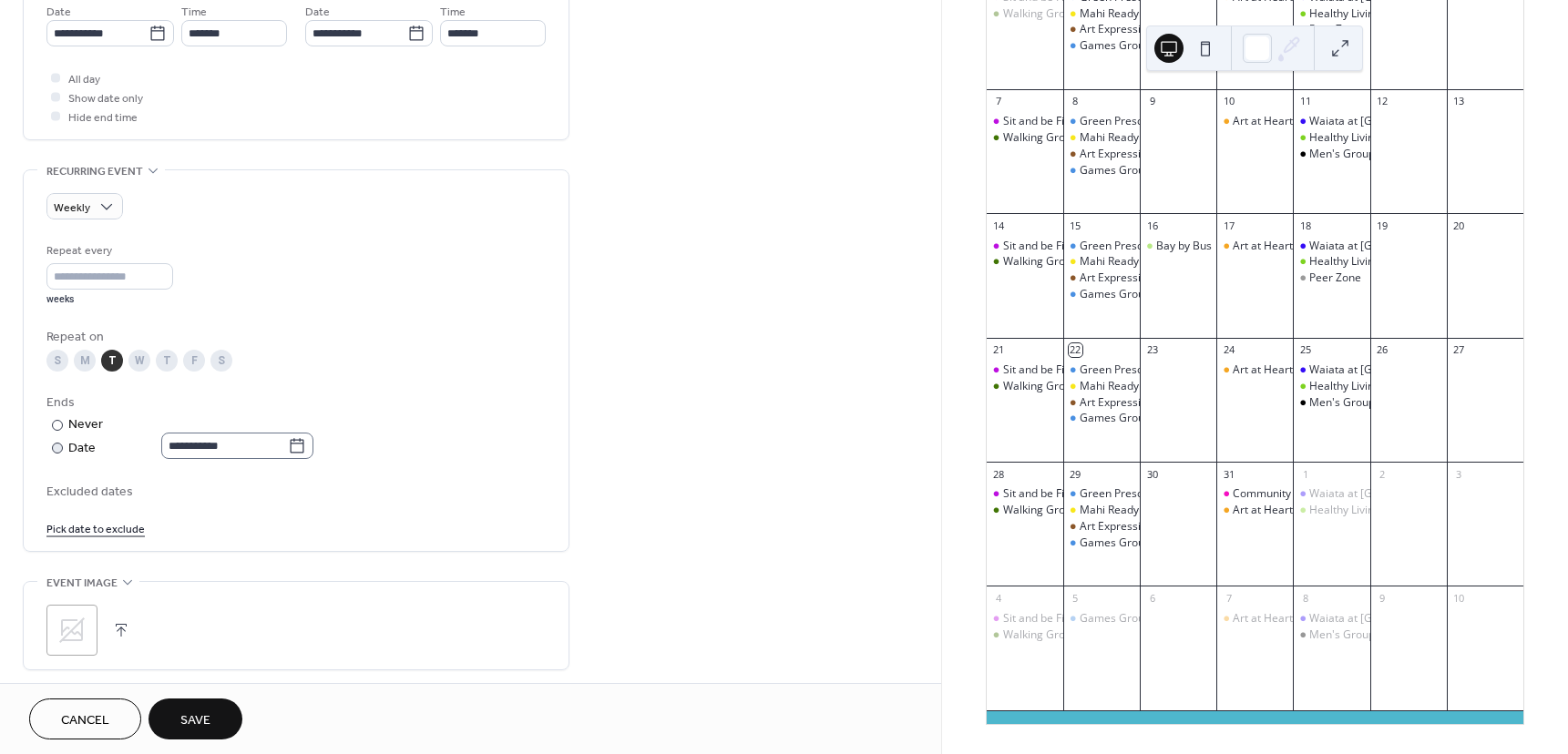 click 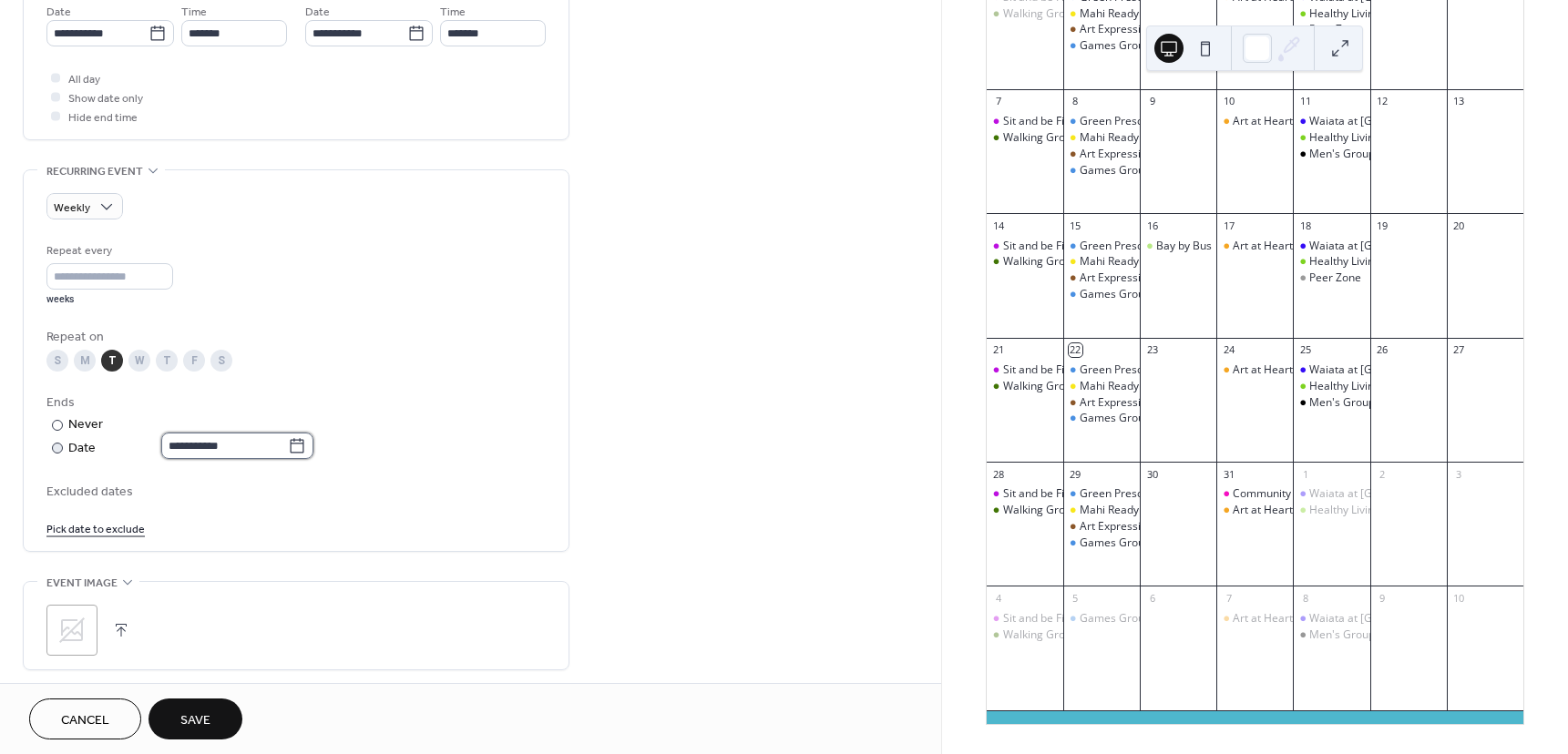 click on "**********" at bounding box center (224, 445) 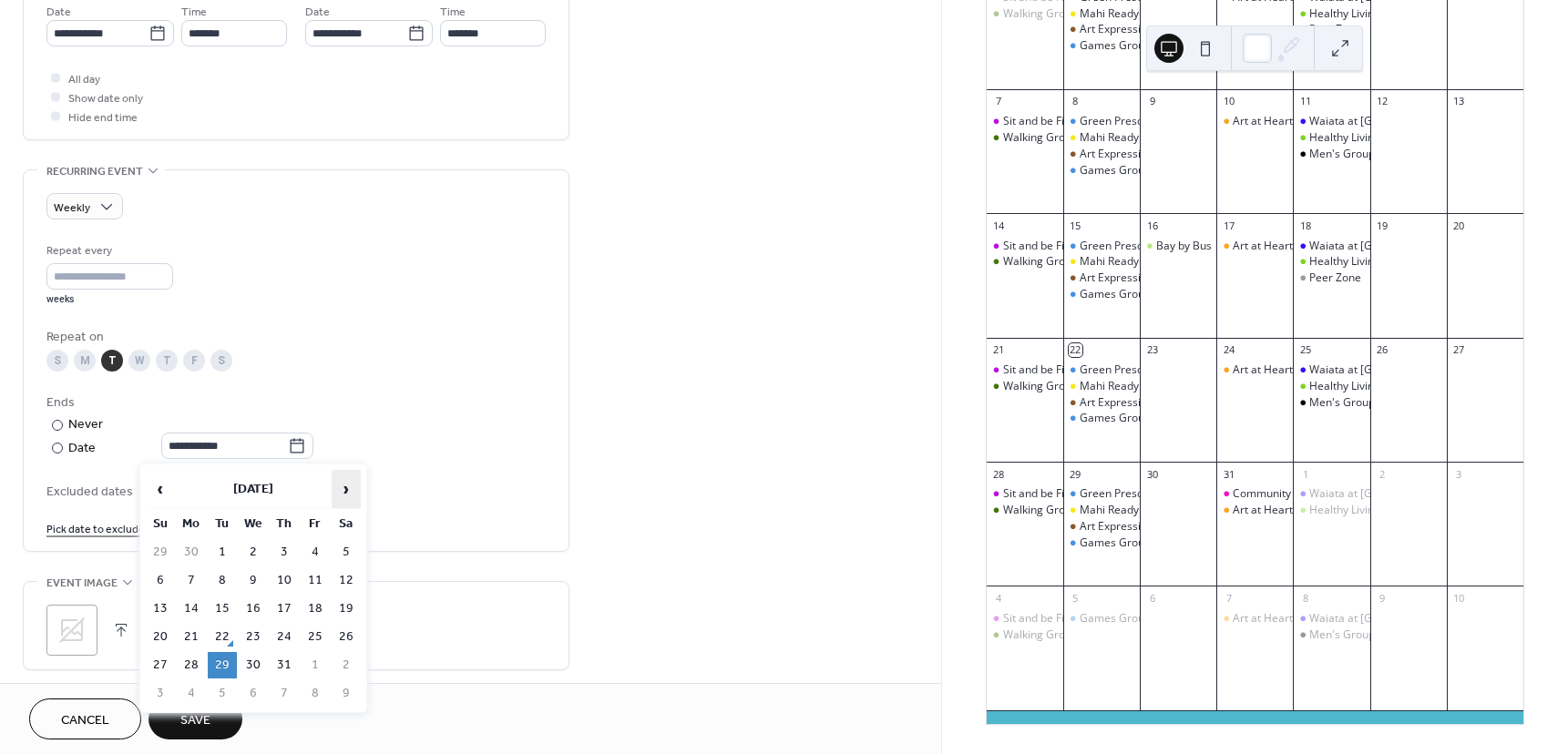 click on "›" at bounding box center [346, 489] 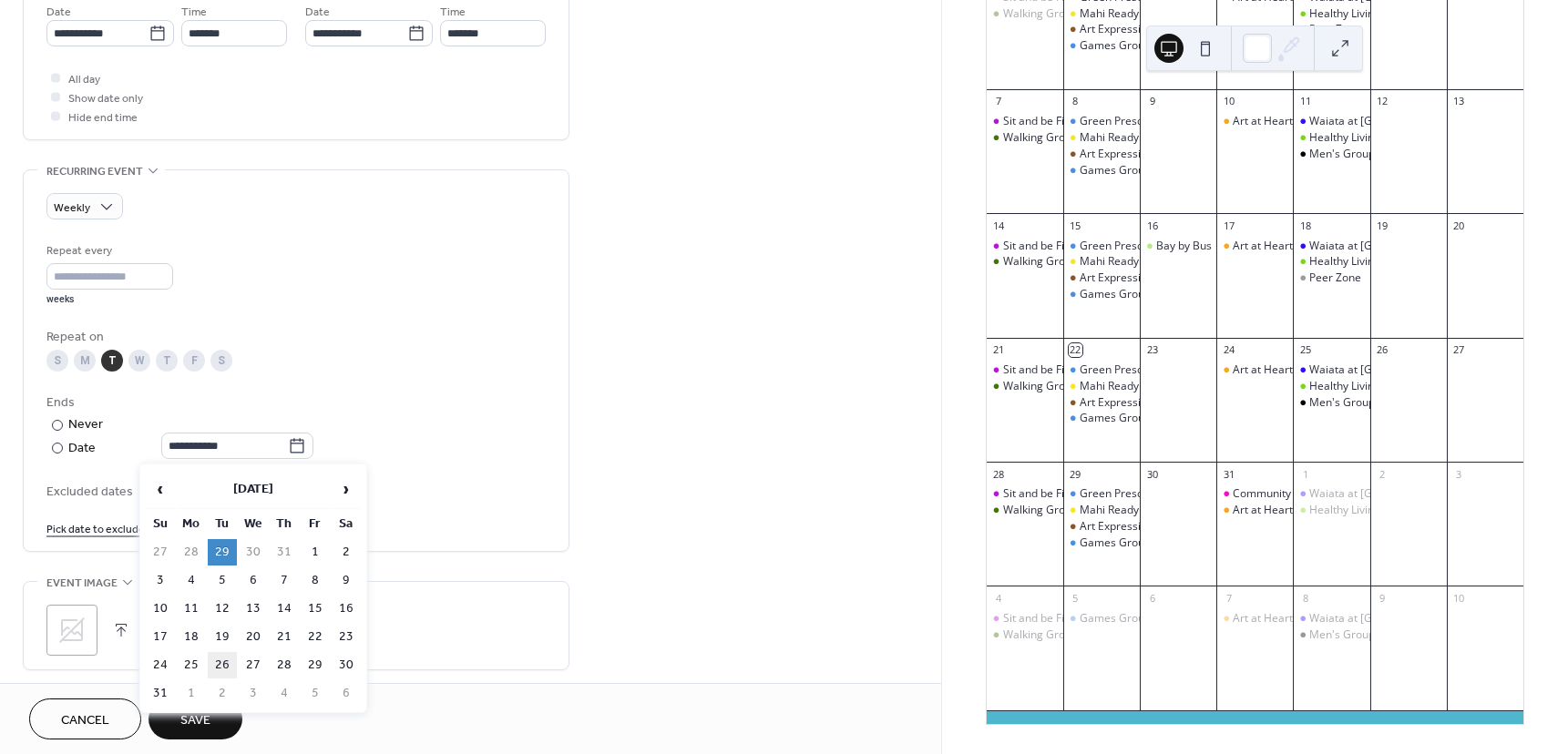click on "26" at bounding box center (222, 665) 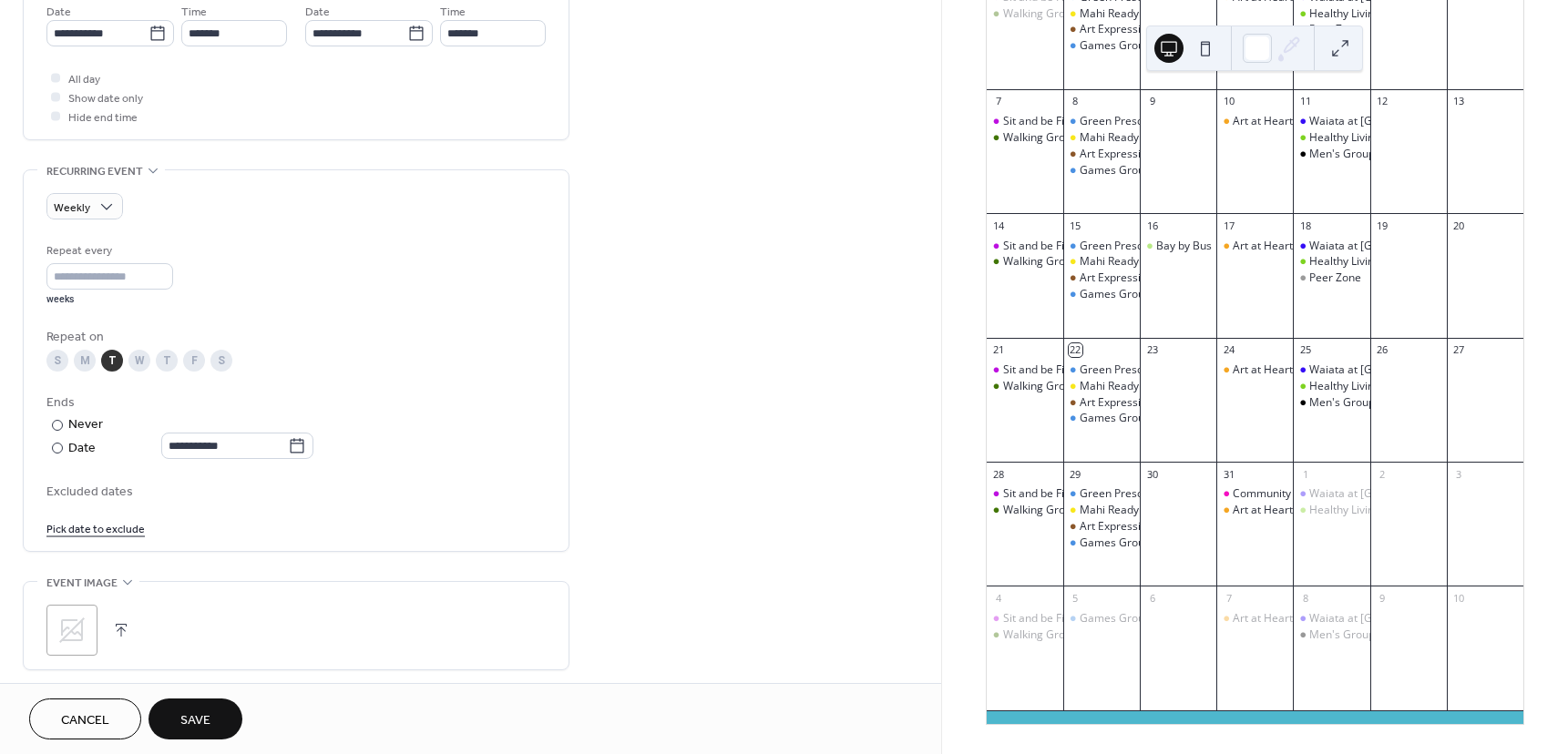 click on "Save" at bounding box center (195, 720) 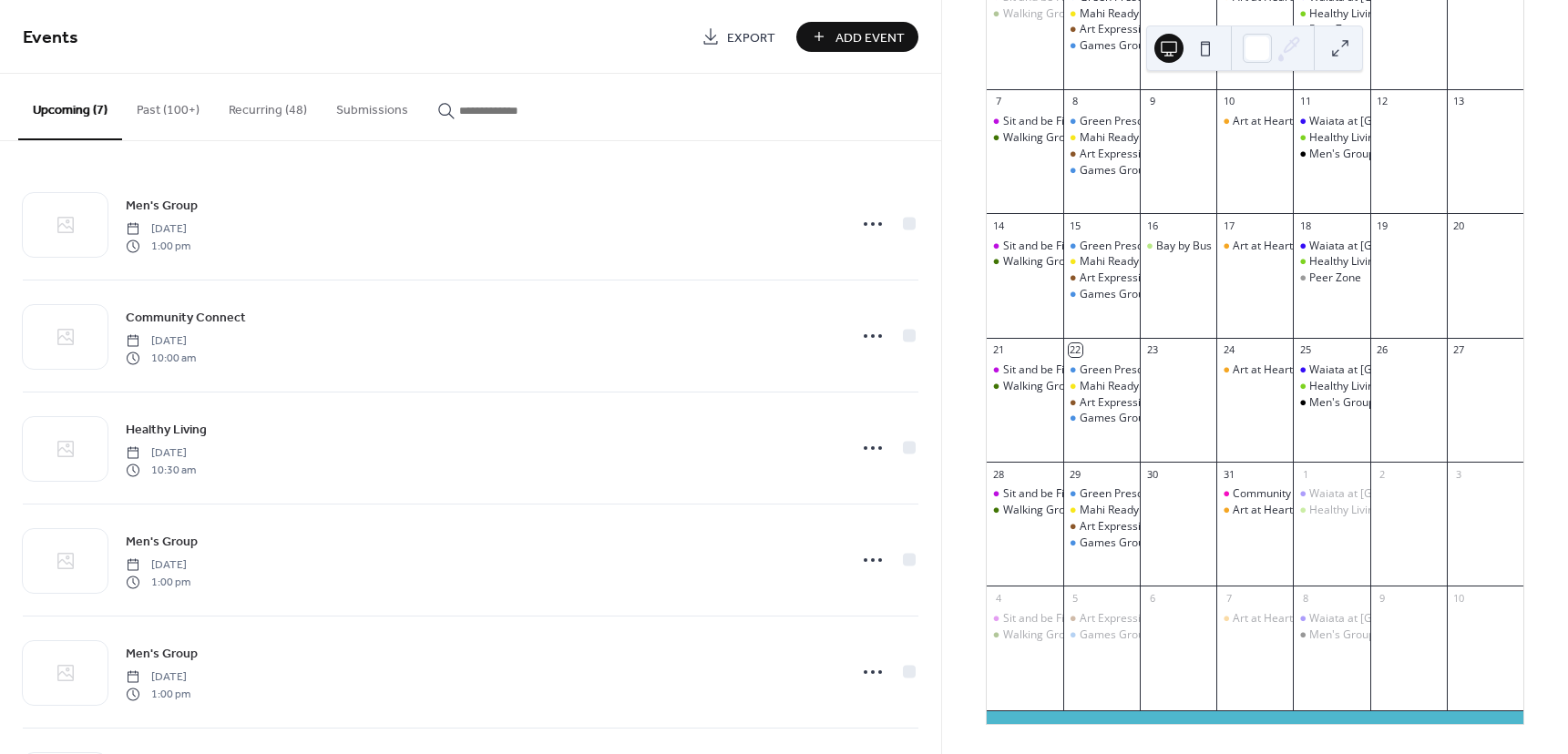 click on "Recurring (48)" at bounding box center [268, 106] 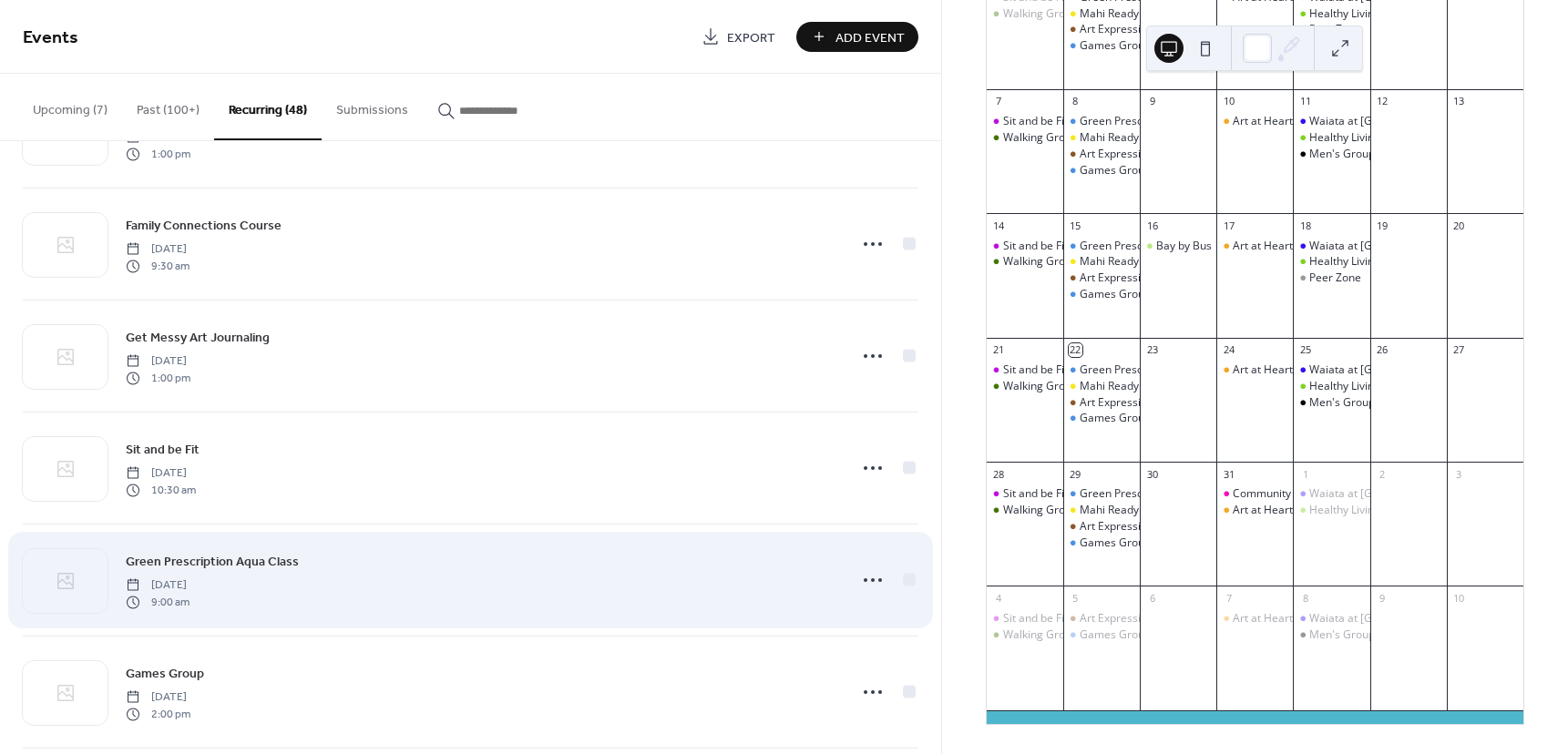 scroll, scrollTop: 1821, scrollLeft: 0, axis: vertical 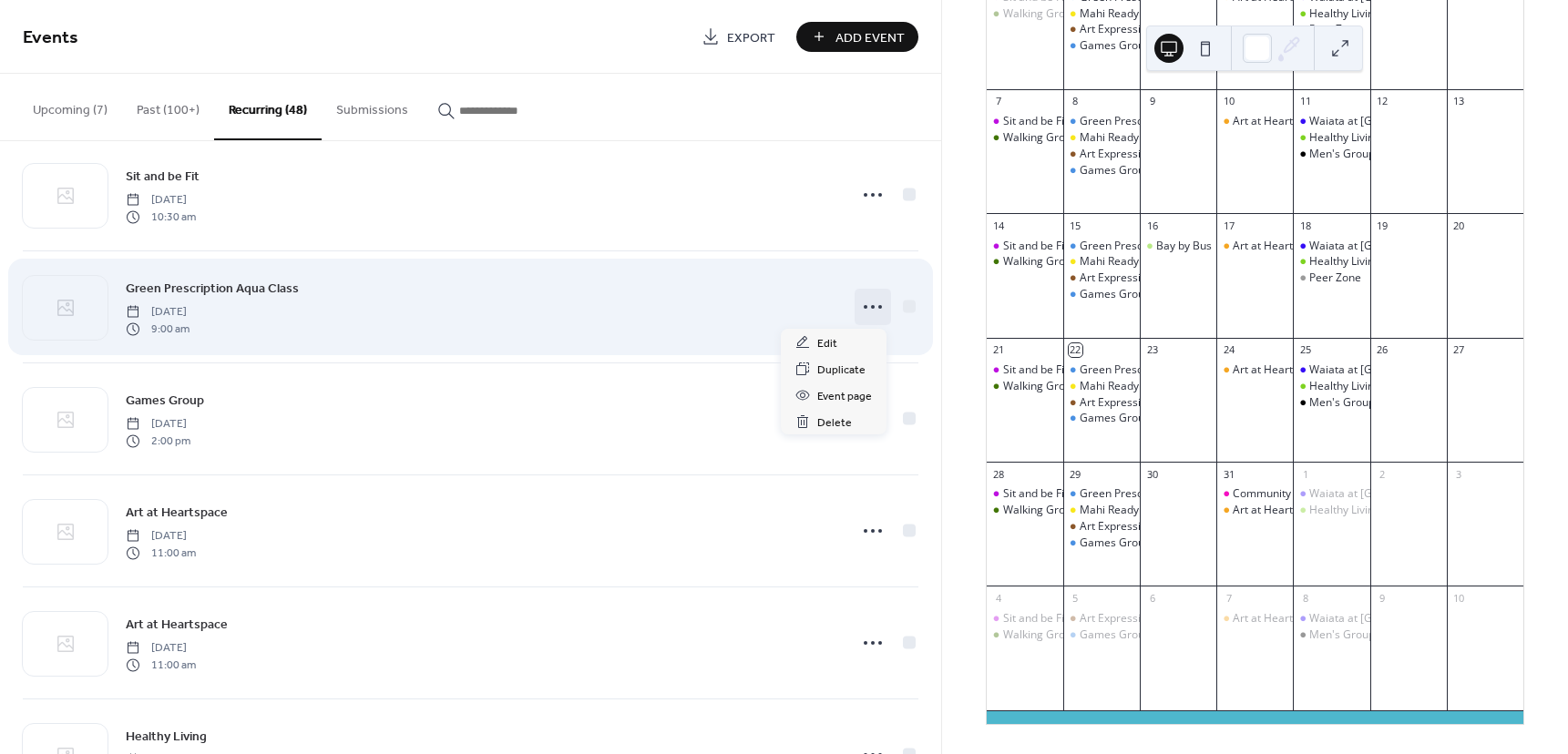click 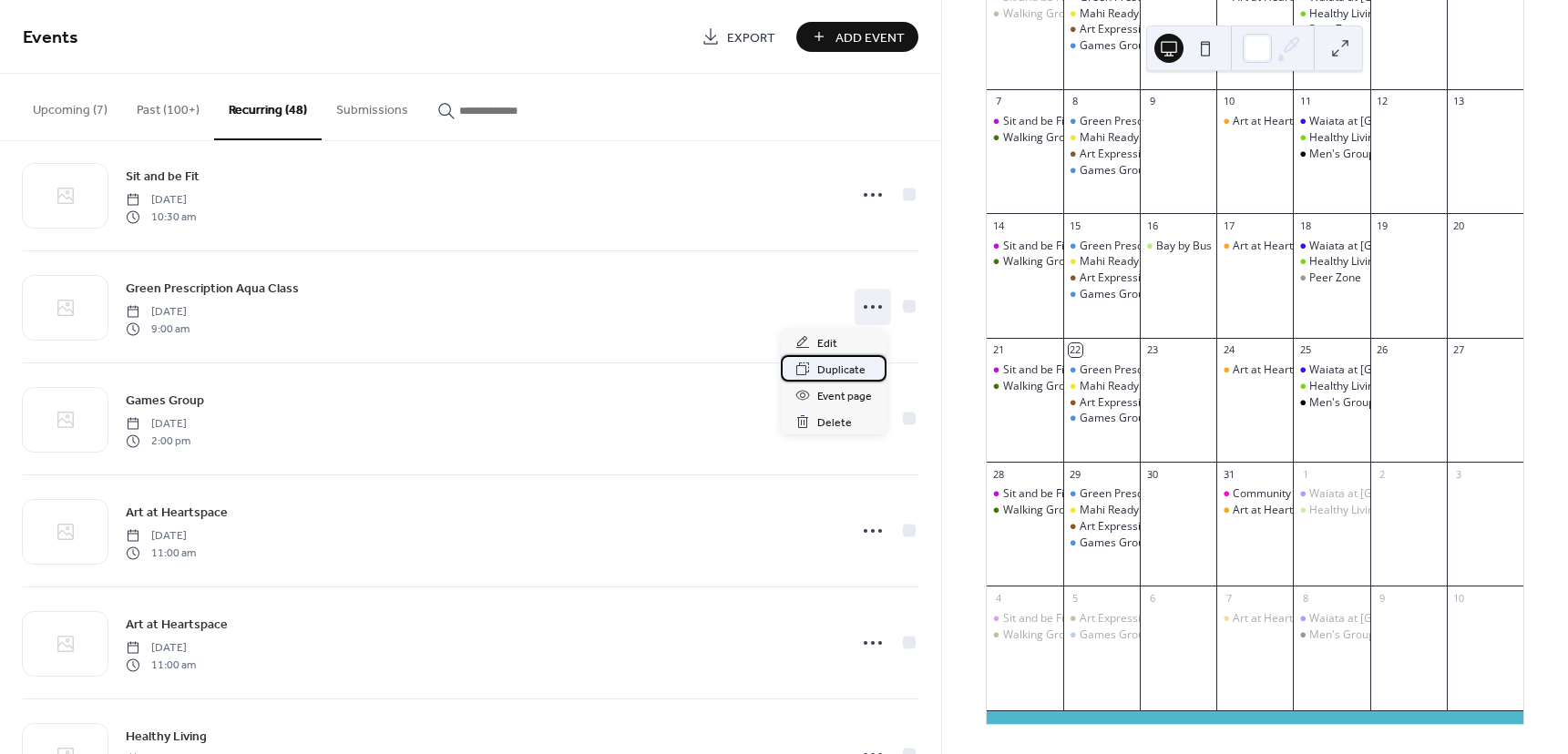 click on "Duplicate" at bounding box center [841, 370] 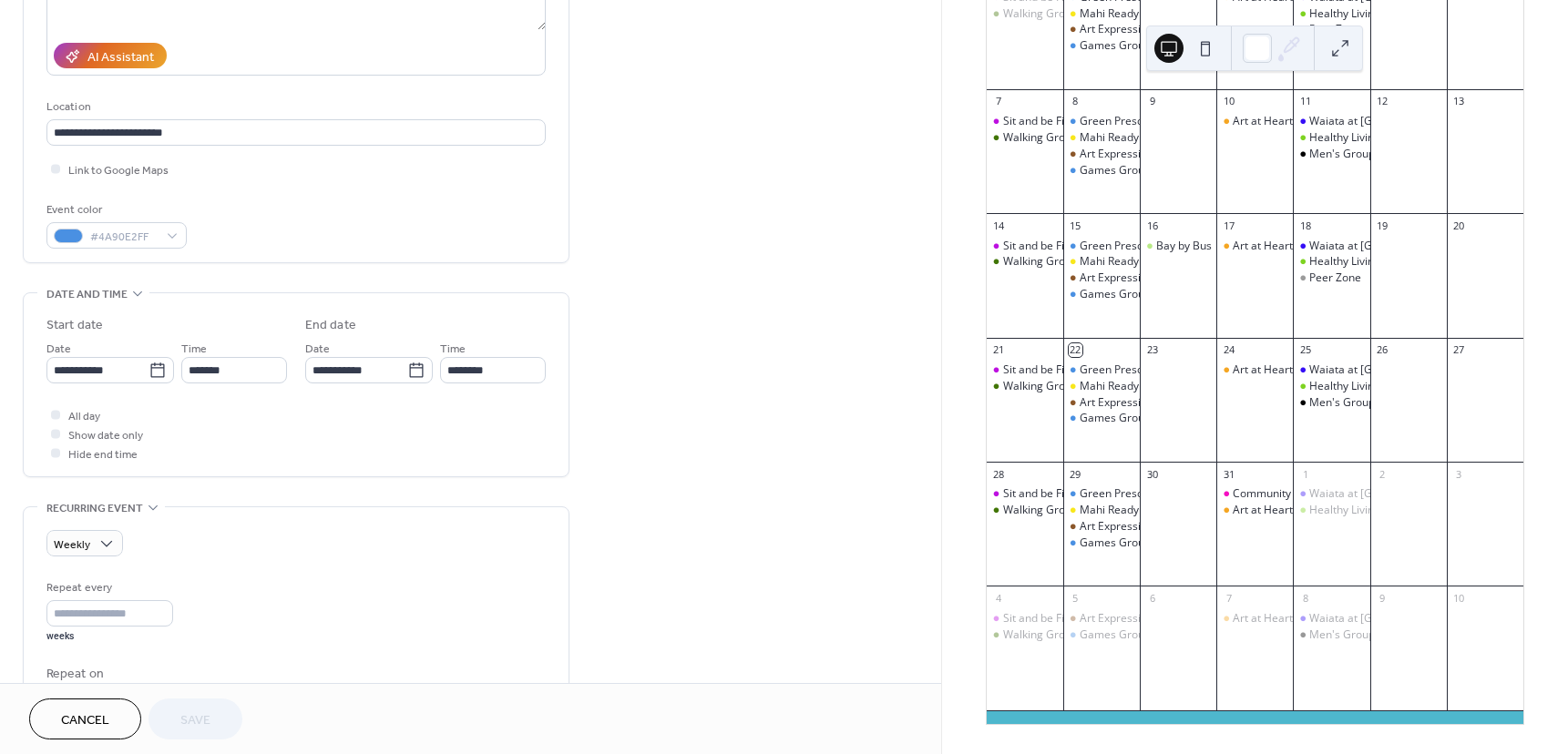 scroll, scrollTop: 364, scrollLeft: 0, axis: vertical 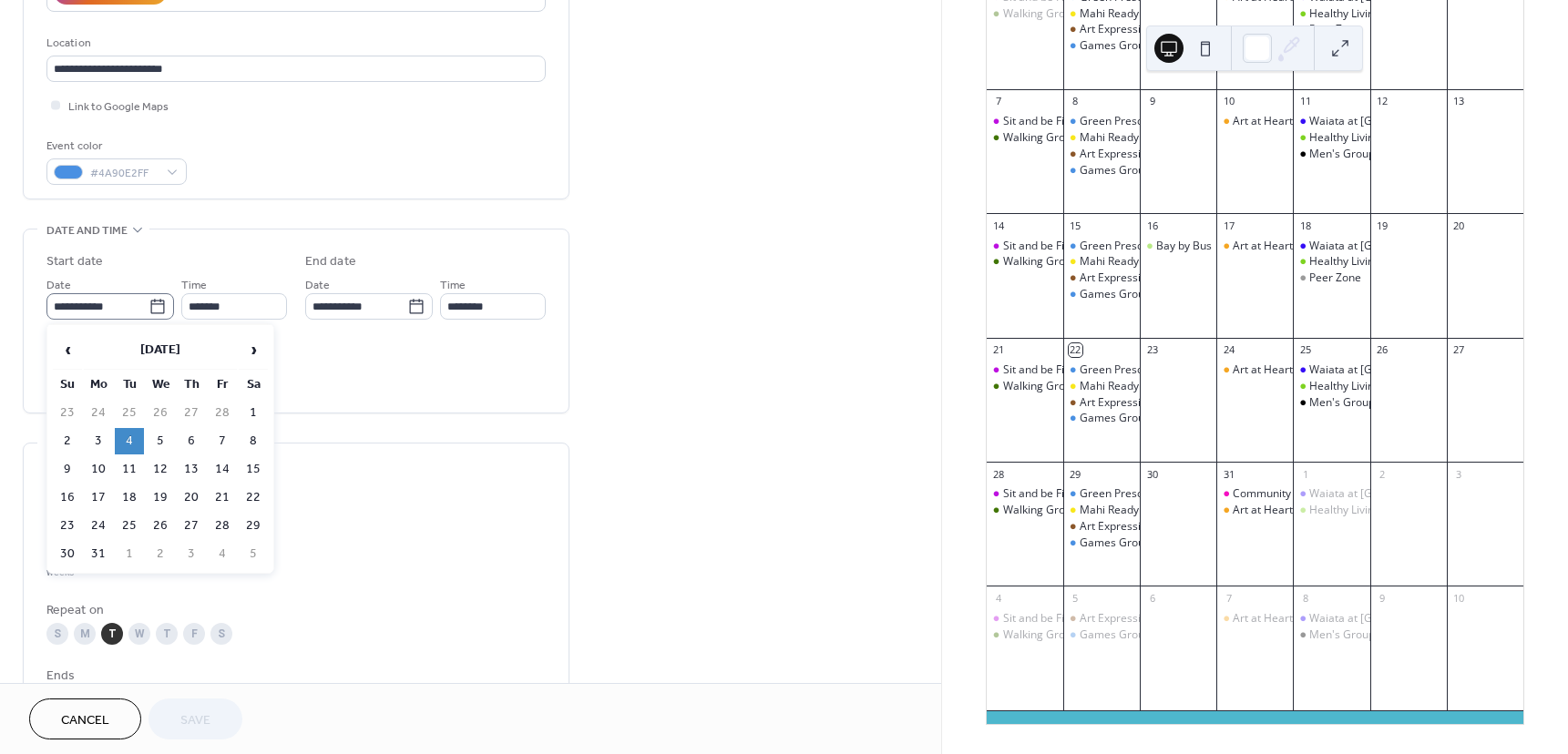 click 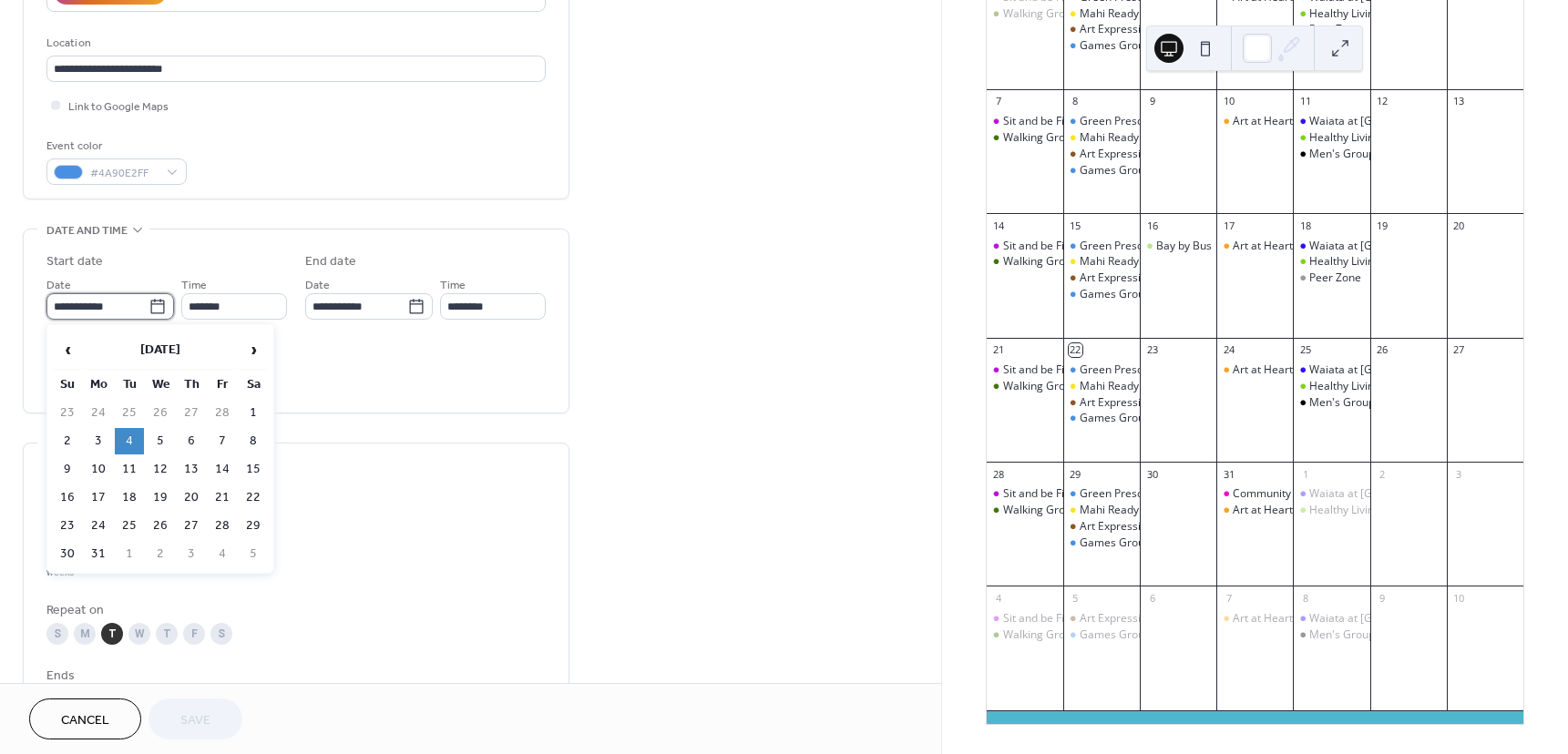 click on "**********" at bounding box center (97, 306) 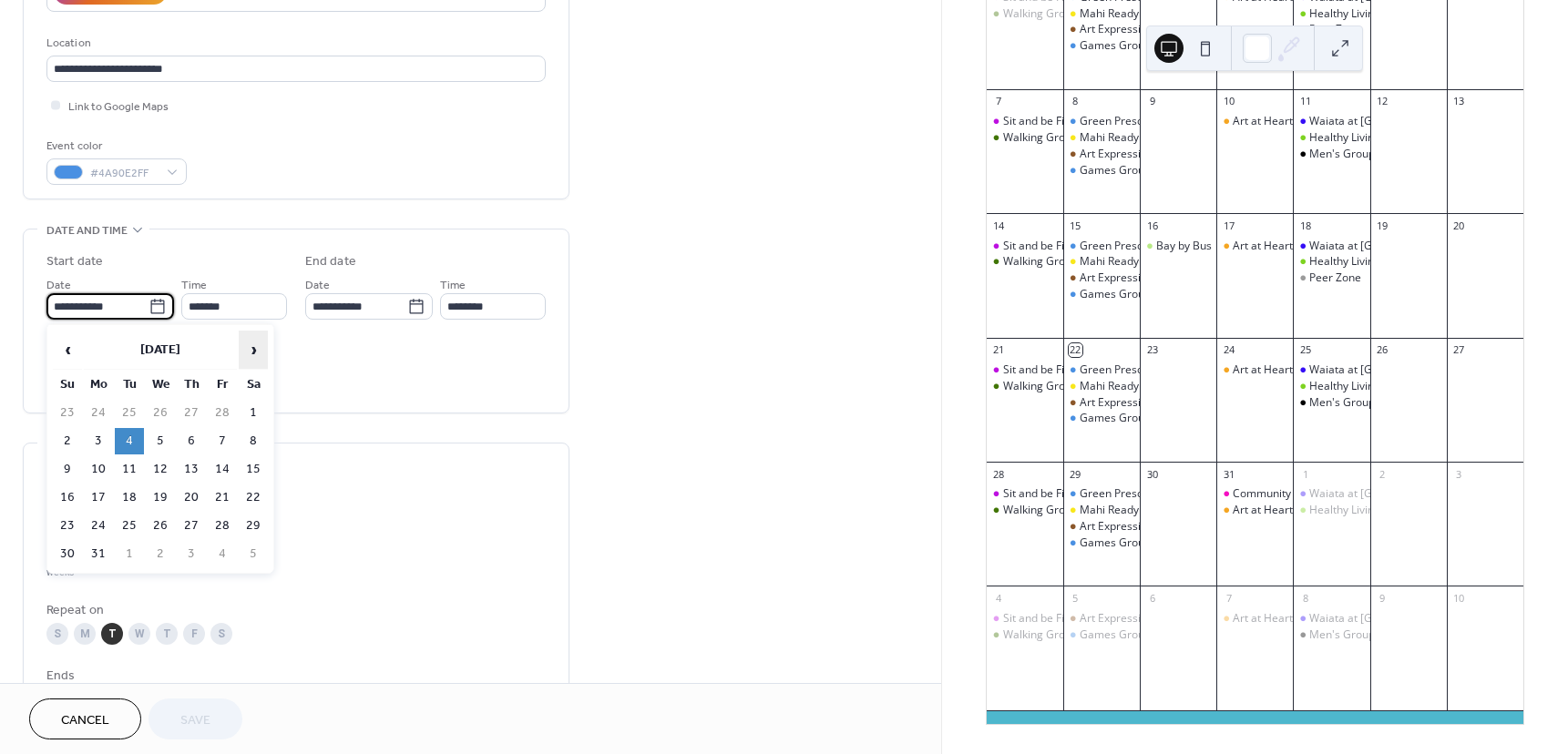 click on "›" at bounding box center [253, 350] 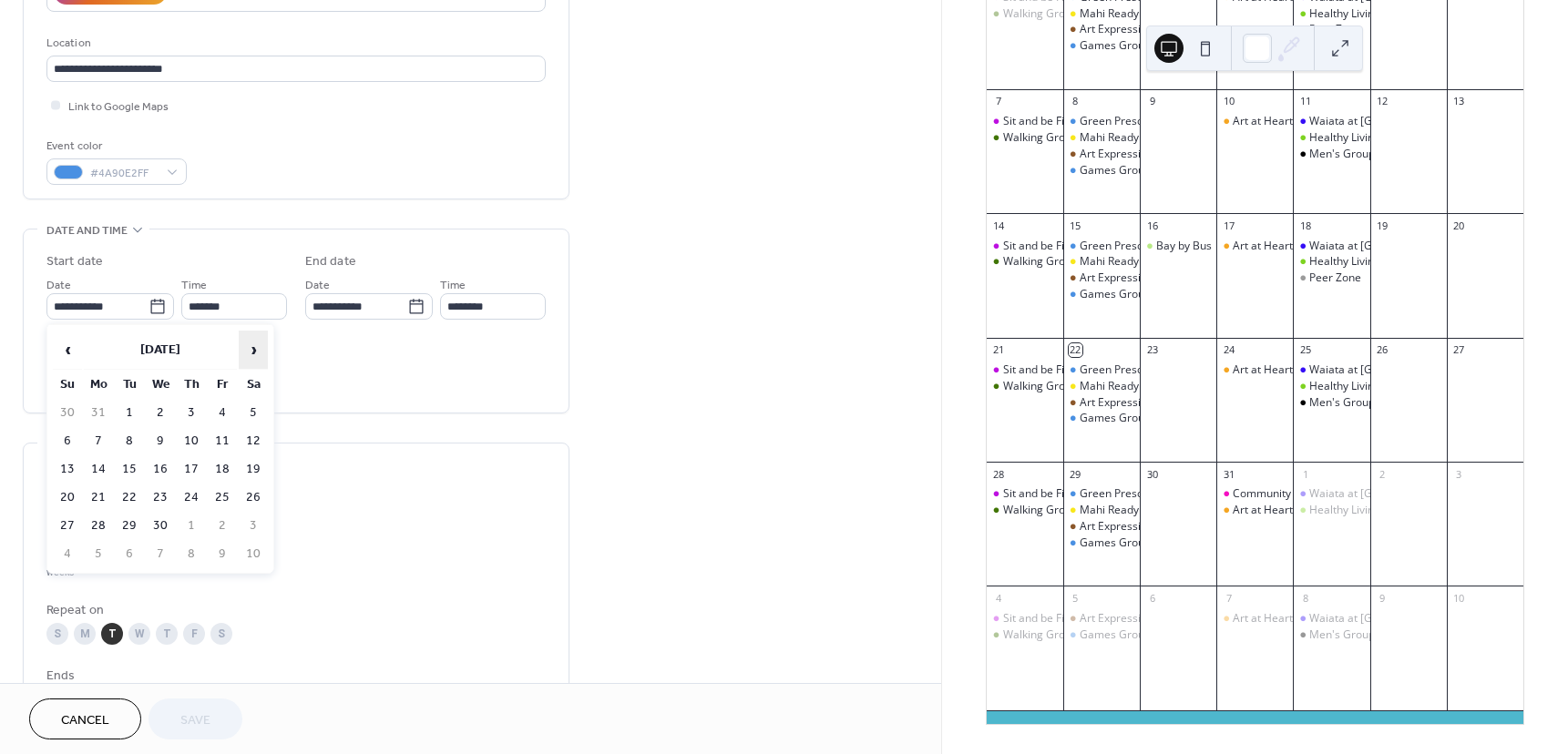 click on "›" at bounding box center [253, 350] 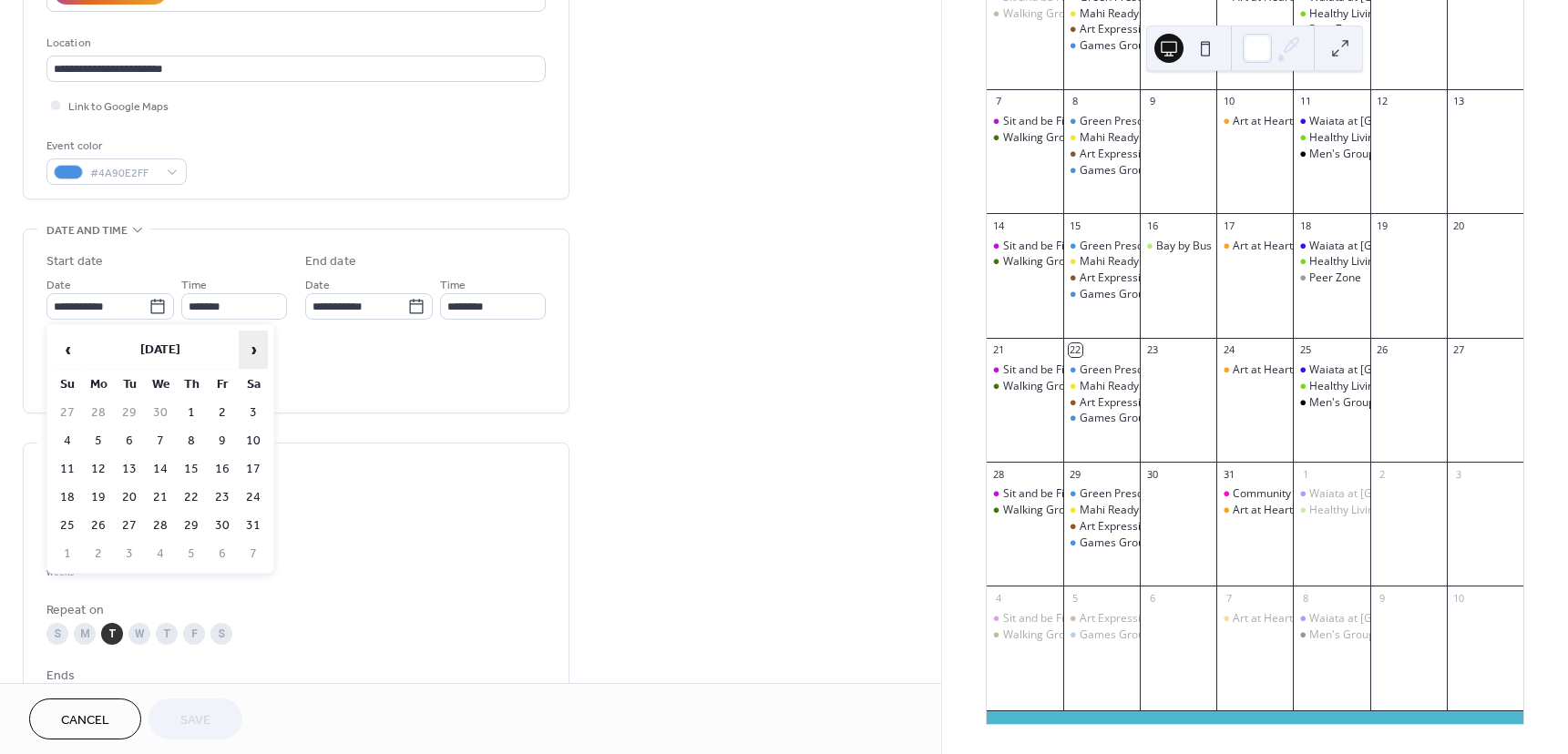 click on "›" at bounding box center (253, 350) 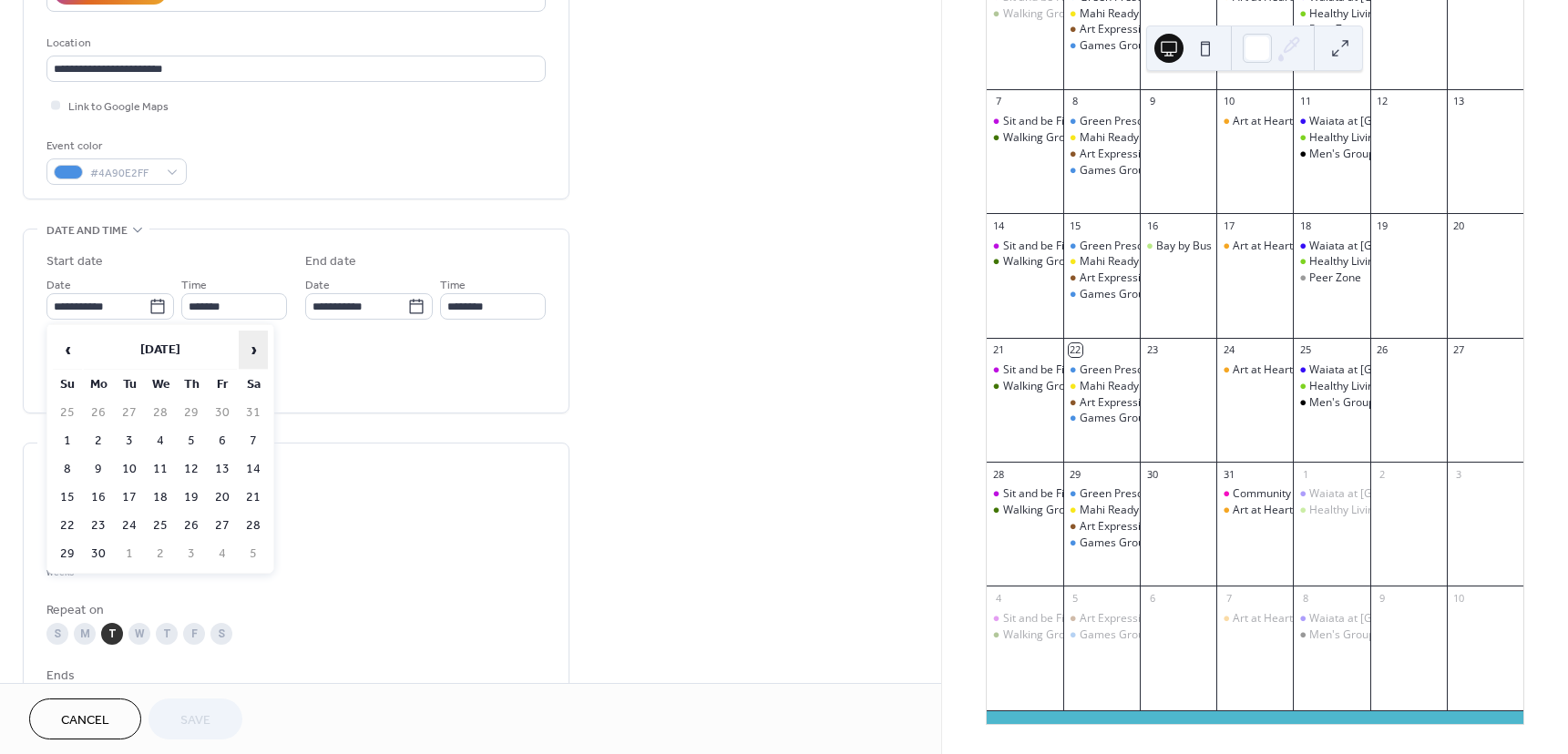 click on "›" at bounding box center (253, 350) 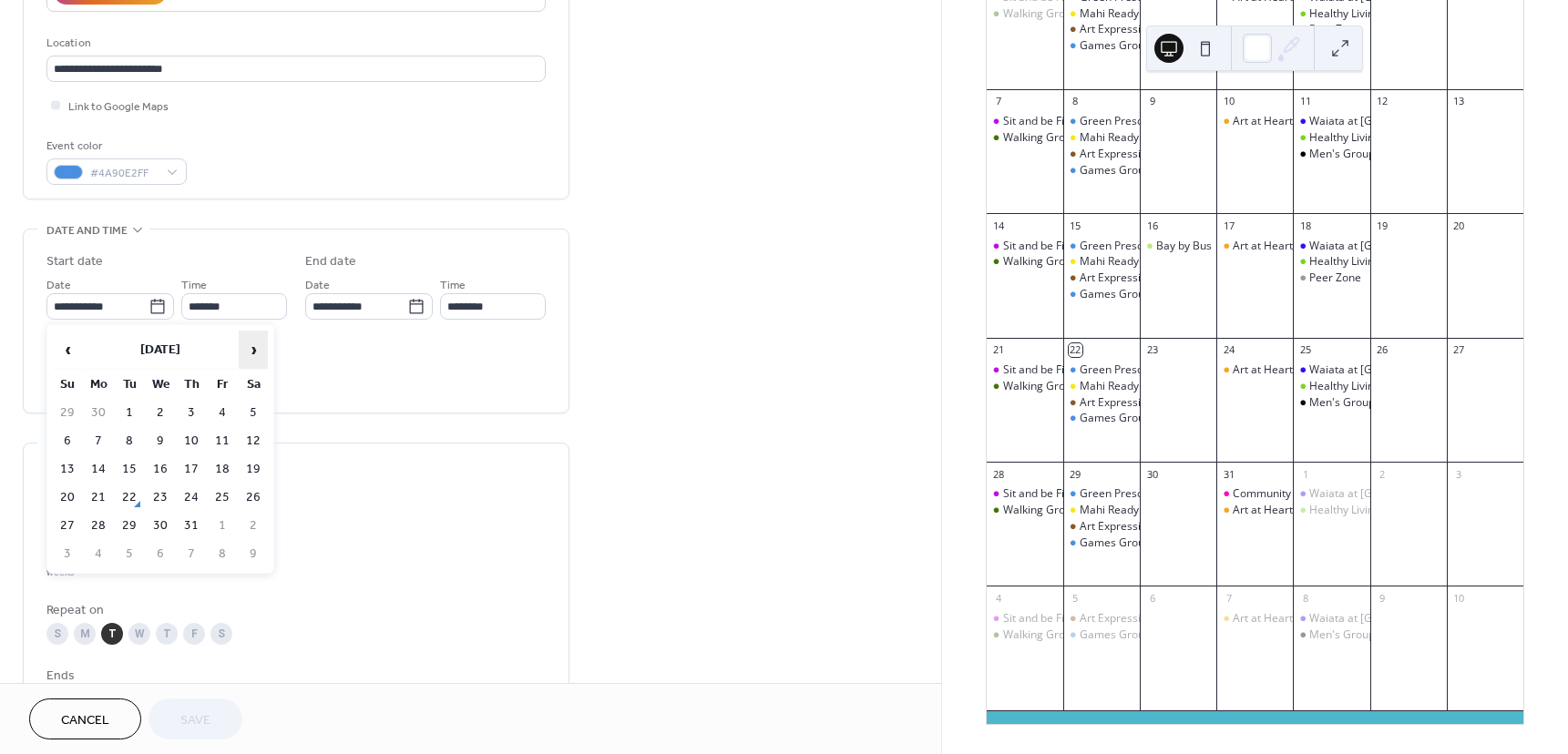 click on "›" at bounding box center (253, 350) 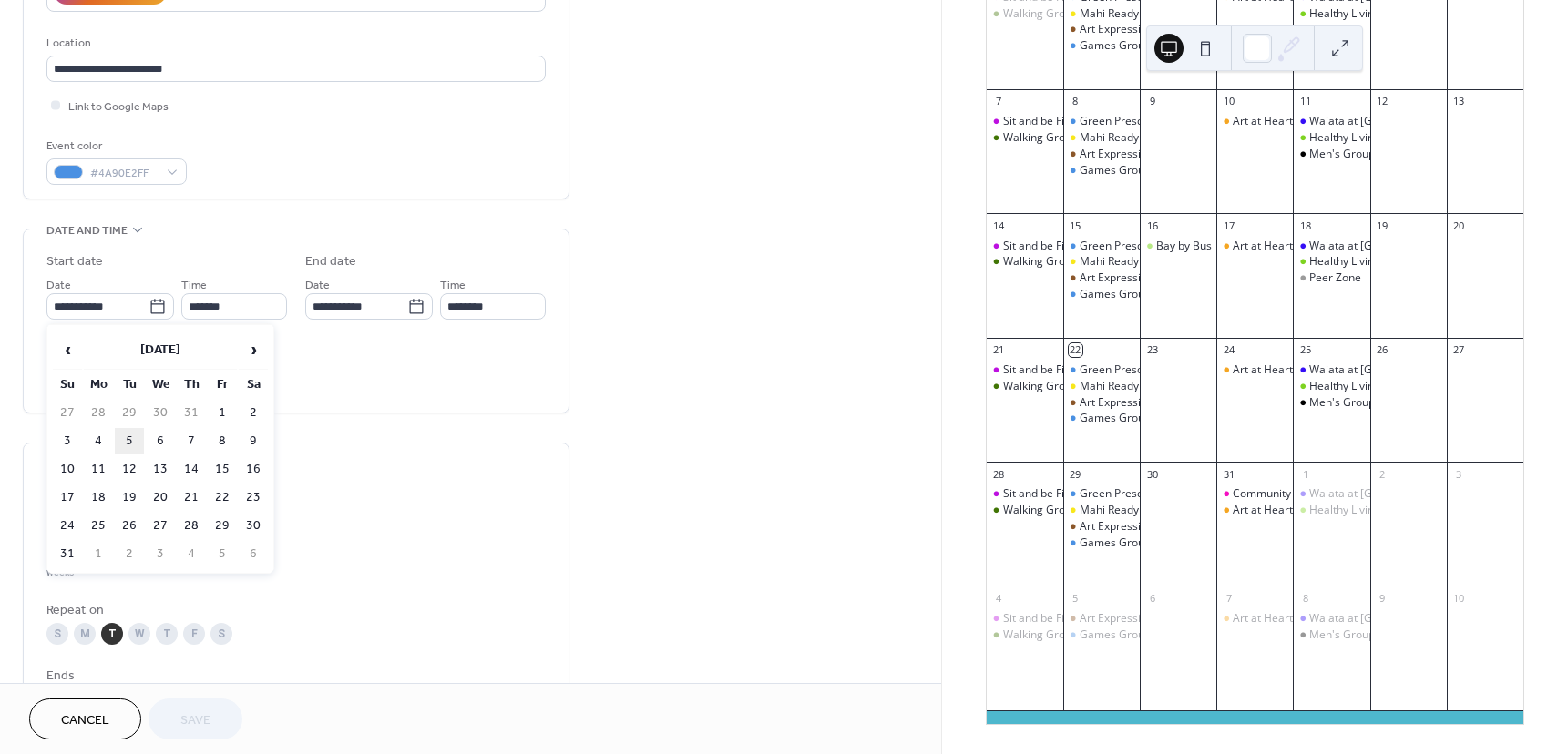 click on "5" at bounding box center (129, 441) 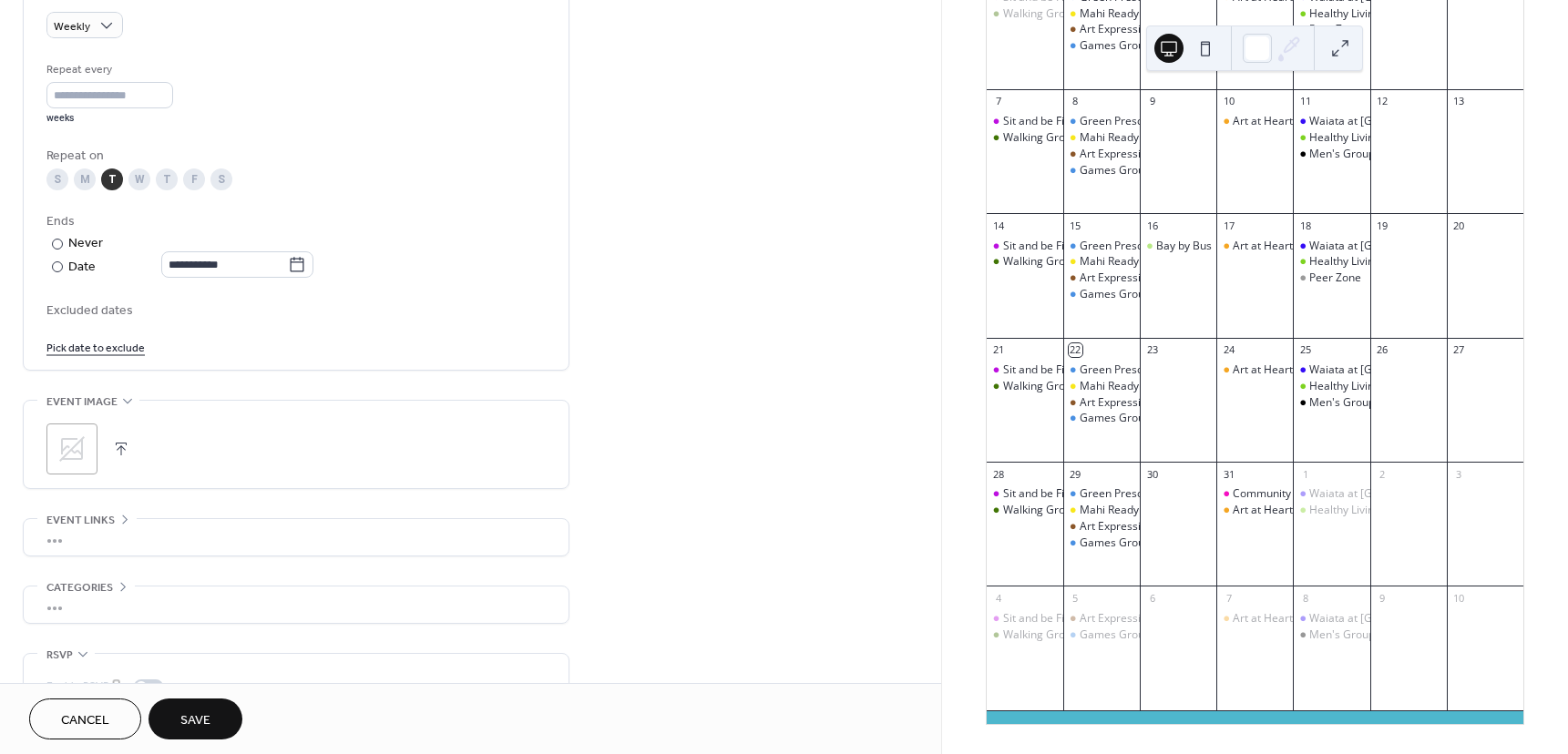 scroll, scrollTop: 820, scrollLeft: 0, axis: vertical 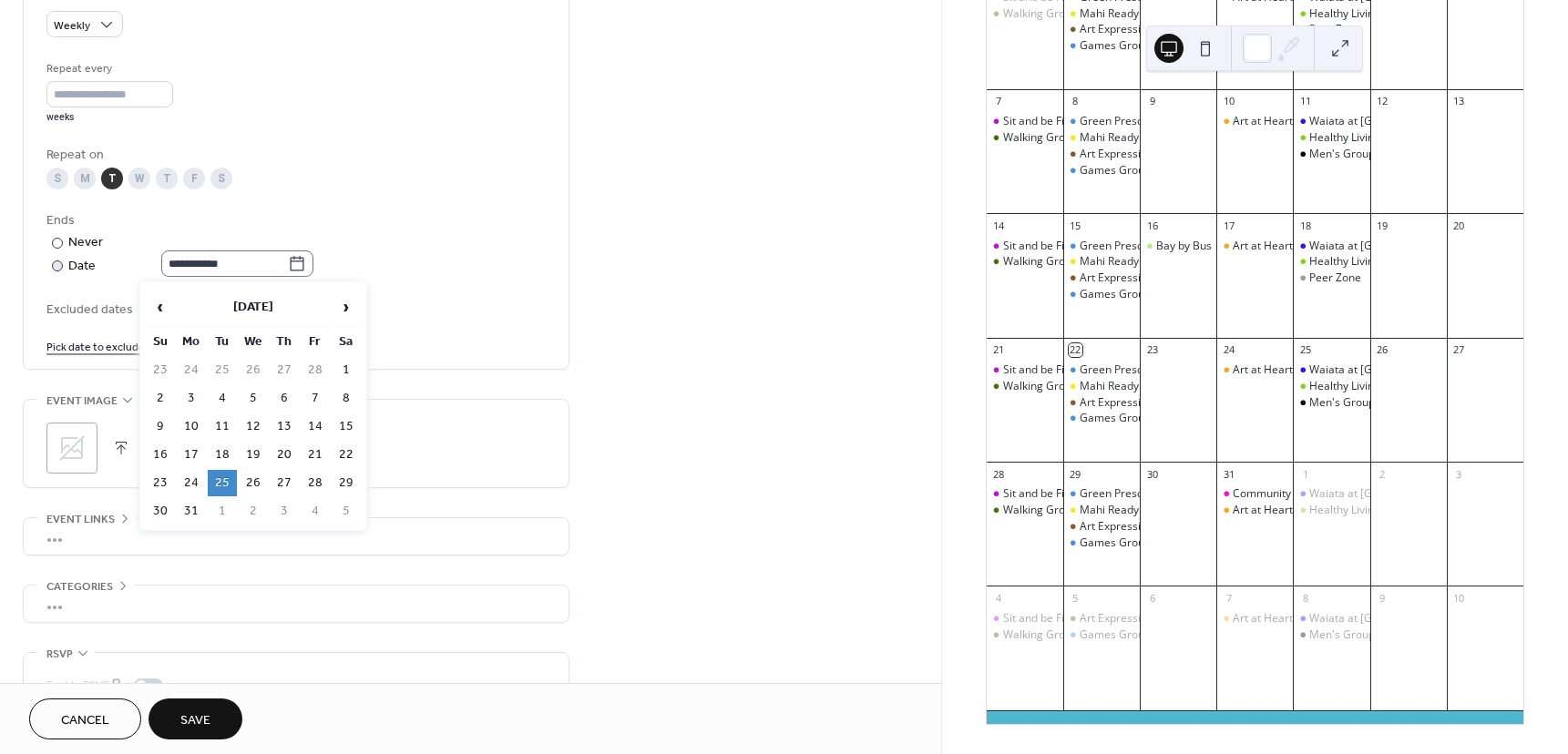 click 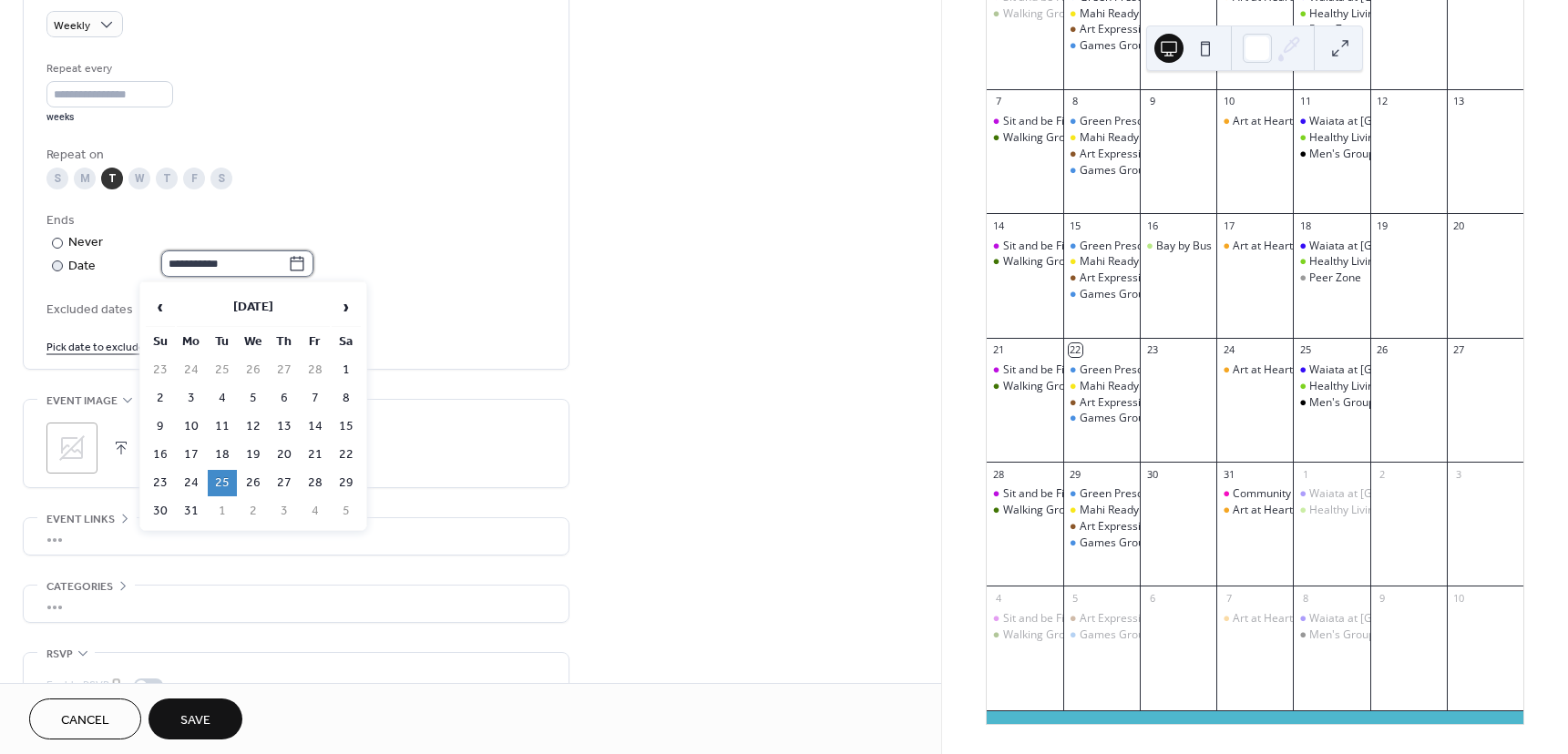 click on "**********" at bounding box center (224, 263) 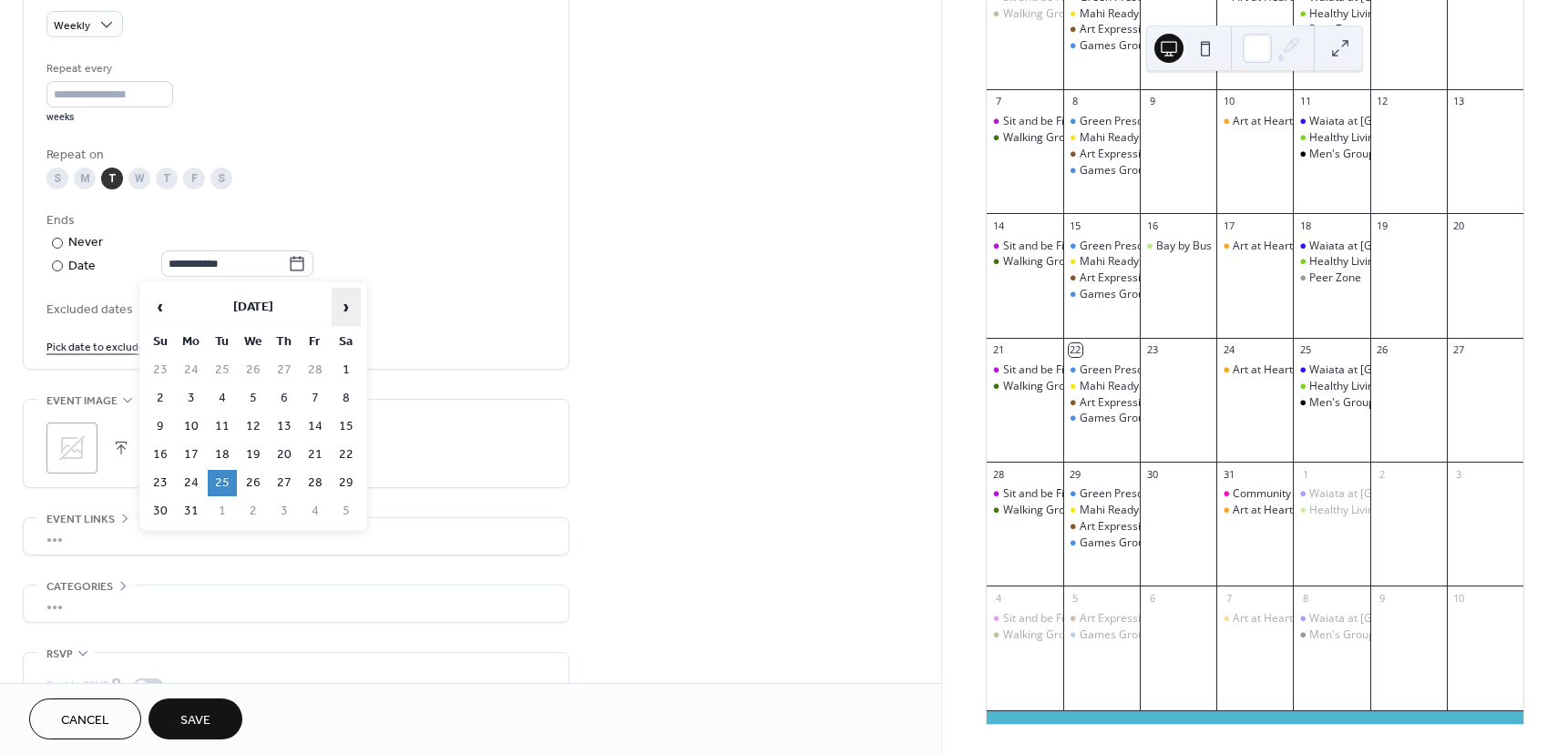 click on "›" at bounding box center [346, 307] 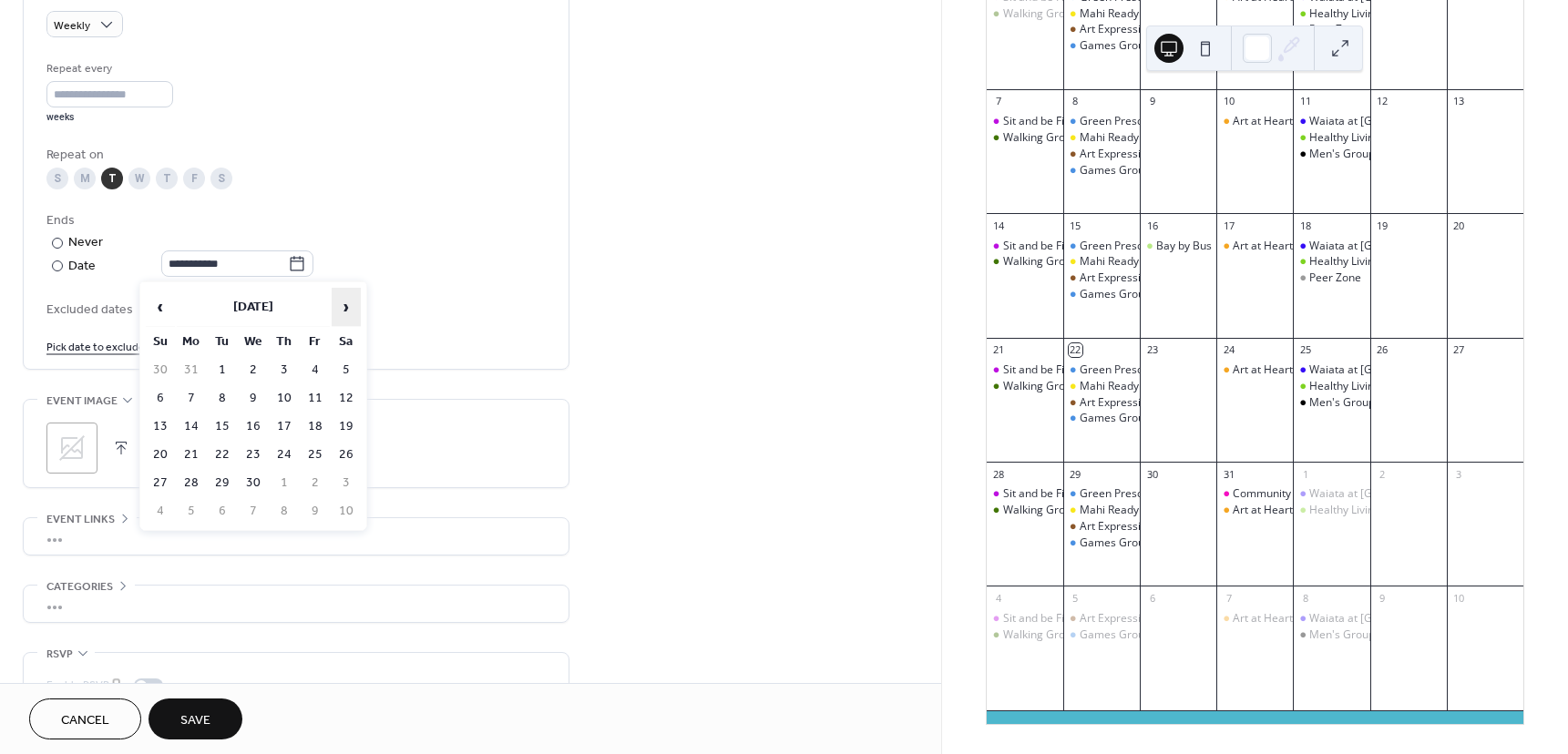 click on "›" at bounding box center (346, 307) 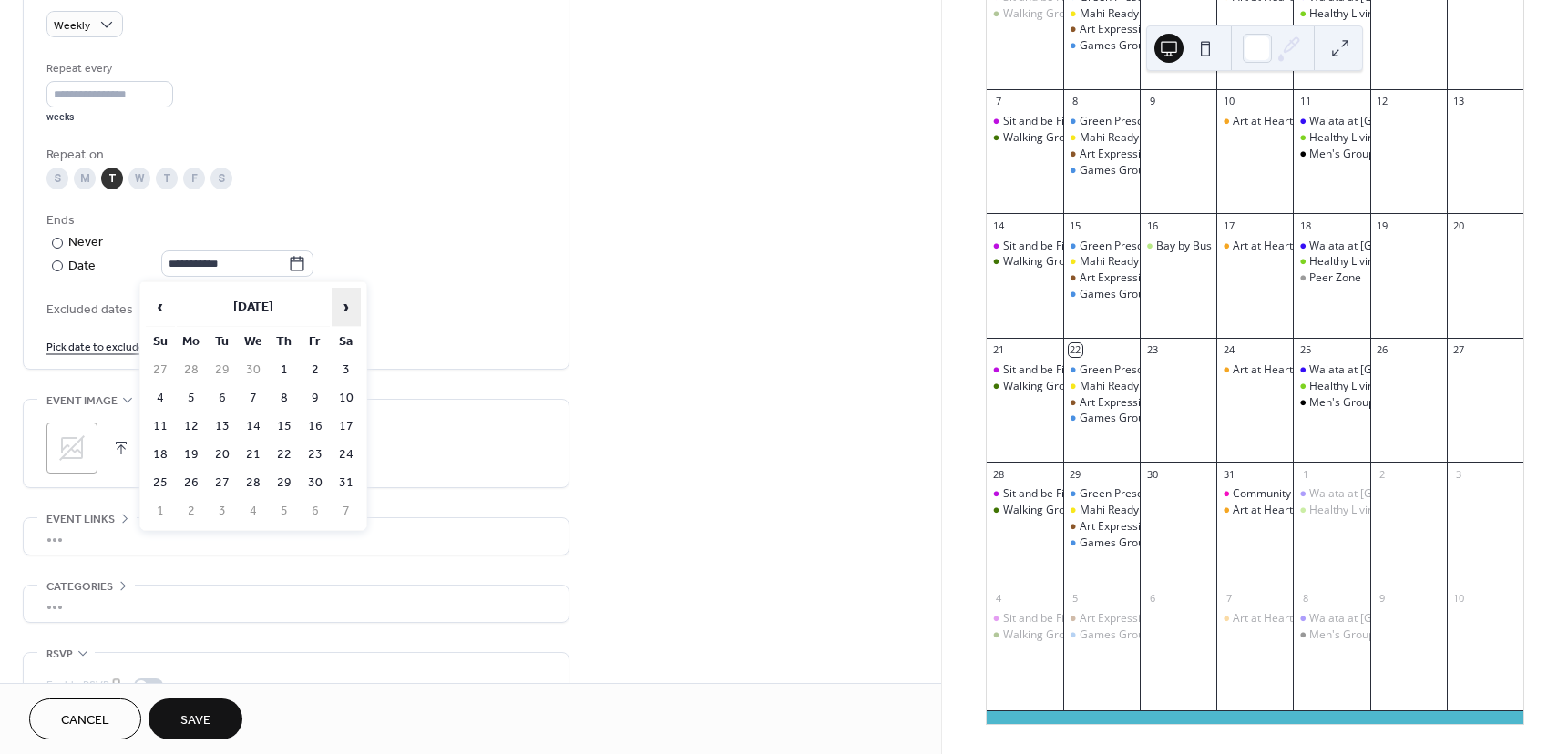 click on "›" at bounding box center [346, 307] 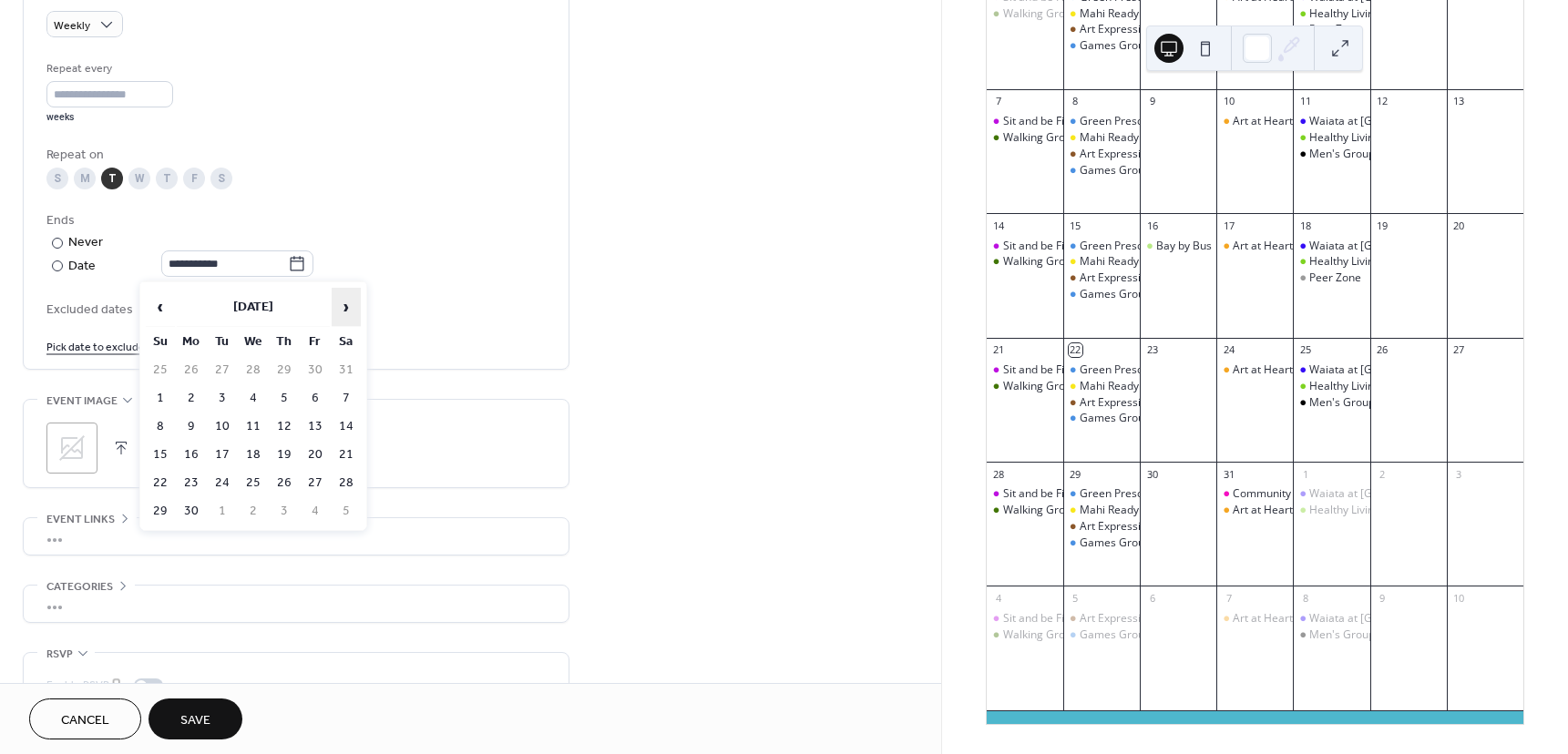 click on "›" at bounding box center [346, 307] 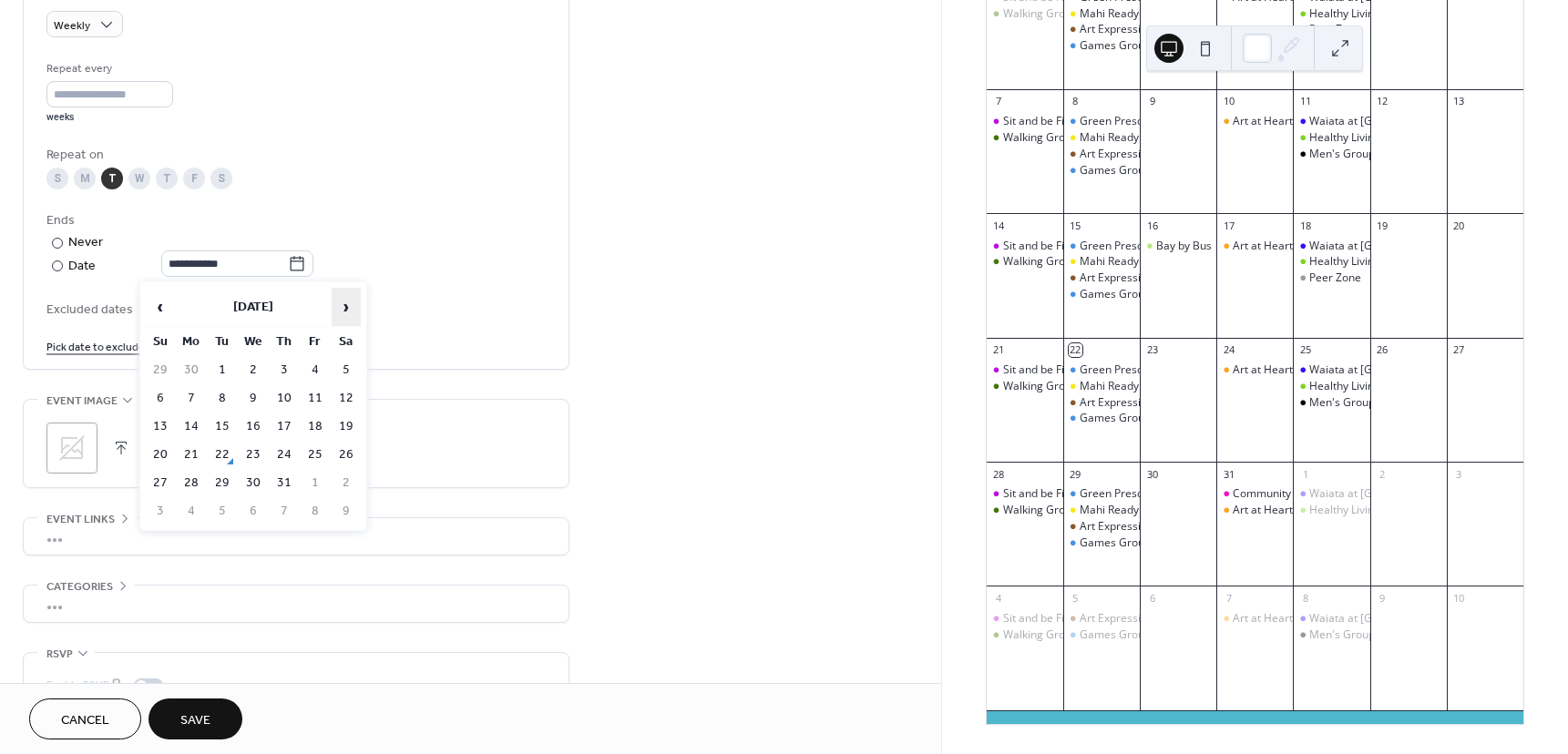 click on "›" at bounding box center (346, 307) 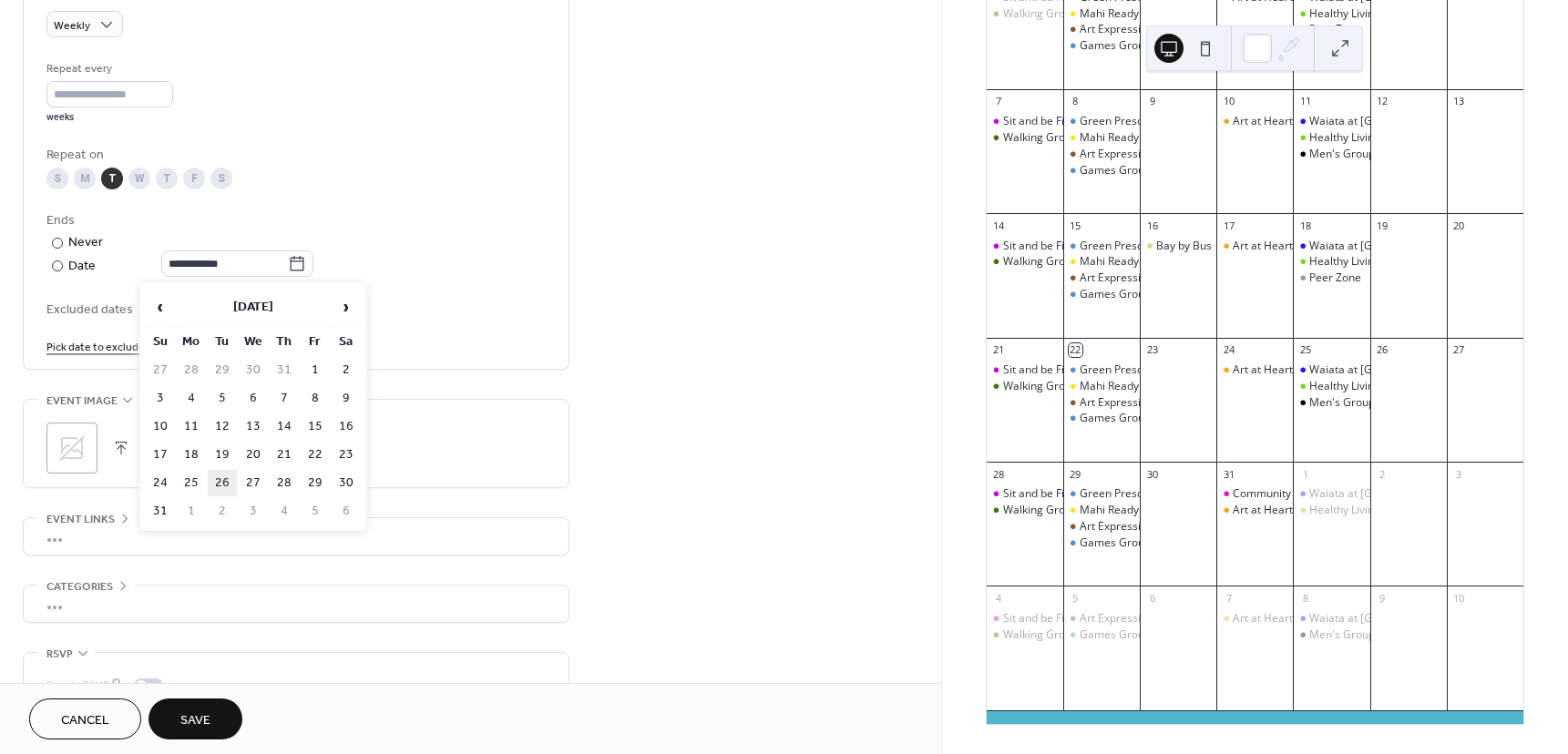 click on "26" at bounding box center [222, 483] 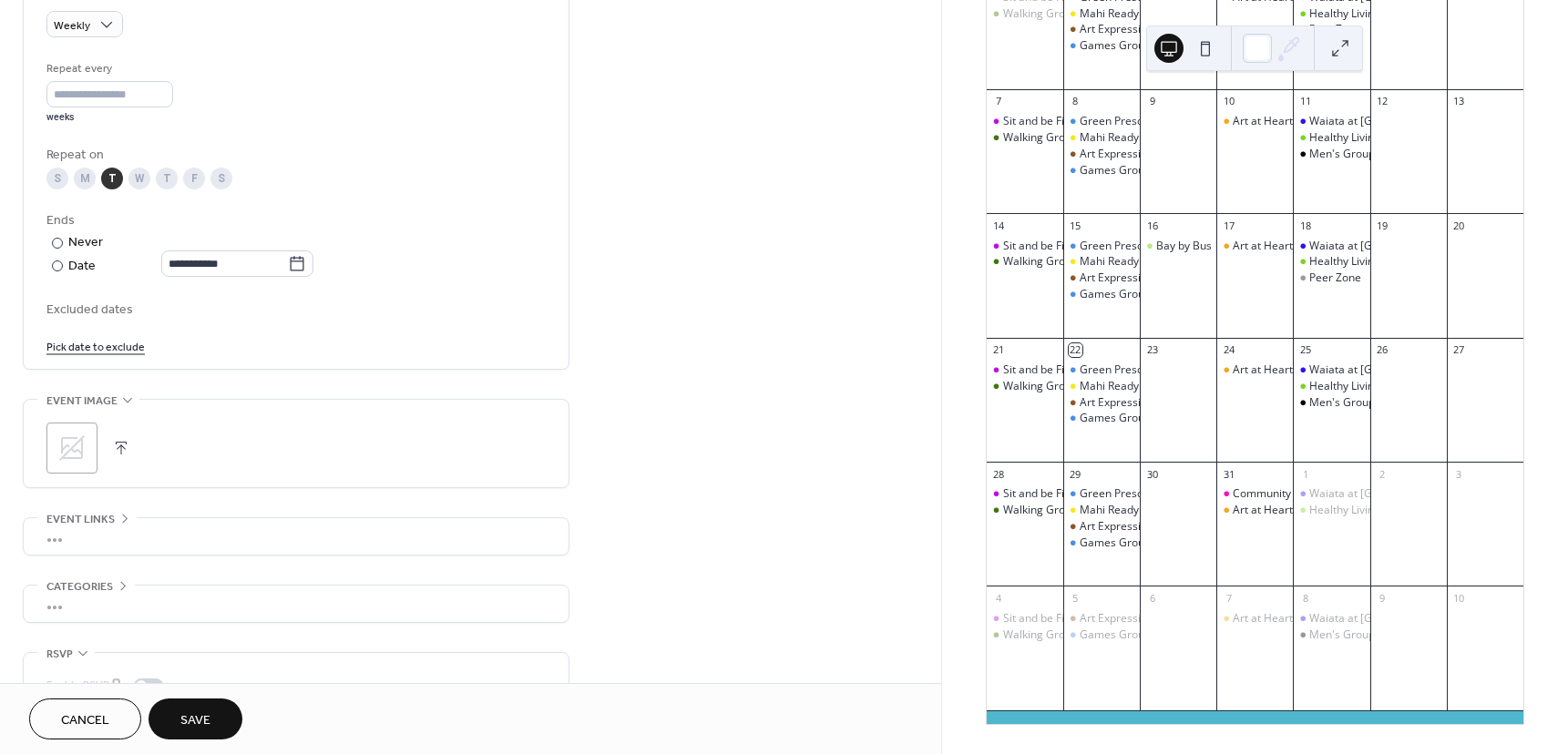 click on "Save" at bounding box center (195, 720) 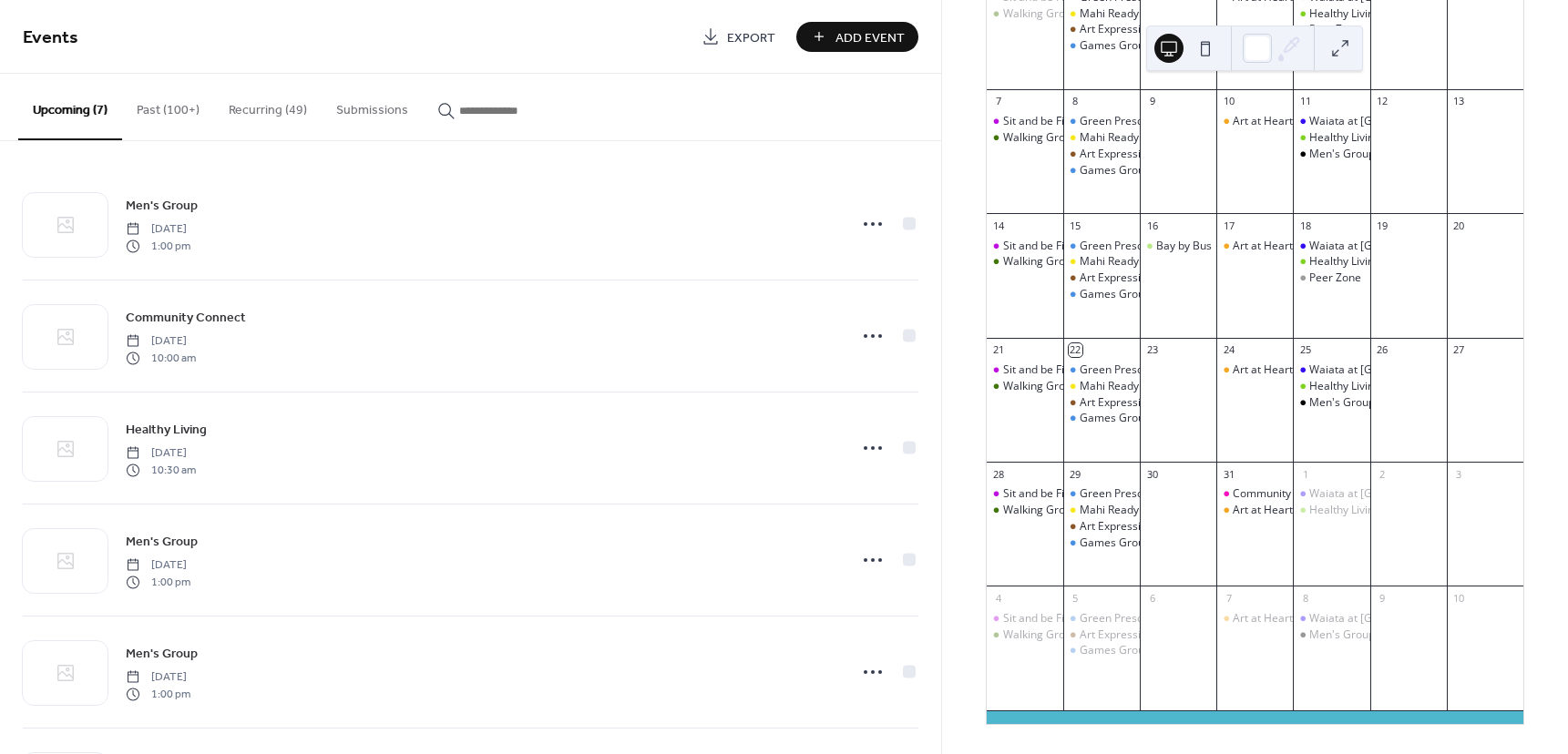 click on "Recurring (49)" at bounding box center [268, 106] 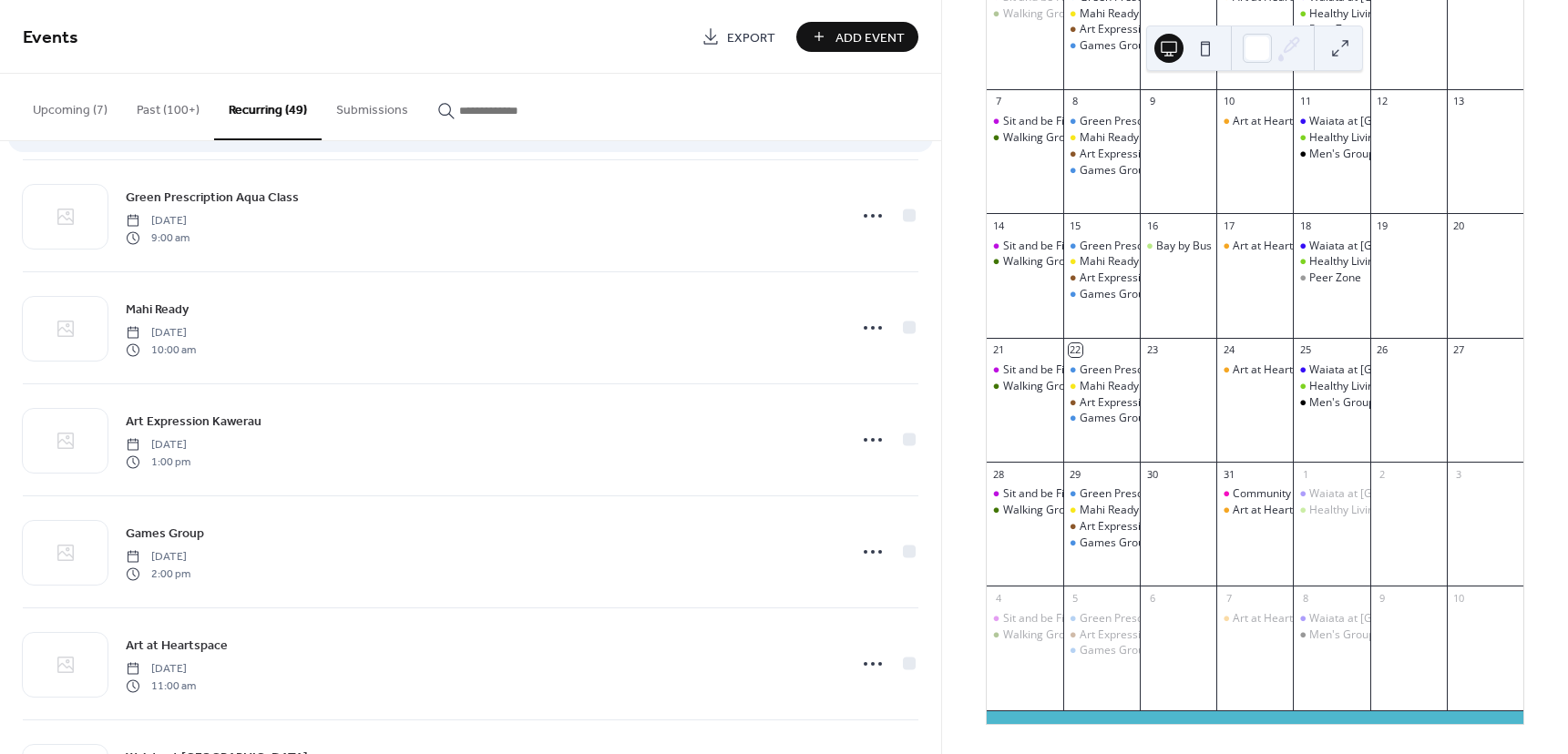 scroll, scrollTop: 3712, scrollLeft: 0, axis: vertical 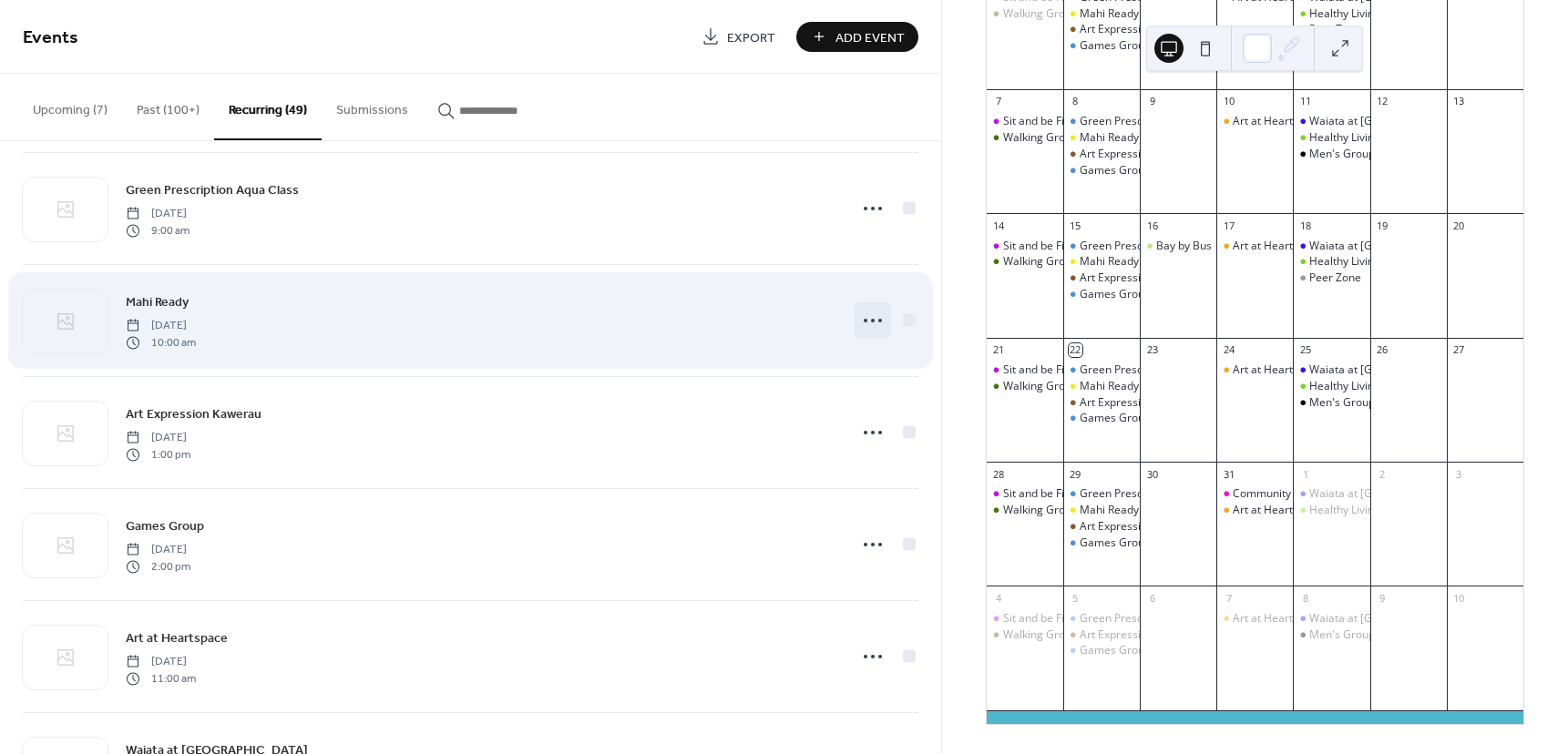 click 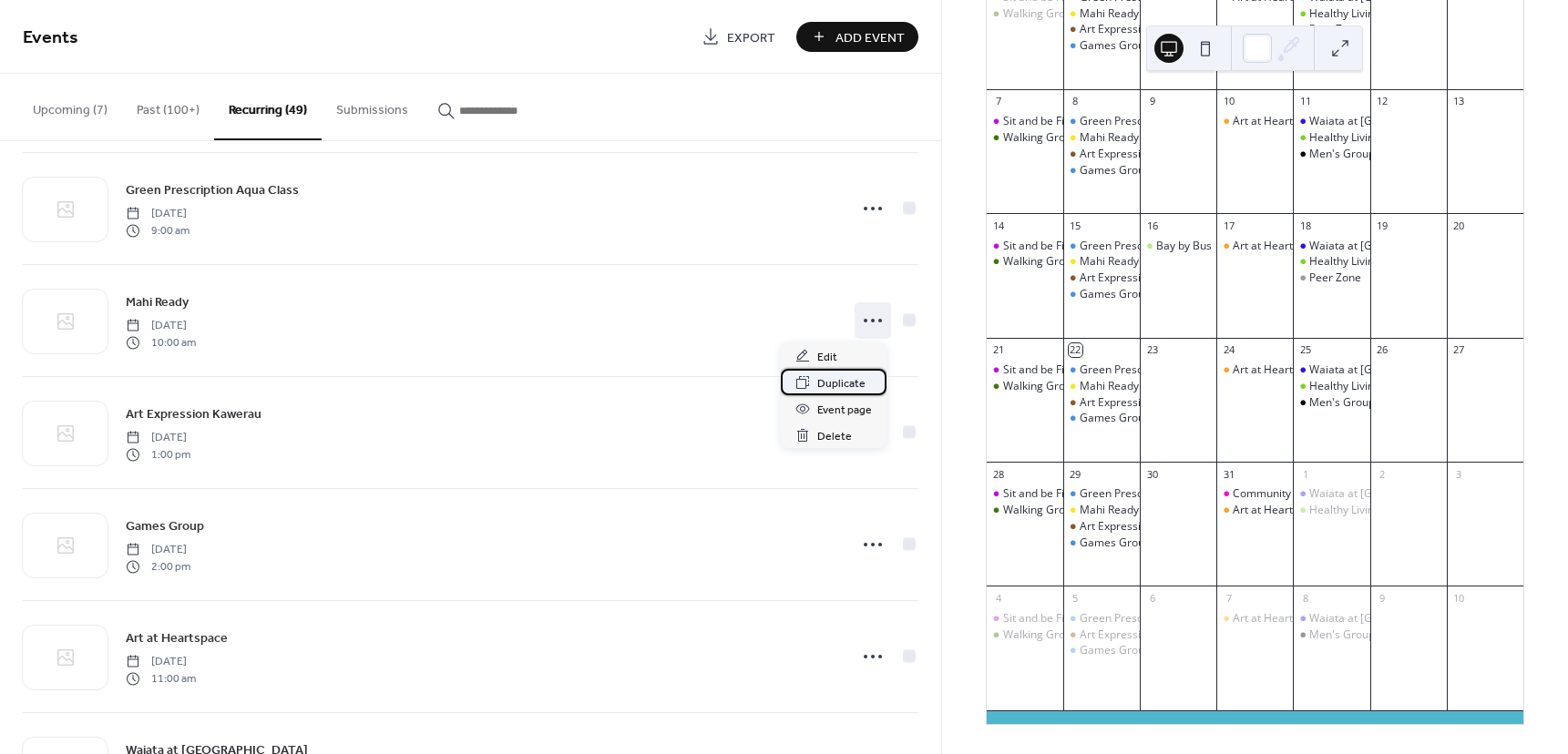 click on "Duplicate" at bounding box center [841, 383] 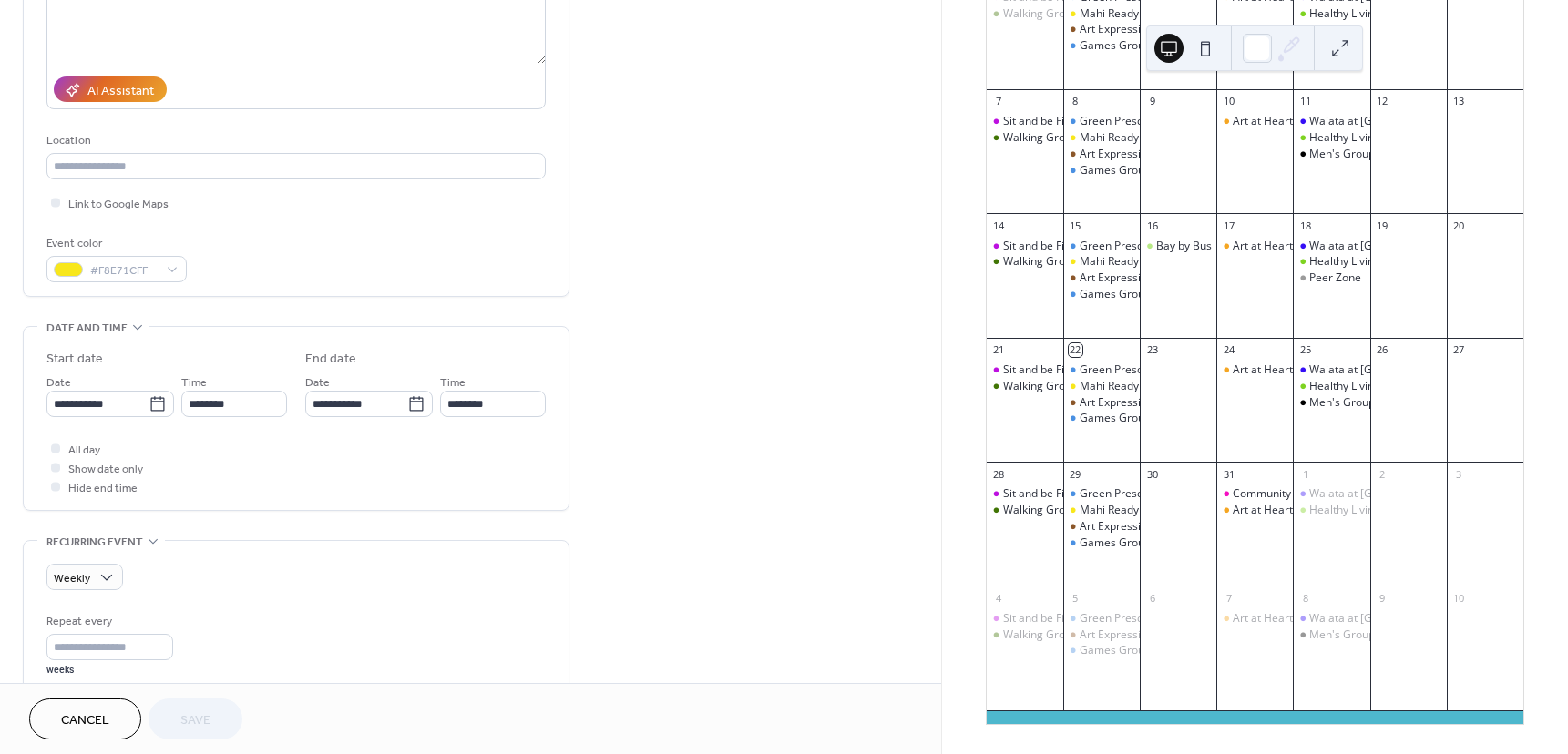 scroll, scrollTop: 364, scrollLeft: 0, axis: vertical 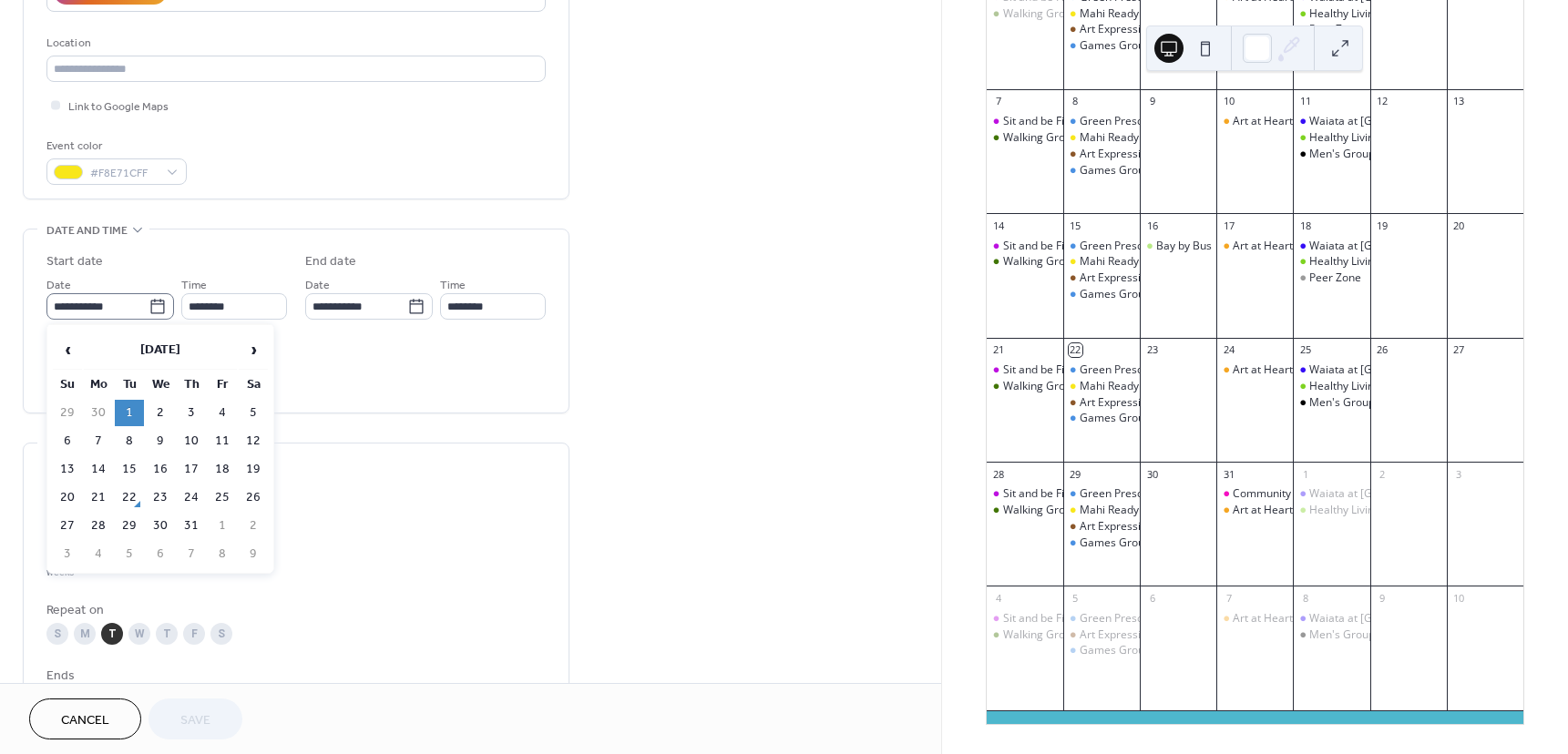 click 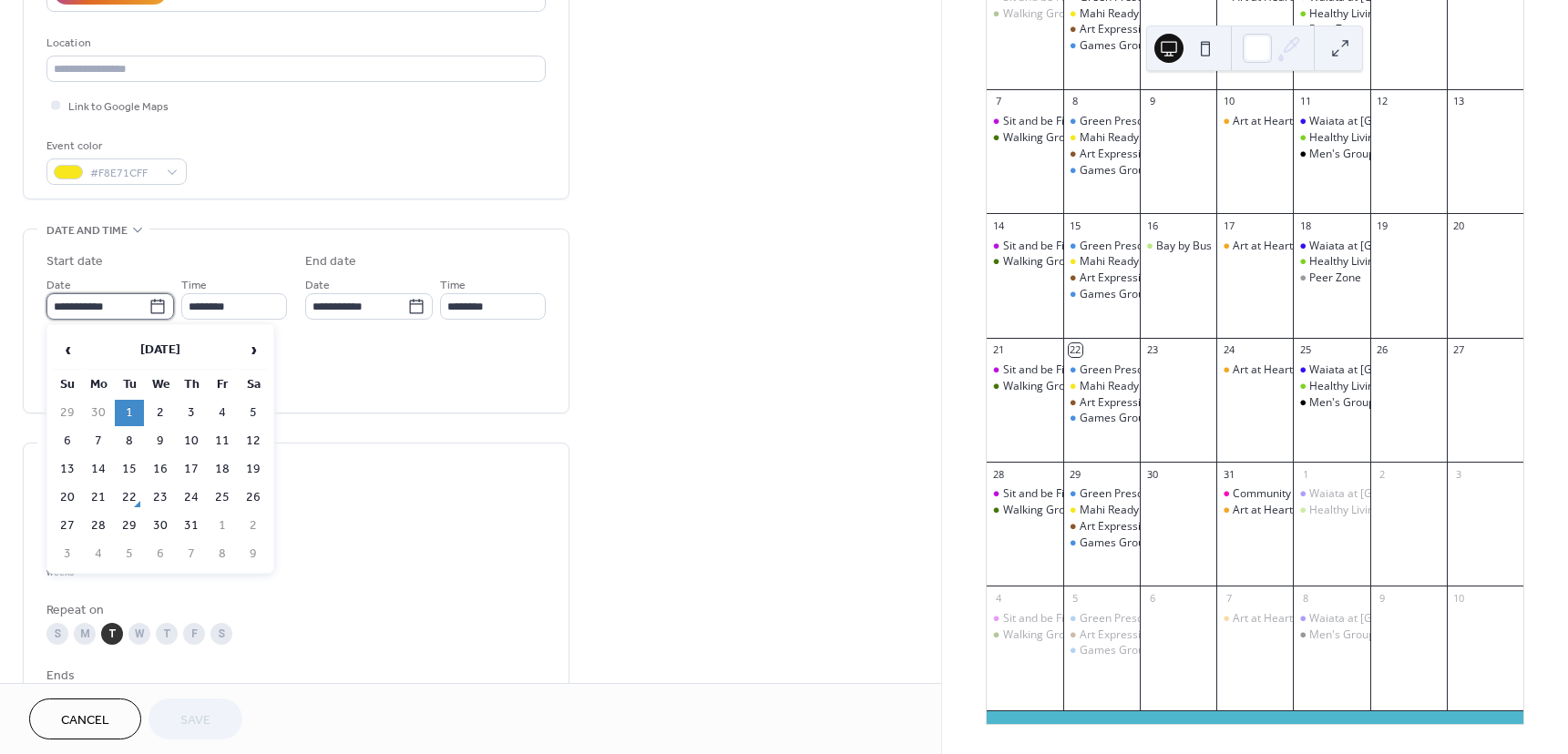 click on "**********" at bounding box center (97, 306) 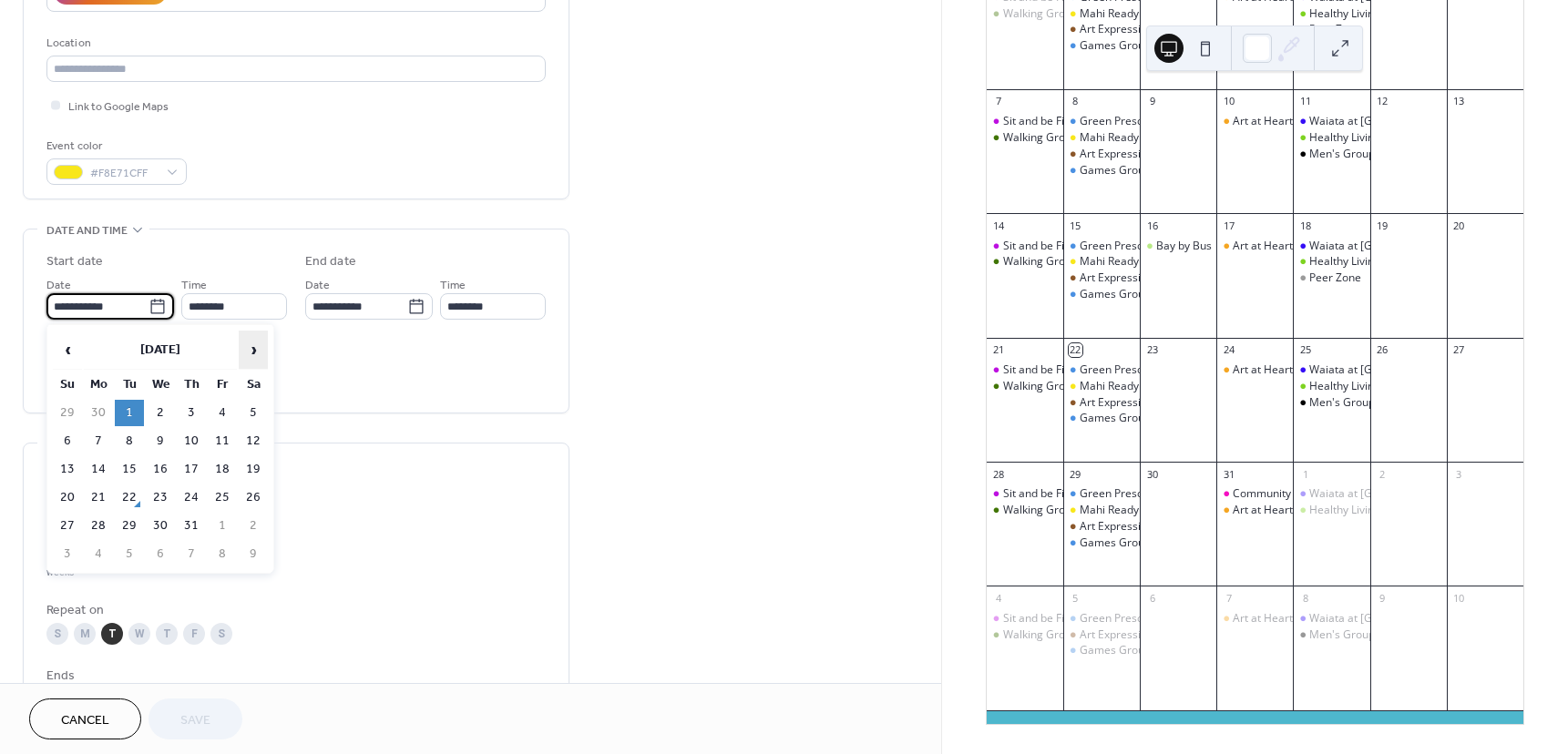 click on "›" at bounding box center (253, 350) 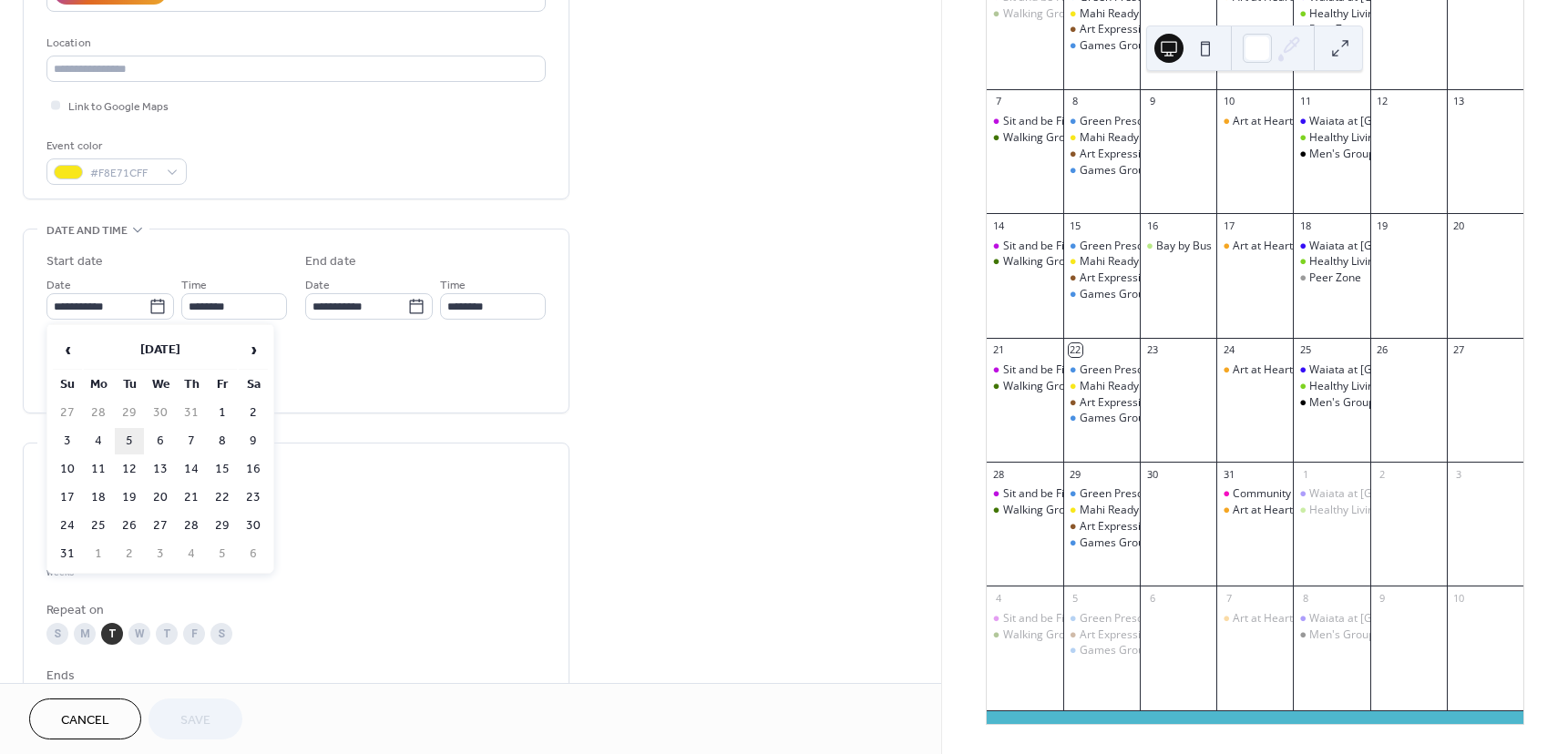 click on "5" at bounding box center [129, 441] 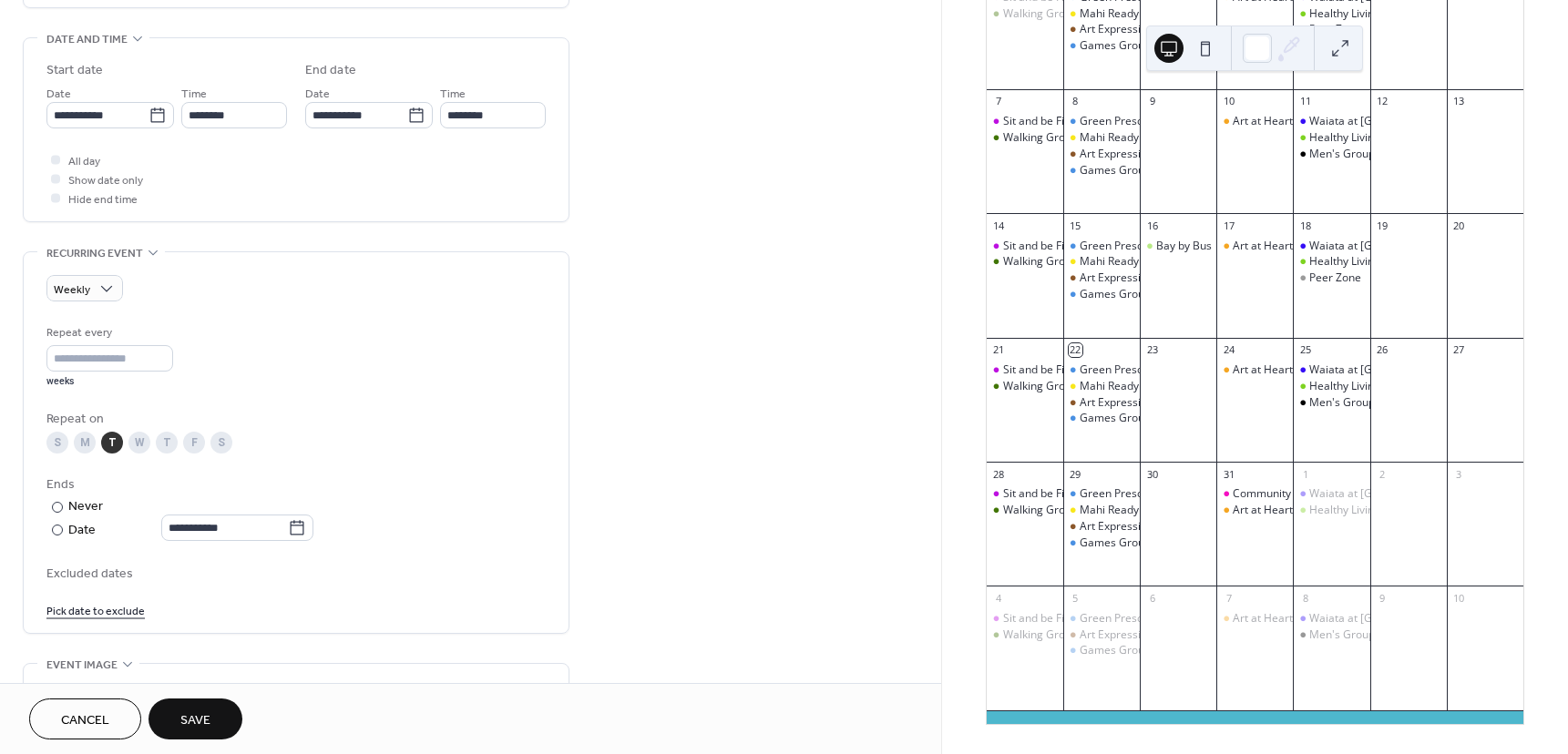 scroll, scrollTop: 729, scrollLeft: 0, axis: vertical 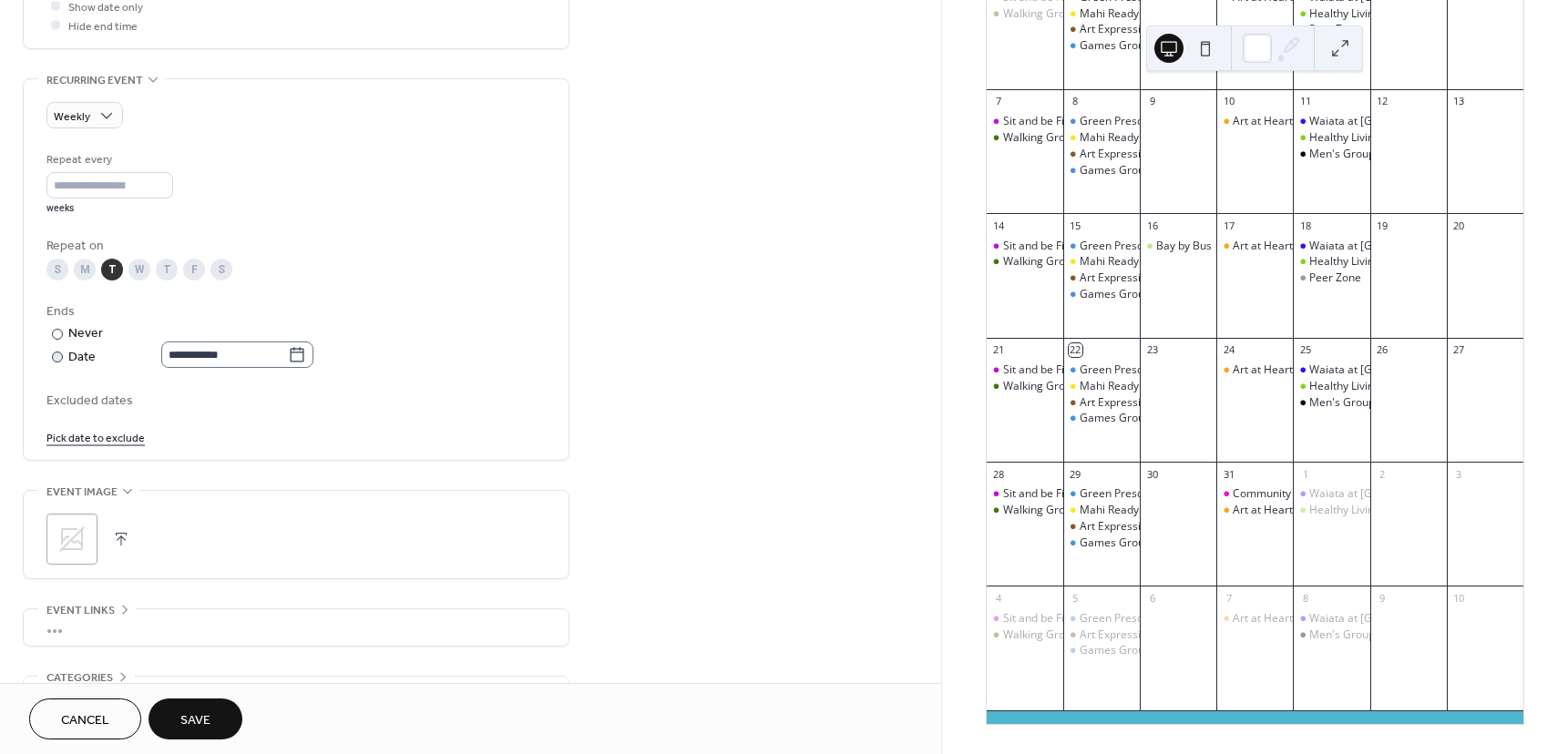 click 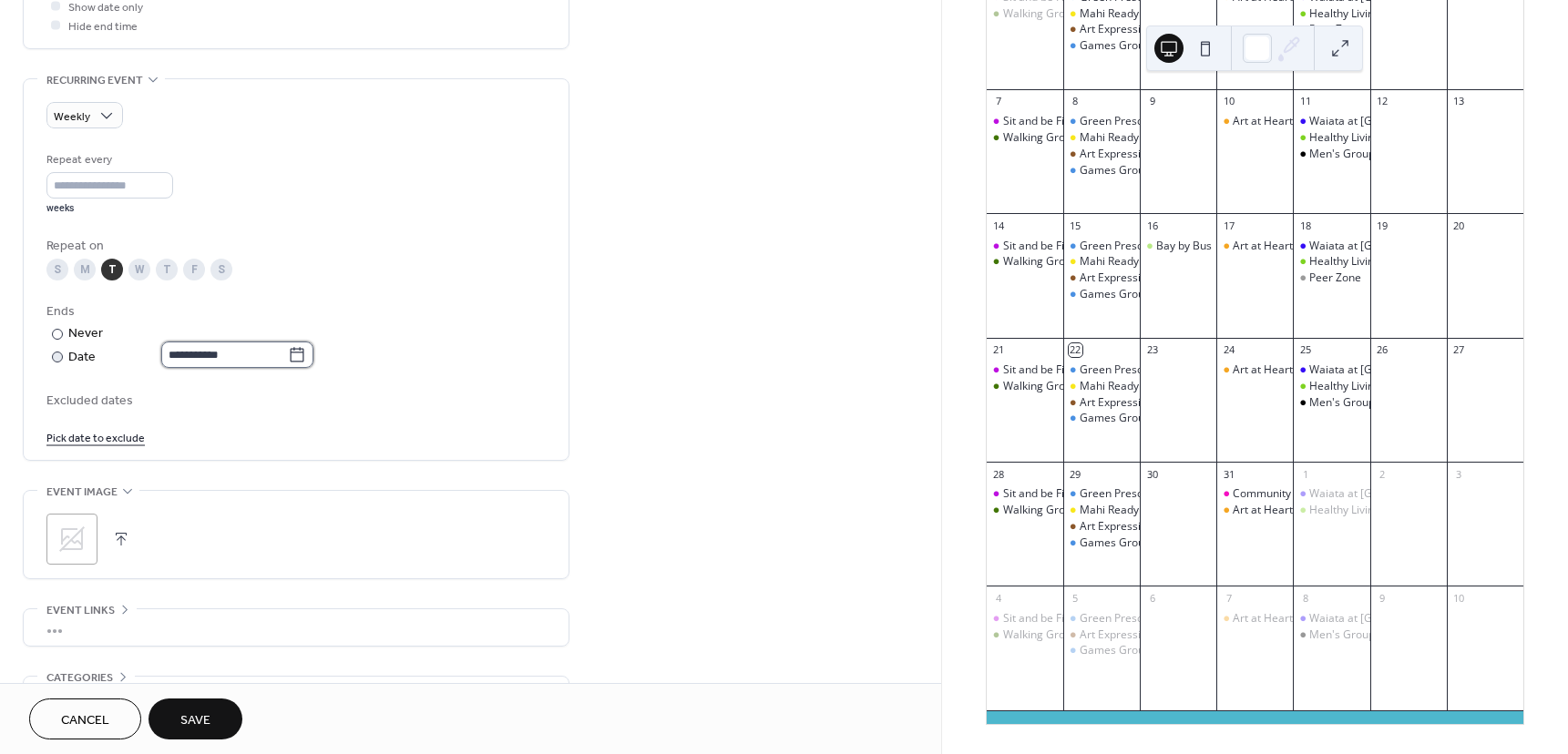 click on "**********" at bounding box center (224, 354) 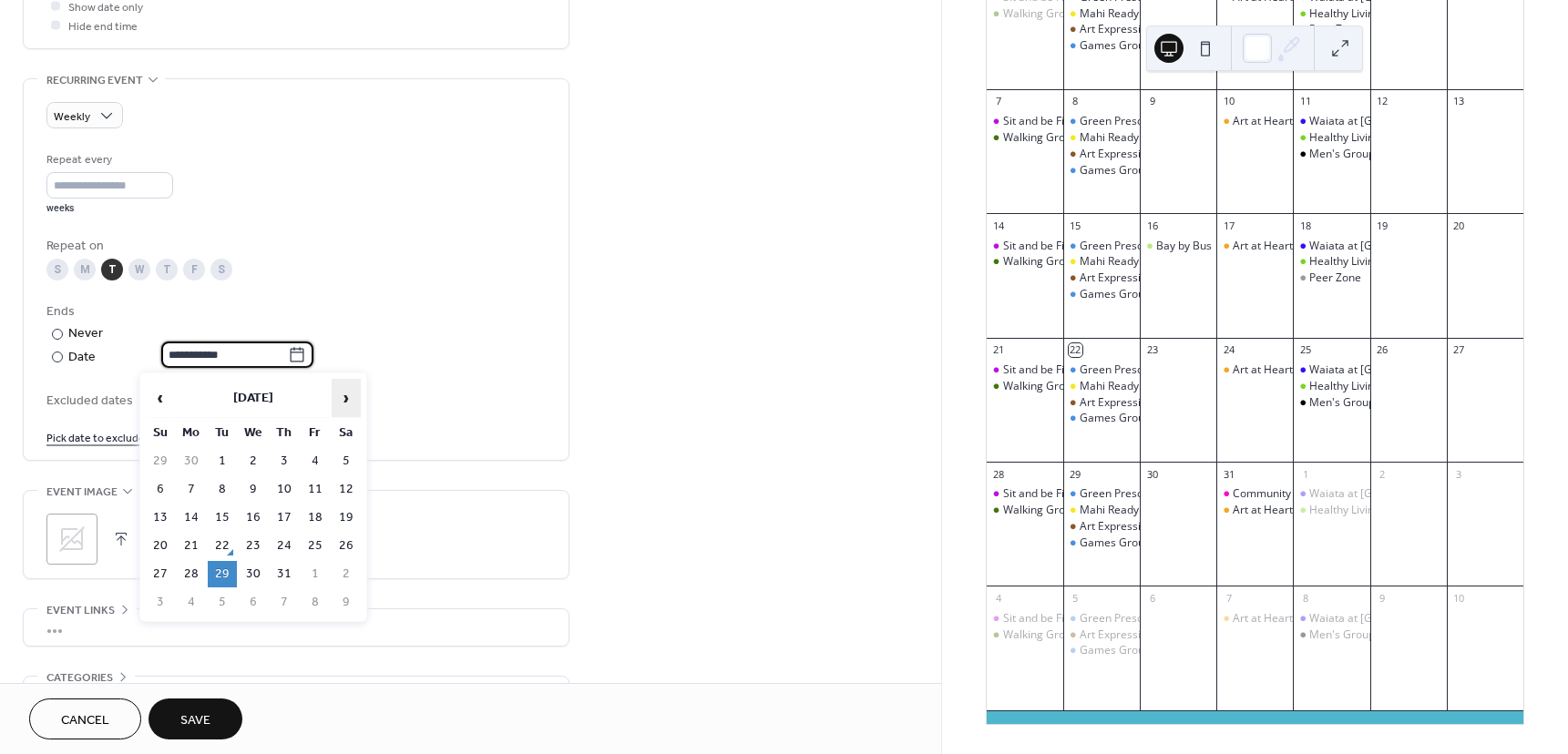 click on "›" at bounding box center (346, 398) 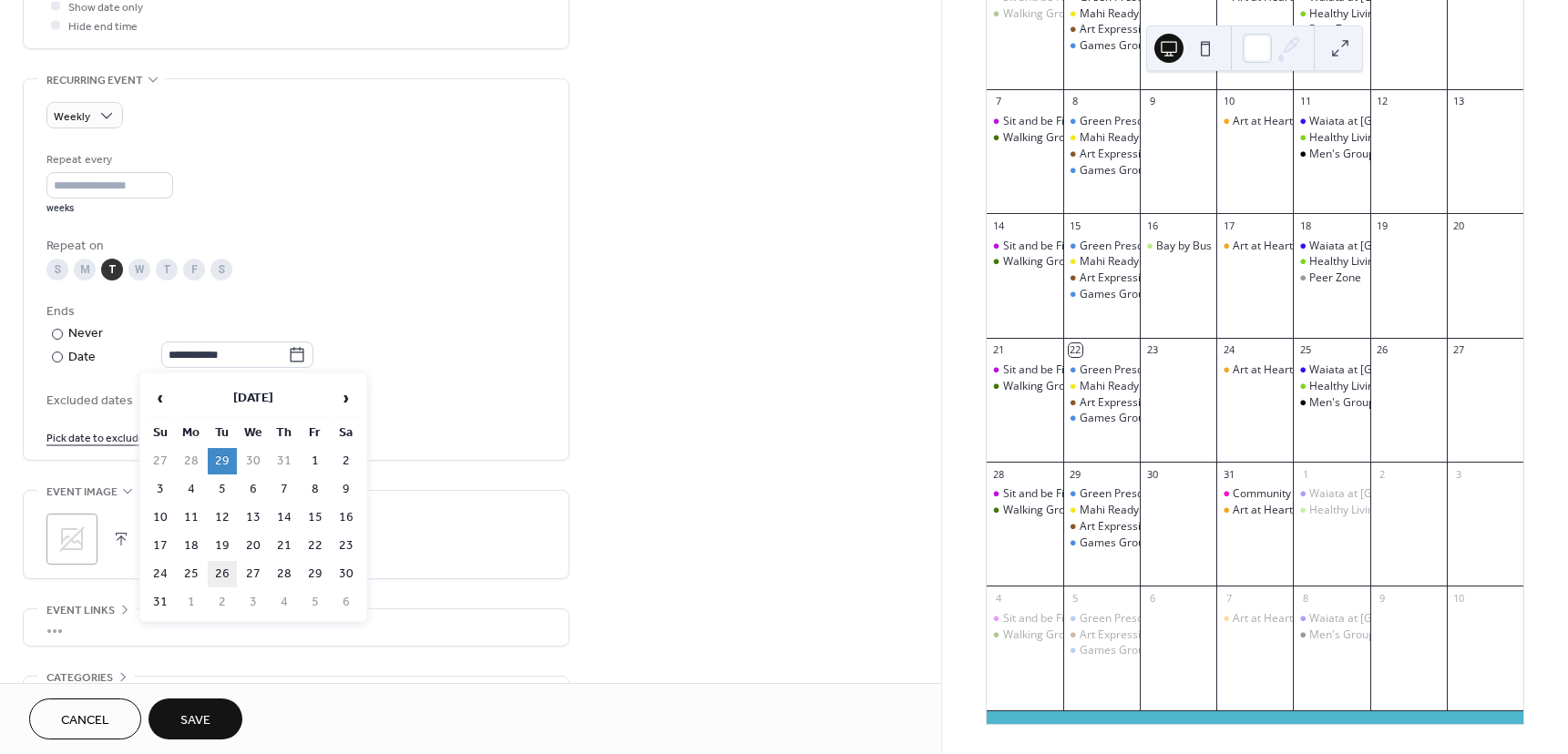 click on "26" at bounding box center (222, 574) 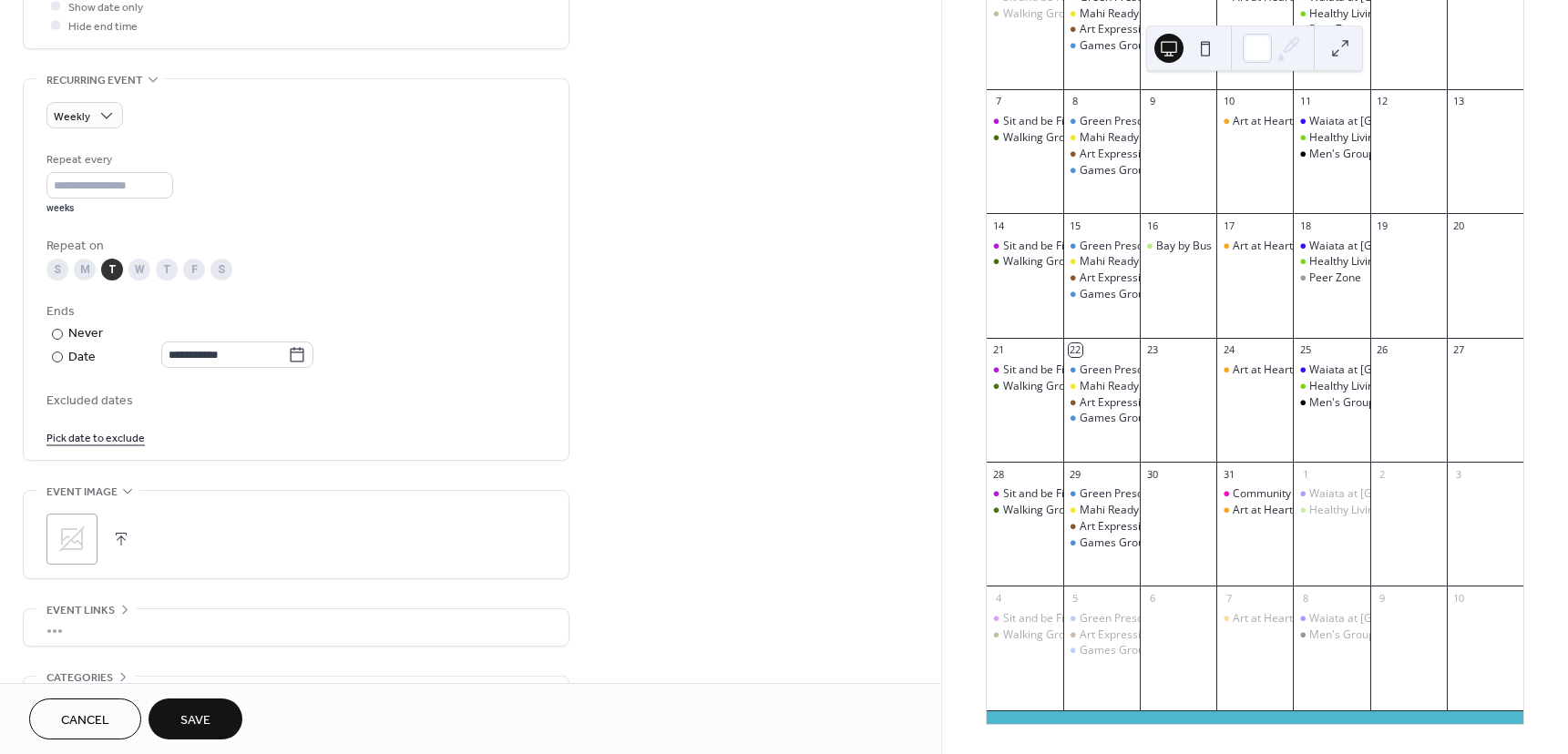 click on "Save" at bounding box center (195, 720) 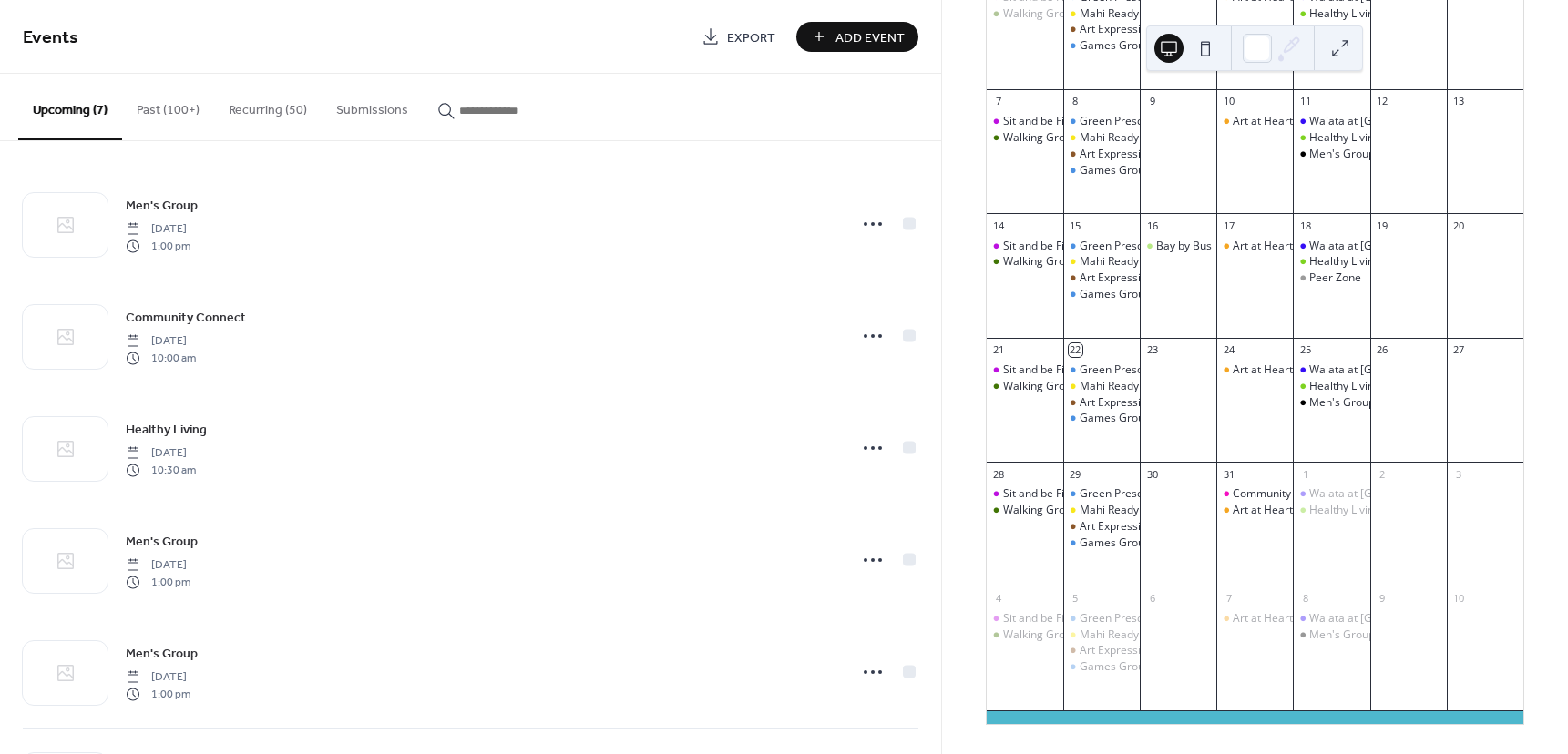 click on "Past (100+)" at bounding box center (168, 106) 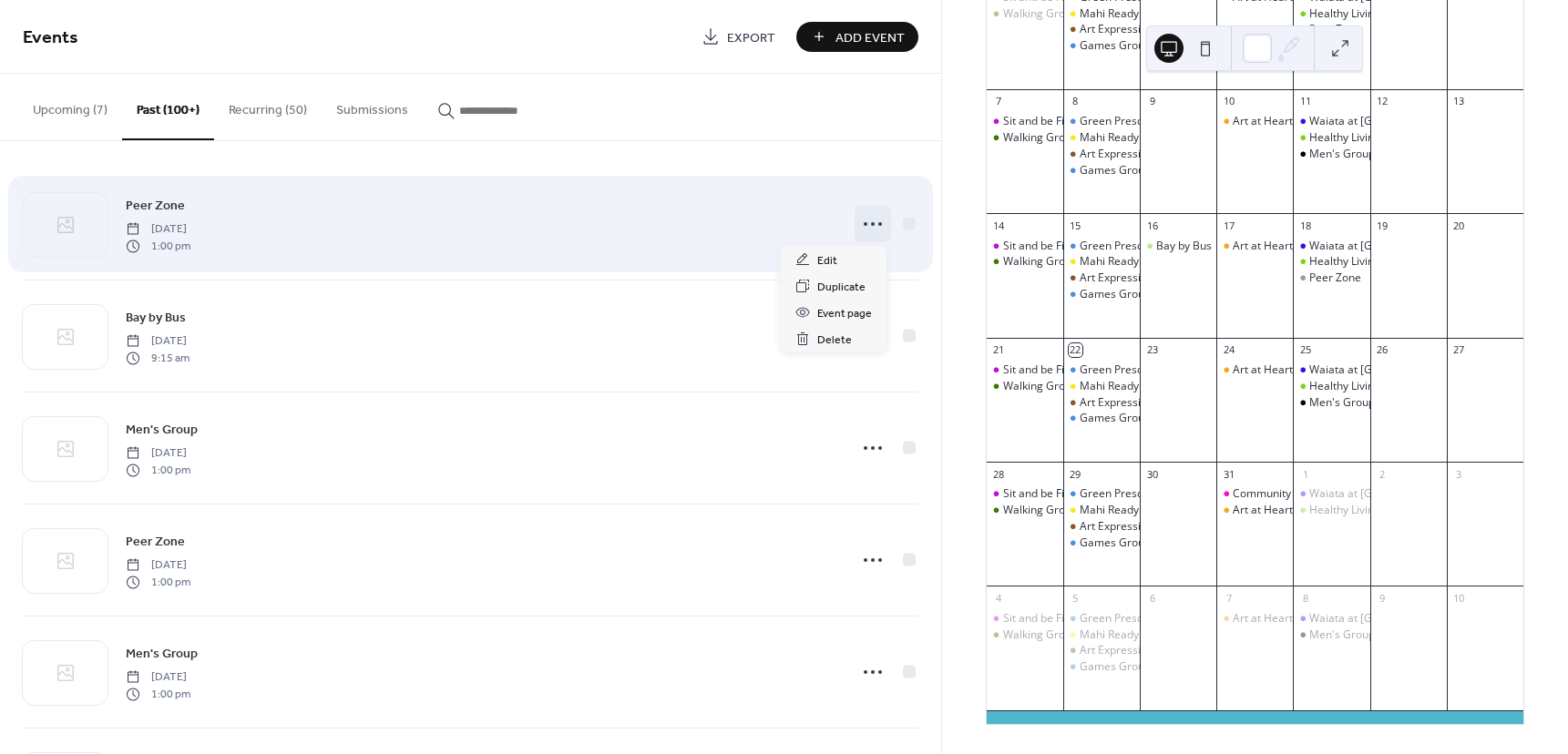 click 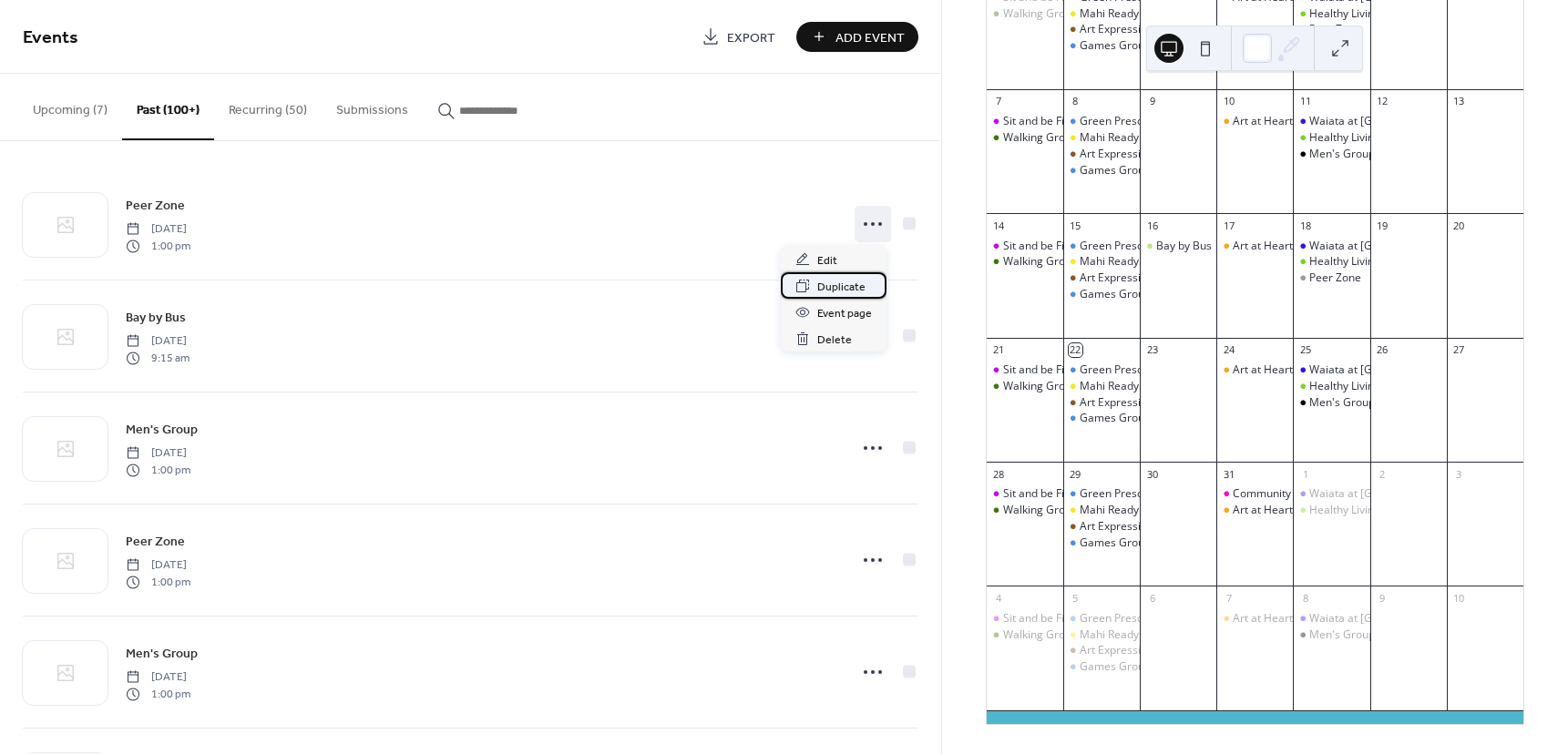 click on "Duplicate" at bounding box center [841, 287] 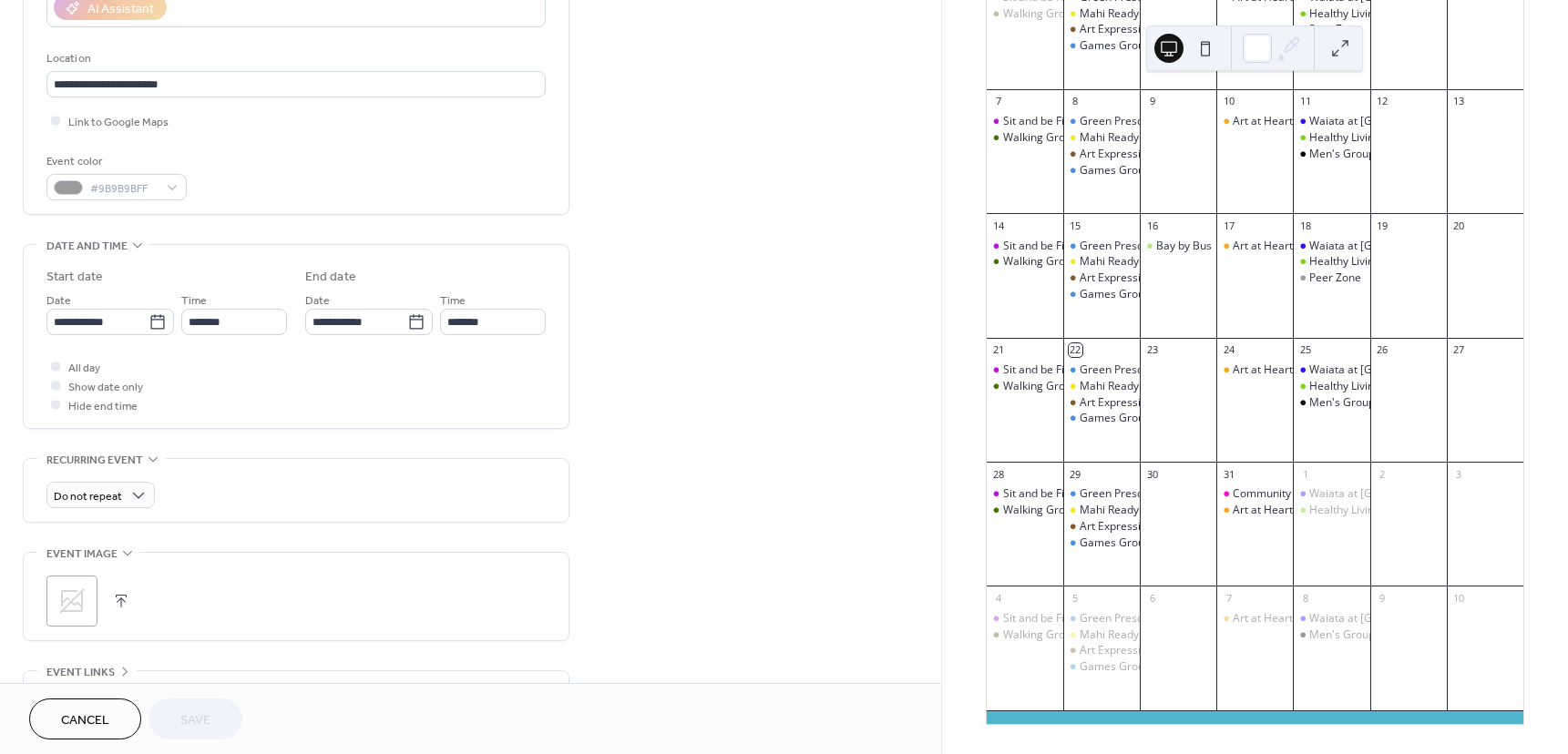 scroll, scrollTop: 364, scrollLeft: 0, axis: vertical 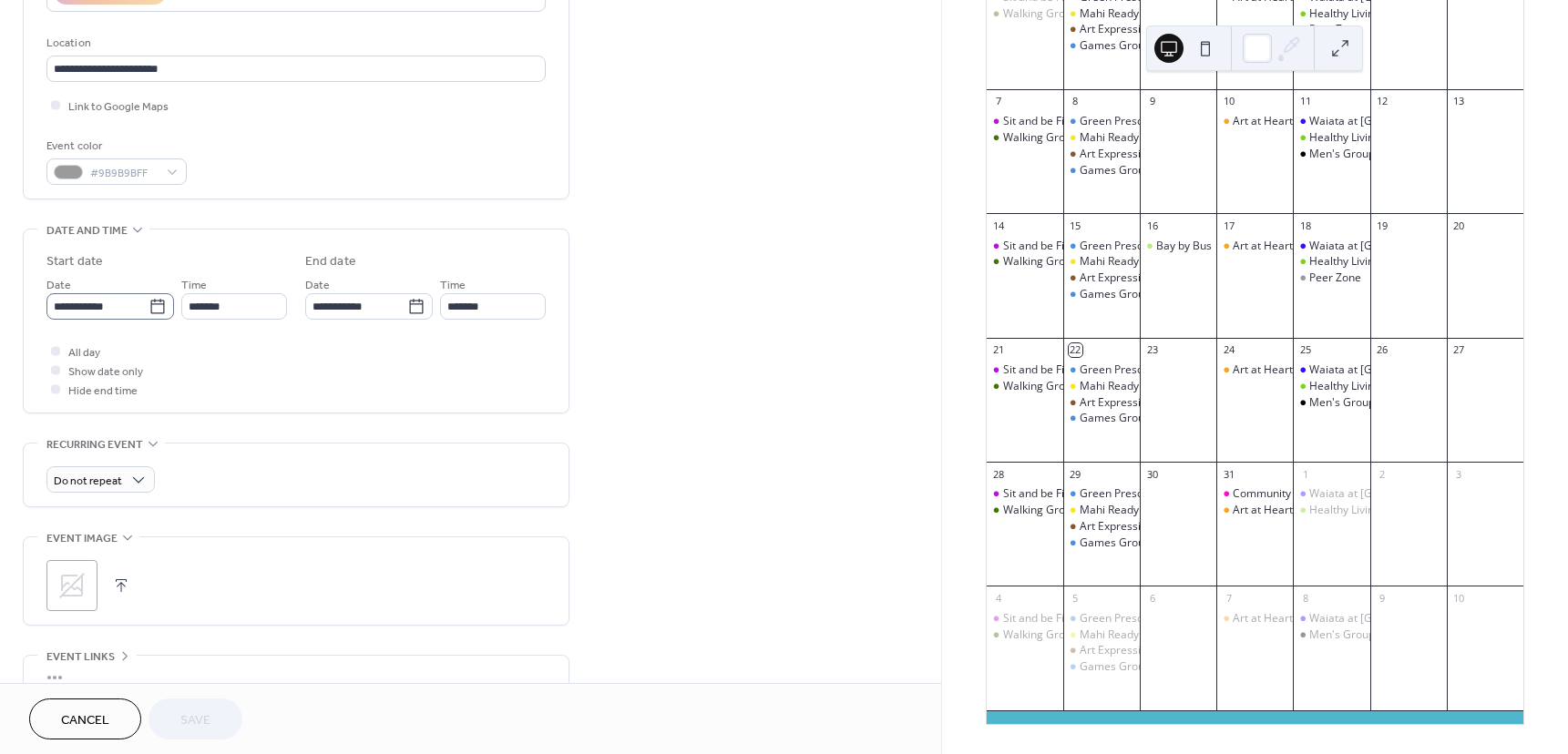 click 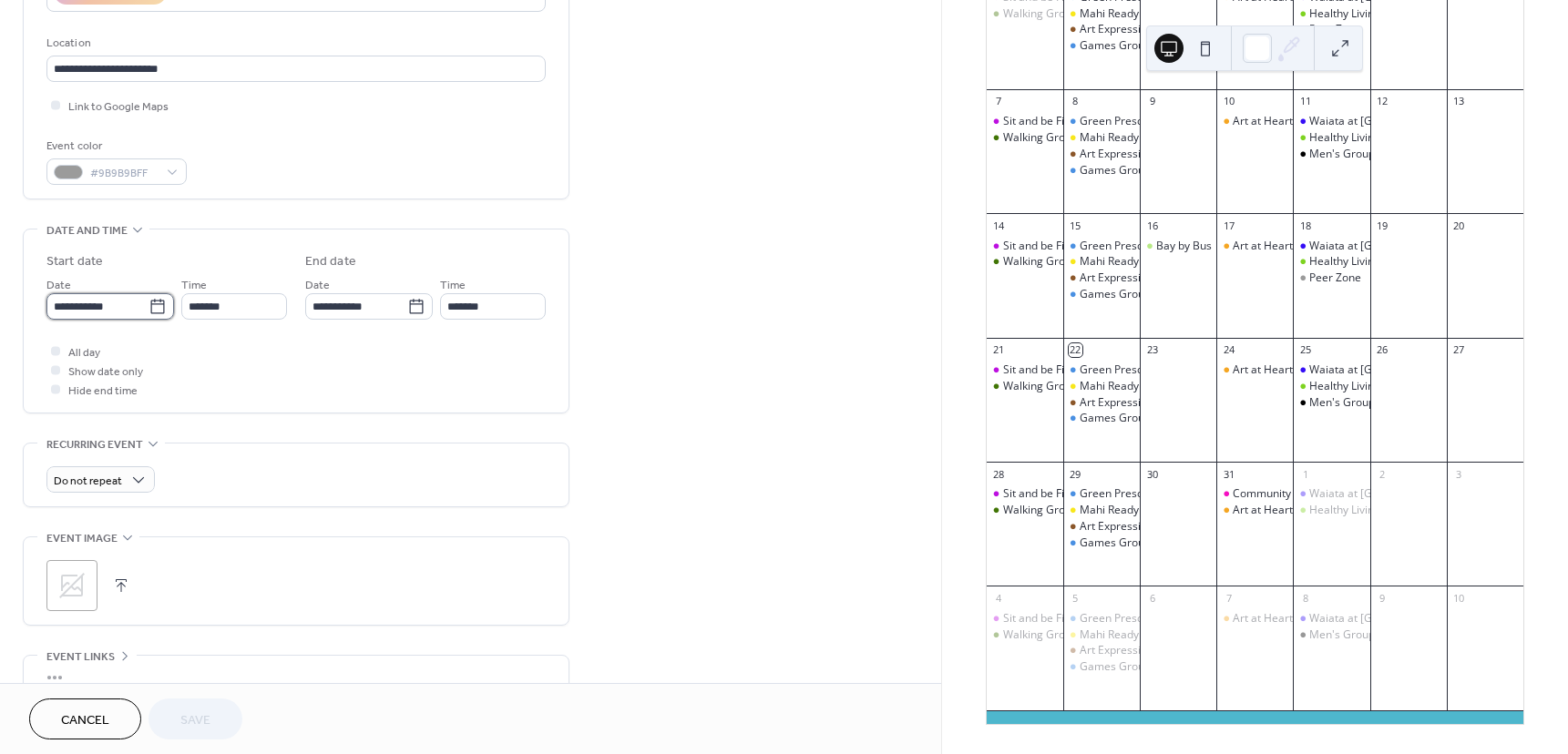 click on "**********" at bounding box center [97, 306] 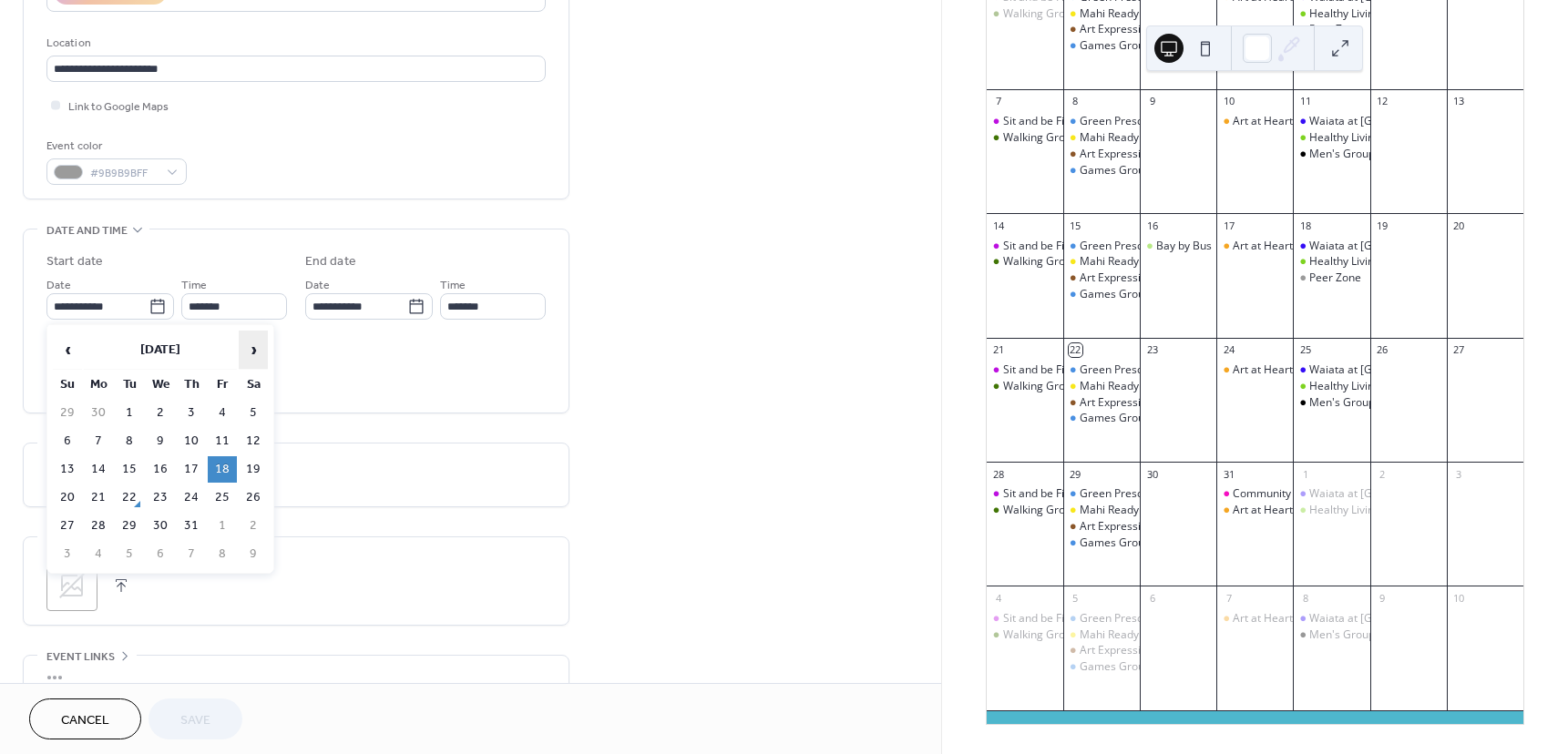click on "›" at bounding box center (253, 350) 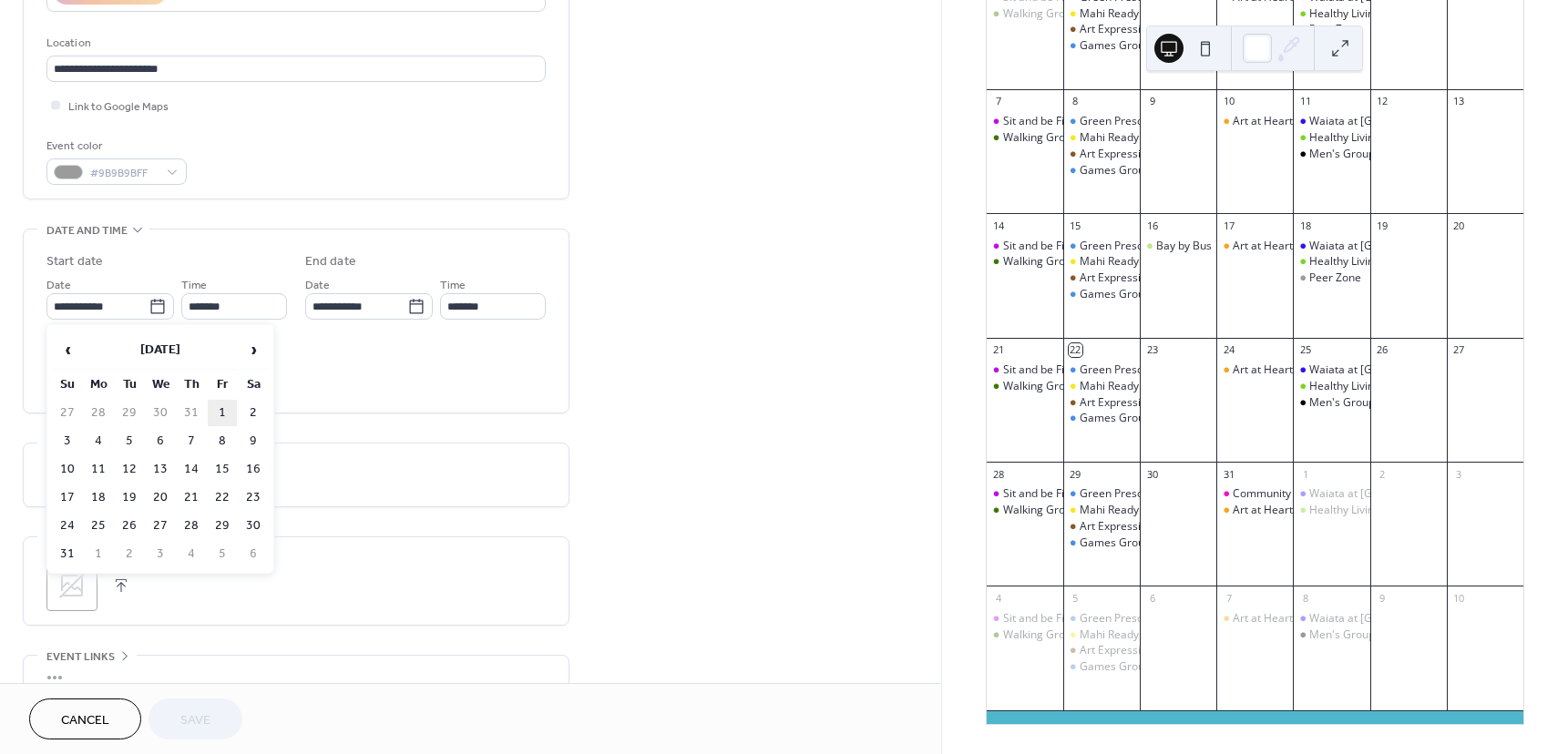click on "1" at bounding box center (222, 413) 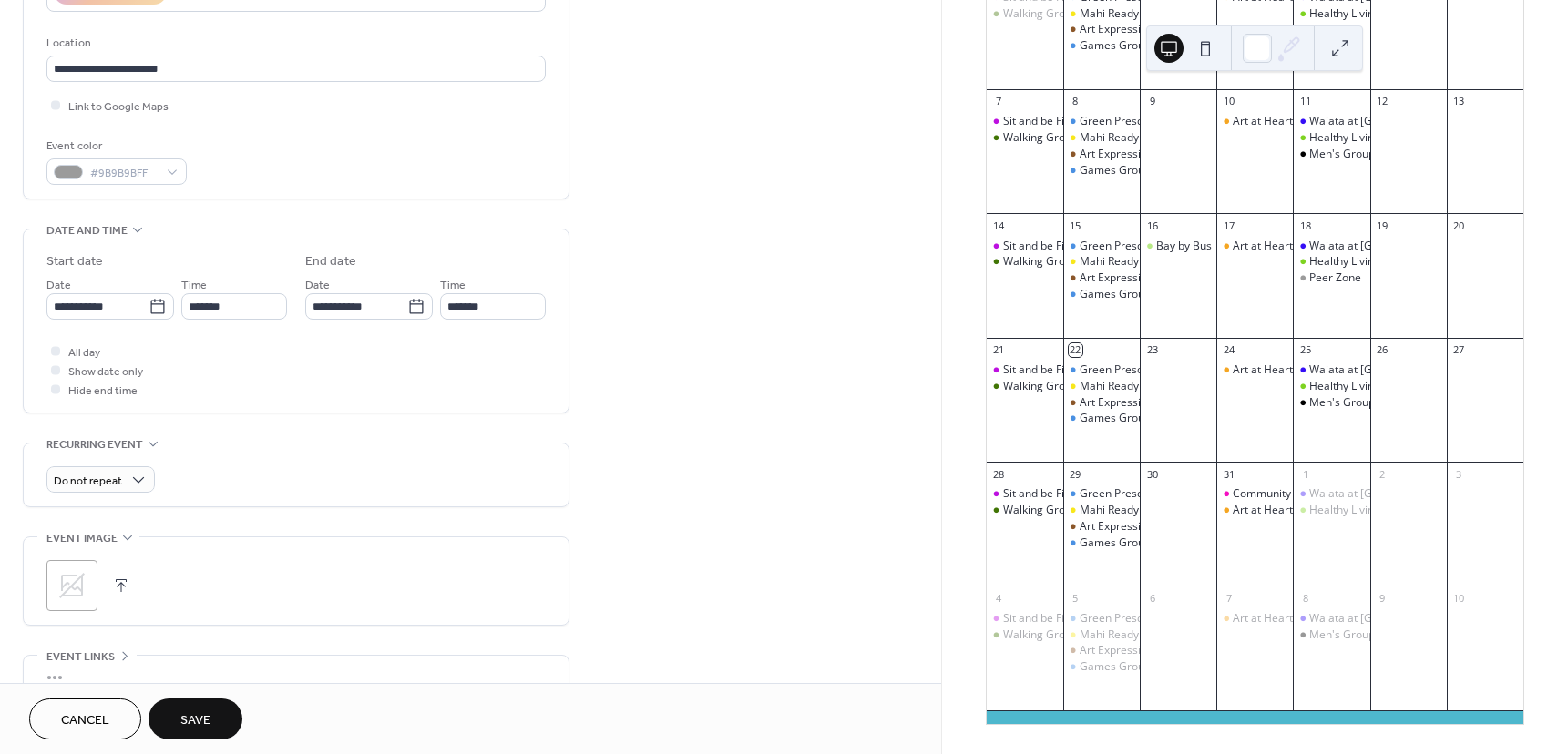 click on "Save" at bounding box center (195, 720) 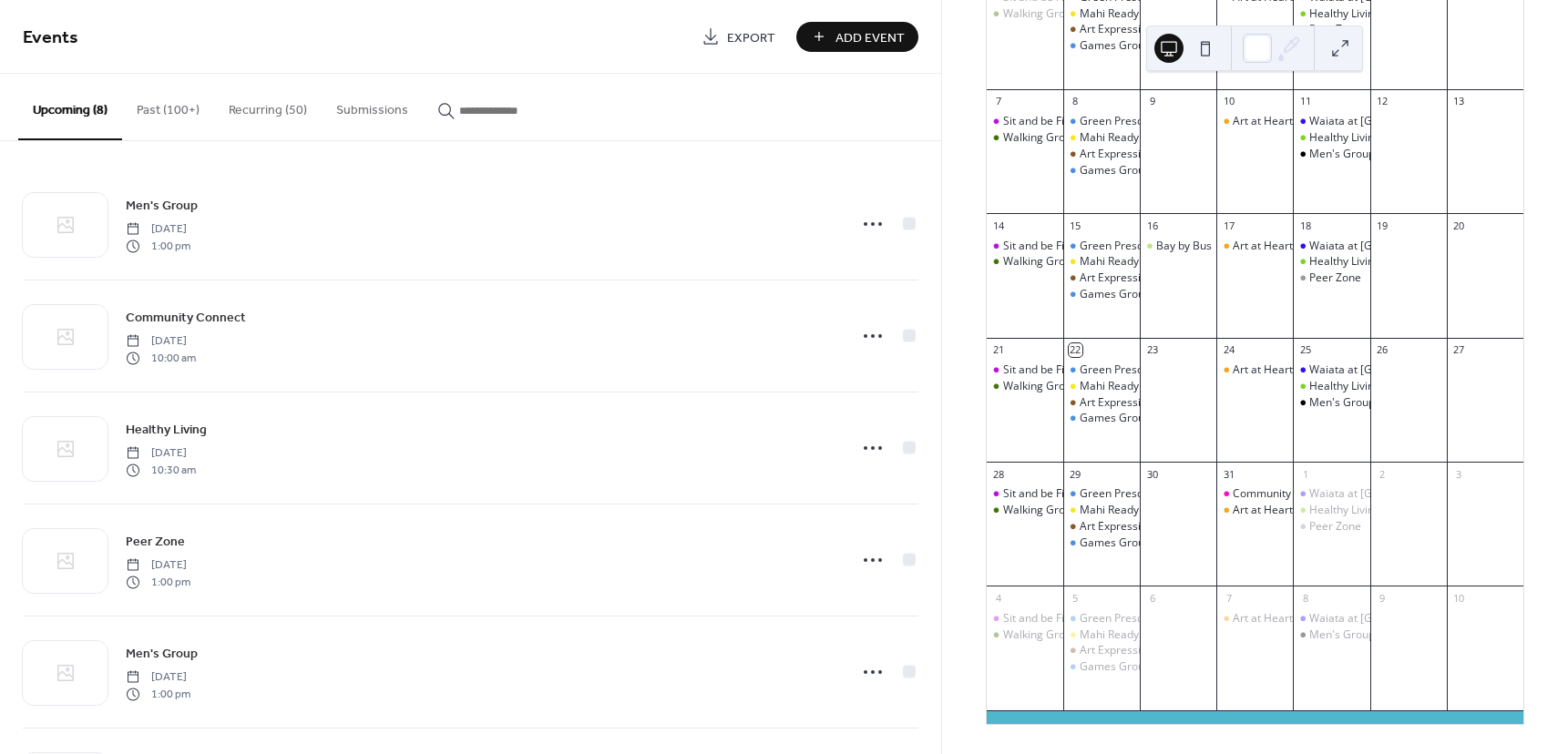 click on "Past (100+)" at bounding box center [168, 106] 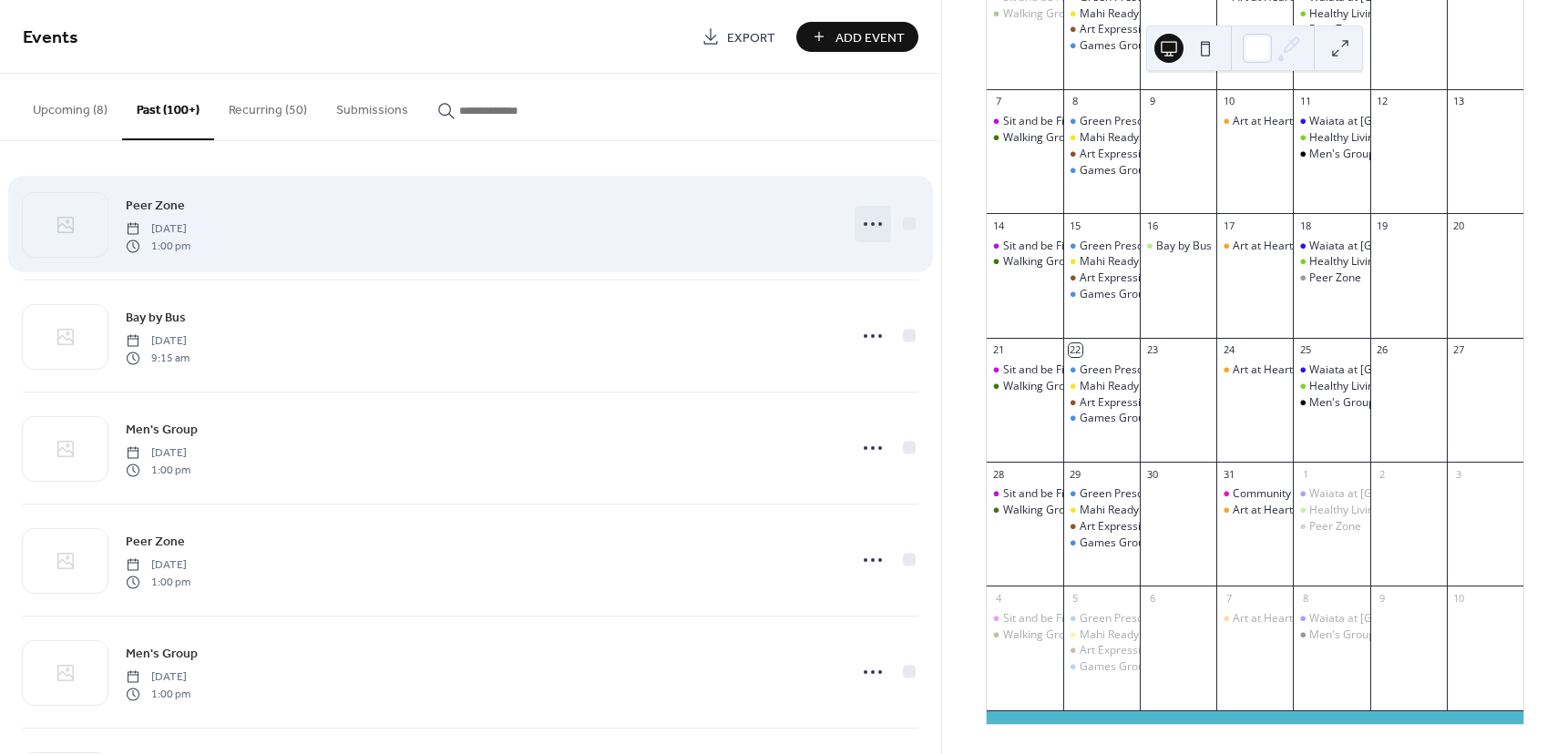 click 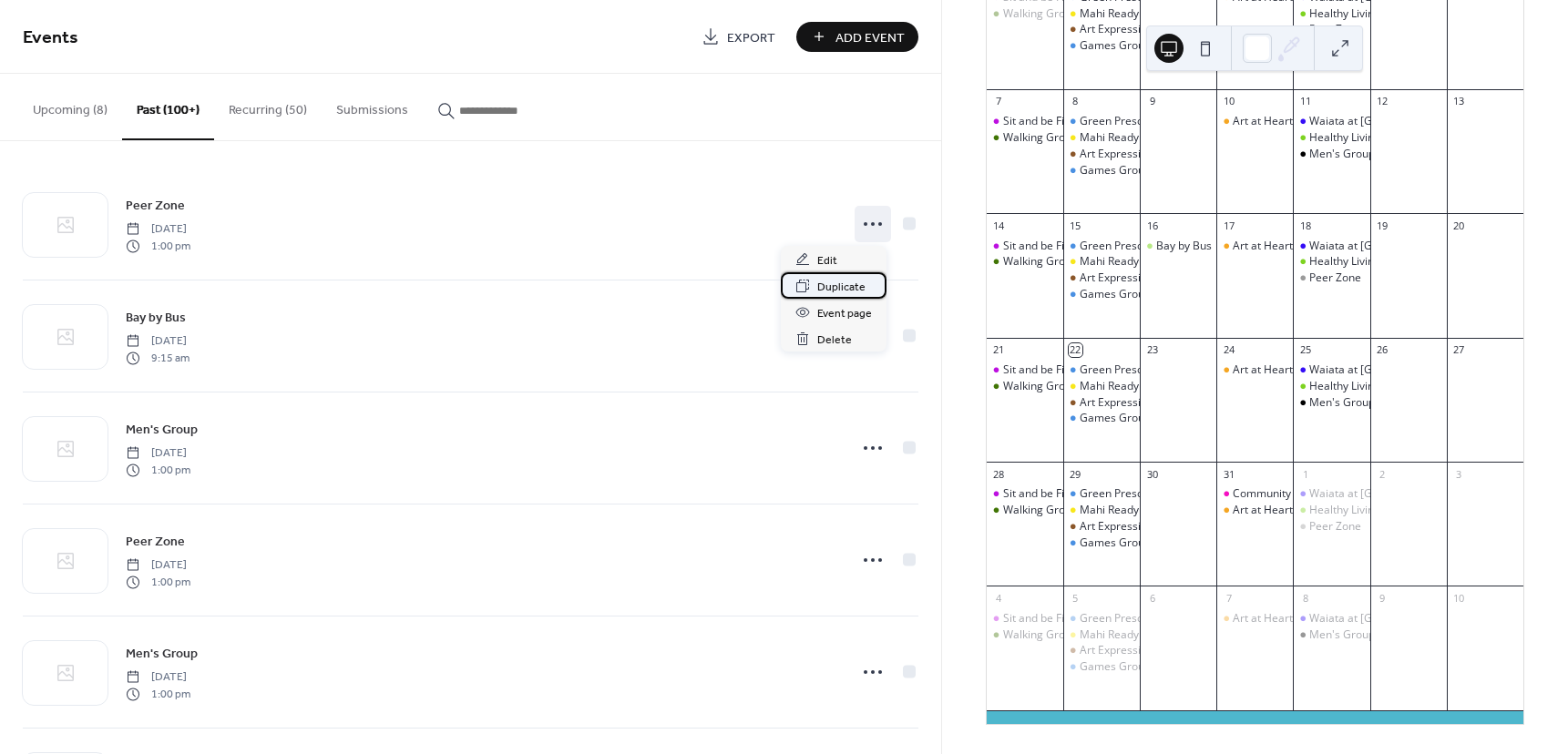 click on "Duplicate" at bounding box center [841, 287] 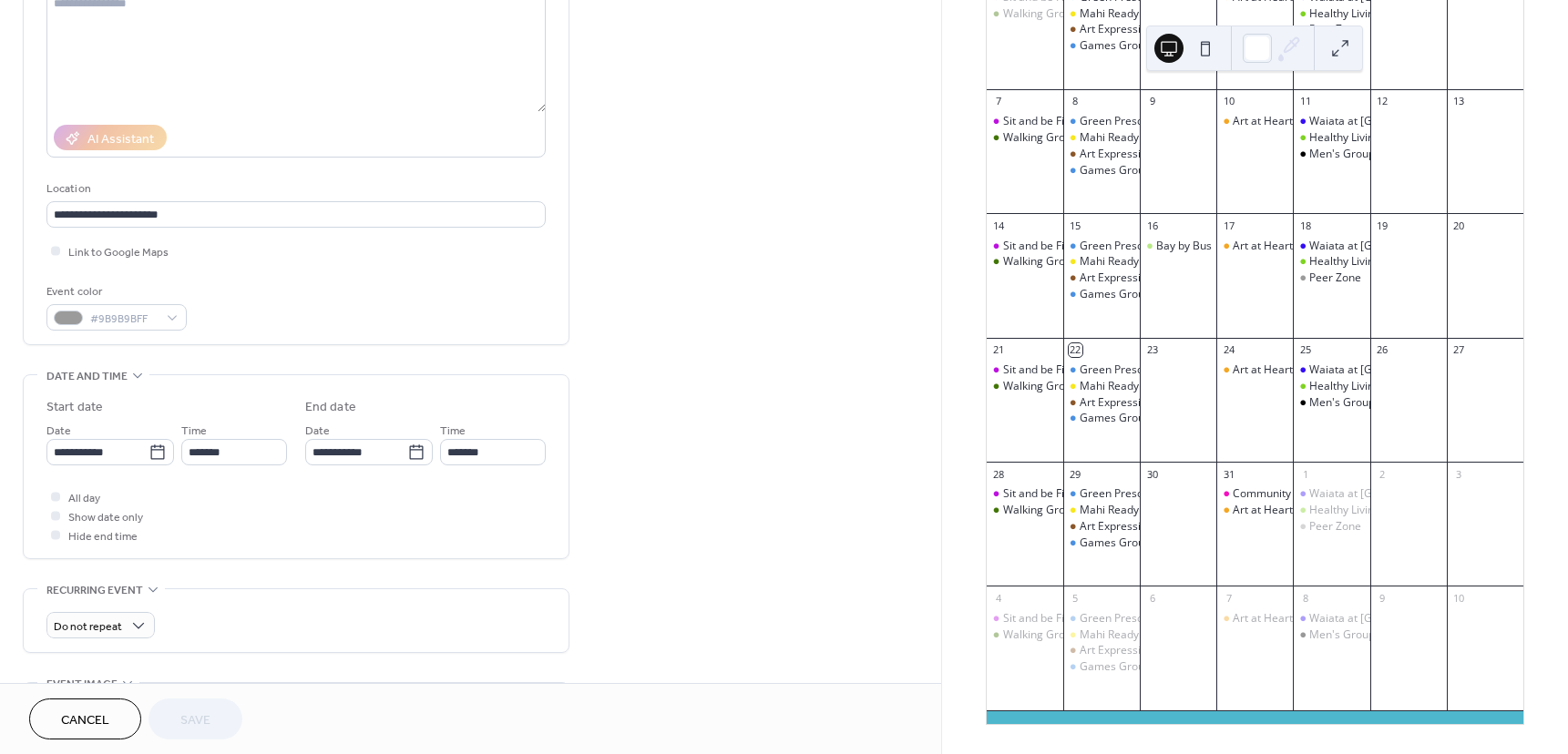 scroll, scrollTop: 273, scrollLeft: 0, axis: vertical 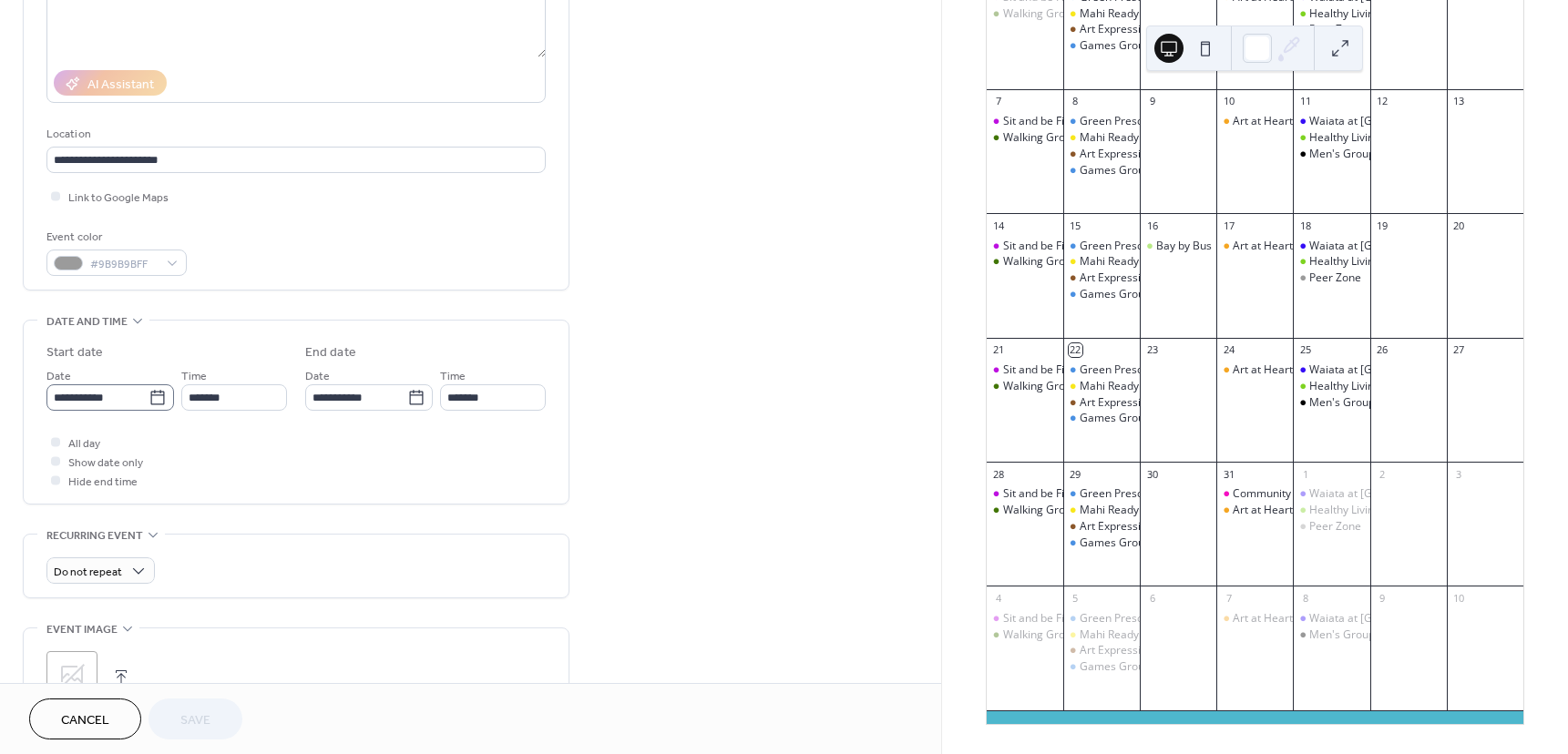 click 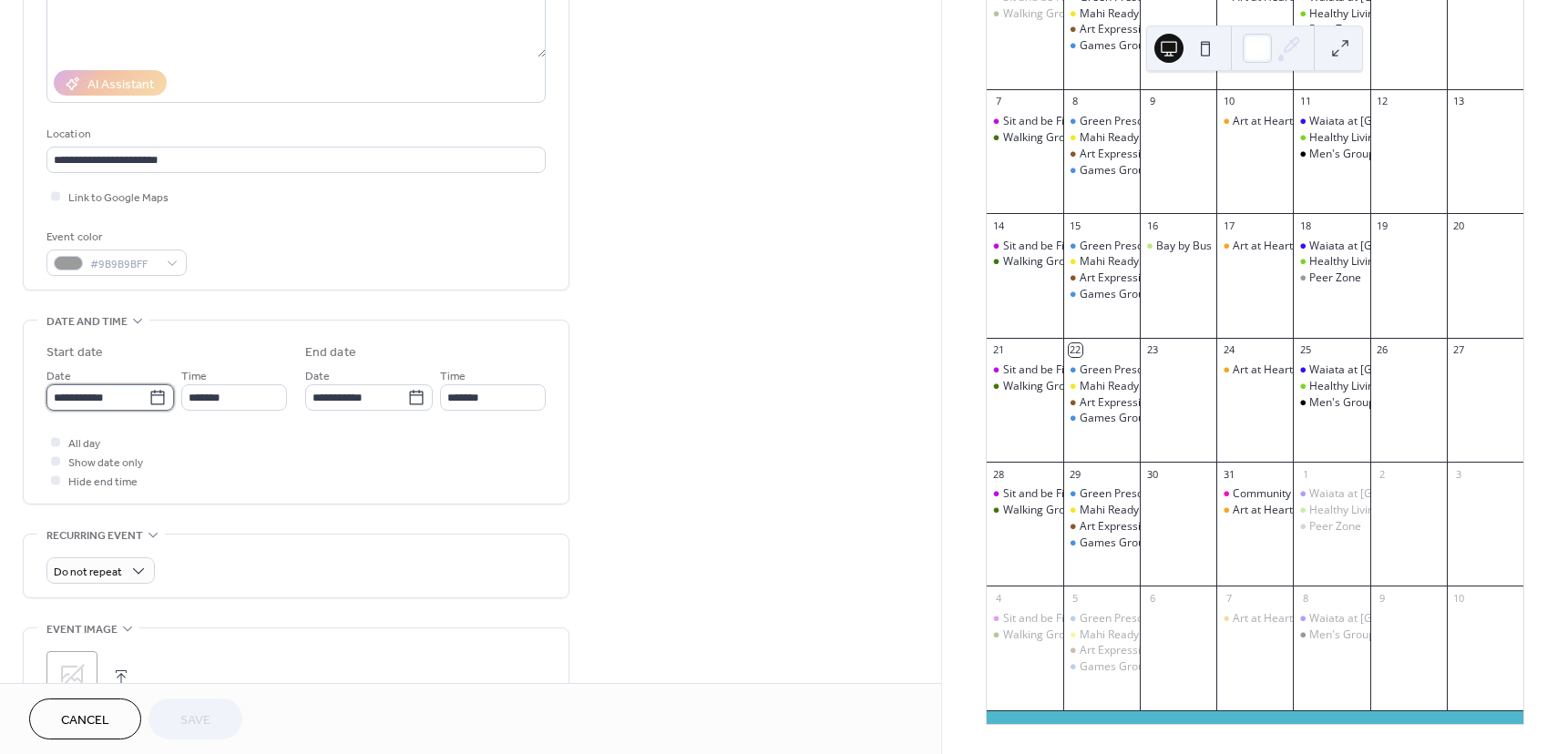 click on "**********" at bounding box center [97, 397] 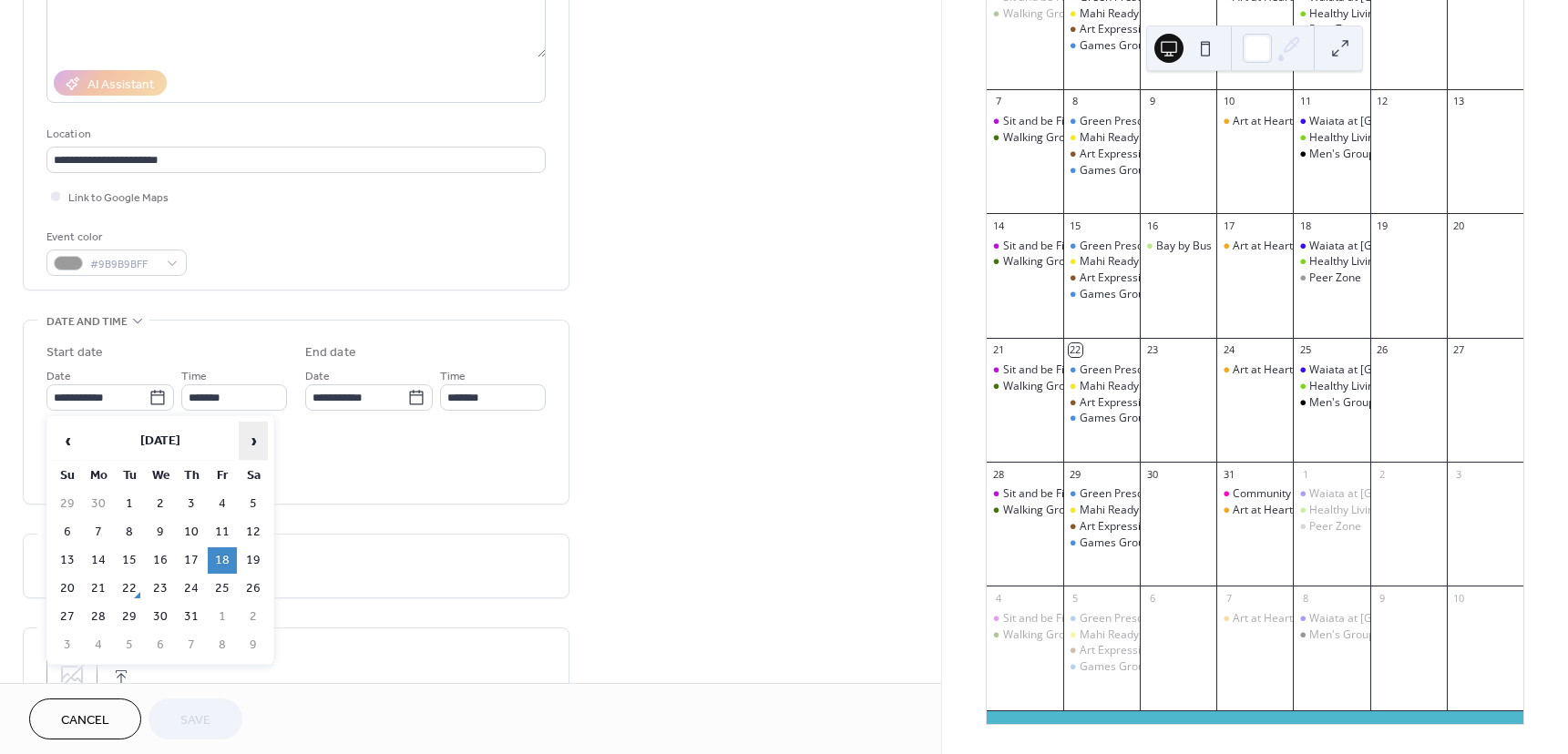 click on "›" at bounding box center [253, 441] 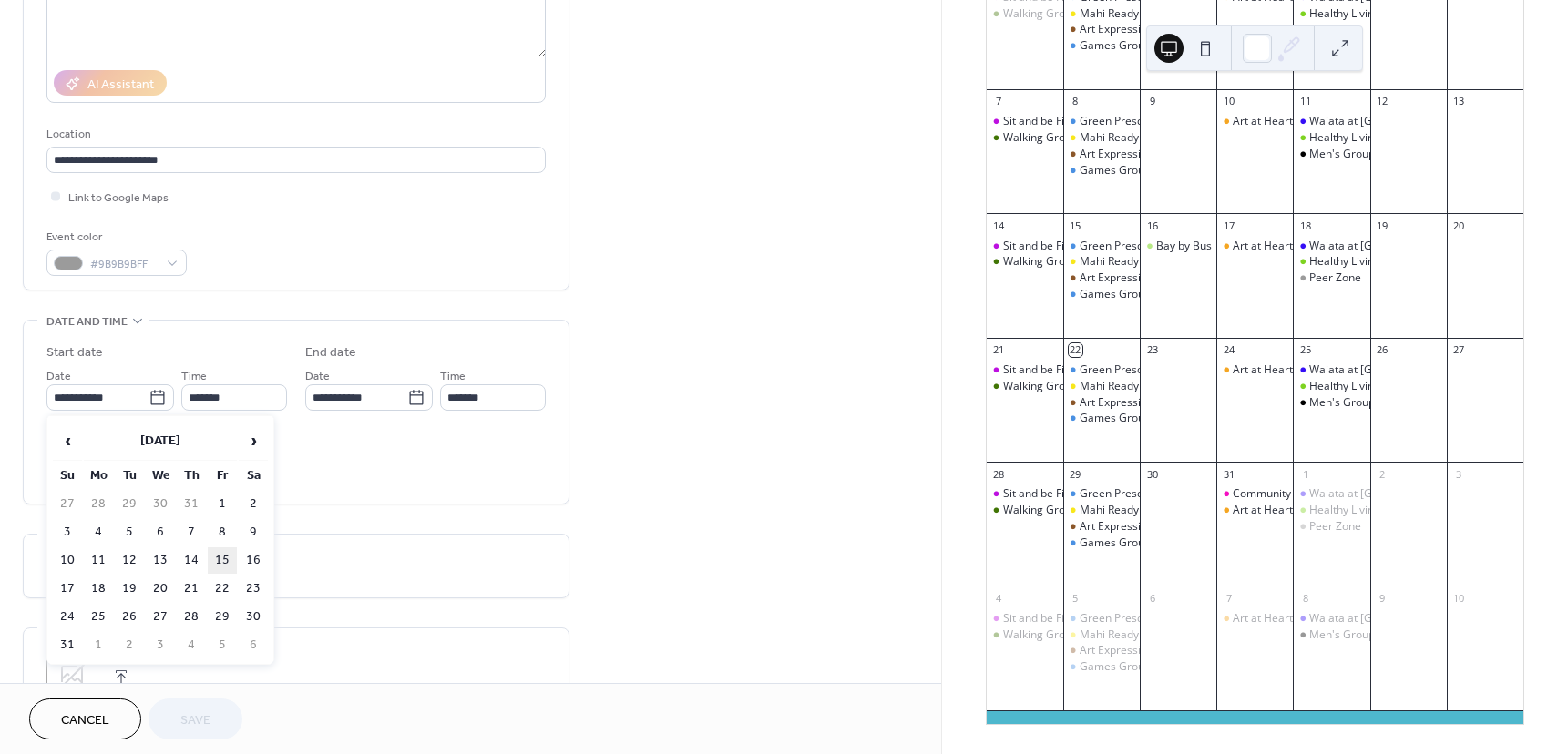click on "15" at bounding box center [222, 560] 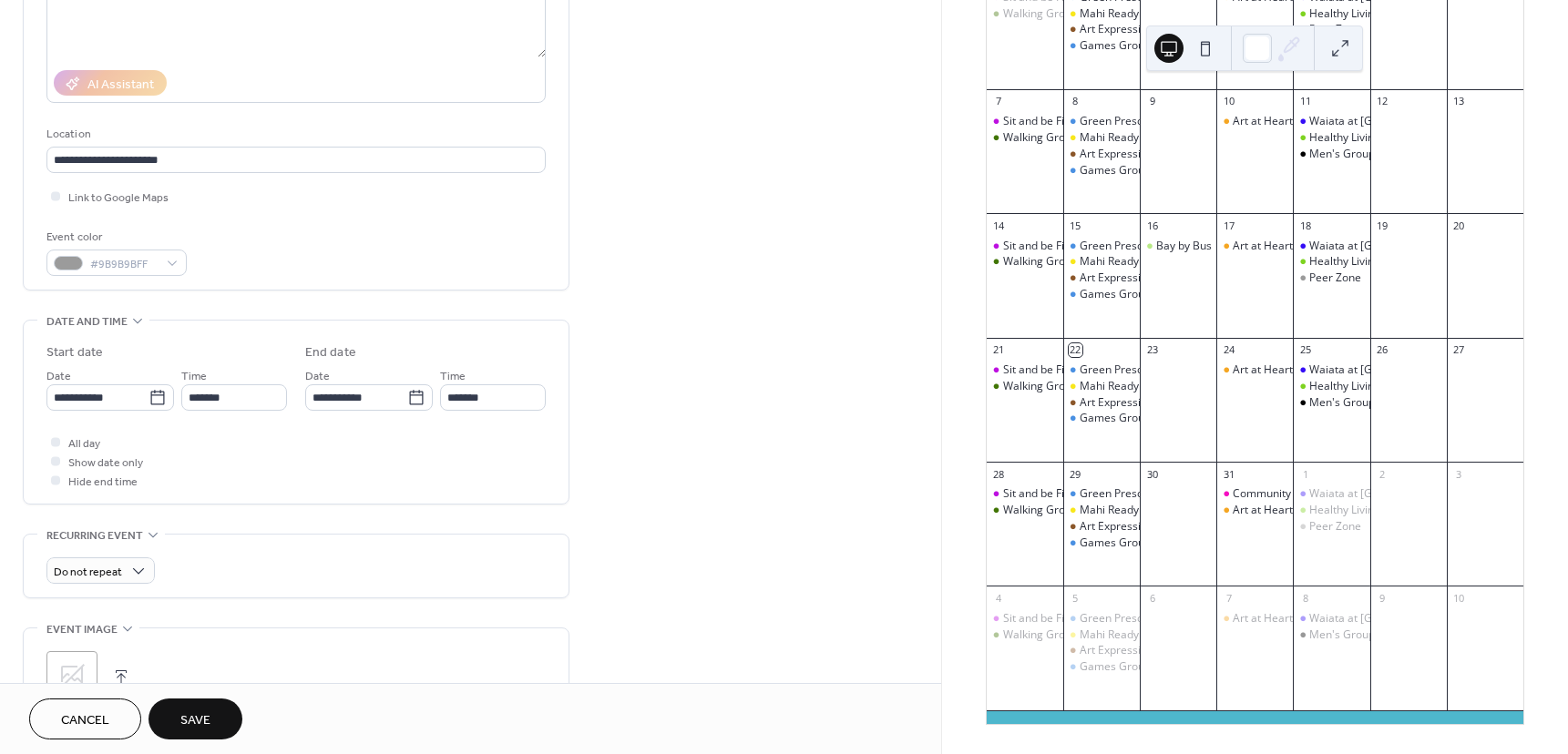 click on "Save" at bounding box center (195, 720) 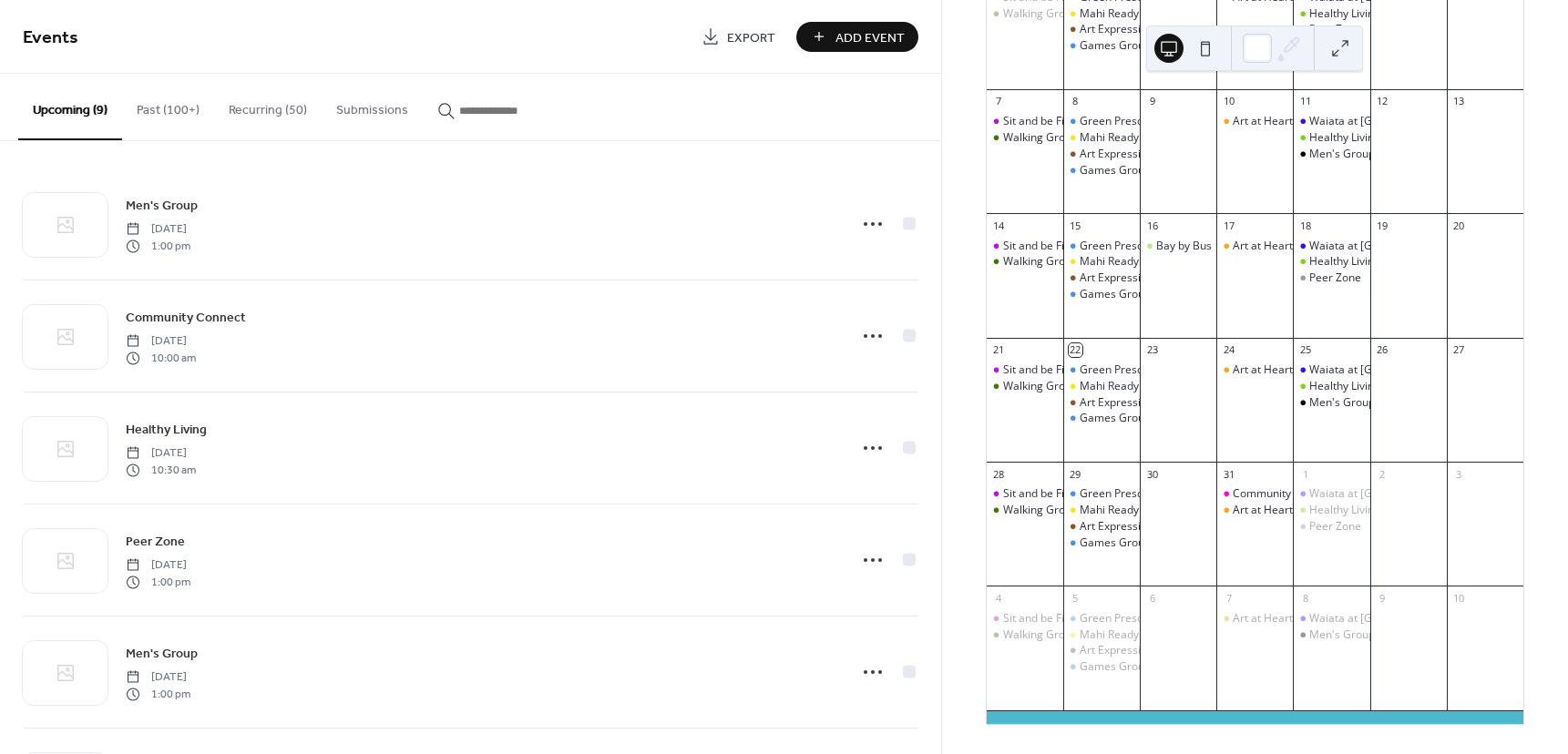 click on "Past (100+)" at bounding box center (168, 106) 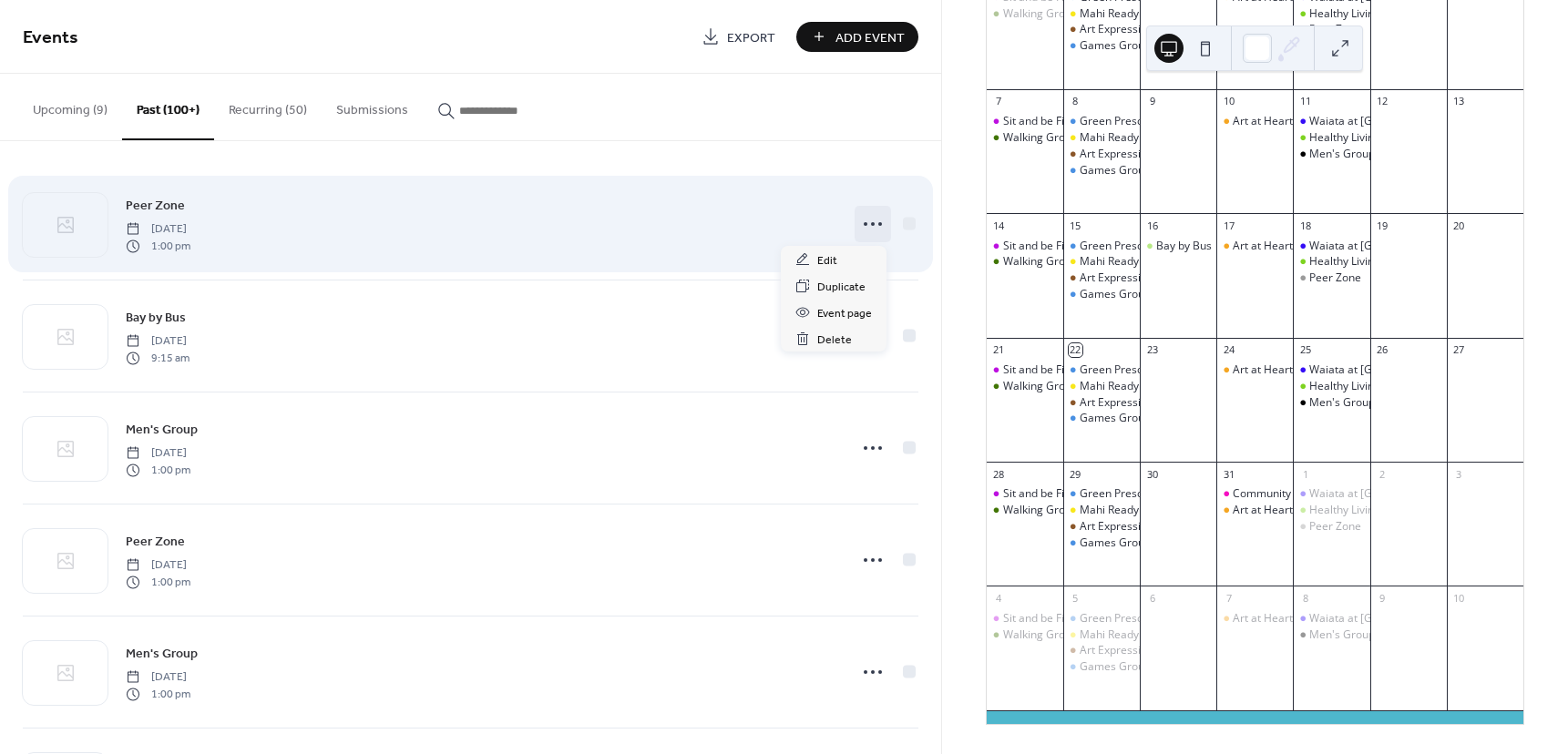 click 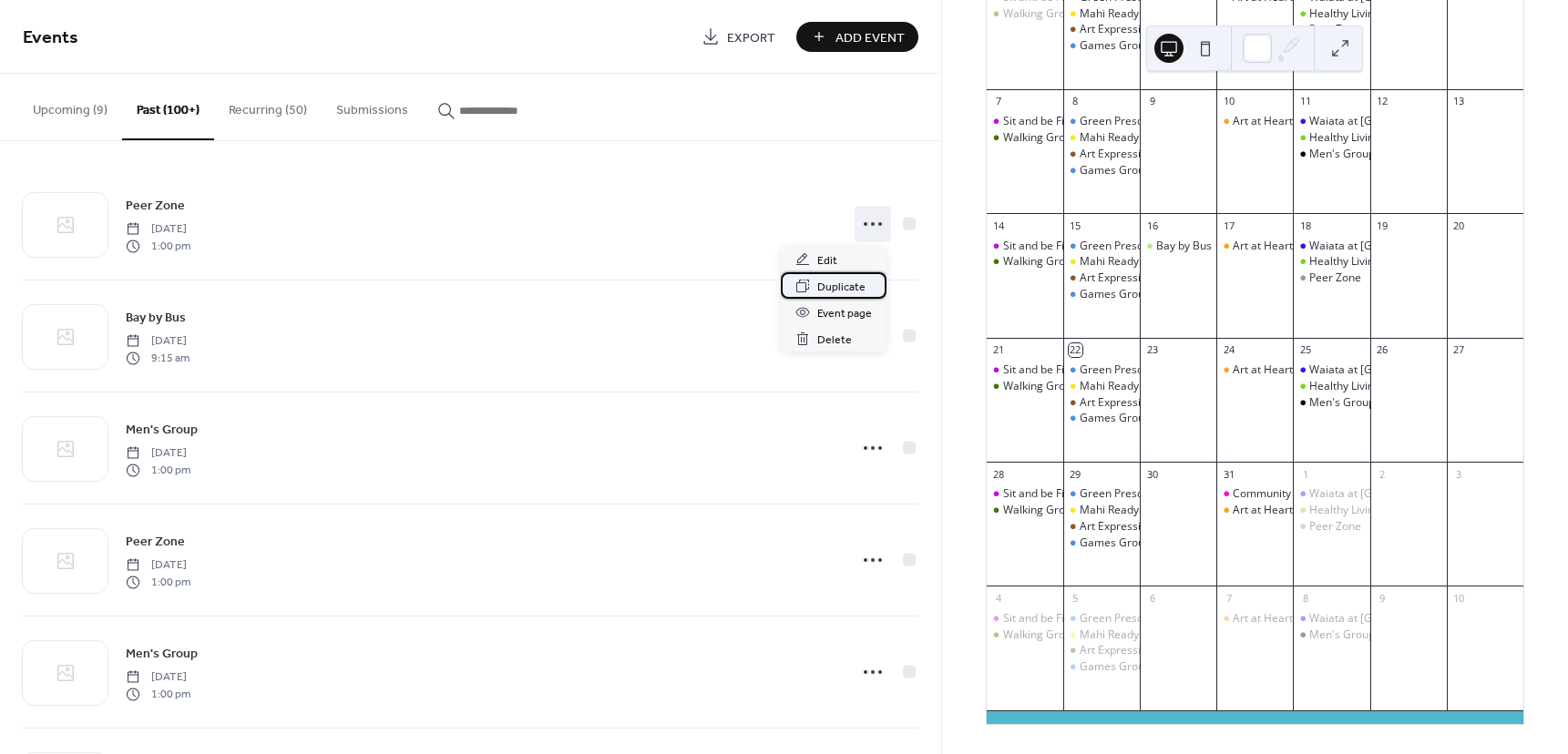 click on "Duplicate" at bounding box center [841, 287] 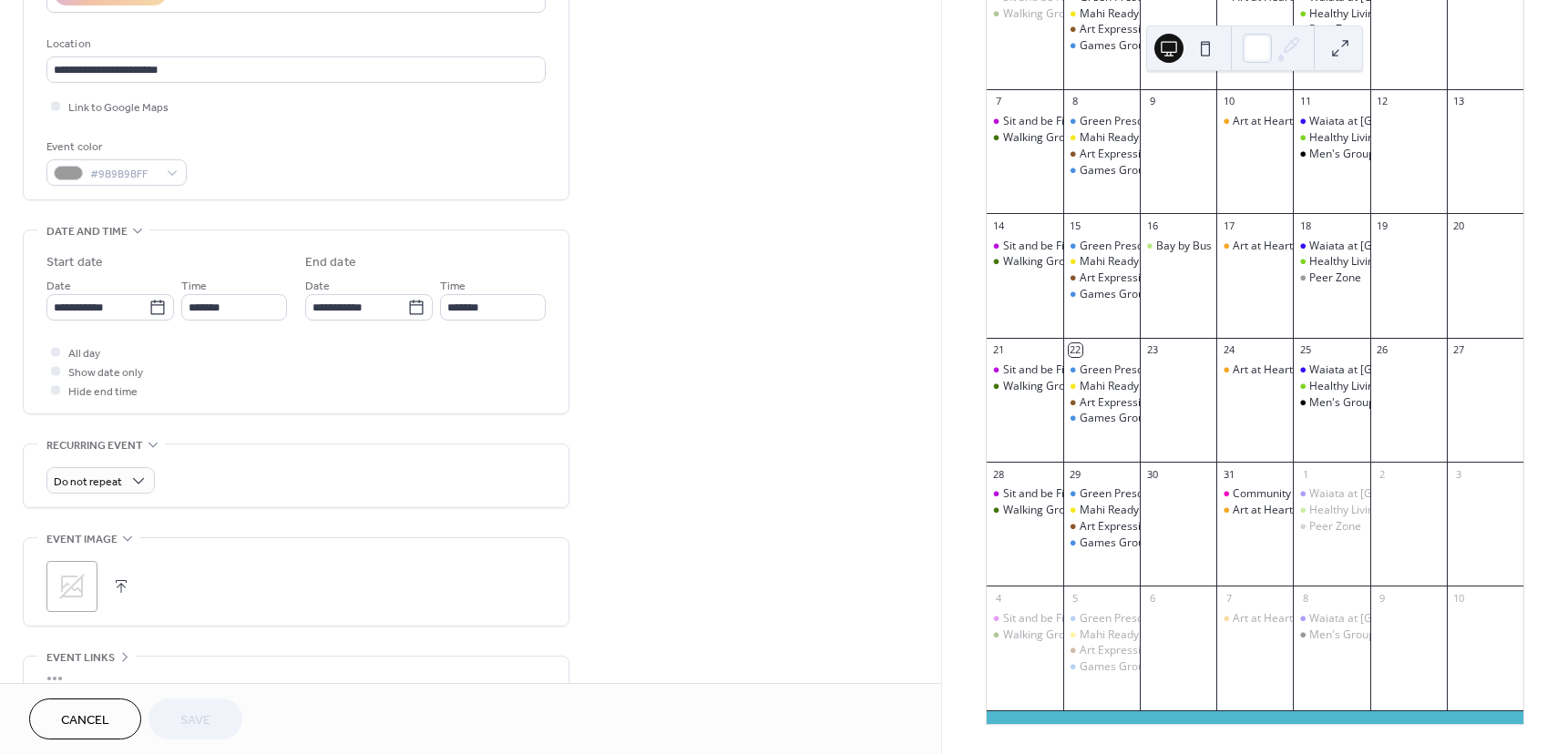 scroll, scrollTop: 364, scrollLeft: 0, axis: vertical 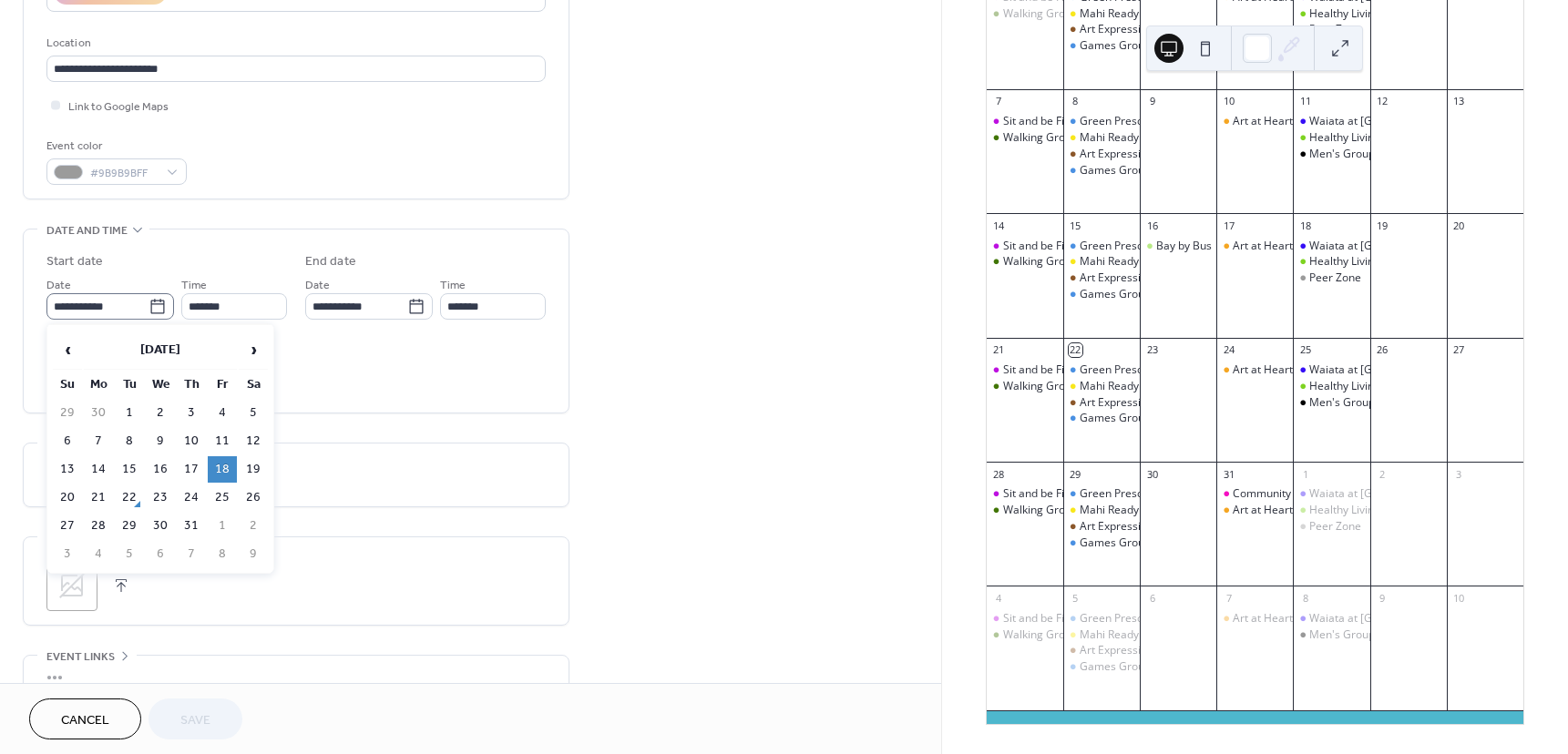 click 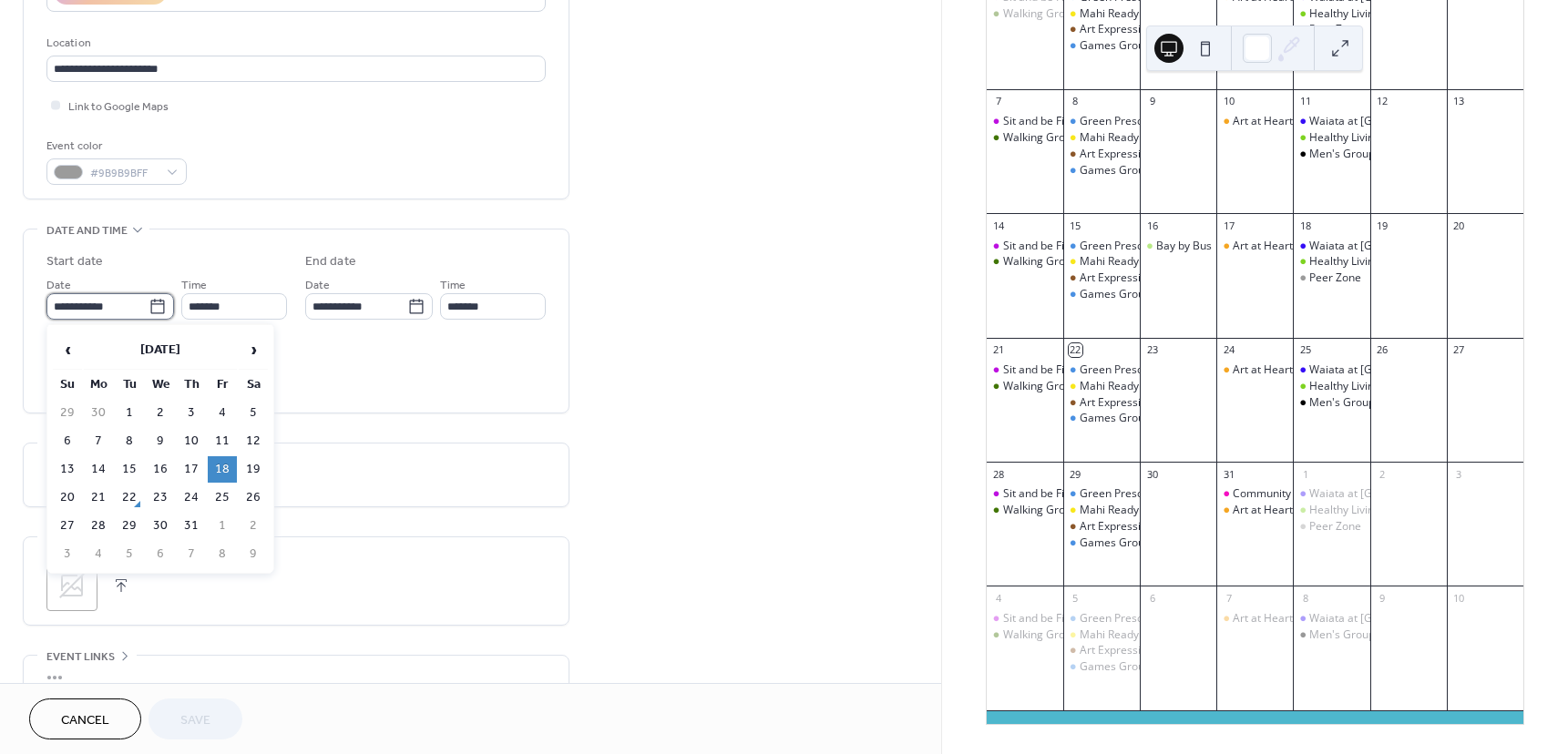 click on "**********" at bounding box center [97, 306] 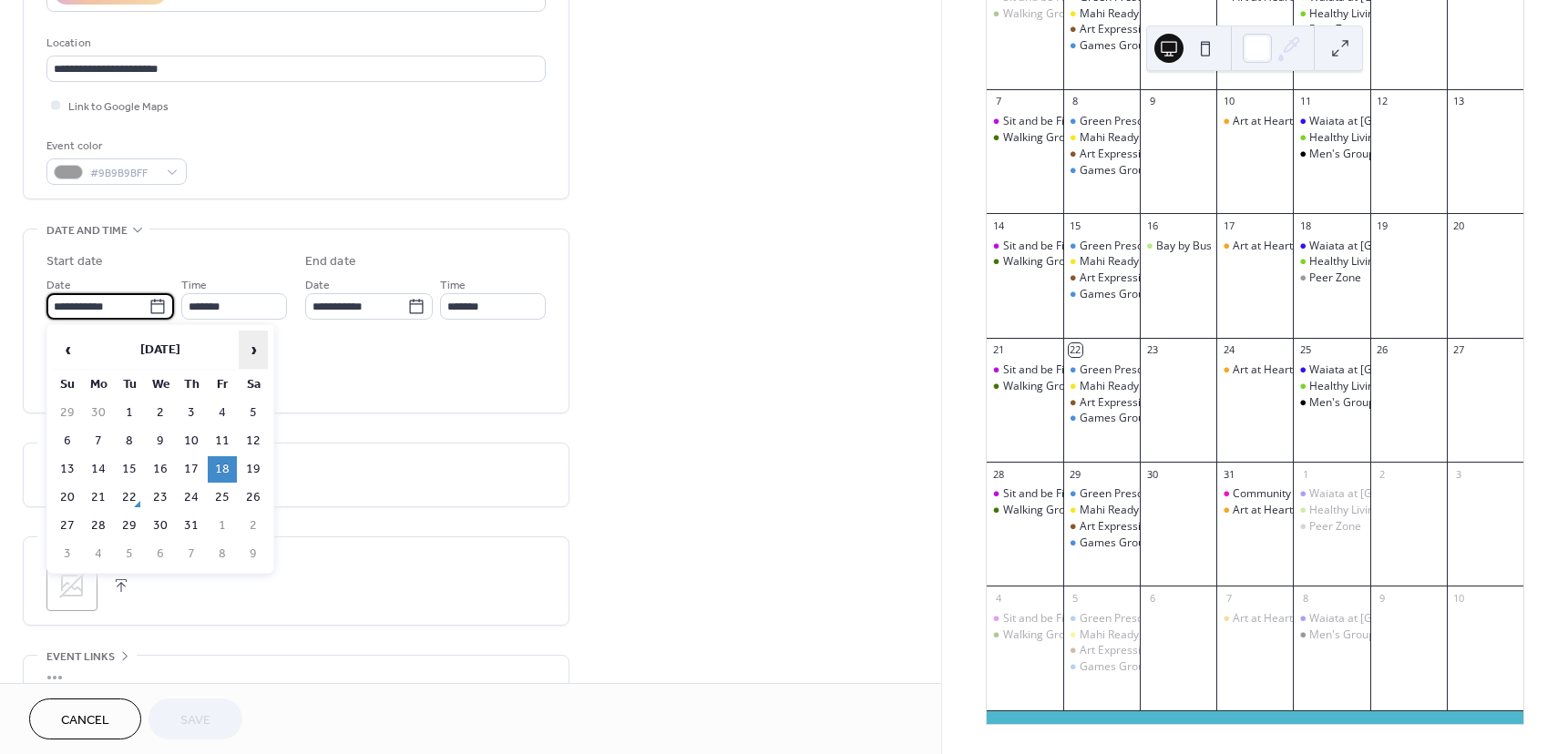 click on "›" at bounding box center [253, 350] 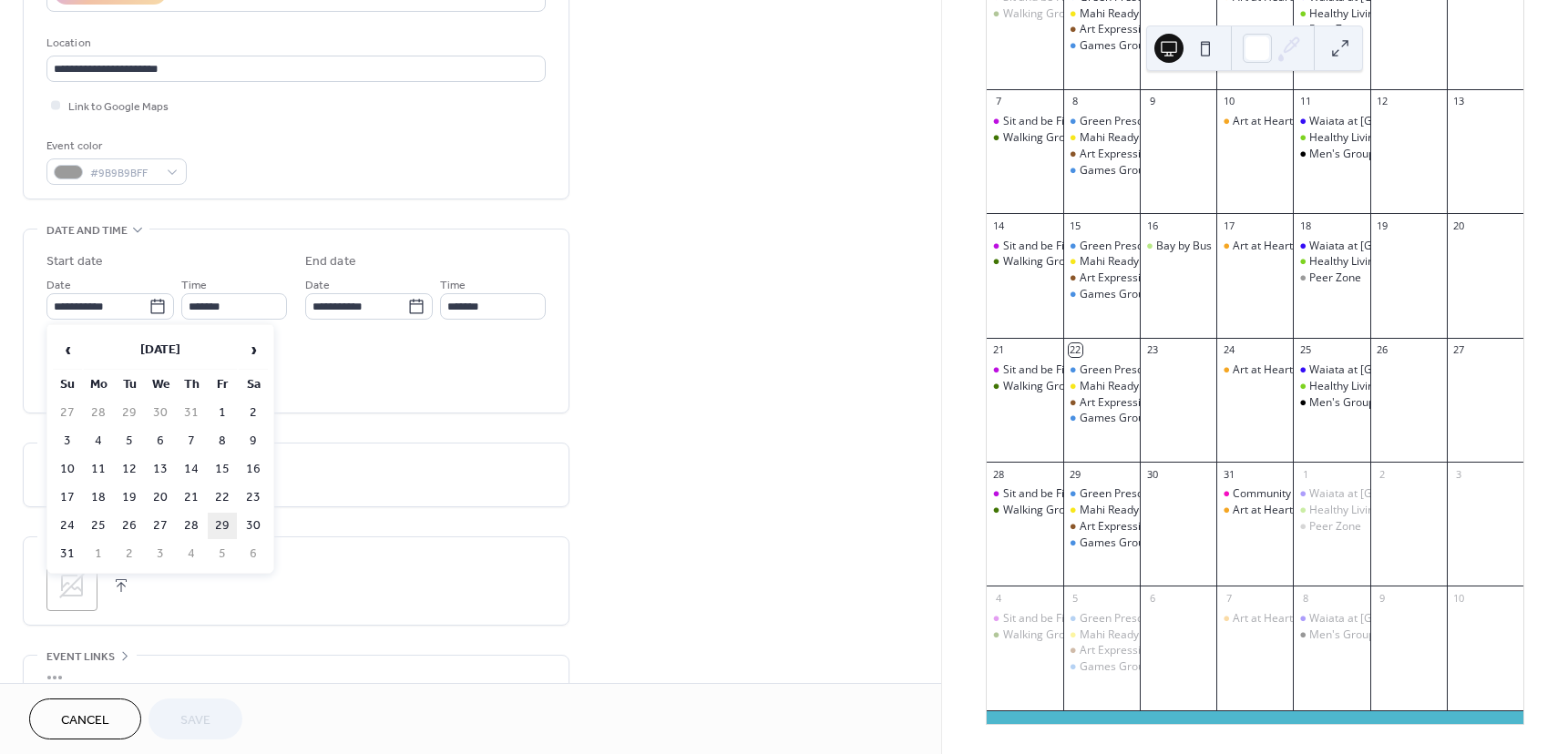 click on "29" at bounding box center (222, 525) 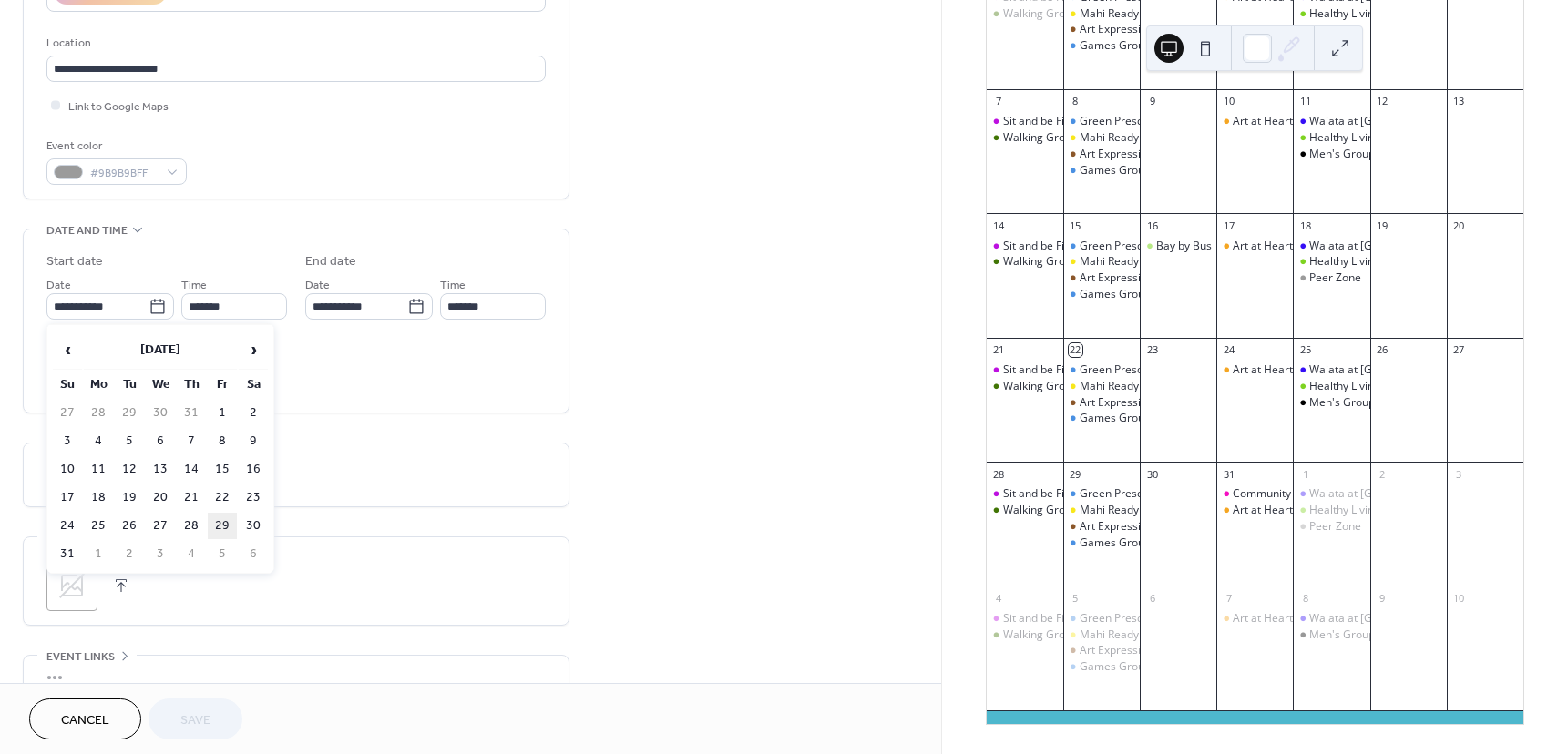 type on "**********" 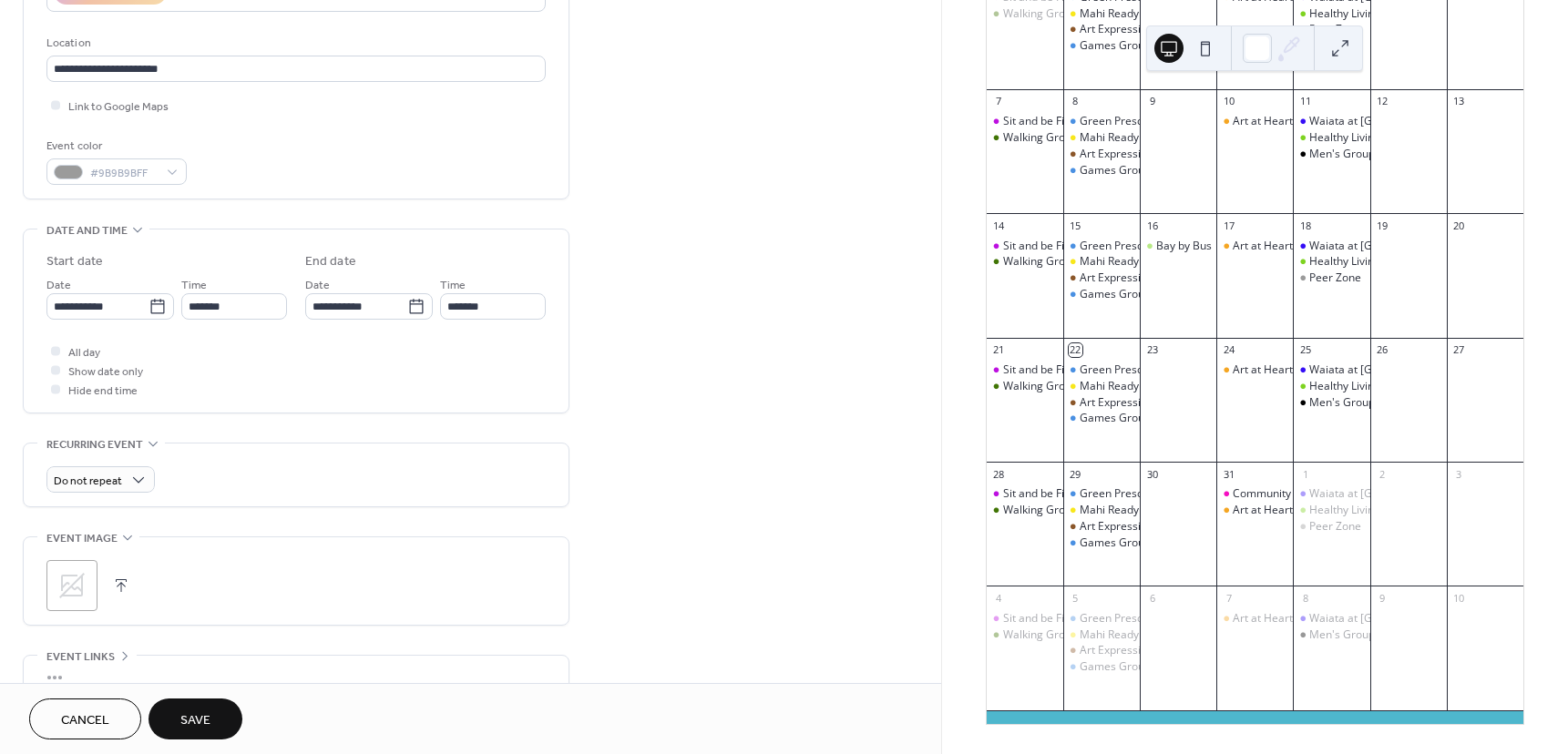 click on "Save" at bounding box center [195, 720] 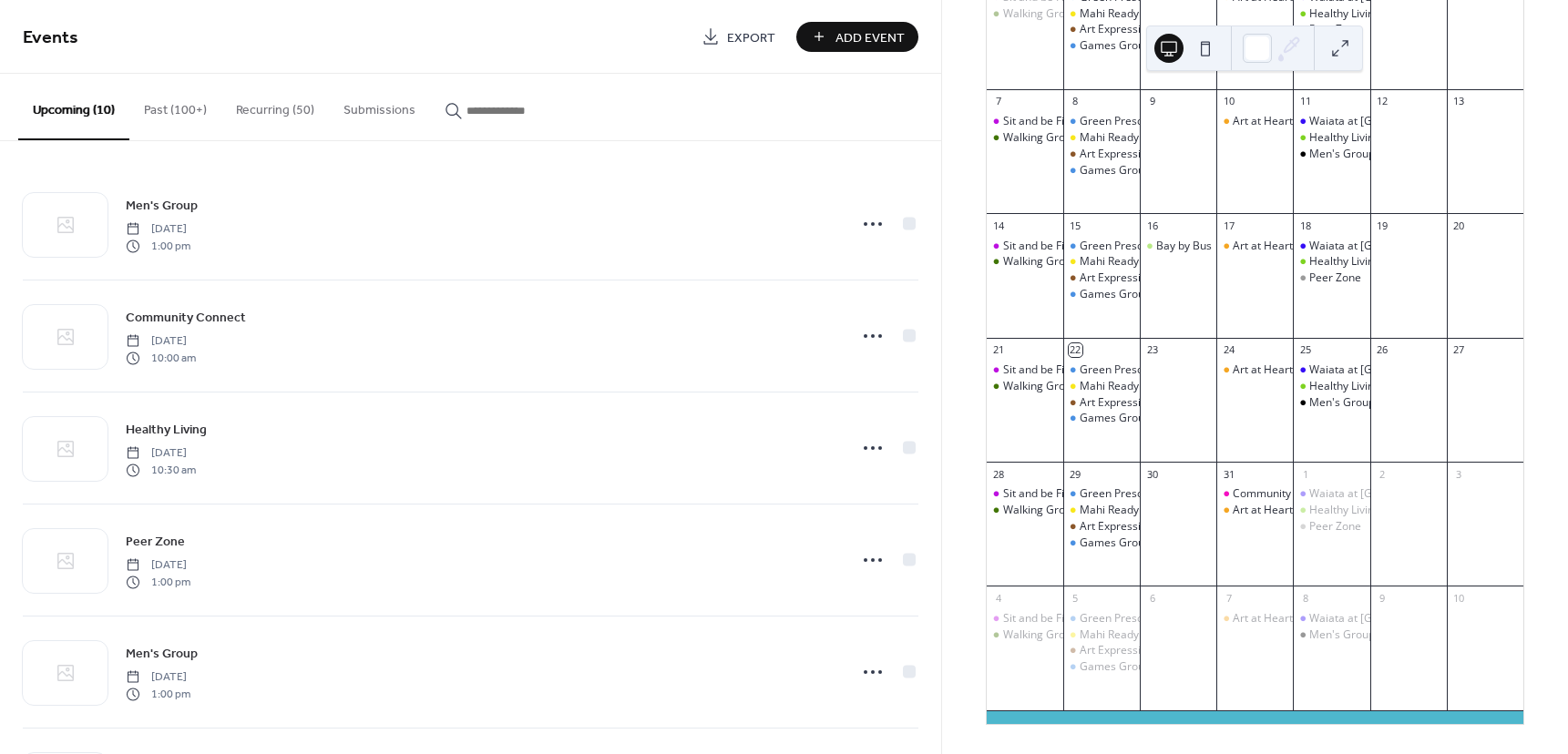 click on "Past (100+)" at bounding box center [175, 106] 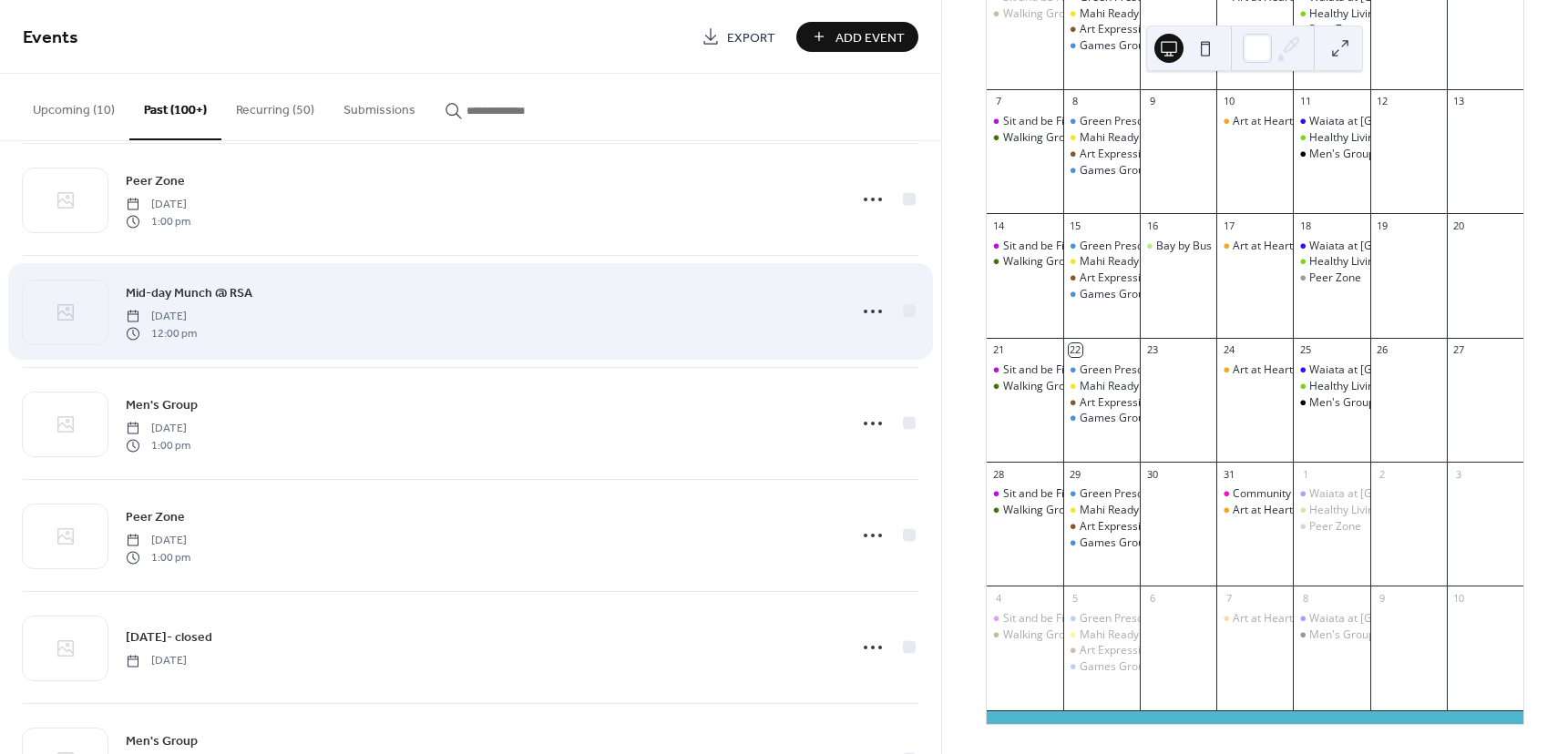 scroll, scrollTop: 2732, scrollLeft: 0, axis: vertical 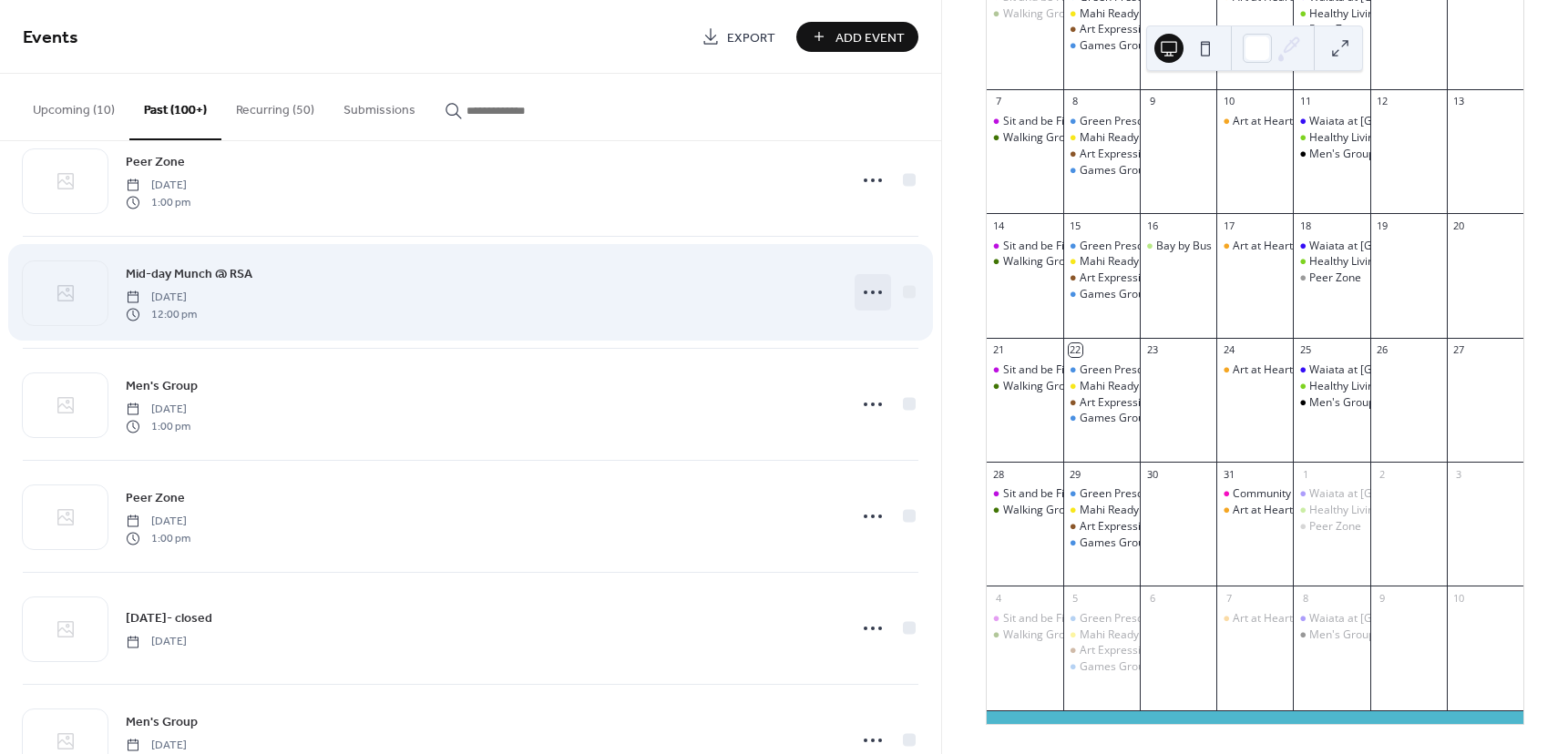 click 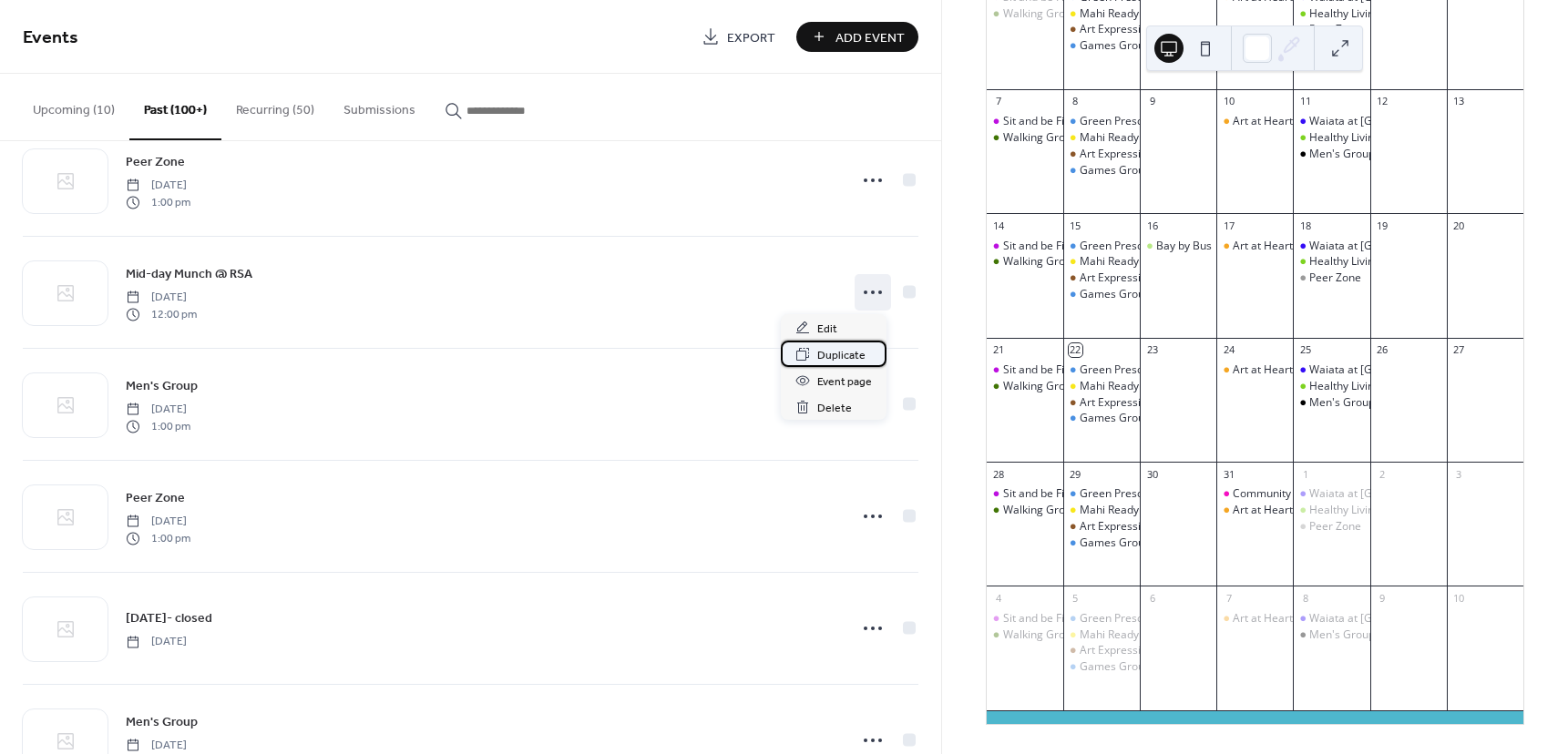 click on "Duplicate" at bounding box center [841, 355] 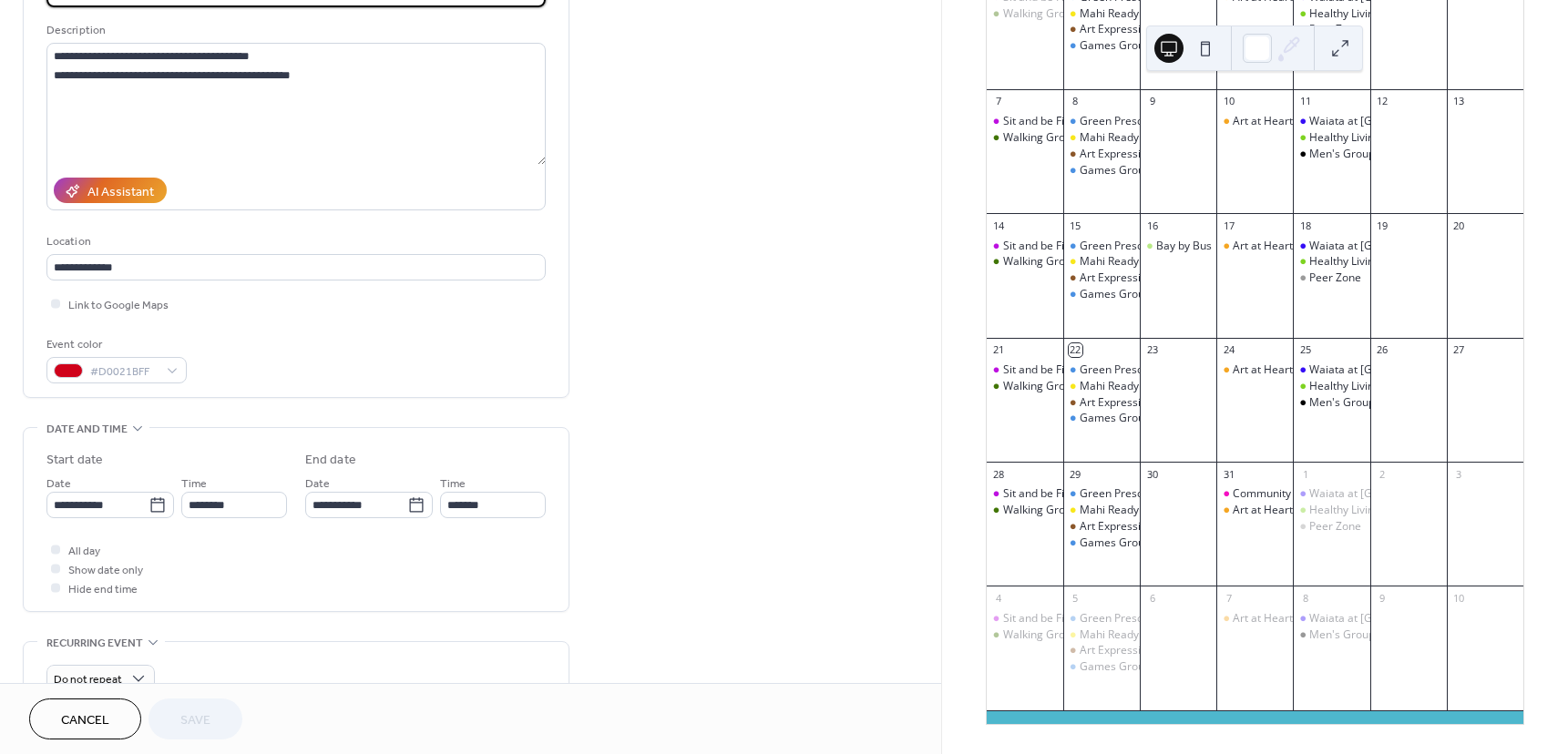scroll, scrollTop: 364, scrollLeft: 0, axis: vertical 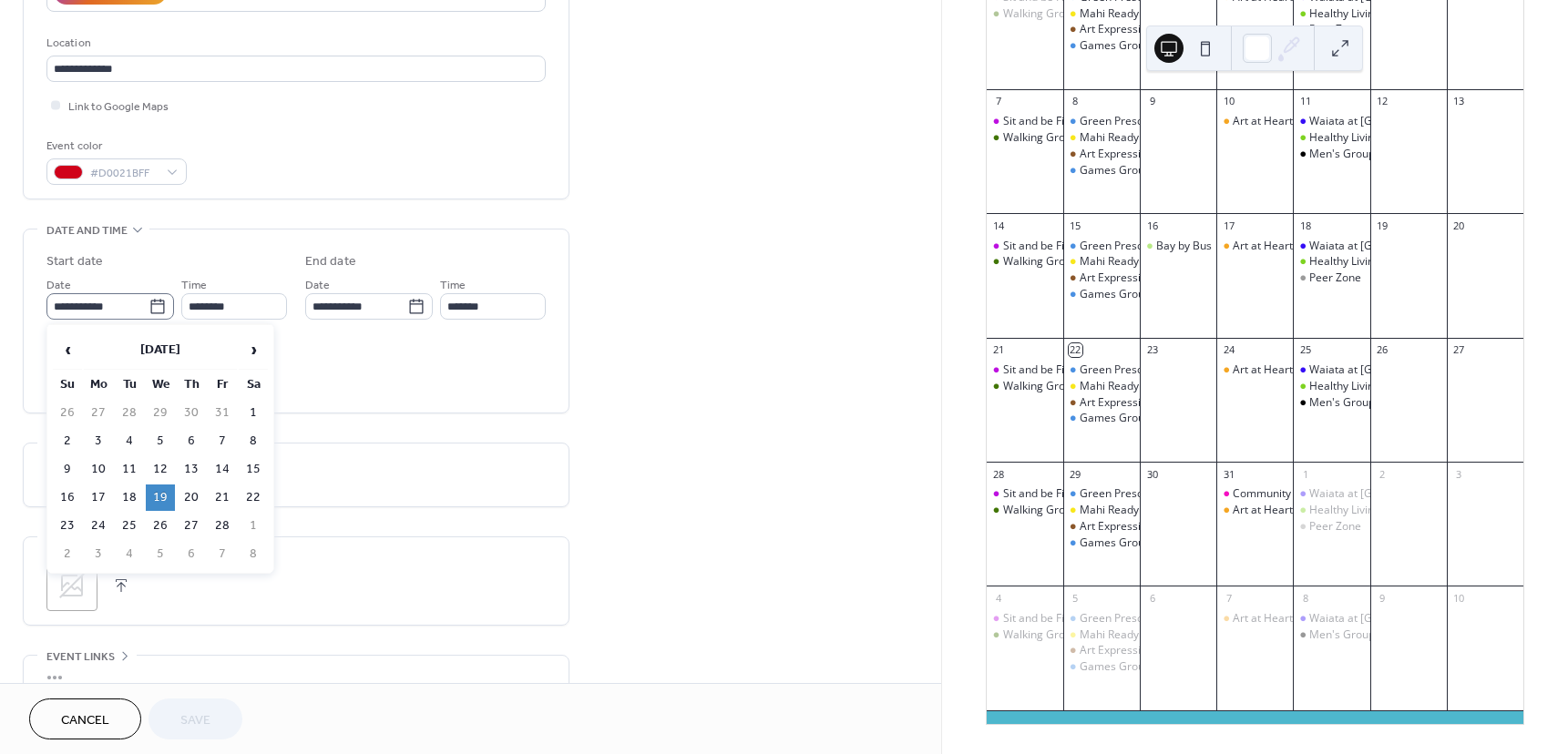 click 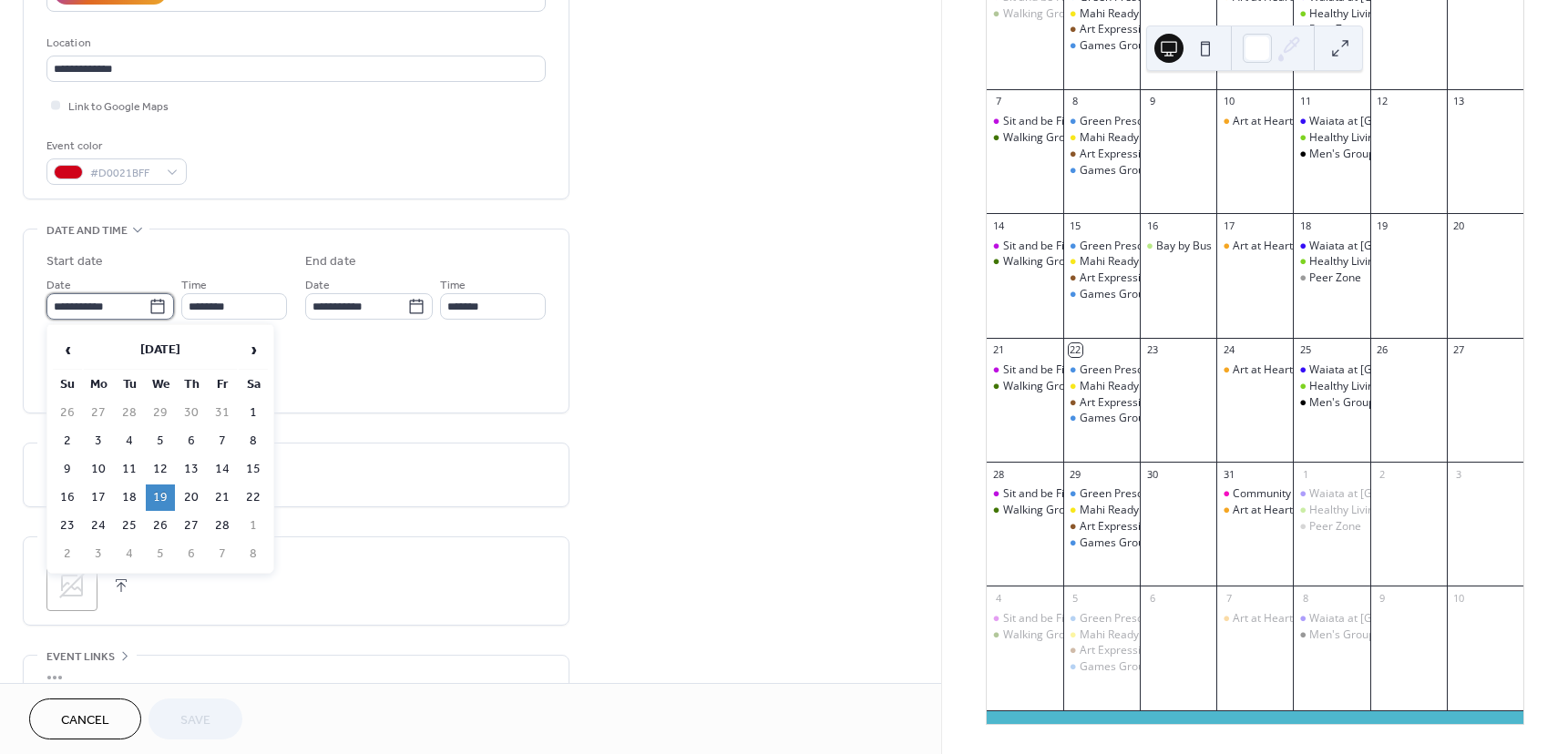 click on "**********" at bounding box center (97, 306) 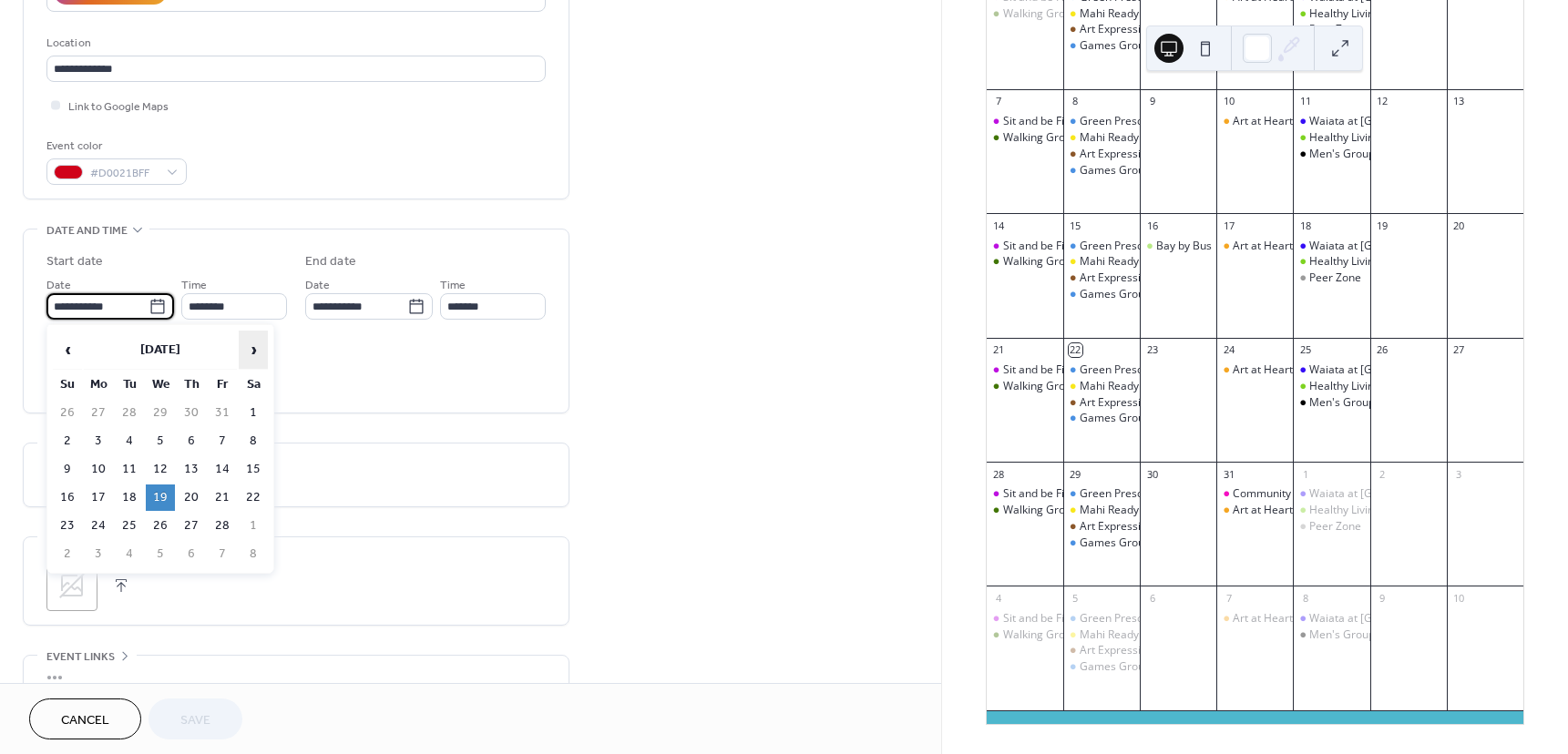 click on "›" at bounding box center [253, 350] 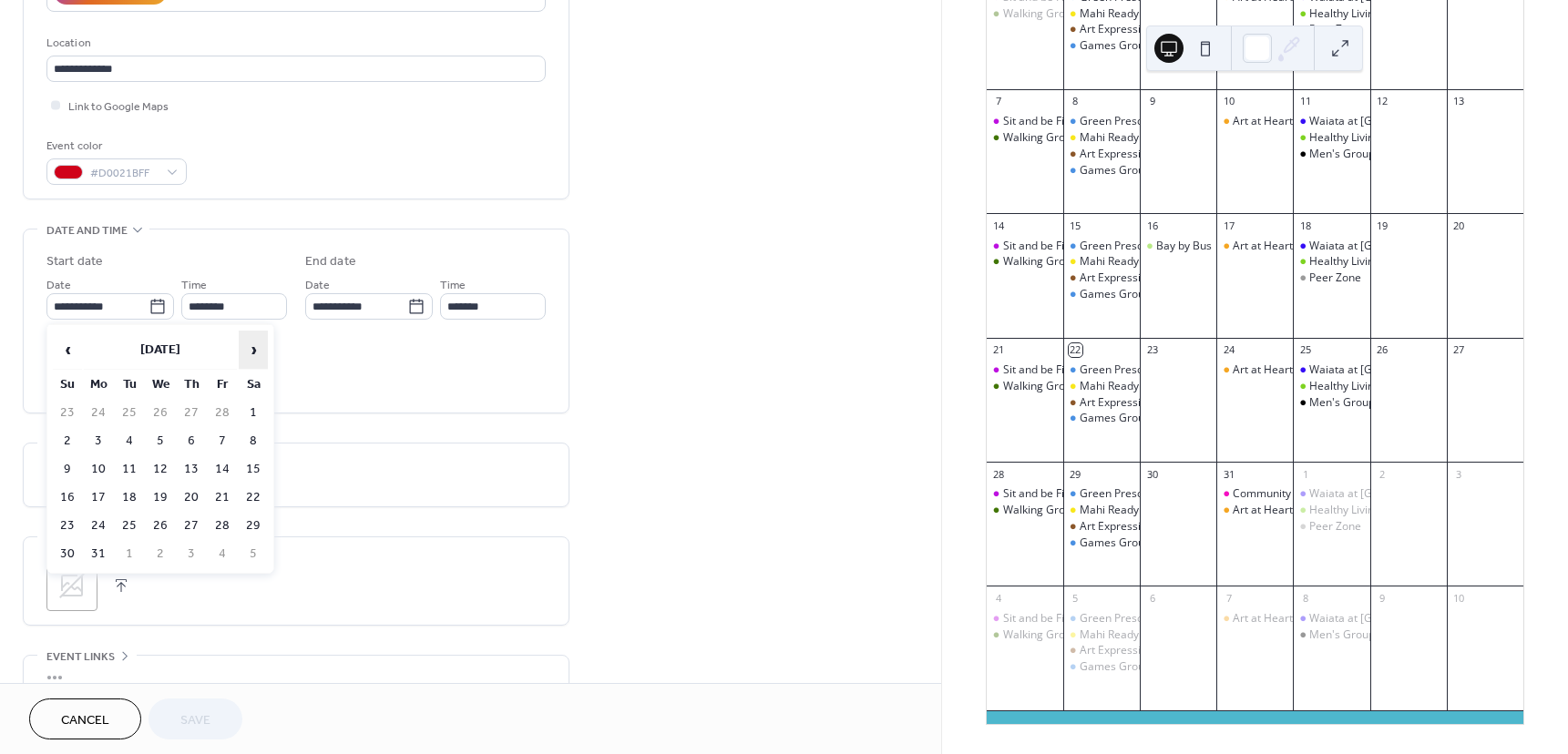 click on "›" at bounding box center [253, 350] 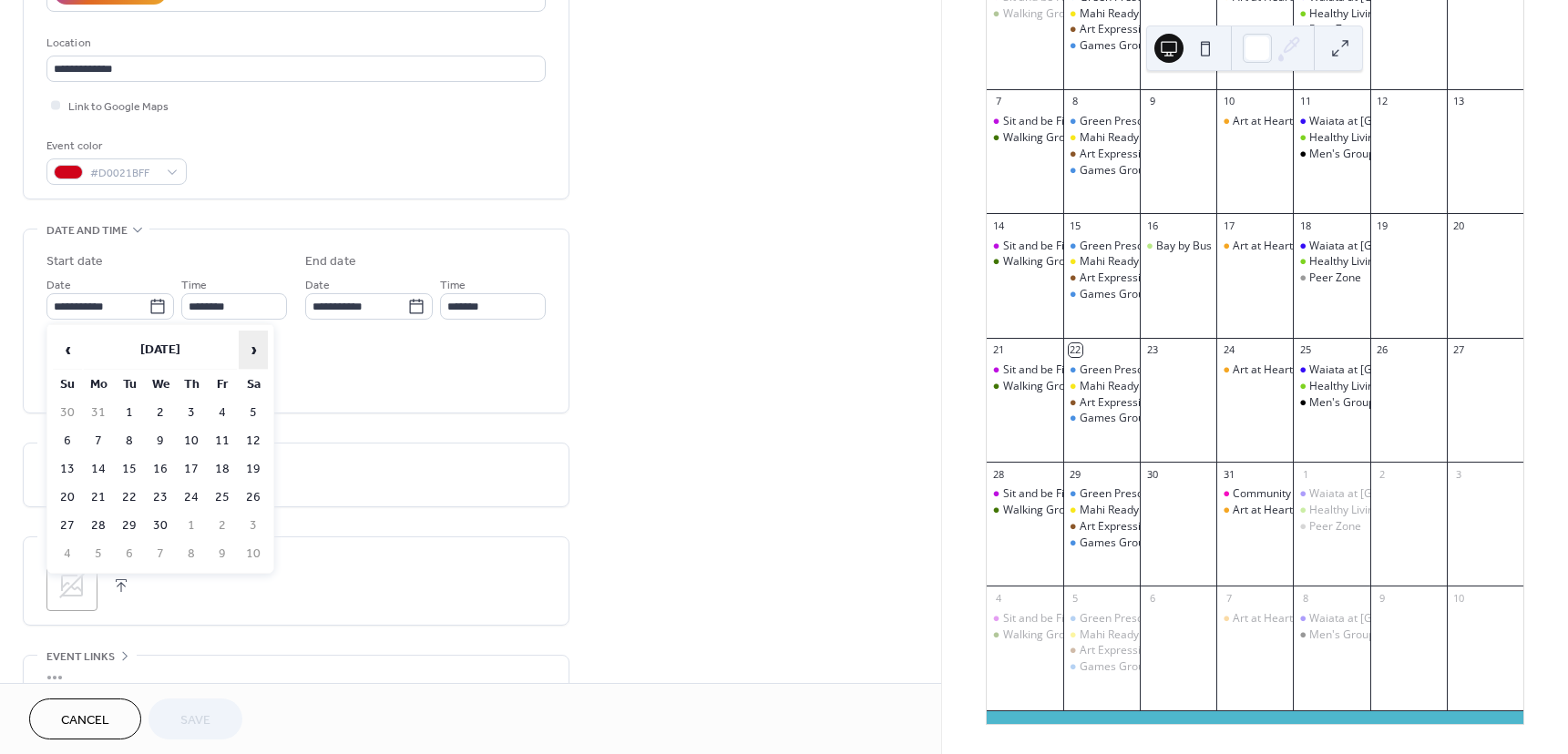 click on "›" at bounding box center [253, 350] 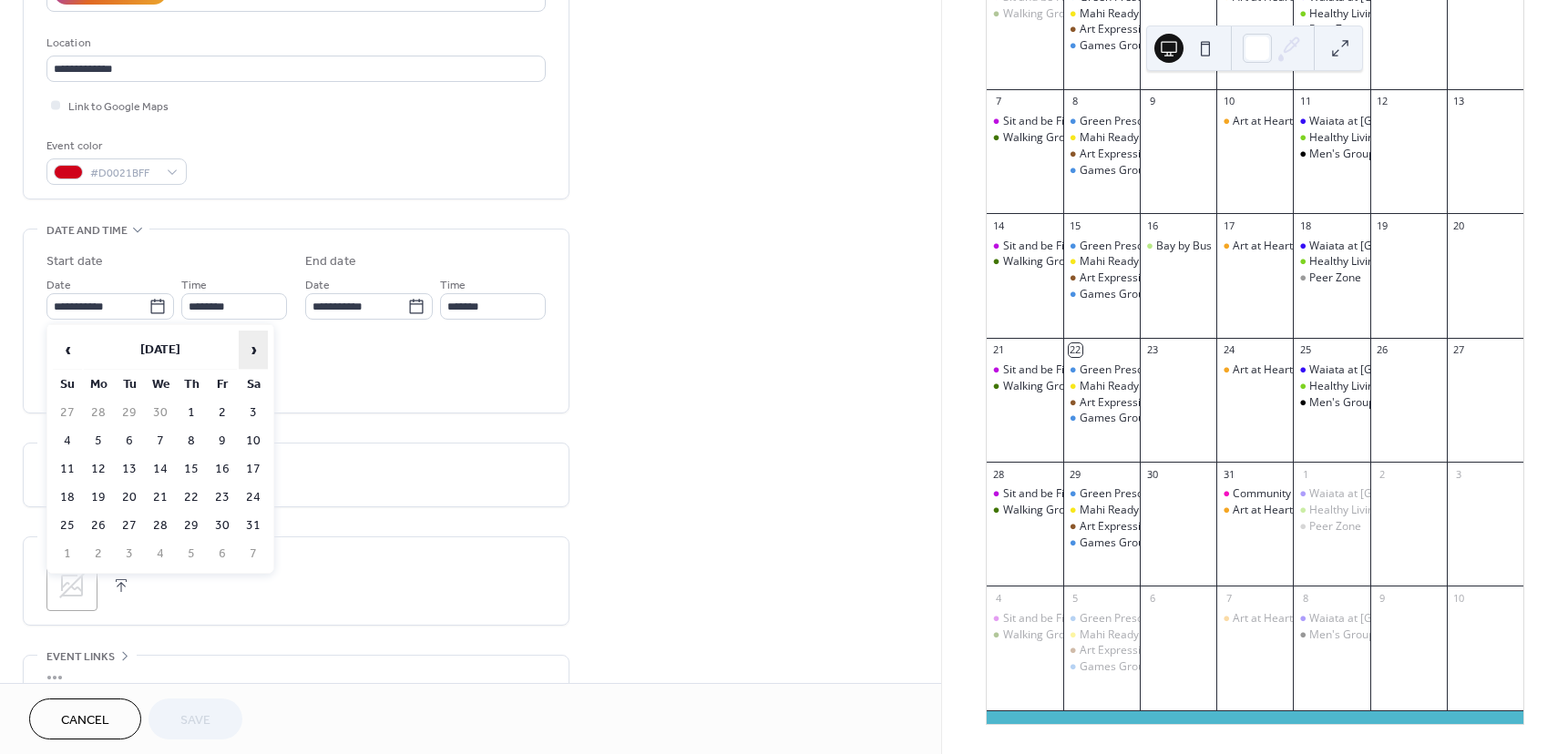 click on "›" at bounding box center [253, 350] 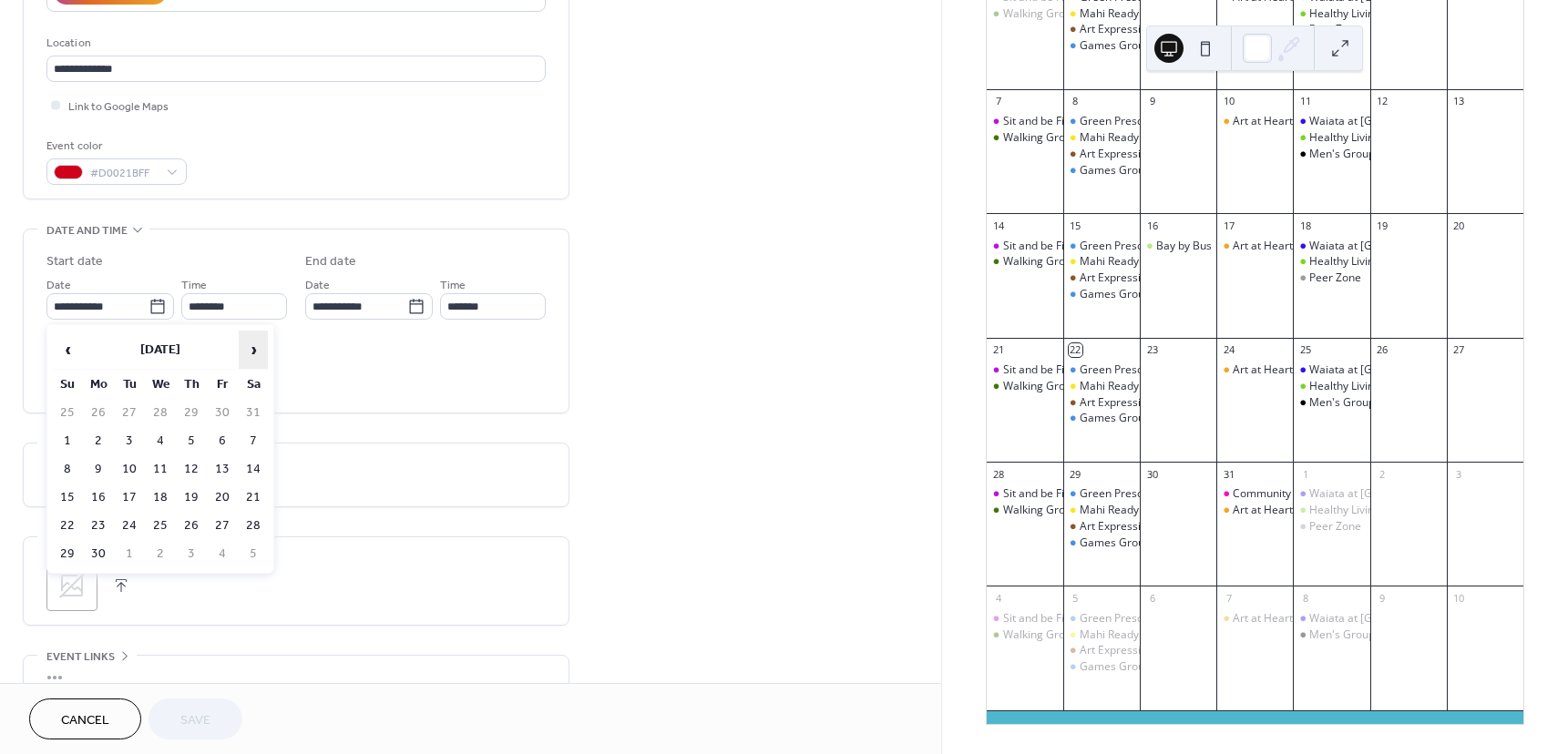 click on "›" at bounding box center (253, 350) 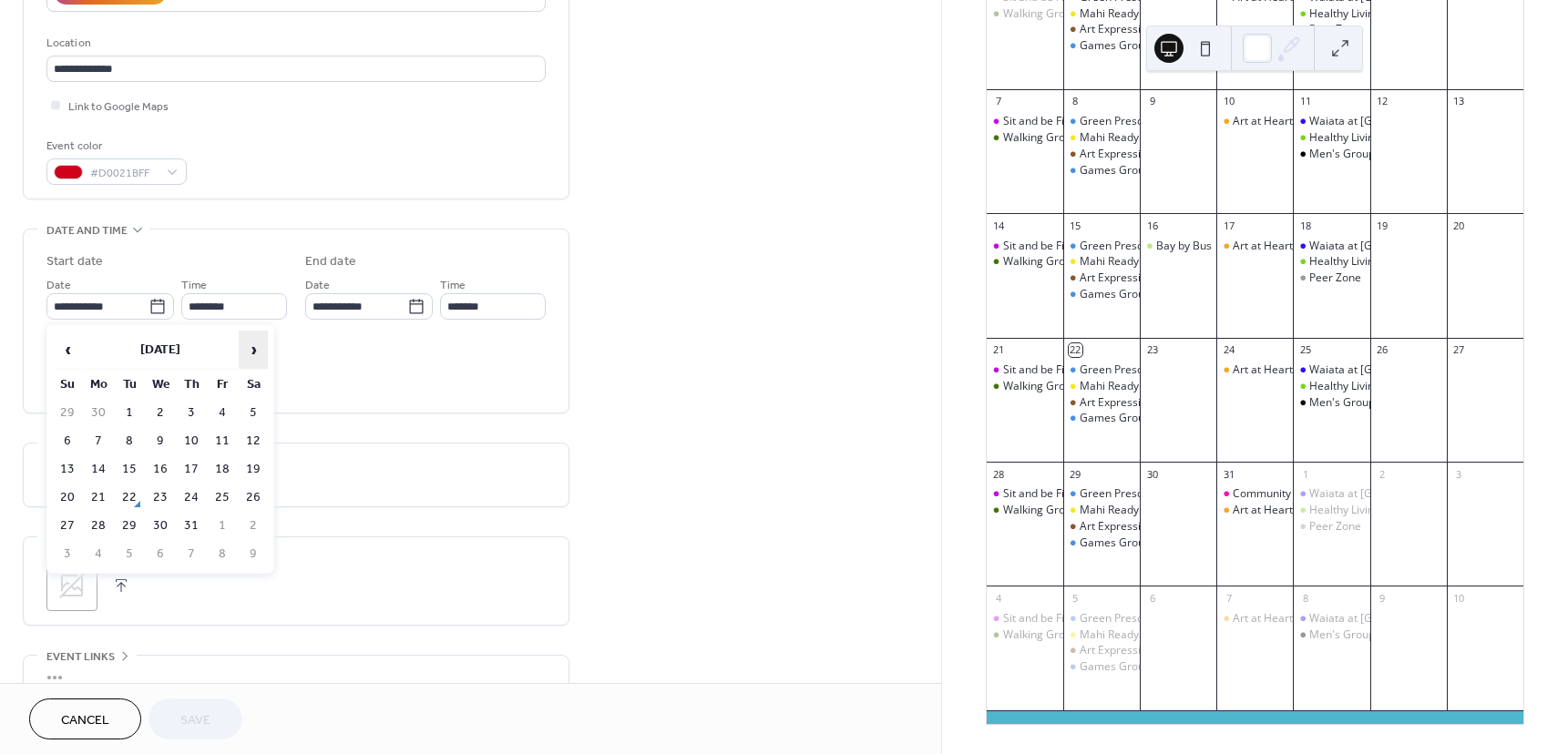 click on "›" at bounding box center (253, 350) 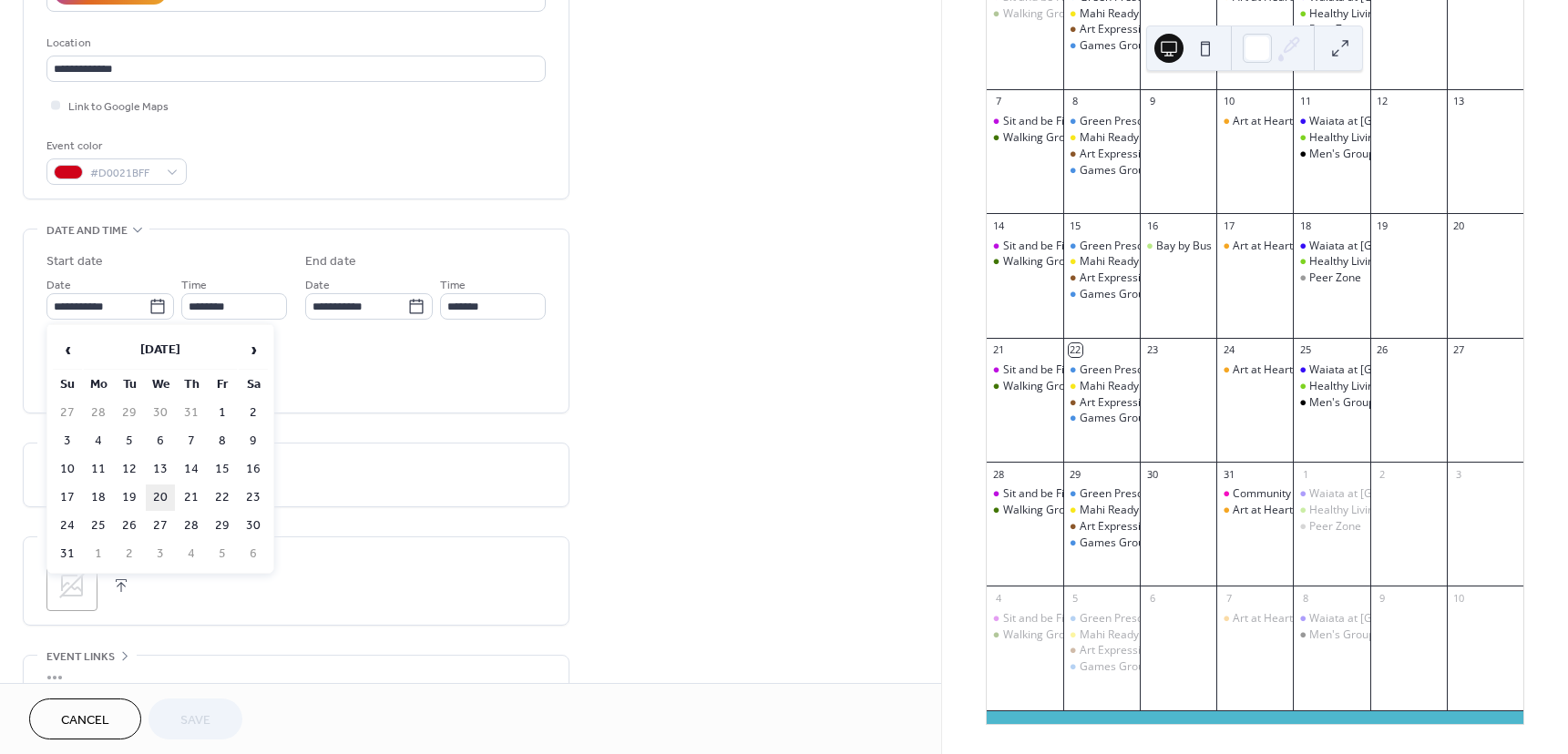click on "20" at bounding box center (160, 497) 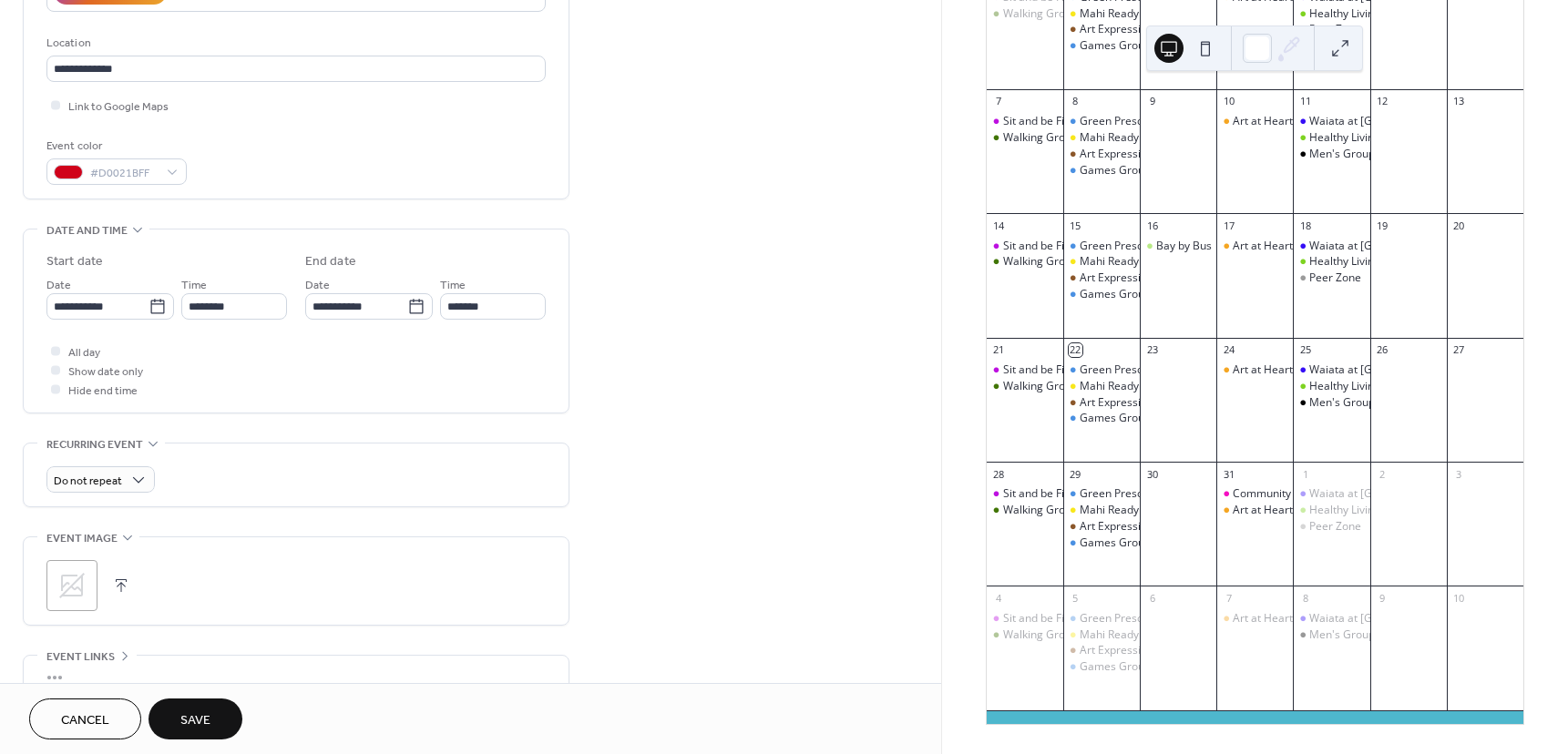 click on "Save" at bounding box center [195, 720] 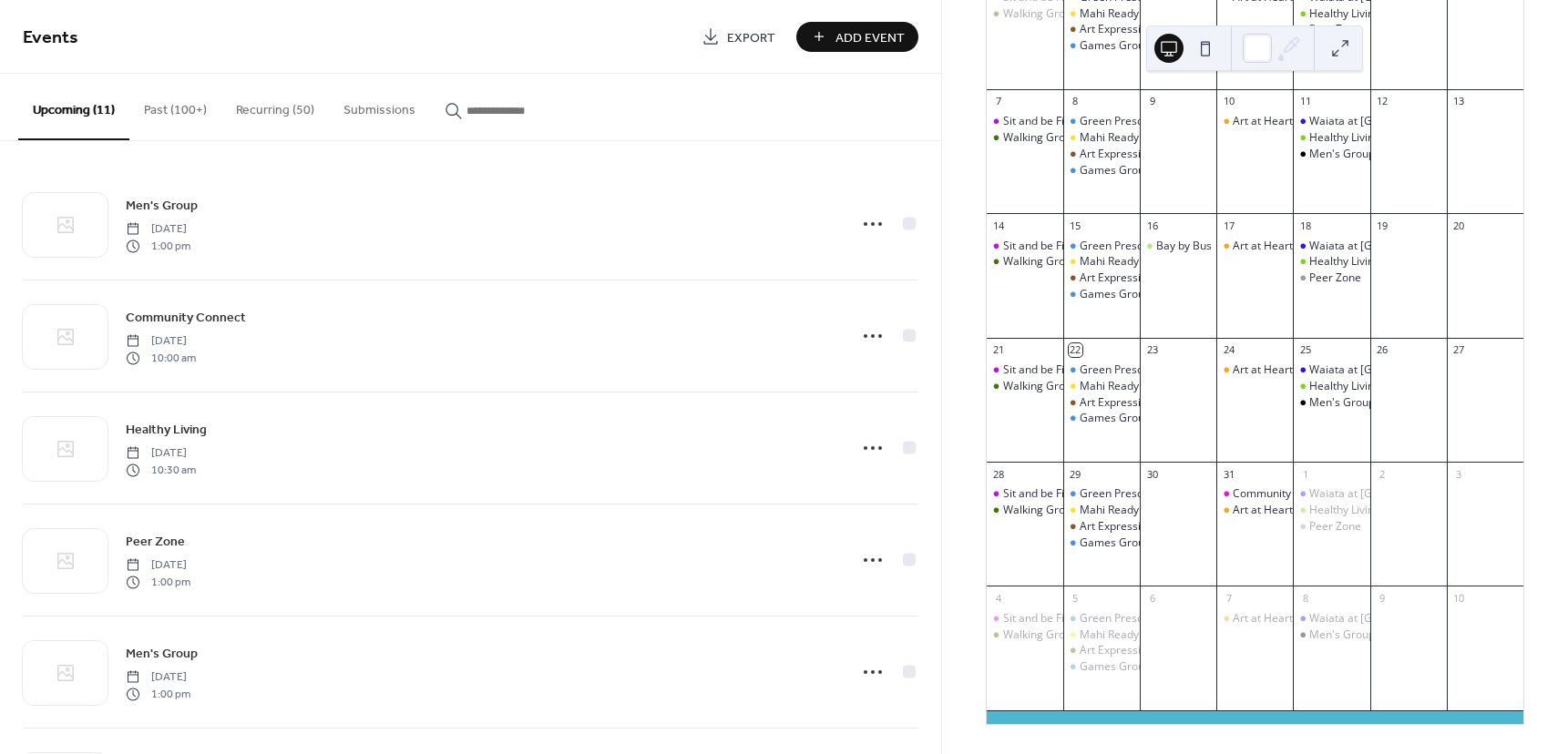 click on "Add Event" at bounding box center (870, 37) 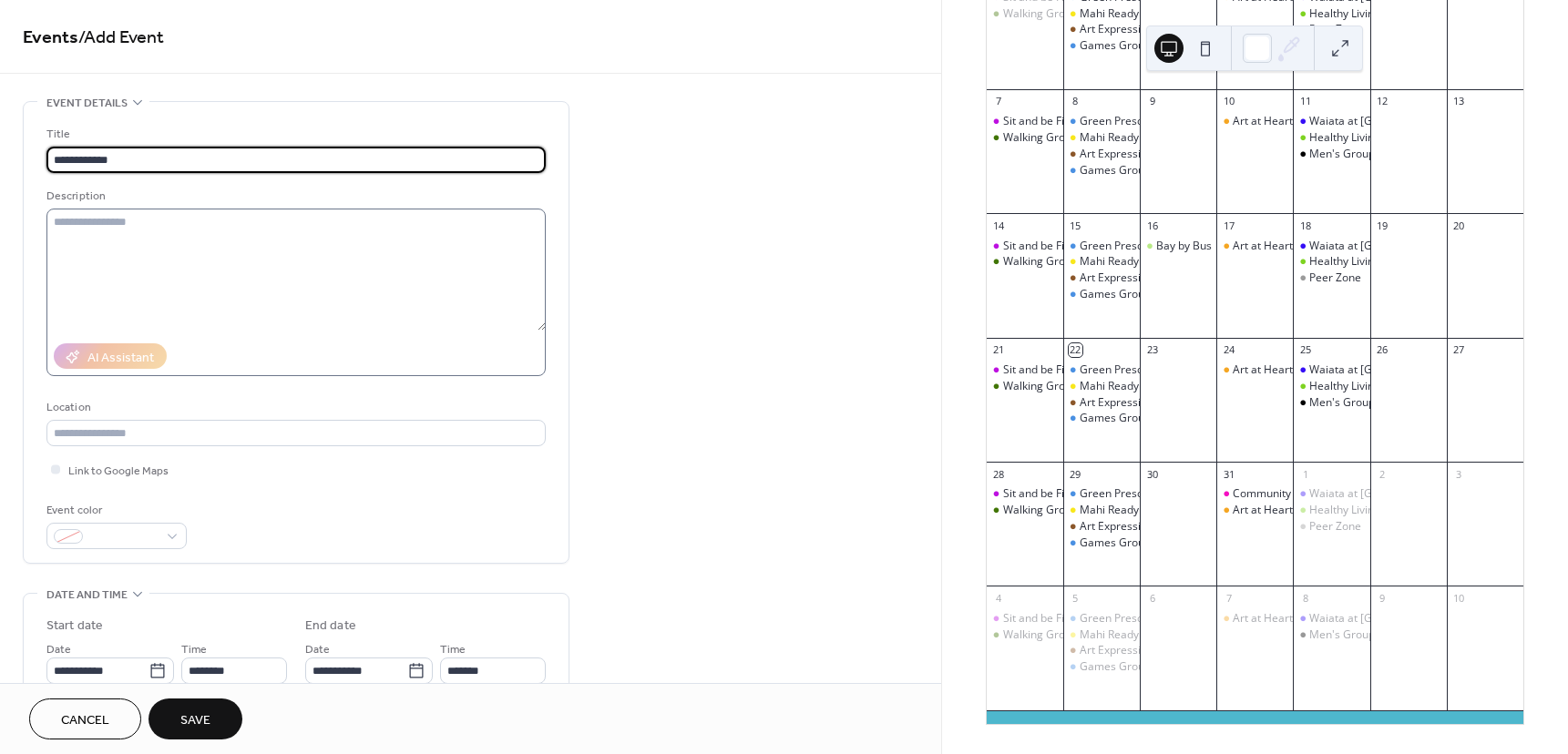 type on "**********" 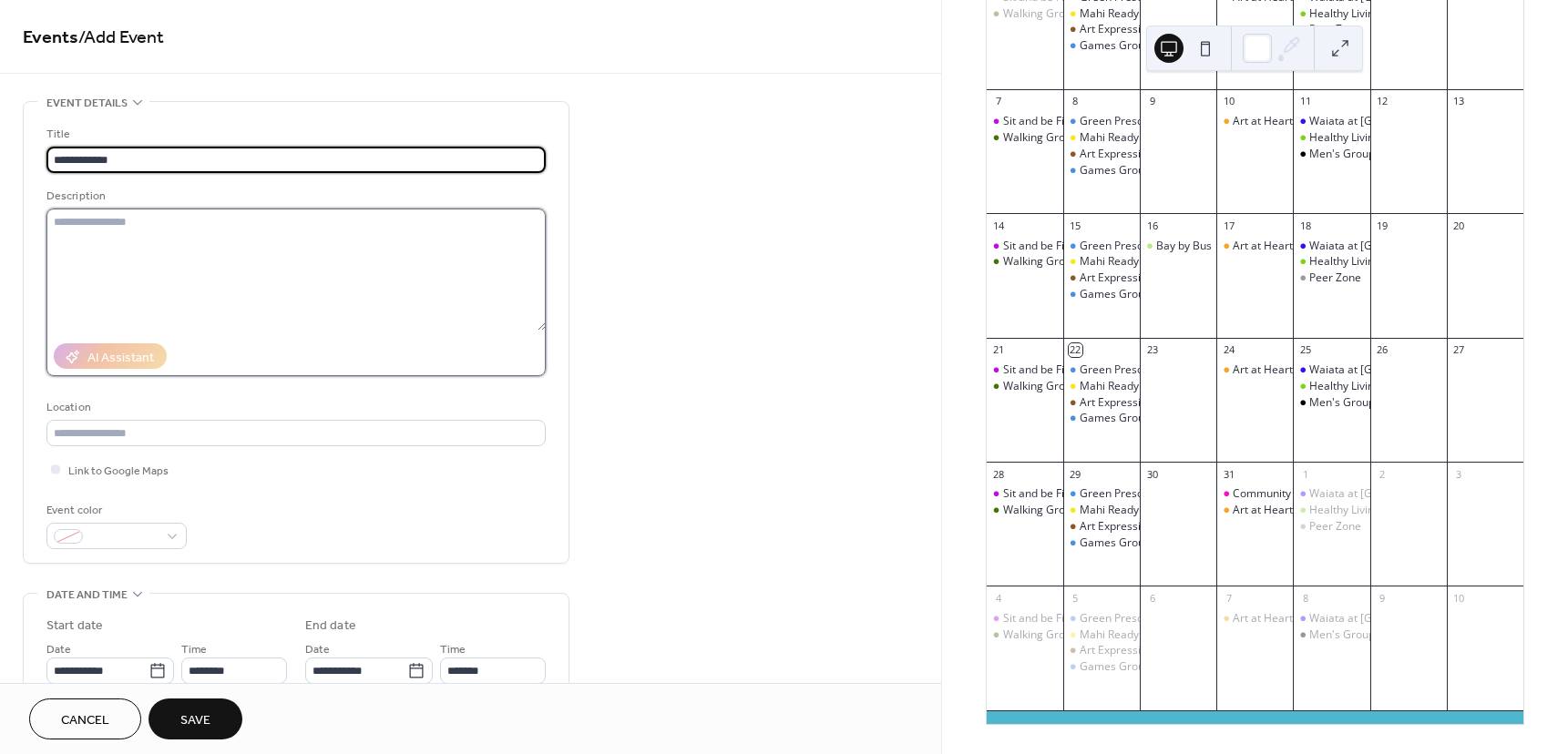 click at bounding box center [296, 270] 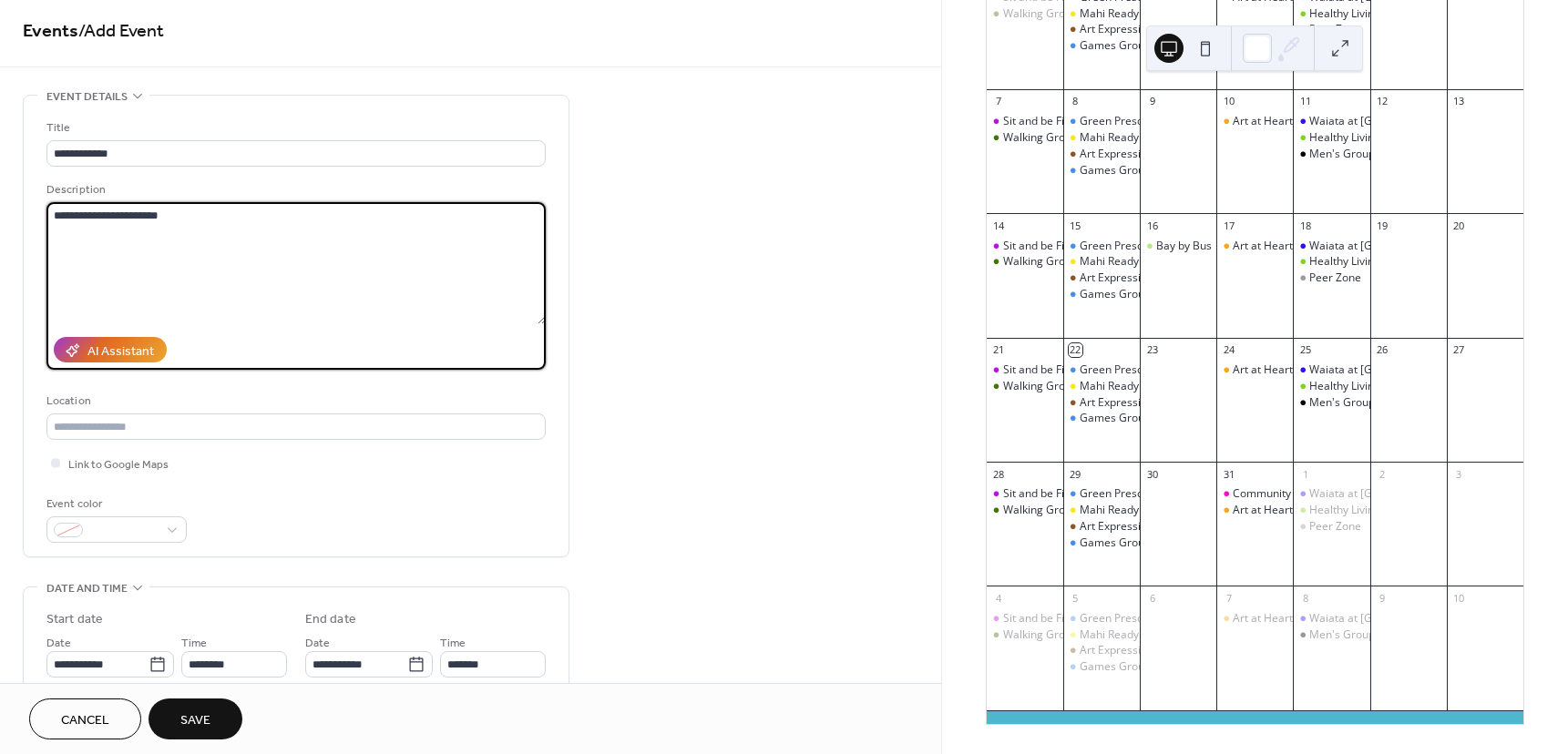 scroll, scrollTop: 0, scrollLeft: 0, axis: both 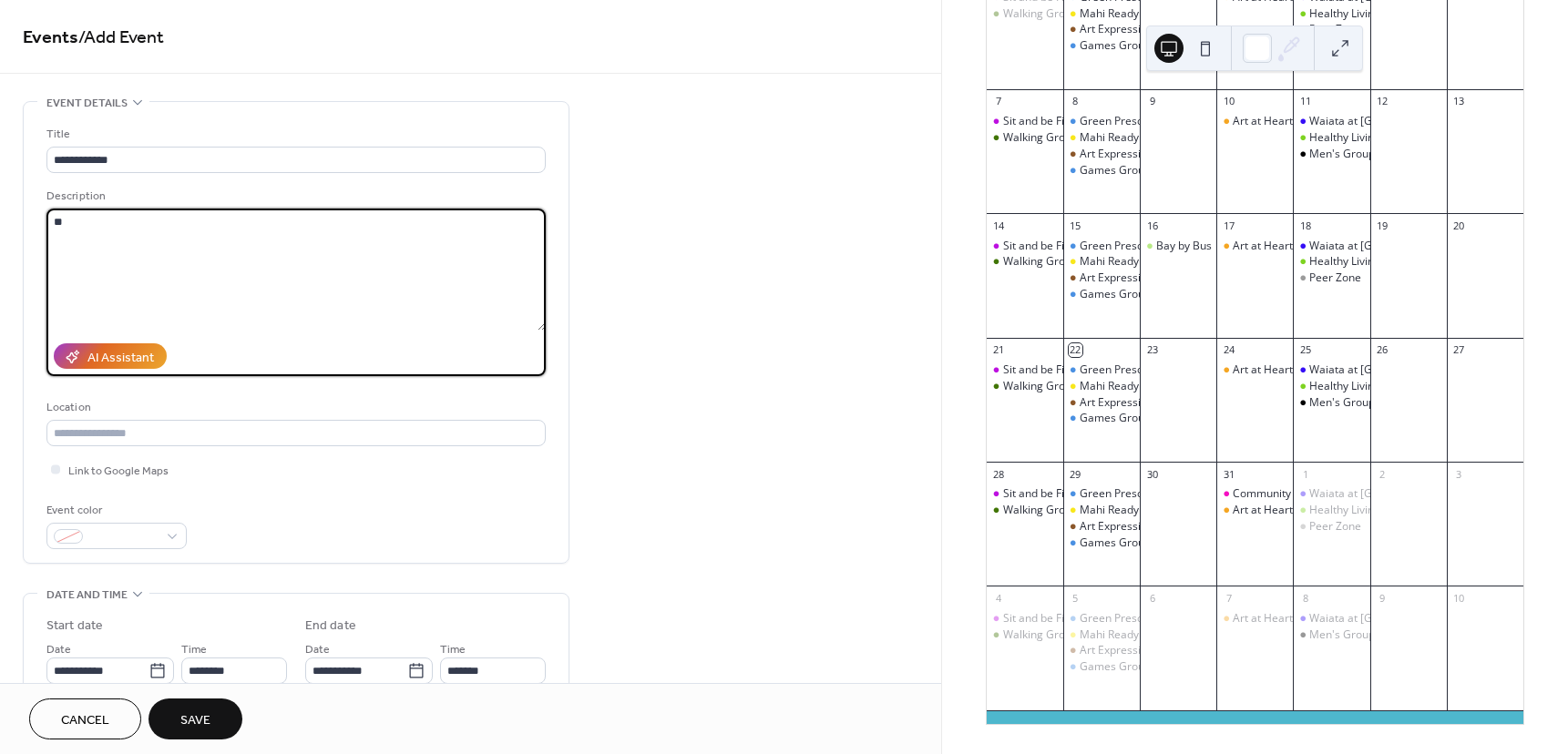 type on "*" 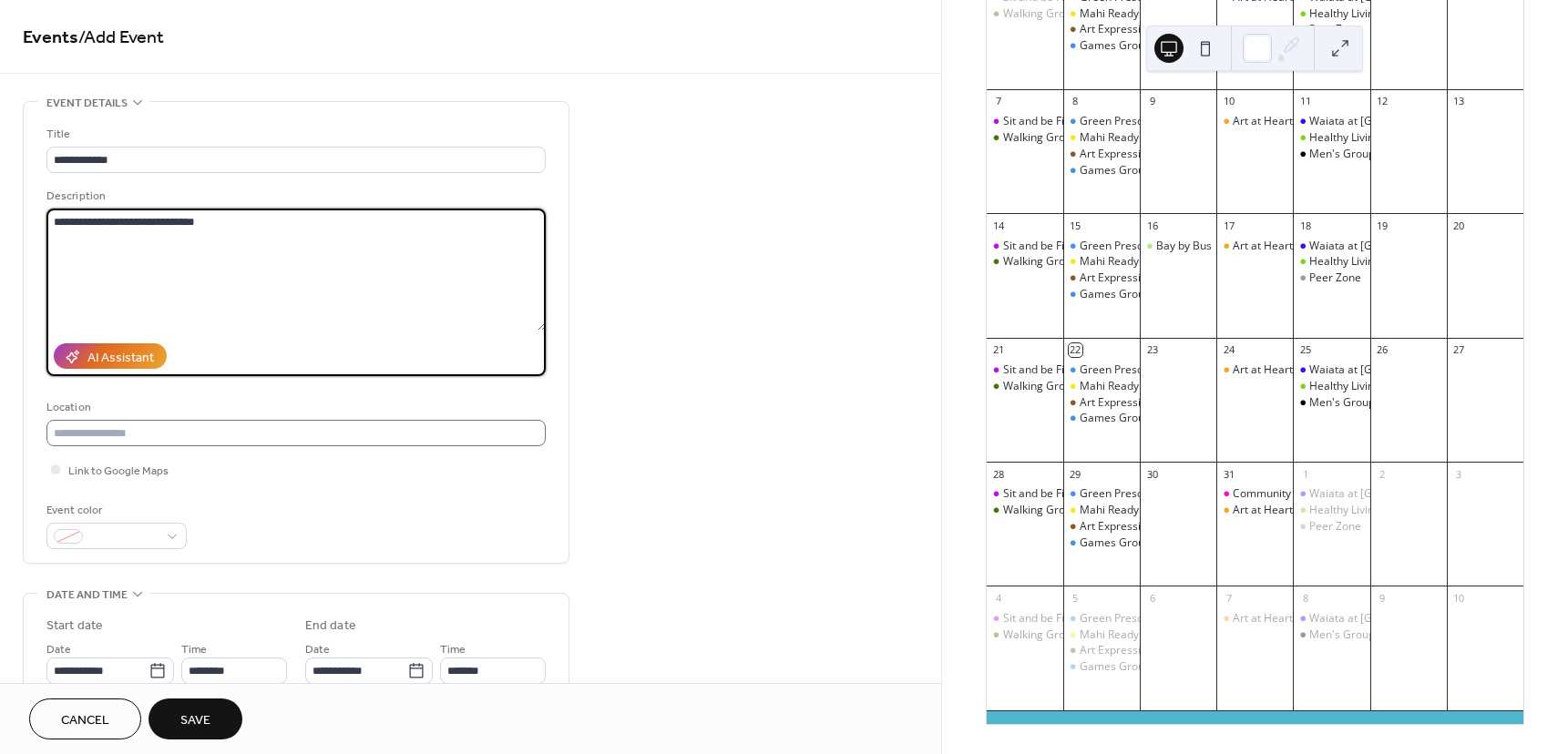 type on "**********" 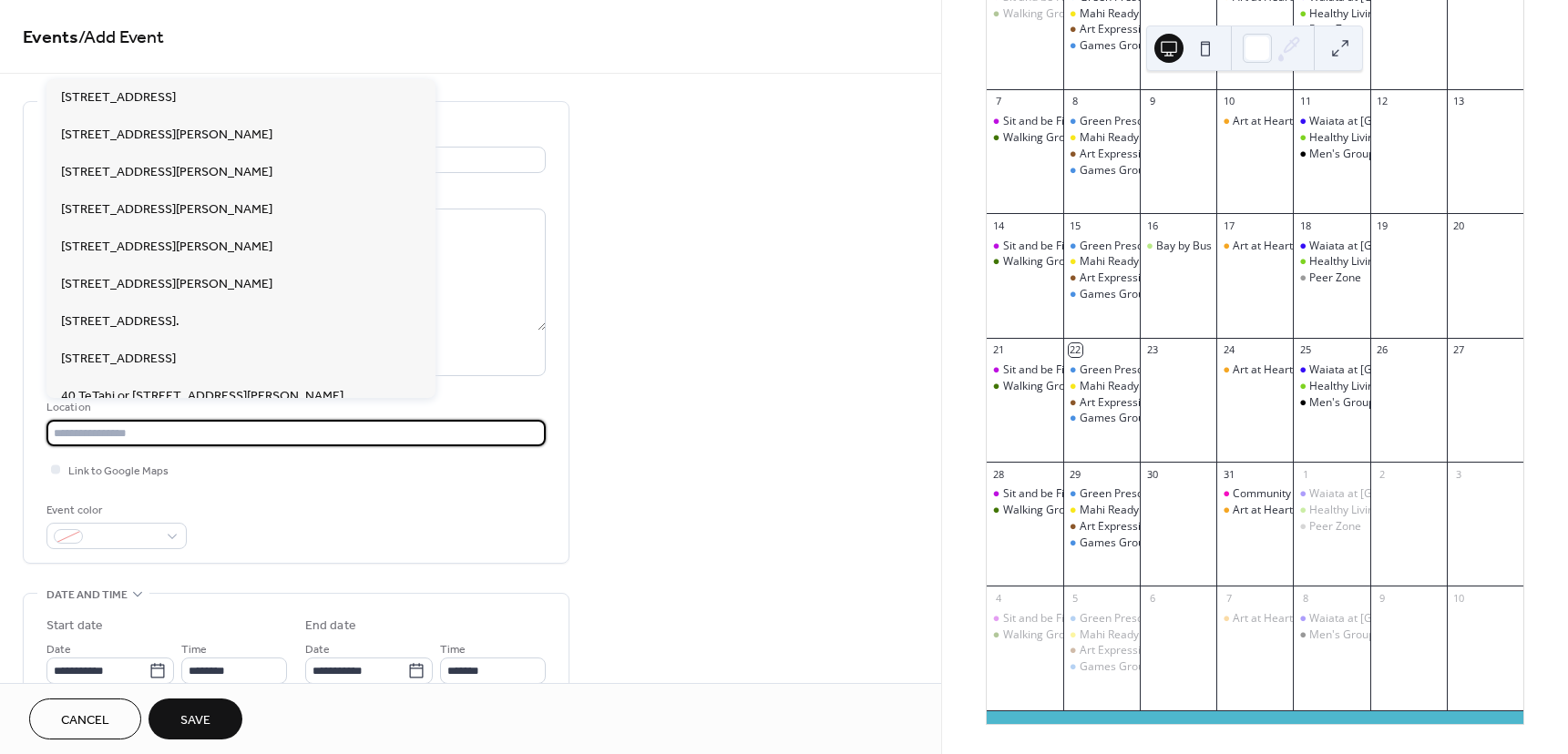click at bounding box center [296, 433] 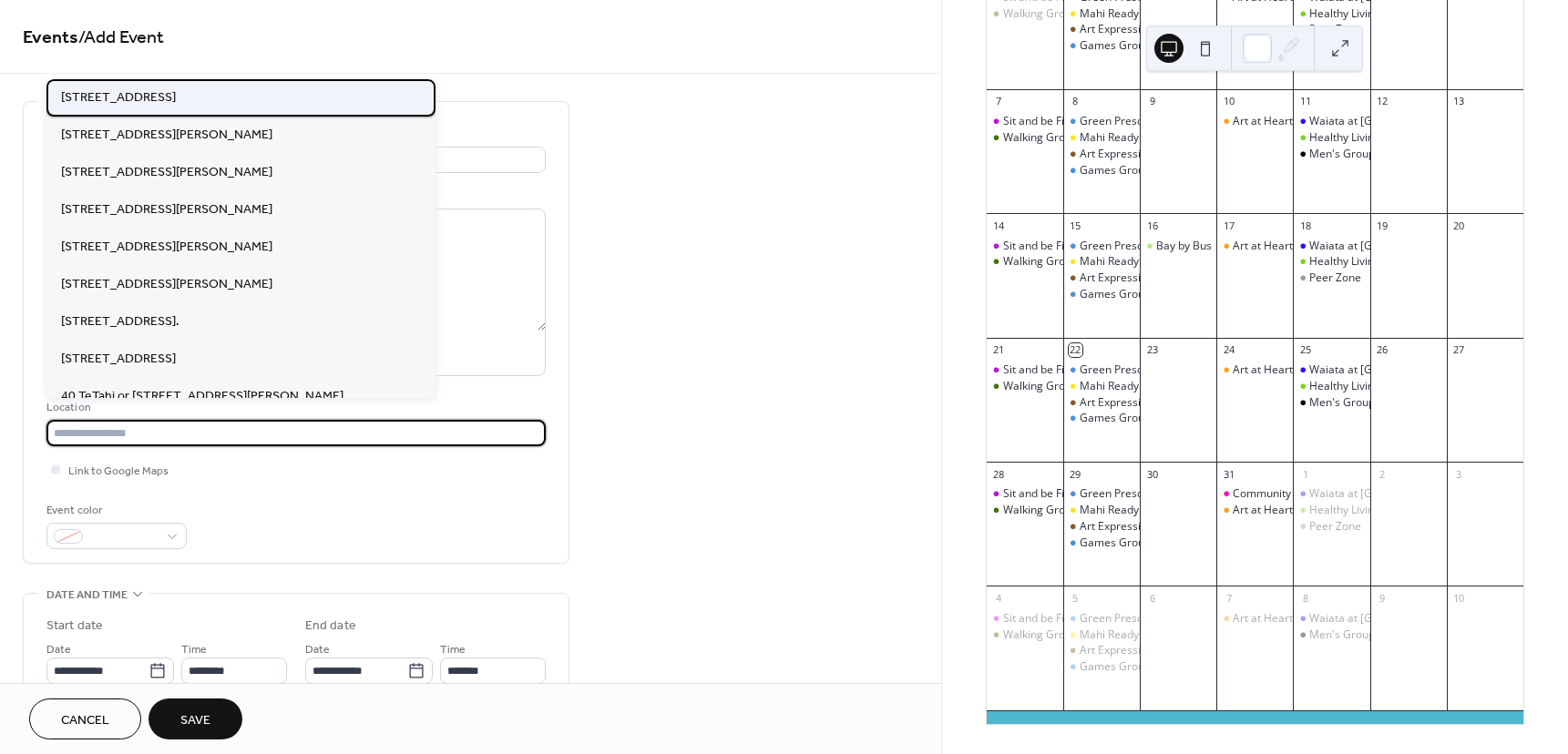 click on "[STREET_ADDRESS]" at bounding box center (118, 97) 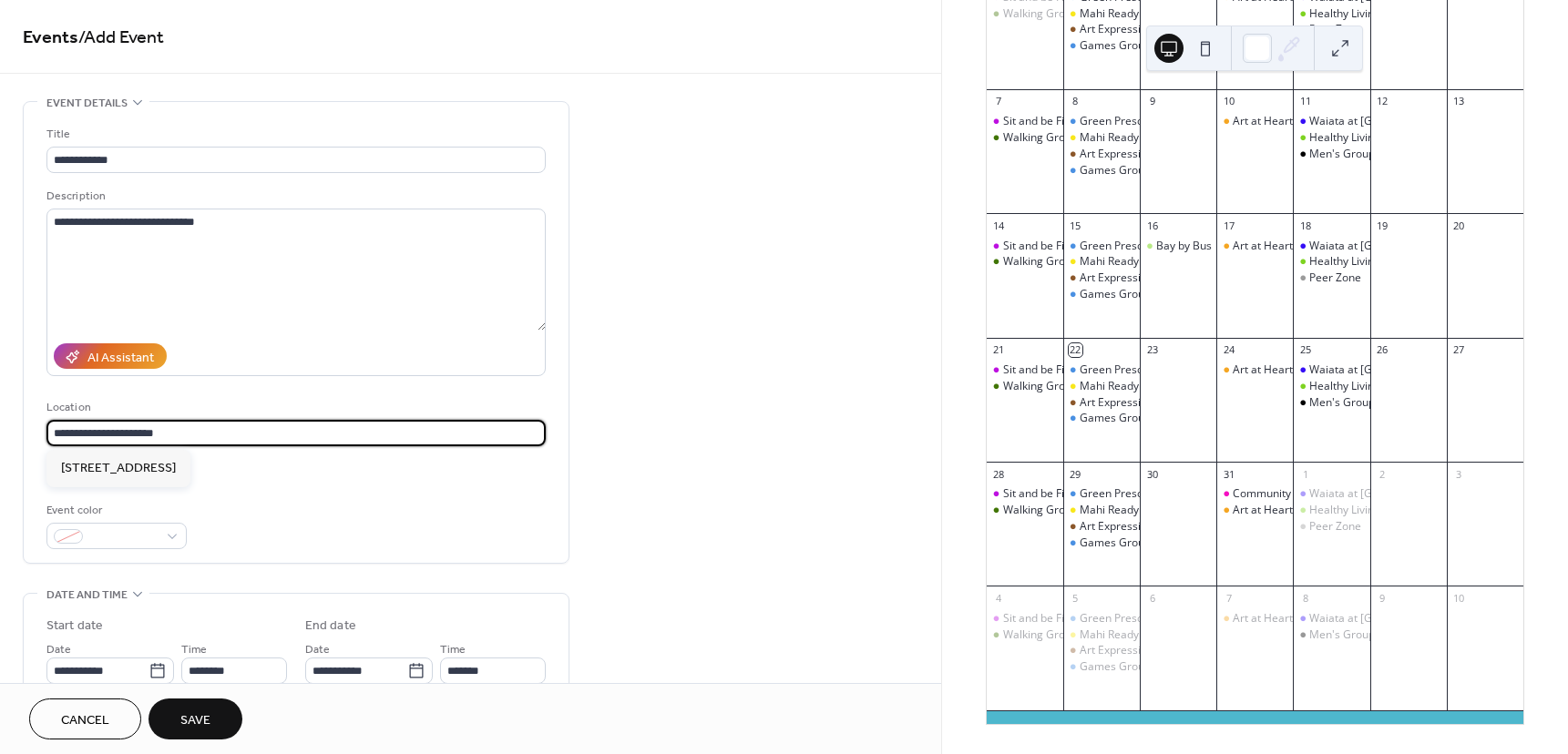 click on "**********" at bounding box center [296, 433] 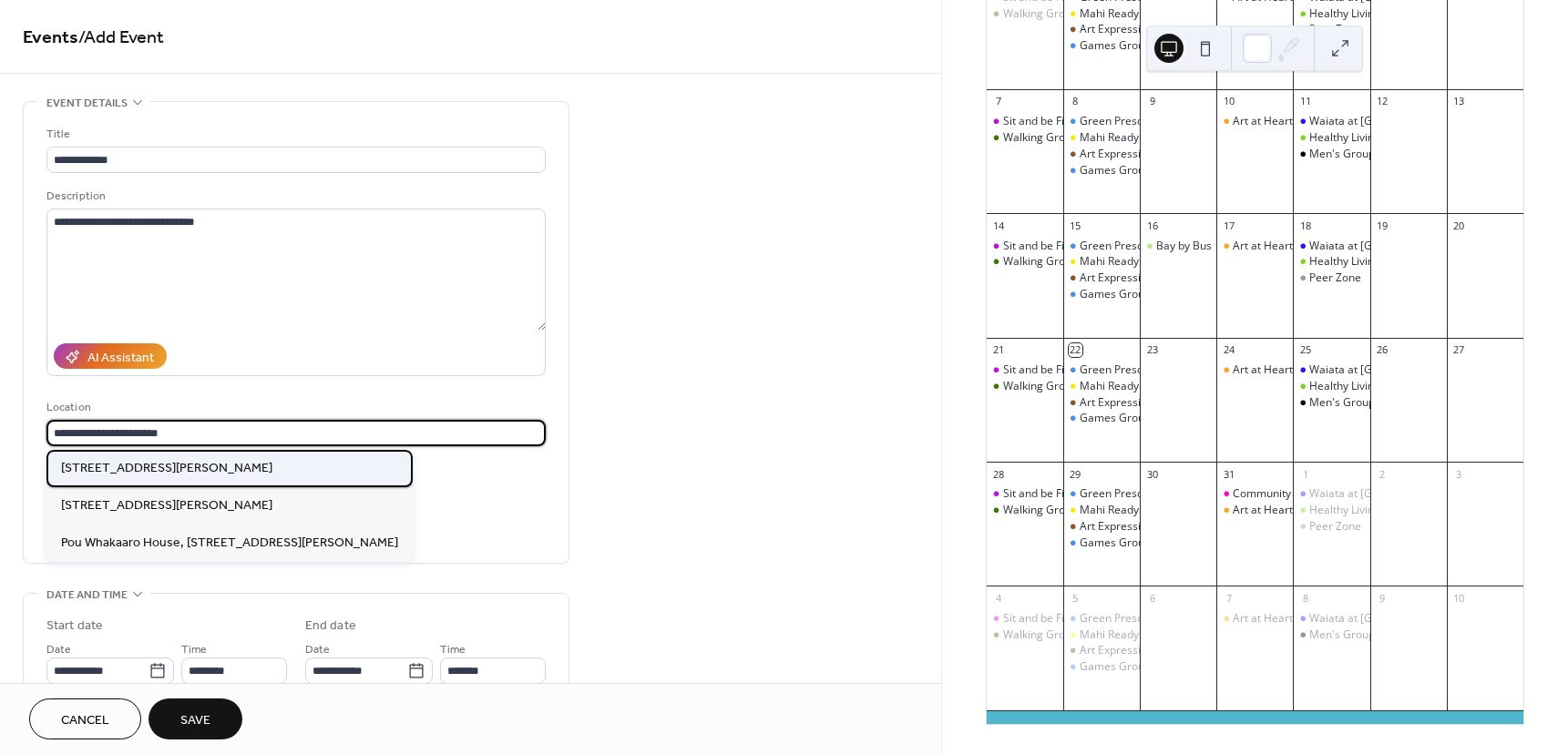 click on "[STREET_ADDRESS][PERSON_NAME]" at bounding box center (167, 468) 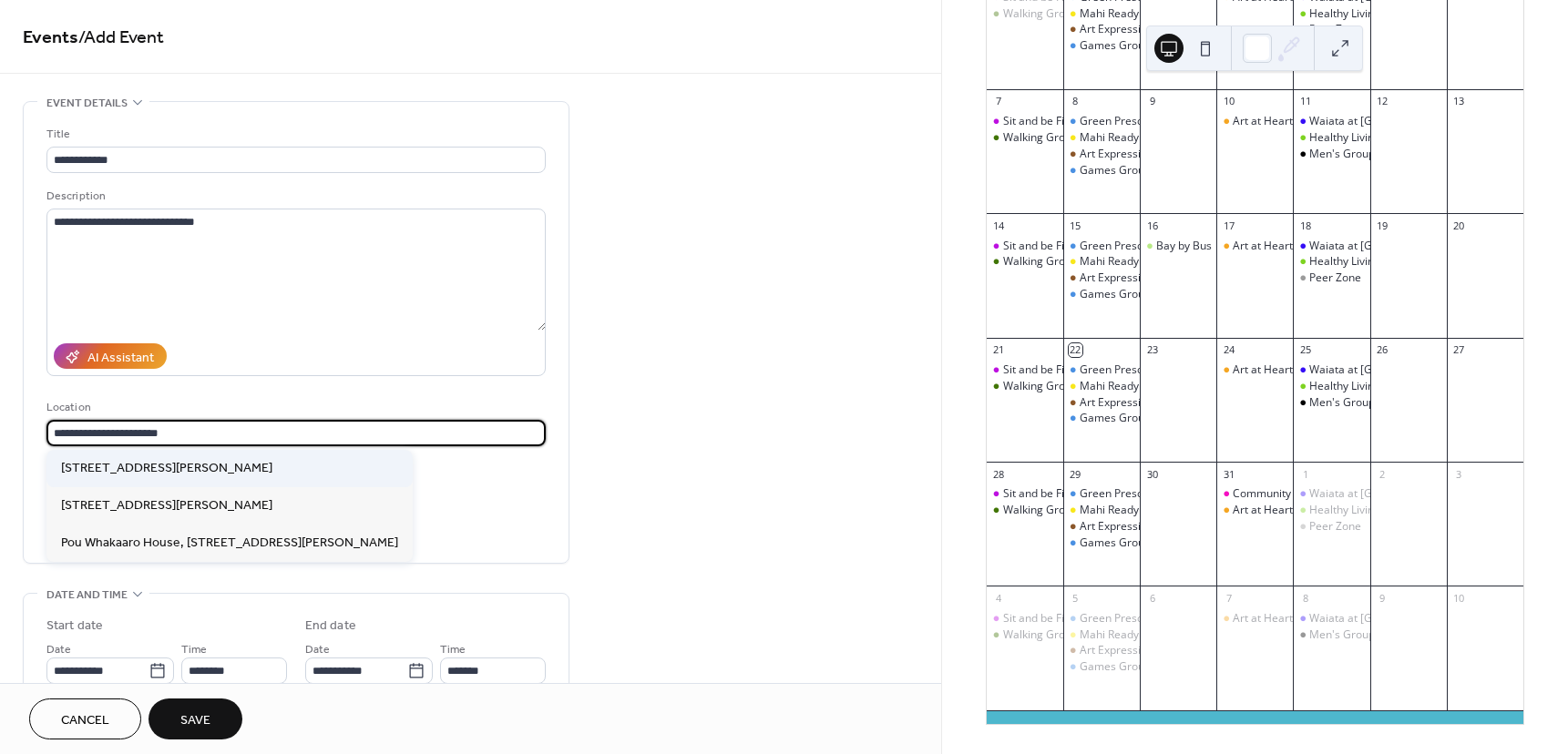 type on "**********" 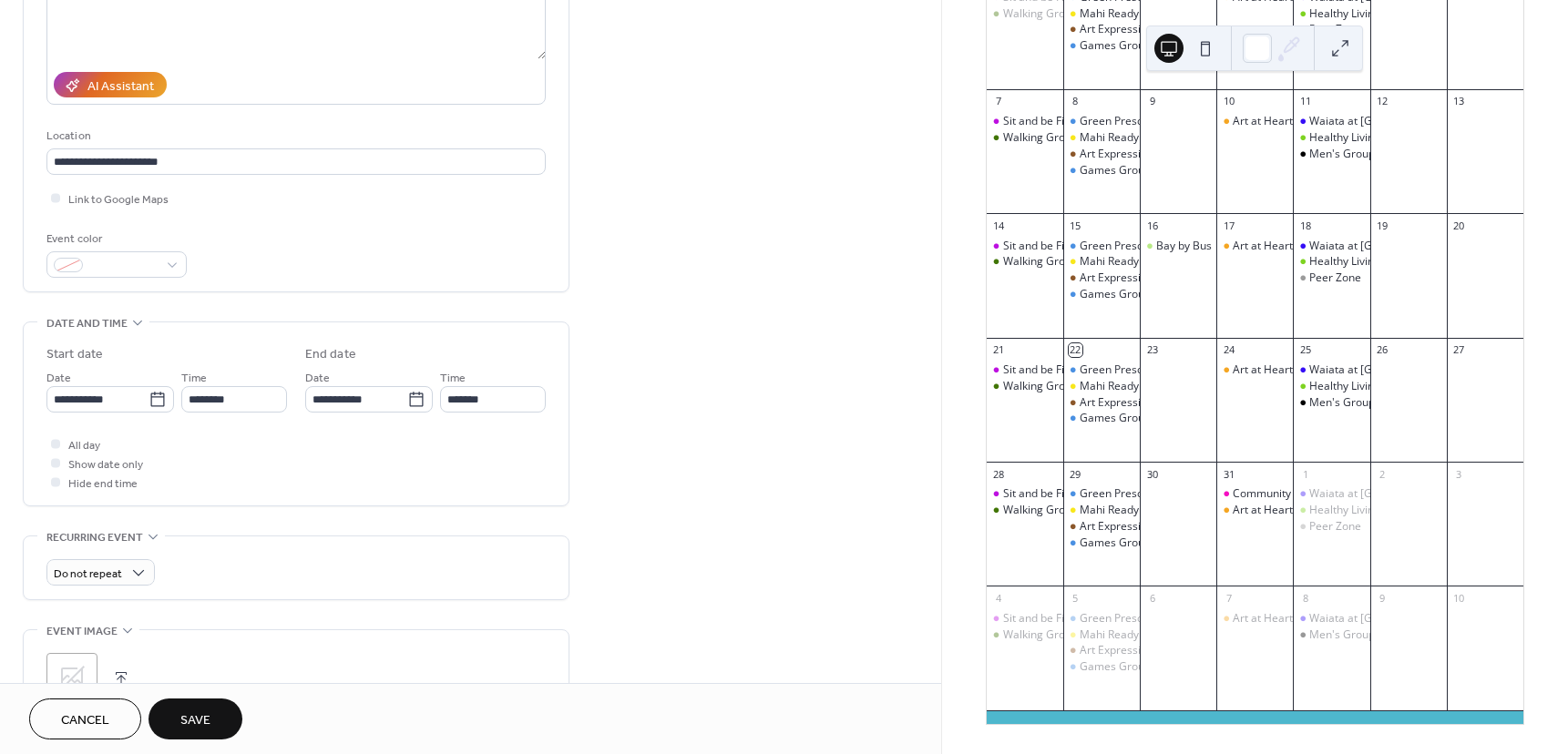 scroll, scrollTop: 273, scrollLeft: 0, axis: vertical 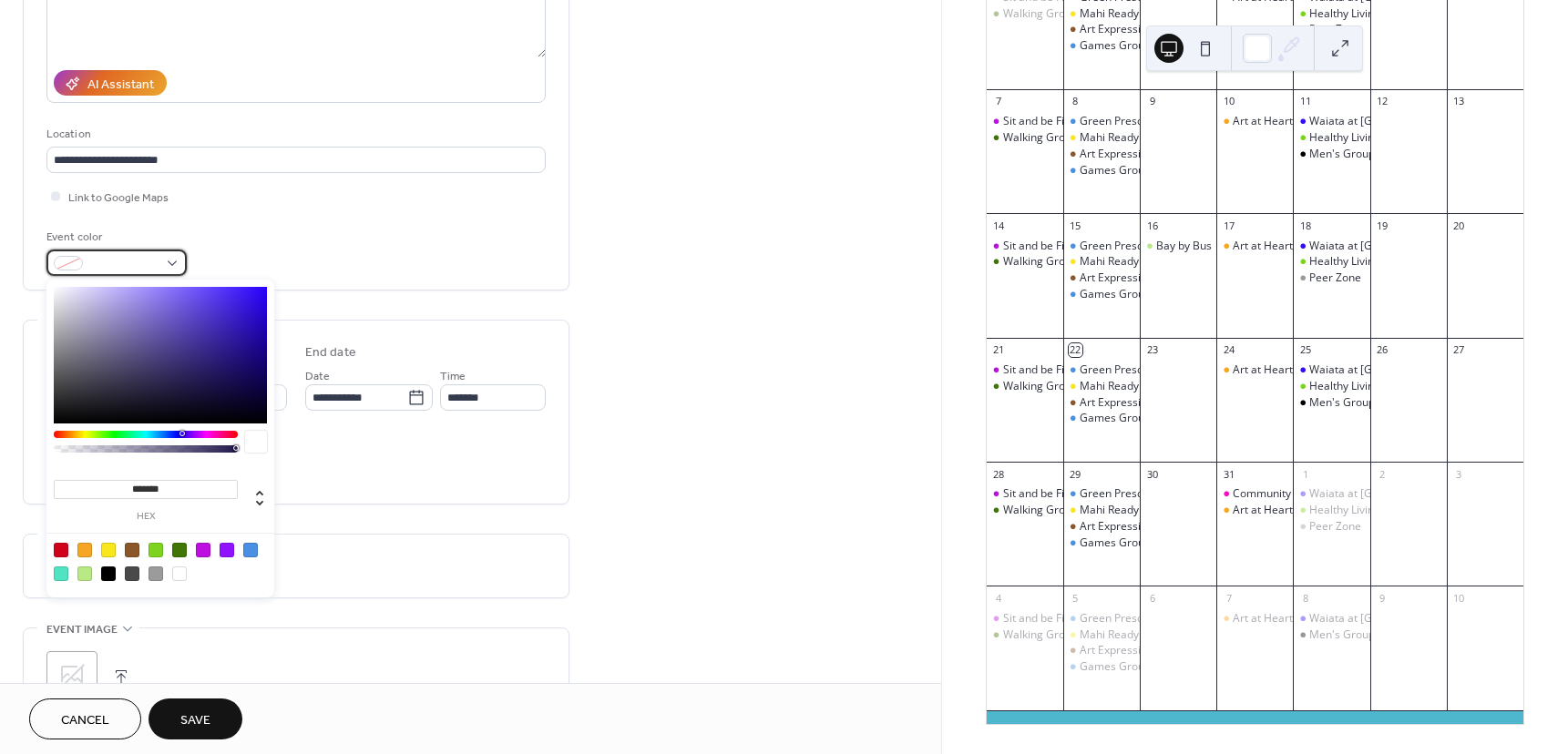 click at bounding box center [117, 262] 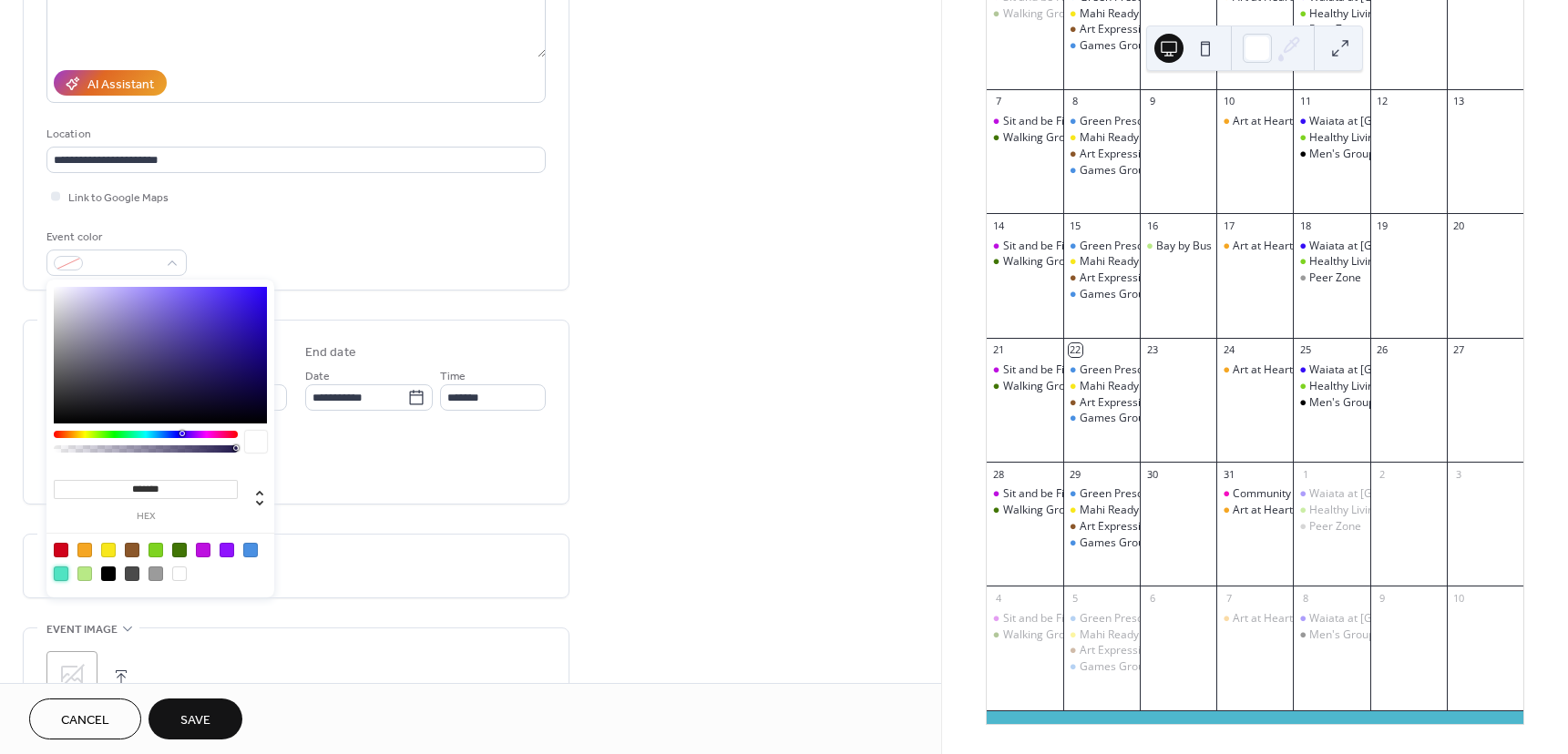 click at bounding box center [61, 574] 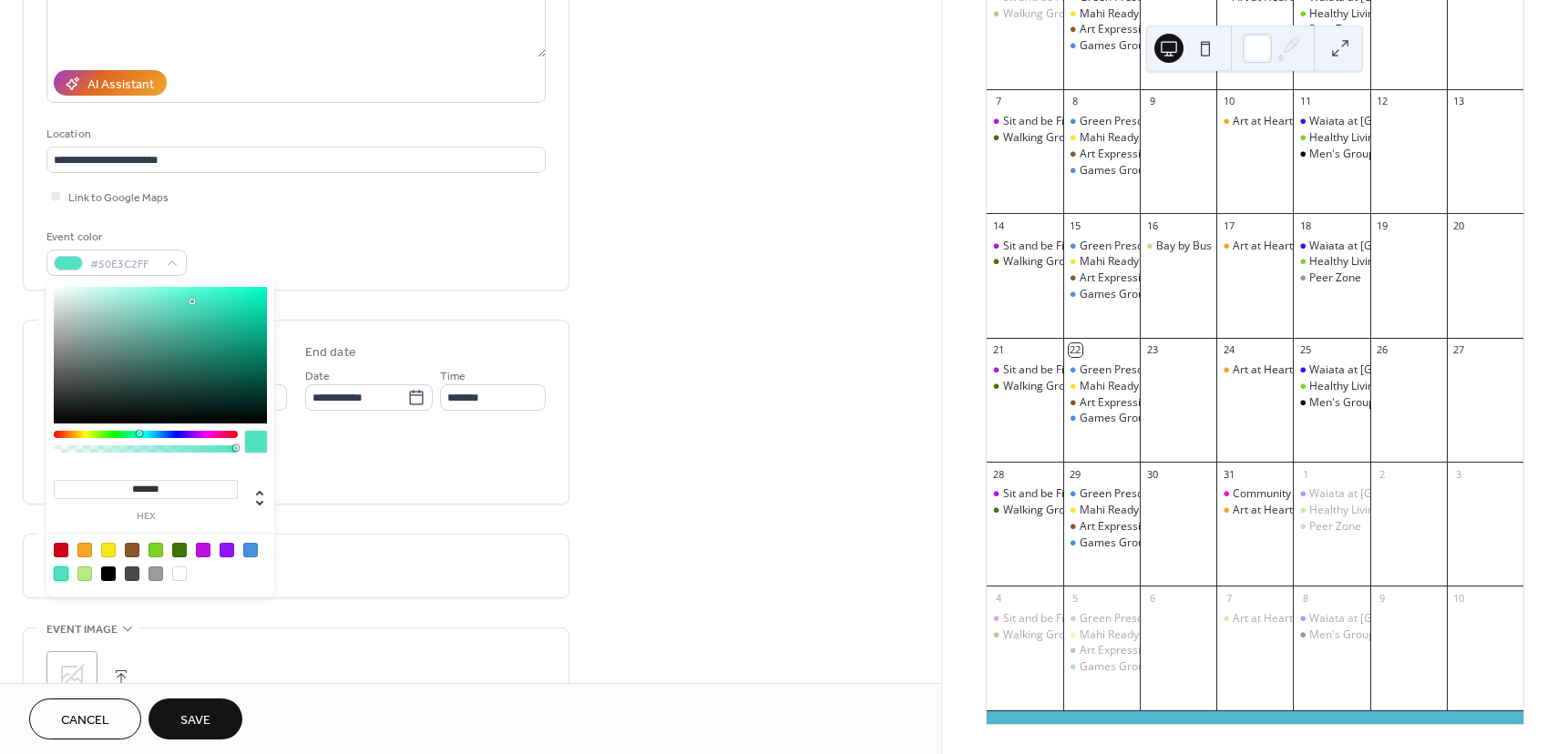 click on "**********" at bounding box center (296, 64) 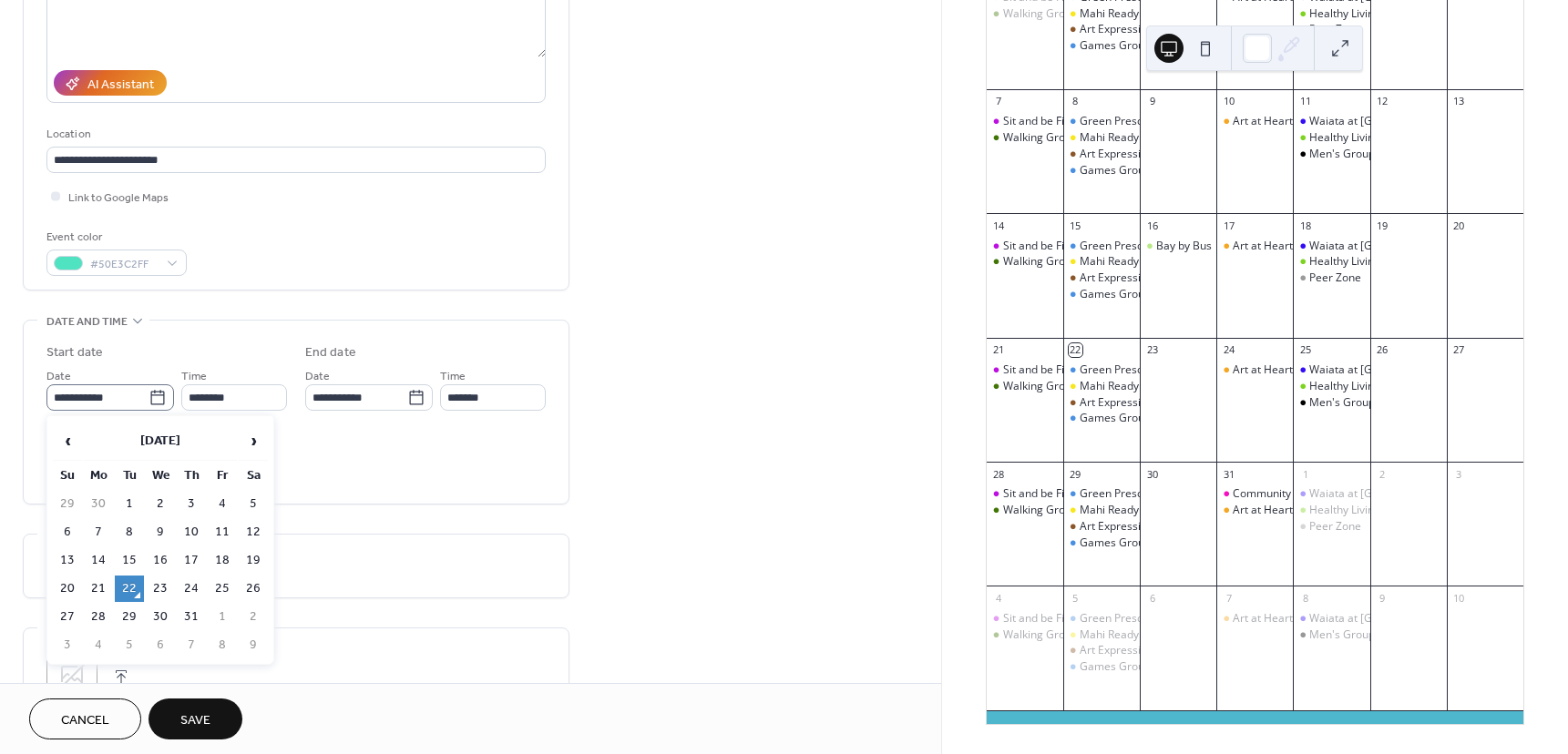 click 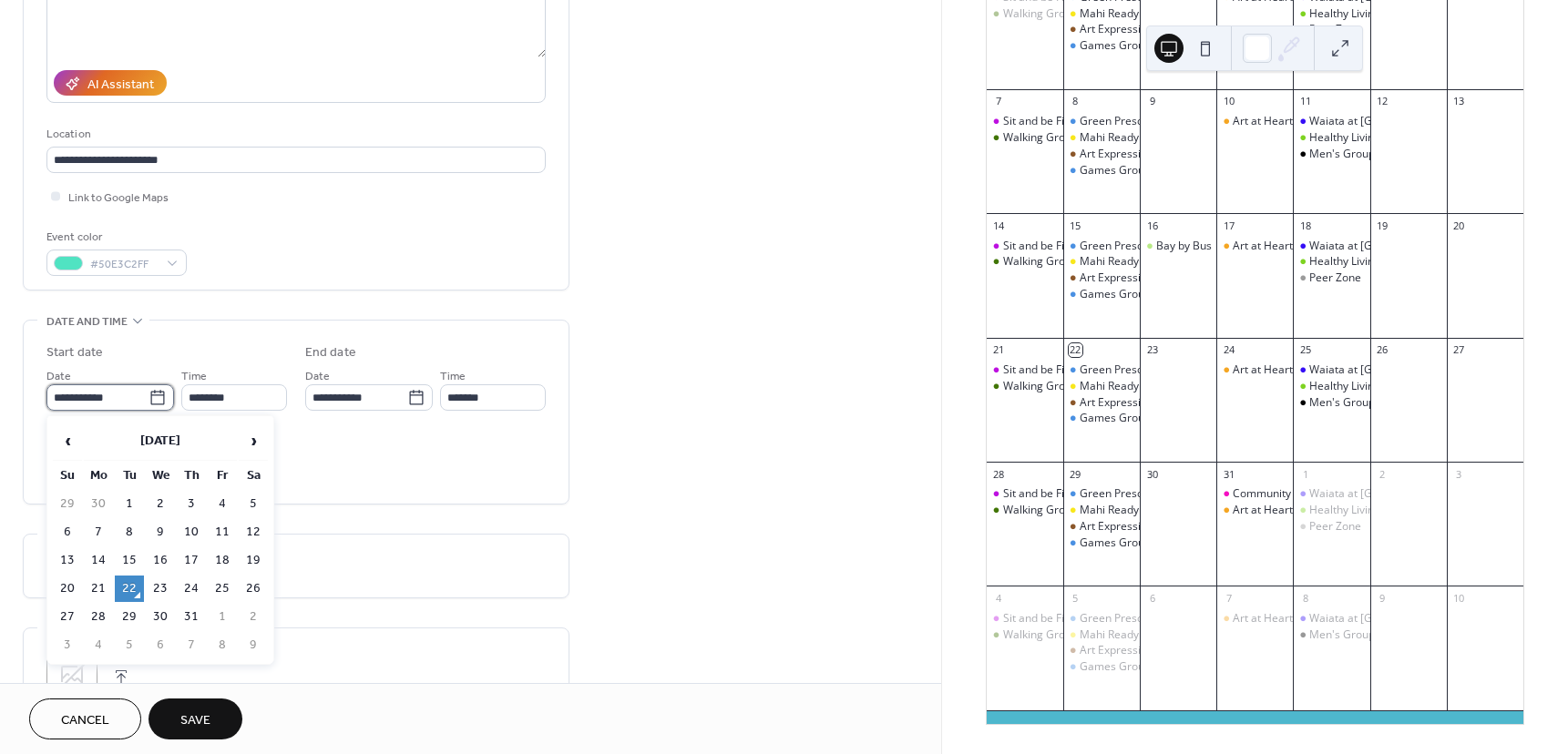click on "**********" at bounding box center [97, 397] 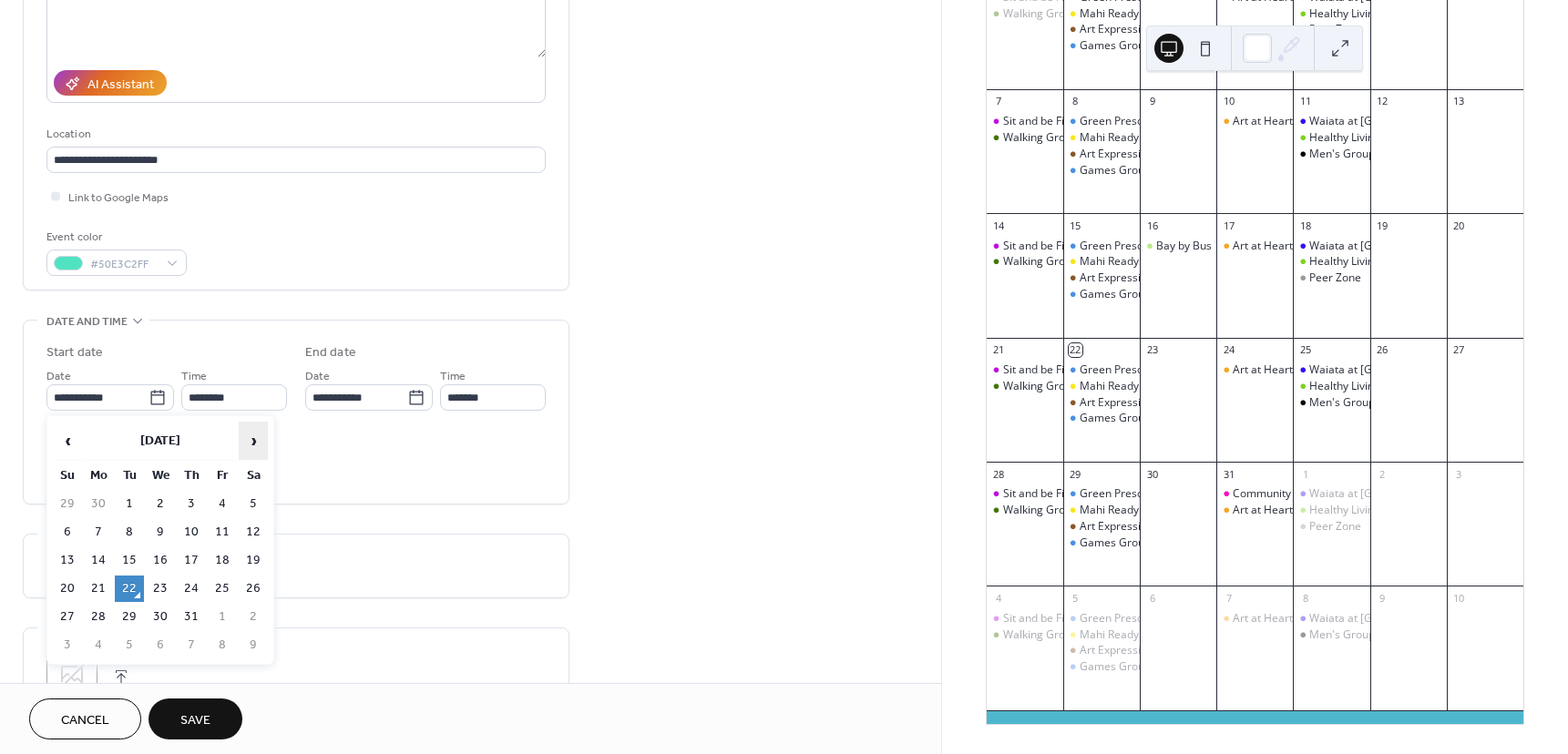click on "›" at bounding box center [253, 441] 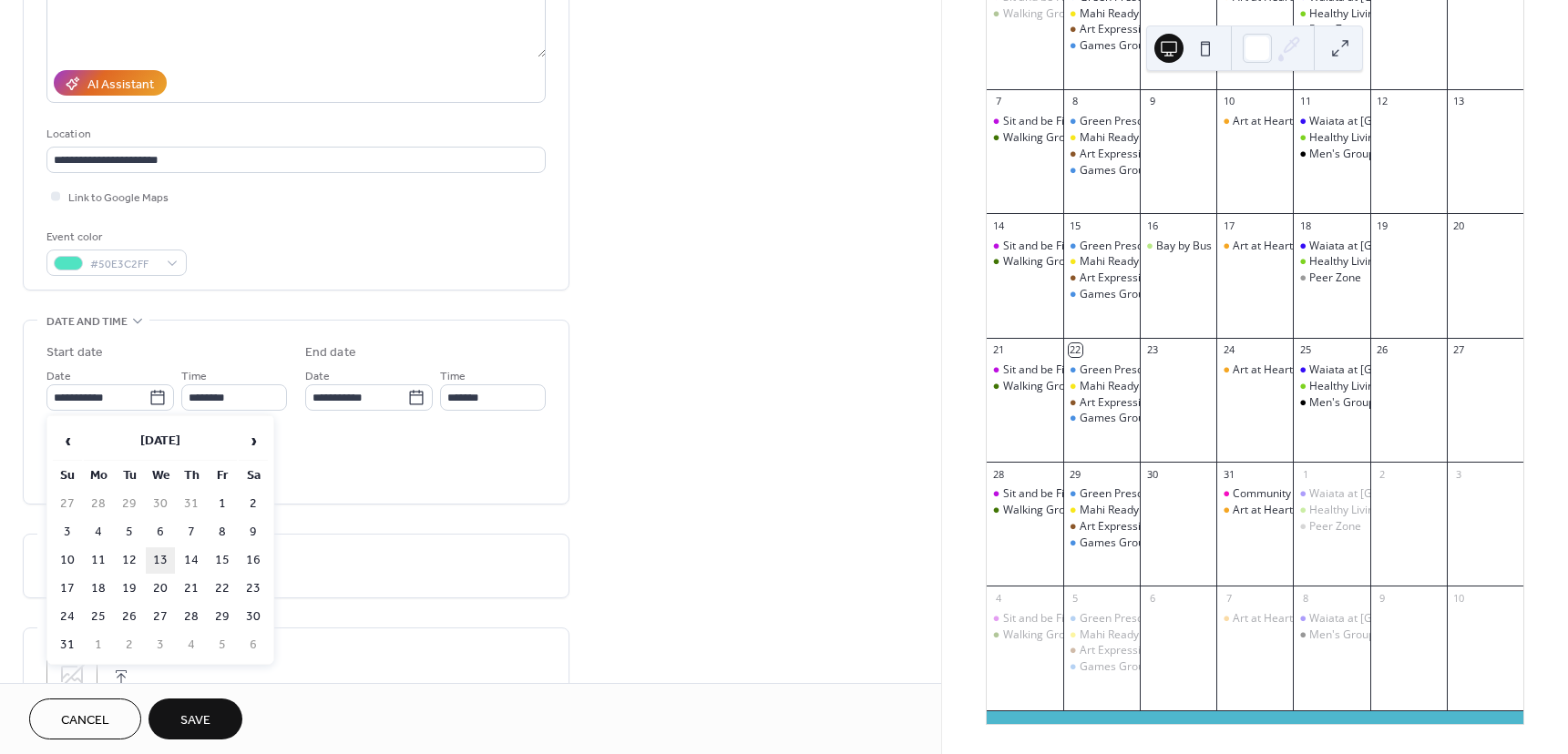click on "13" at bounding box center (160, 560) 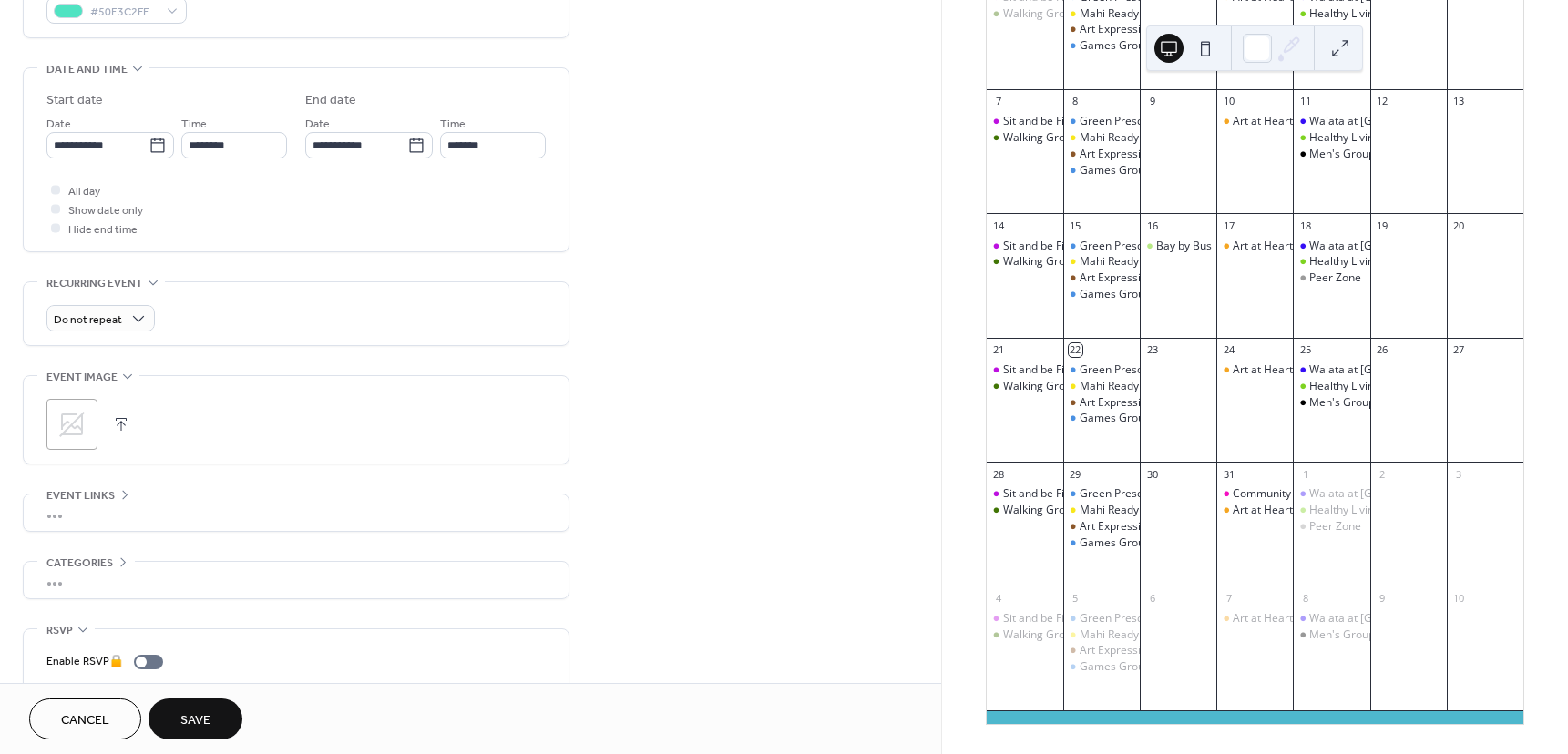 scroll, scrollTop: 546, scrollLeft: 0, axis: vertical 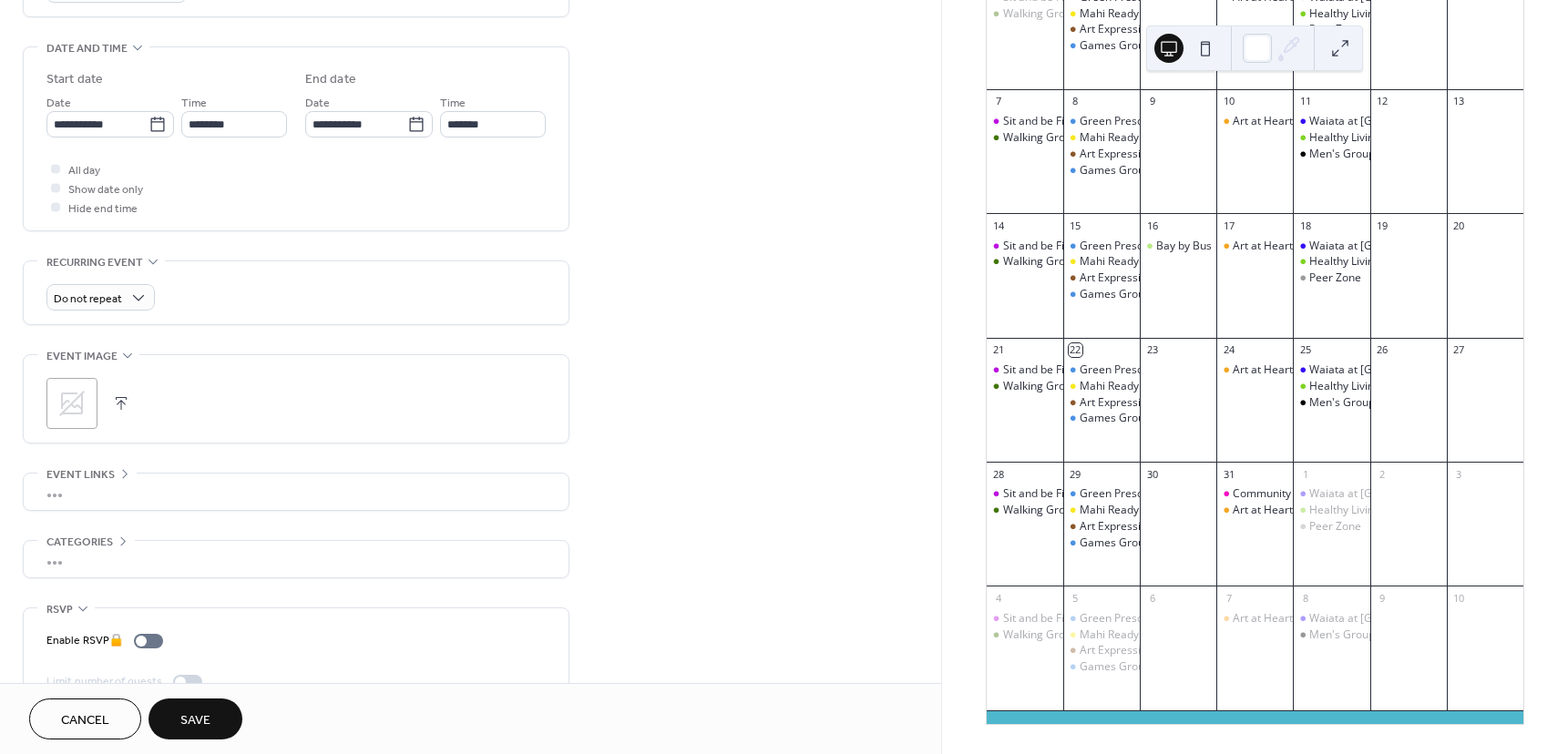 click on "Save" at bounding box center [195, 720] 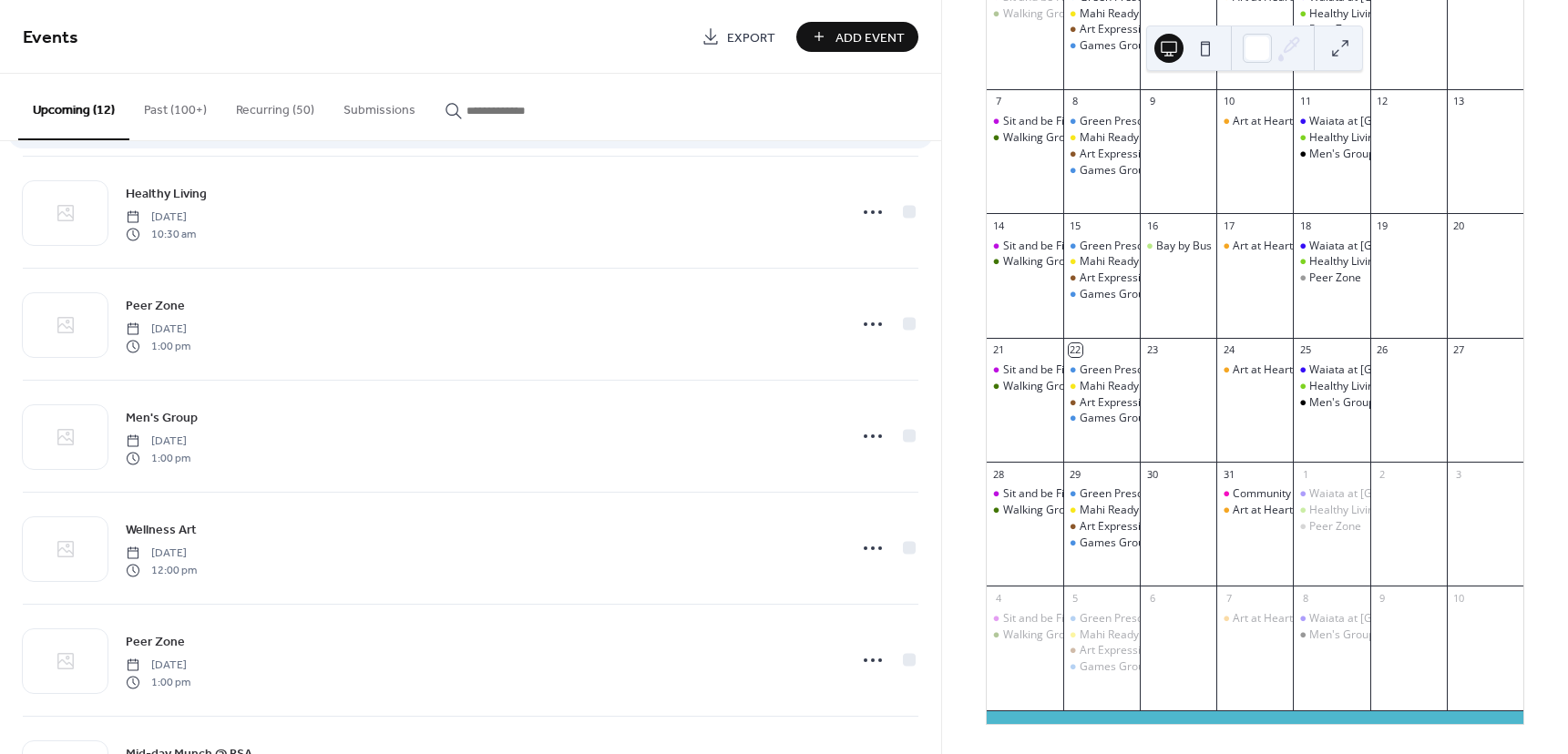 scroll, scrollTop: 273, scrollLeft: 0, axis: vertical 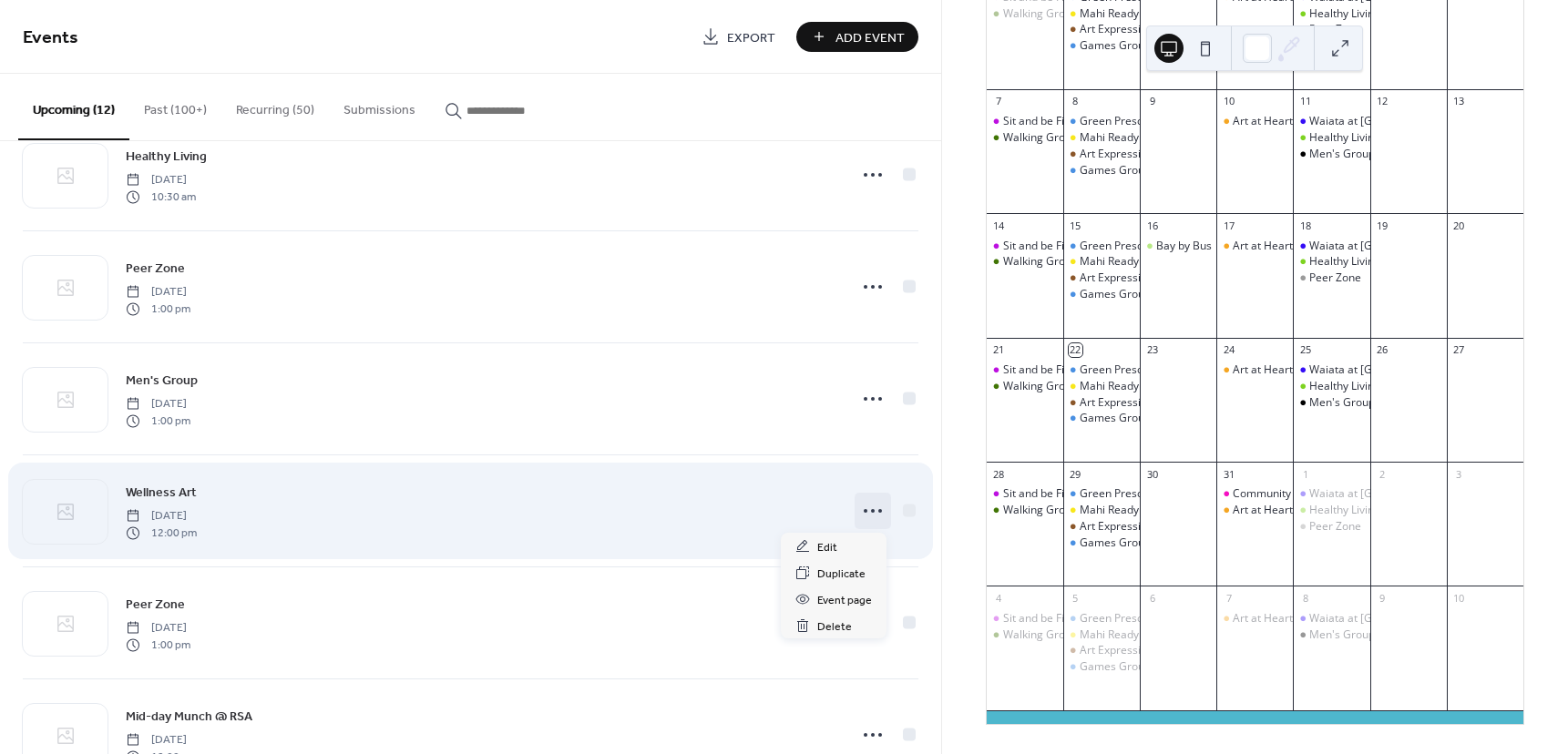 click 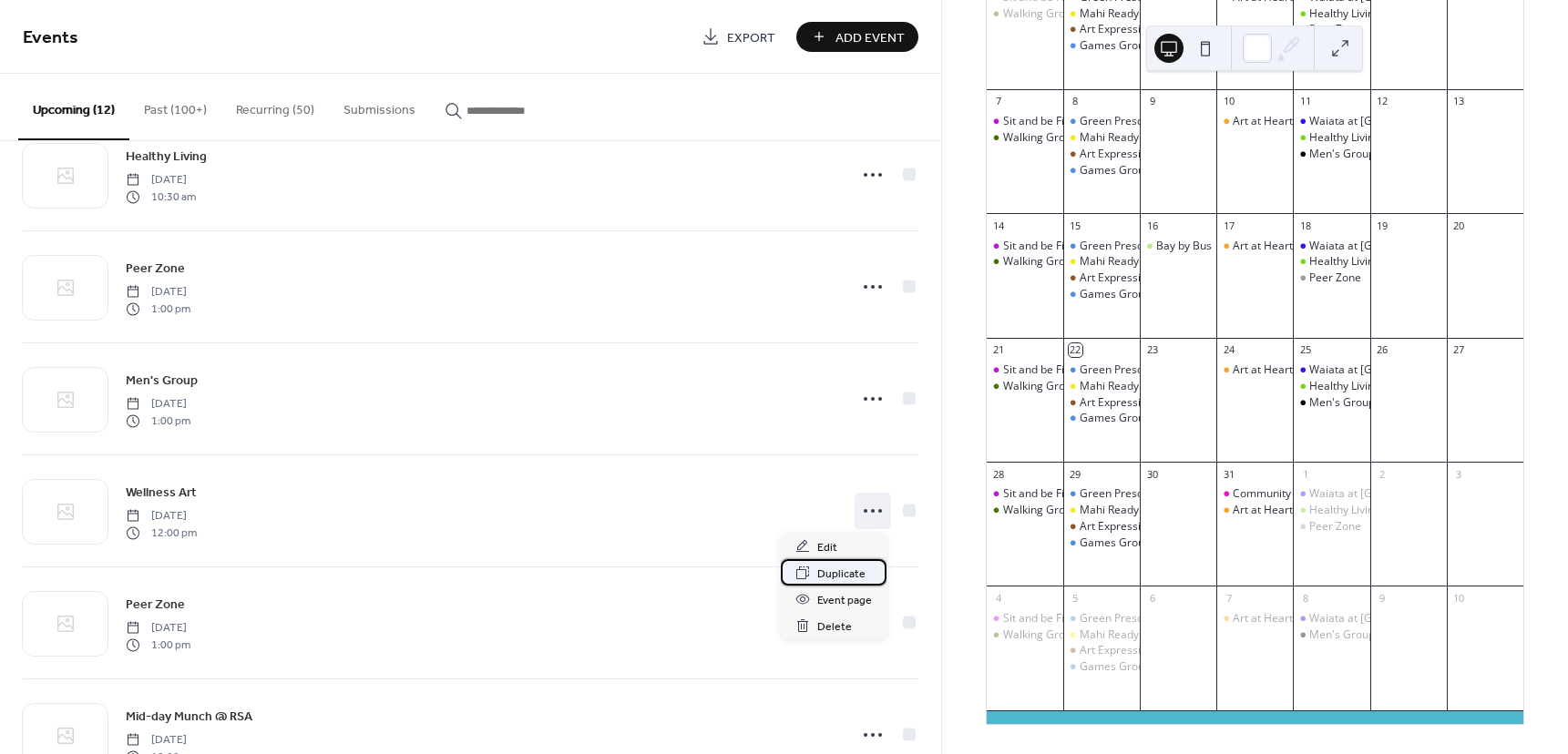 click on "Duplicate" at bounding box center [841, 574] 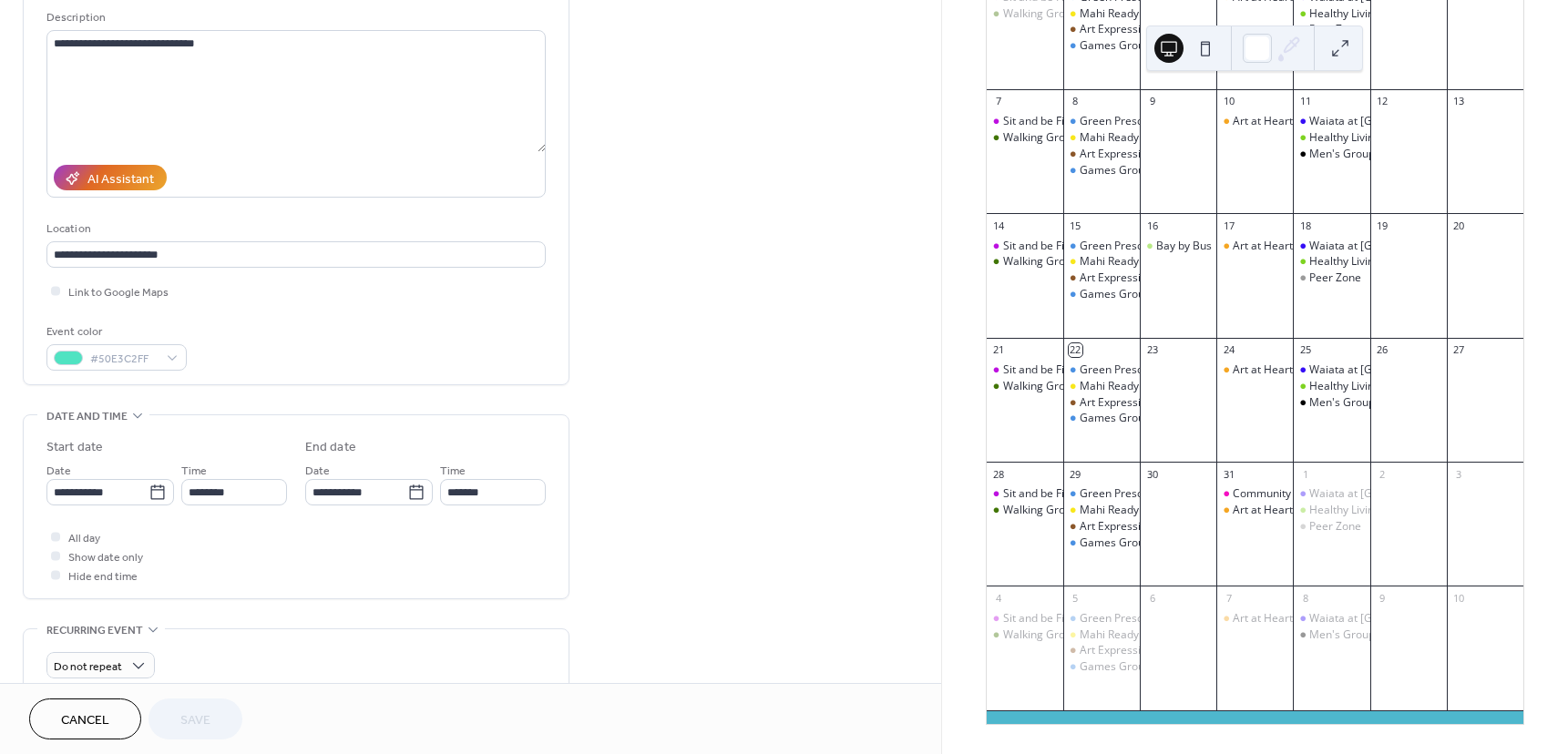 scroll, scrollTop: 364, scrollLeft: 0, axis: vertical 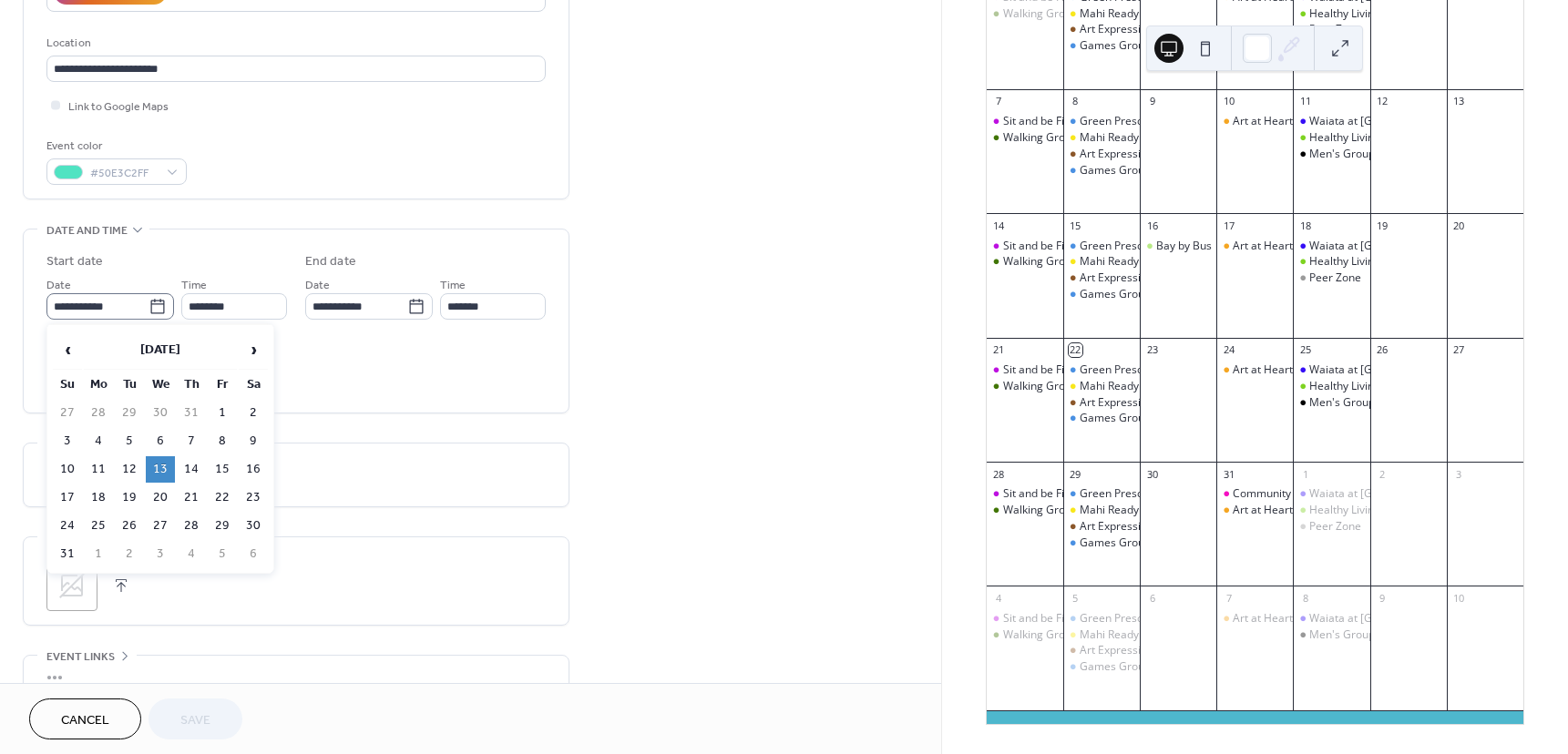 click 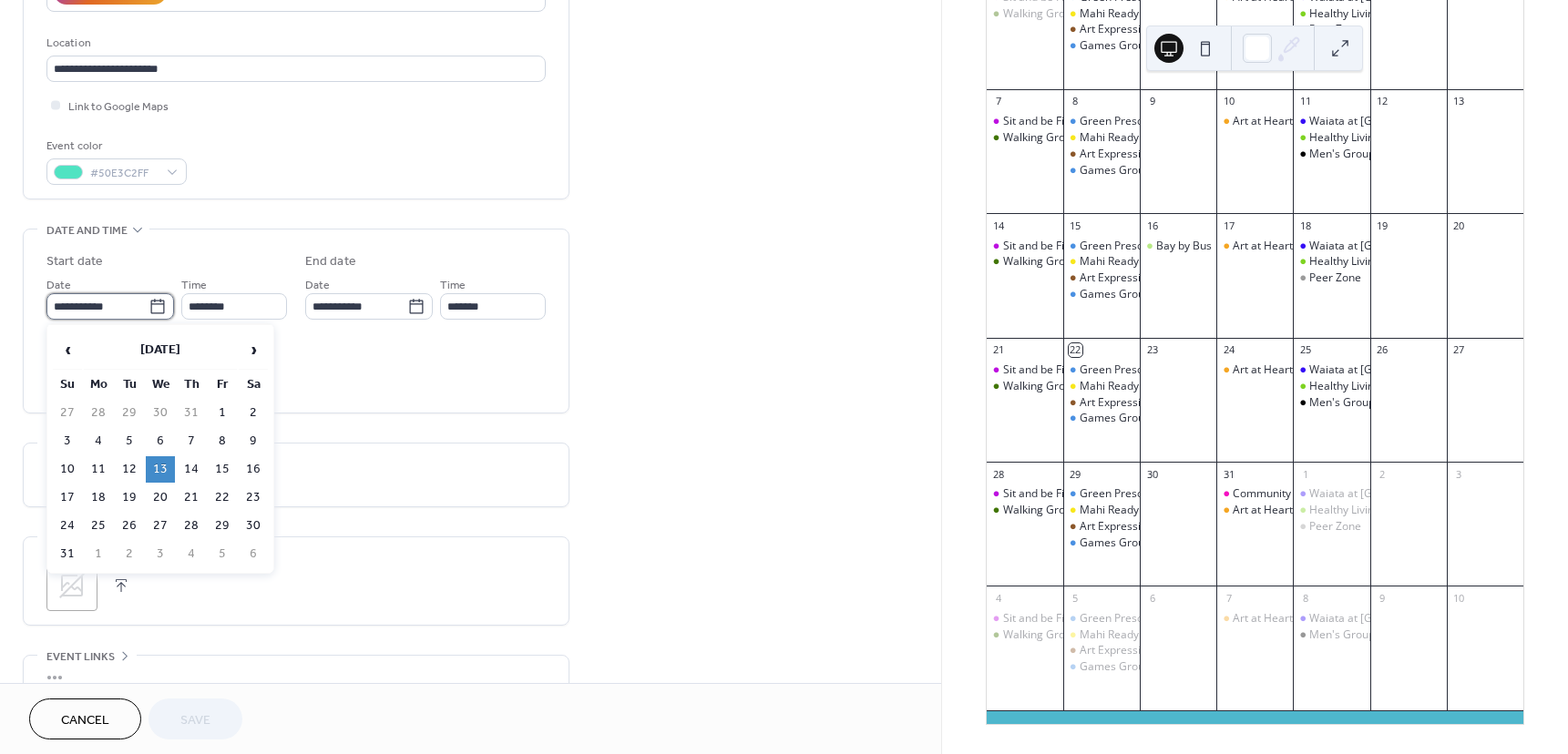 click on "**********" at bounding box center [97, 306] 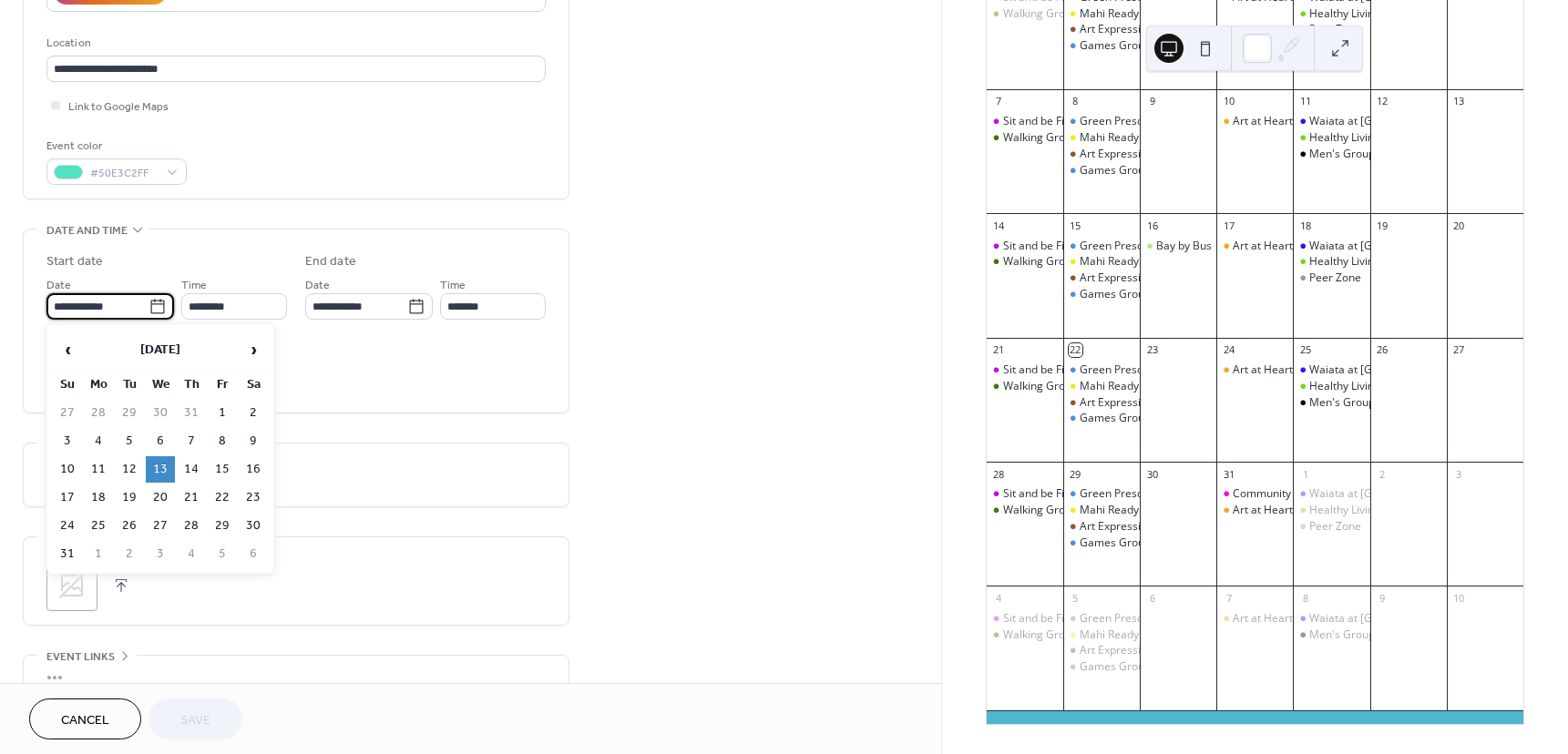 click on "27" at bounding box center [160, 525] 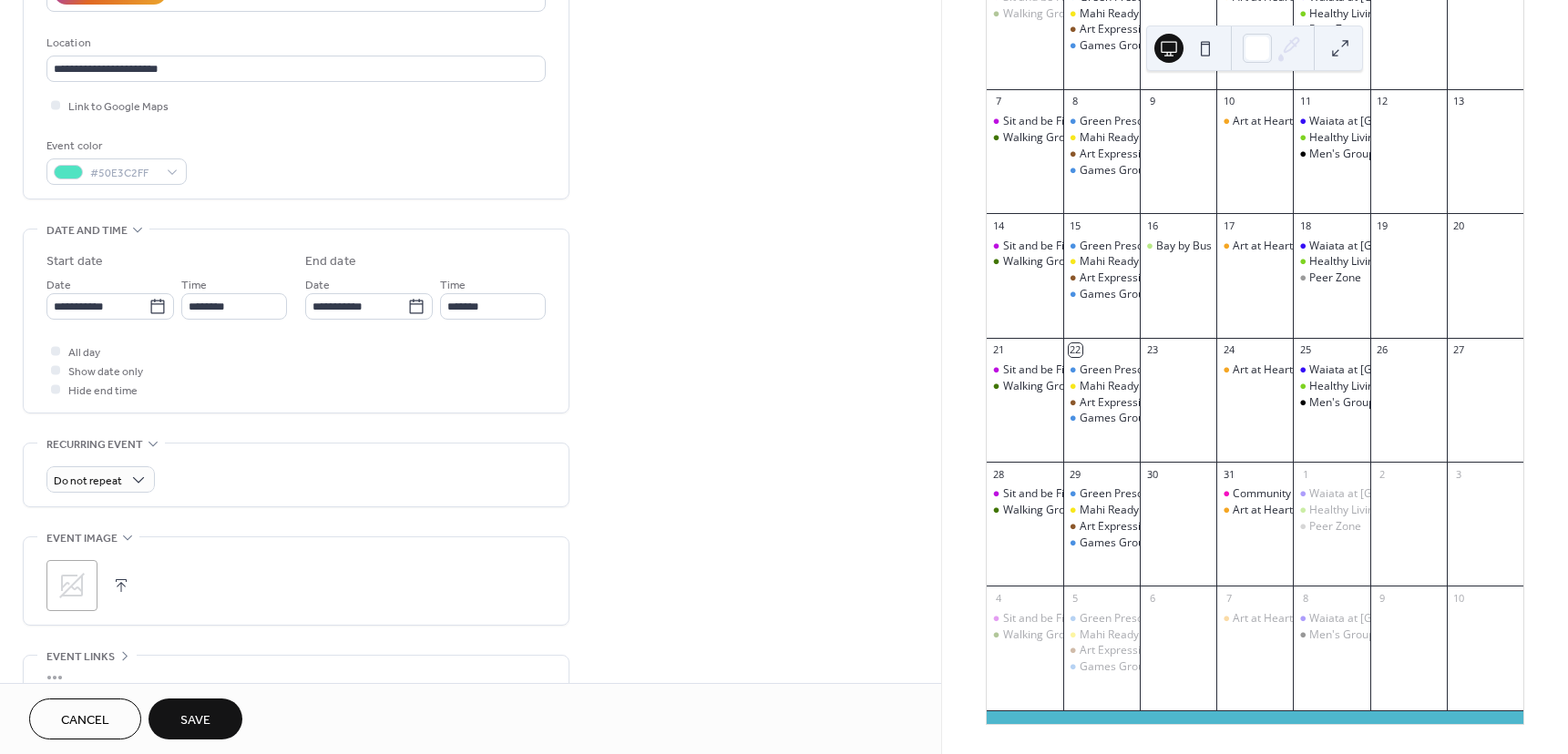 click on "Save" at bounding box center [195, 720] 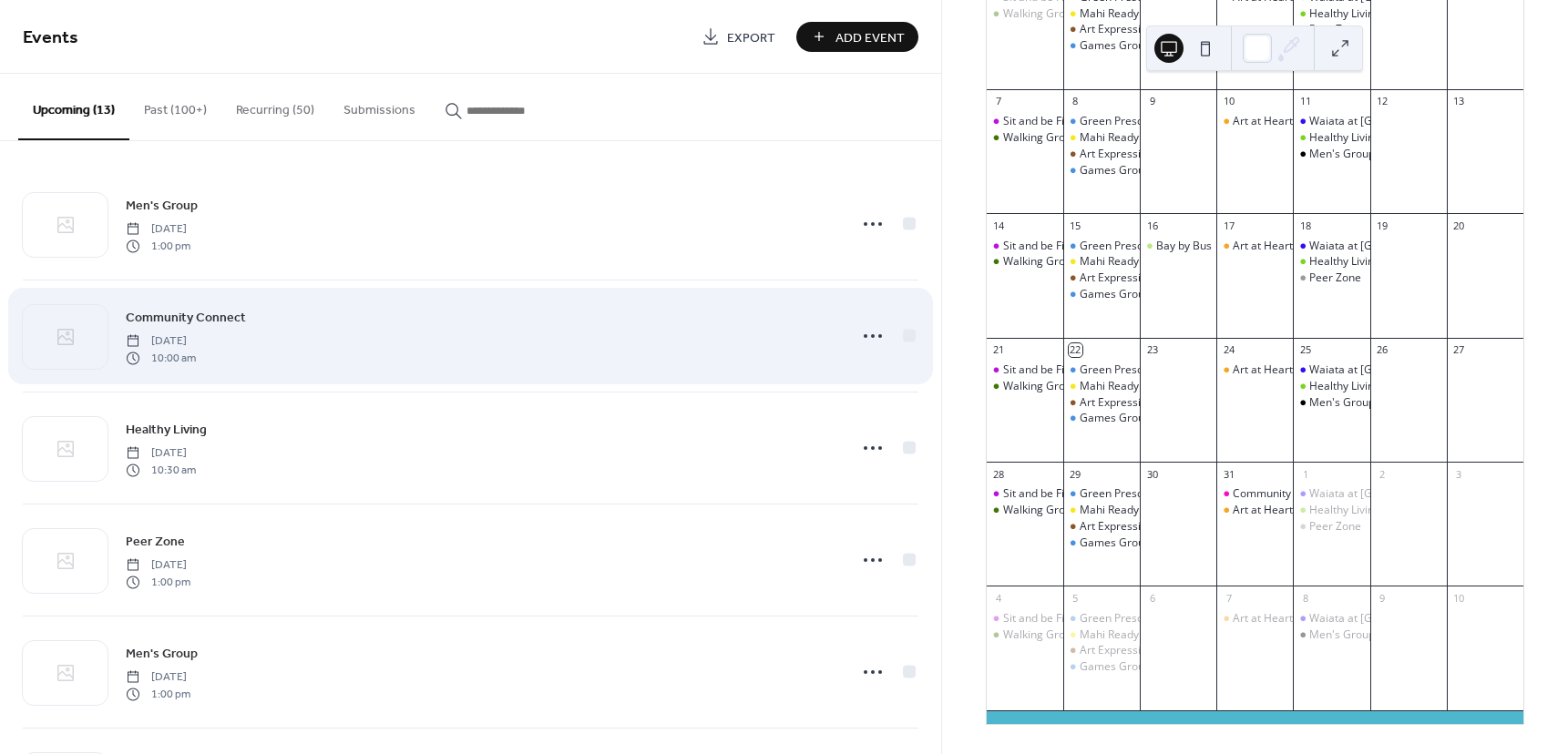 scroll, scrollTop: 246, scrollLeft: 0, axis: vertical 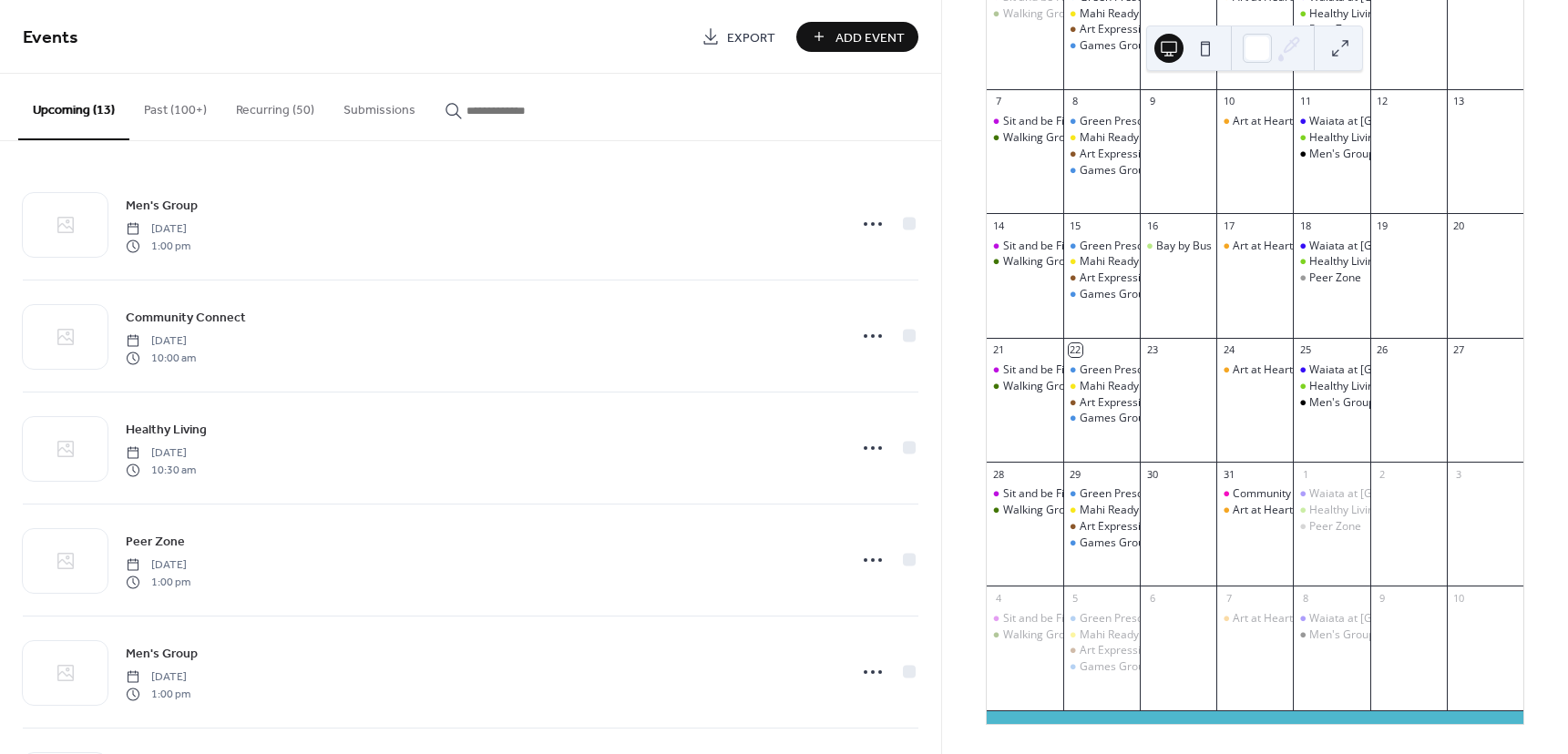 click on "Add Event" at bounding box center (870, 37) 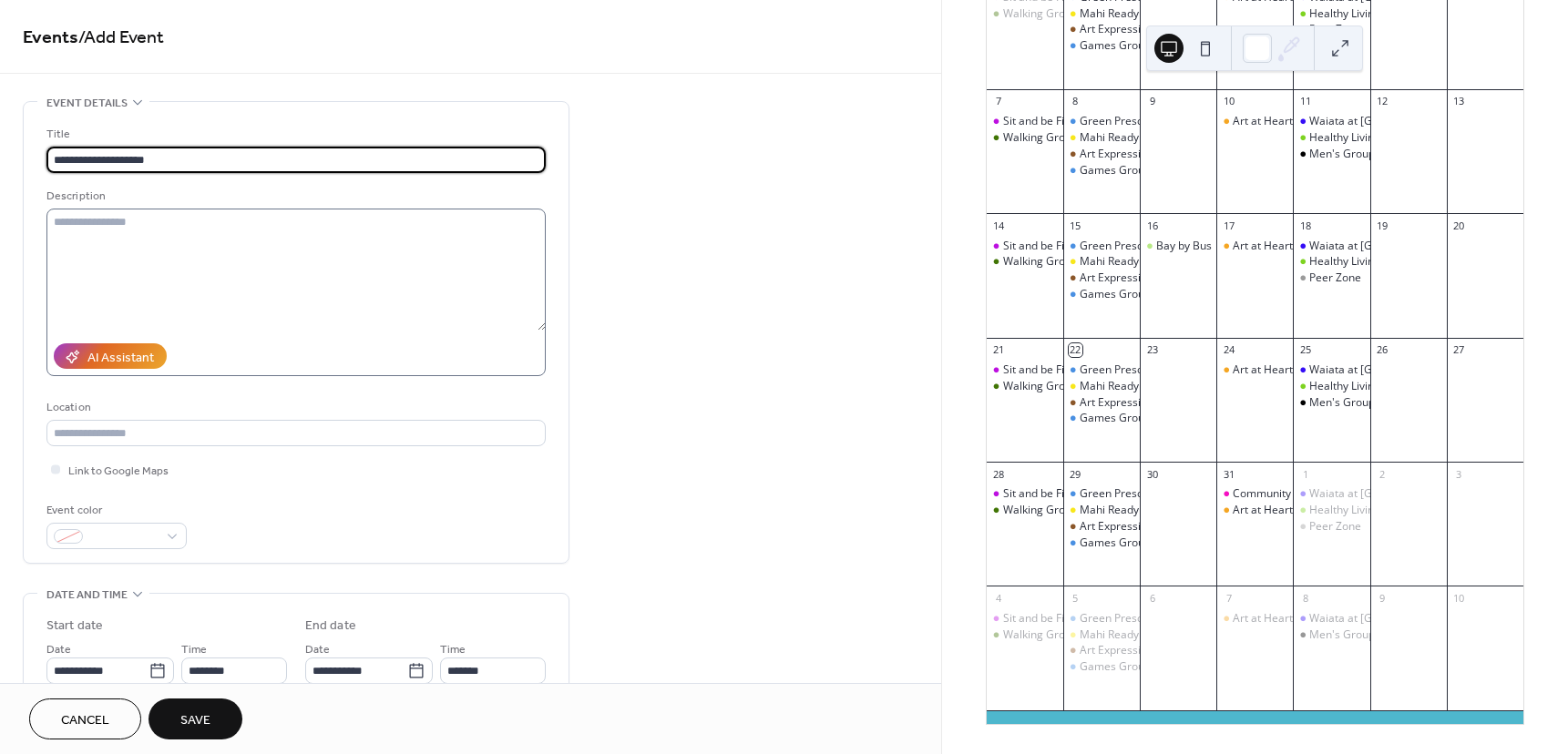 type on "**********" 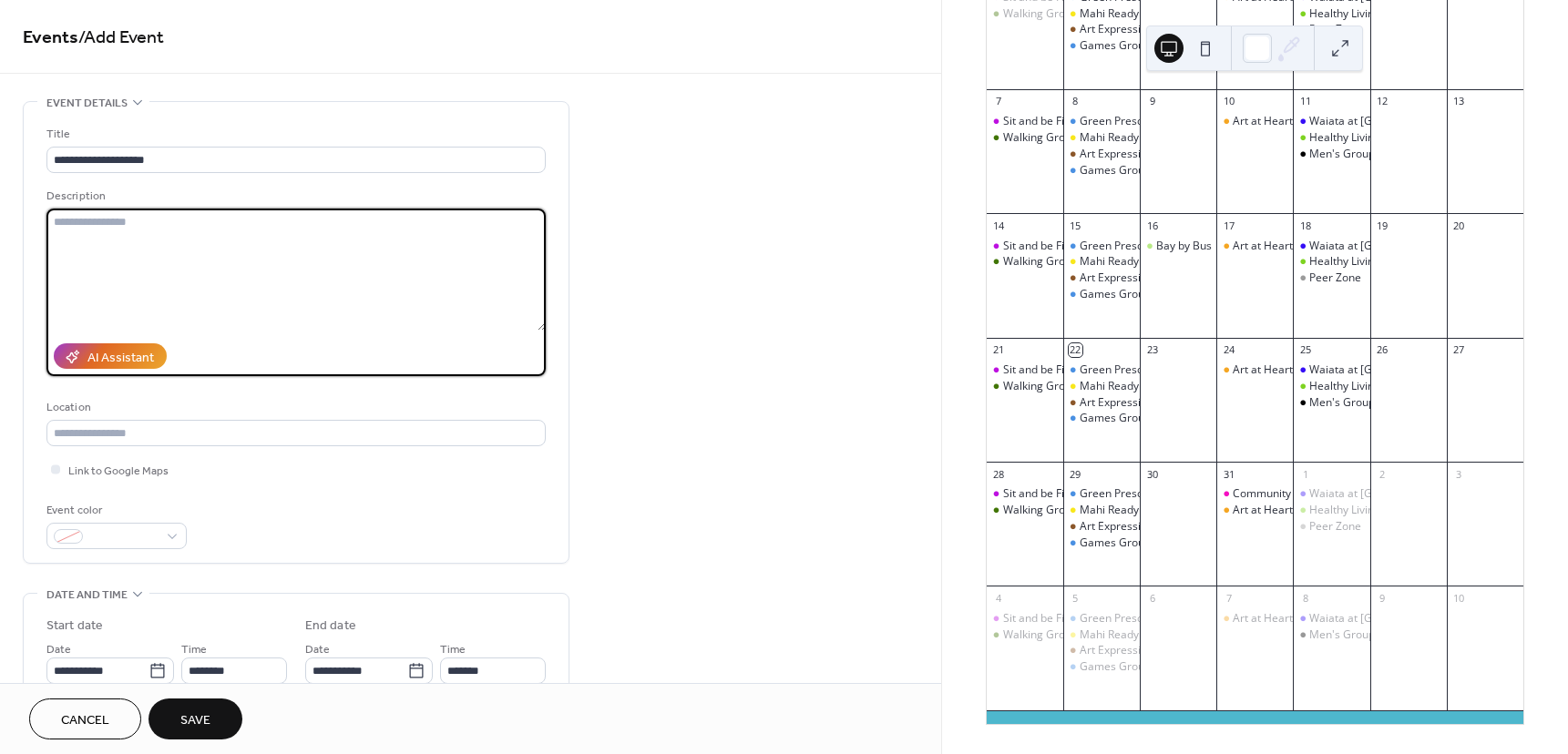 click at bounding box center [296, 270] 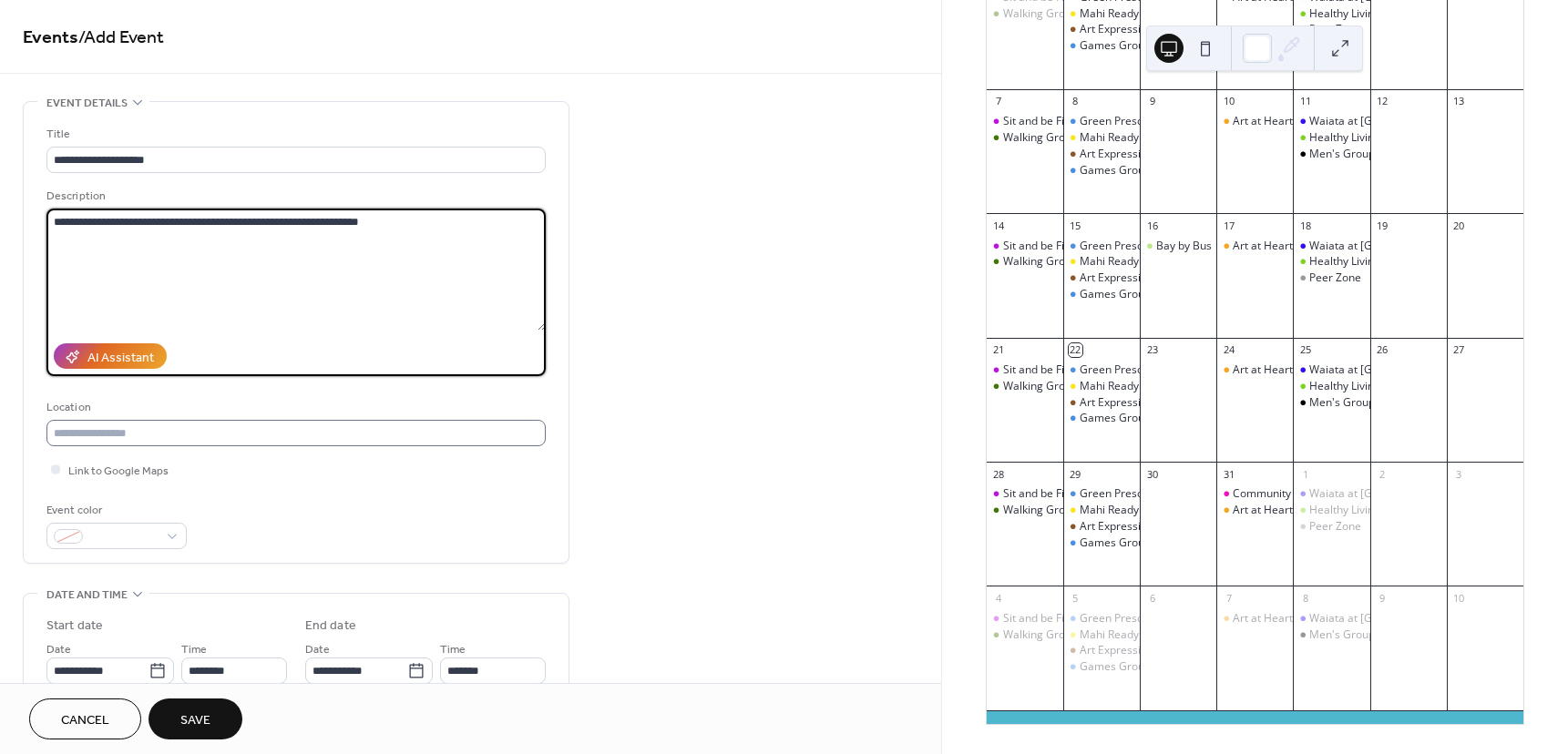 type on "**********" 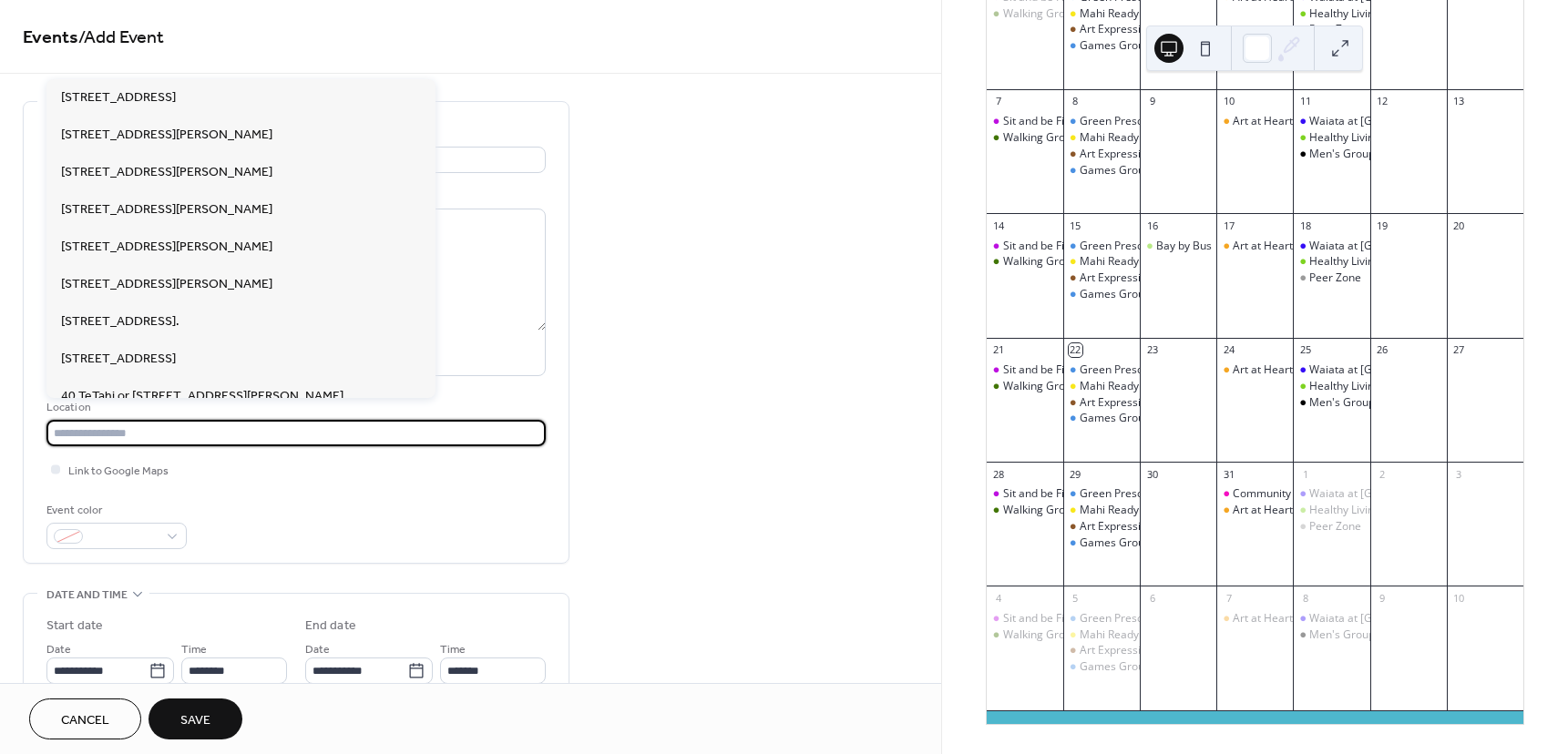 click at bounding box center [296, 433] 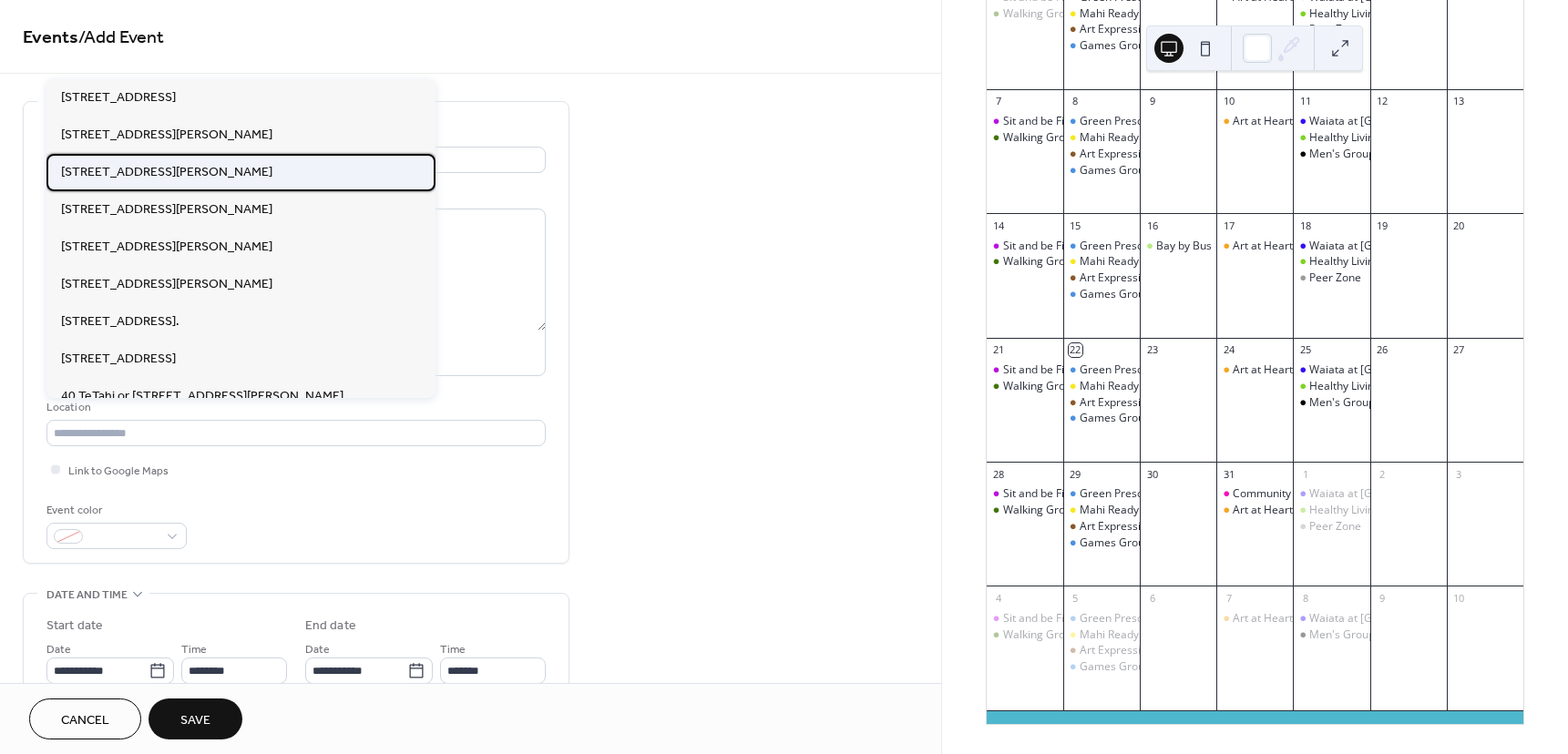 click on "[STREET_ADDRESS][PERSON_NAME]" at bounding box center [167, 172] 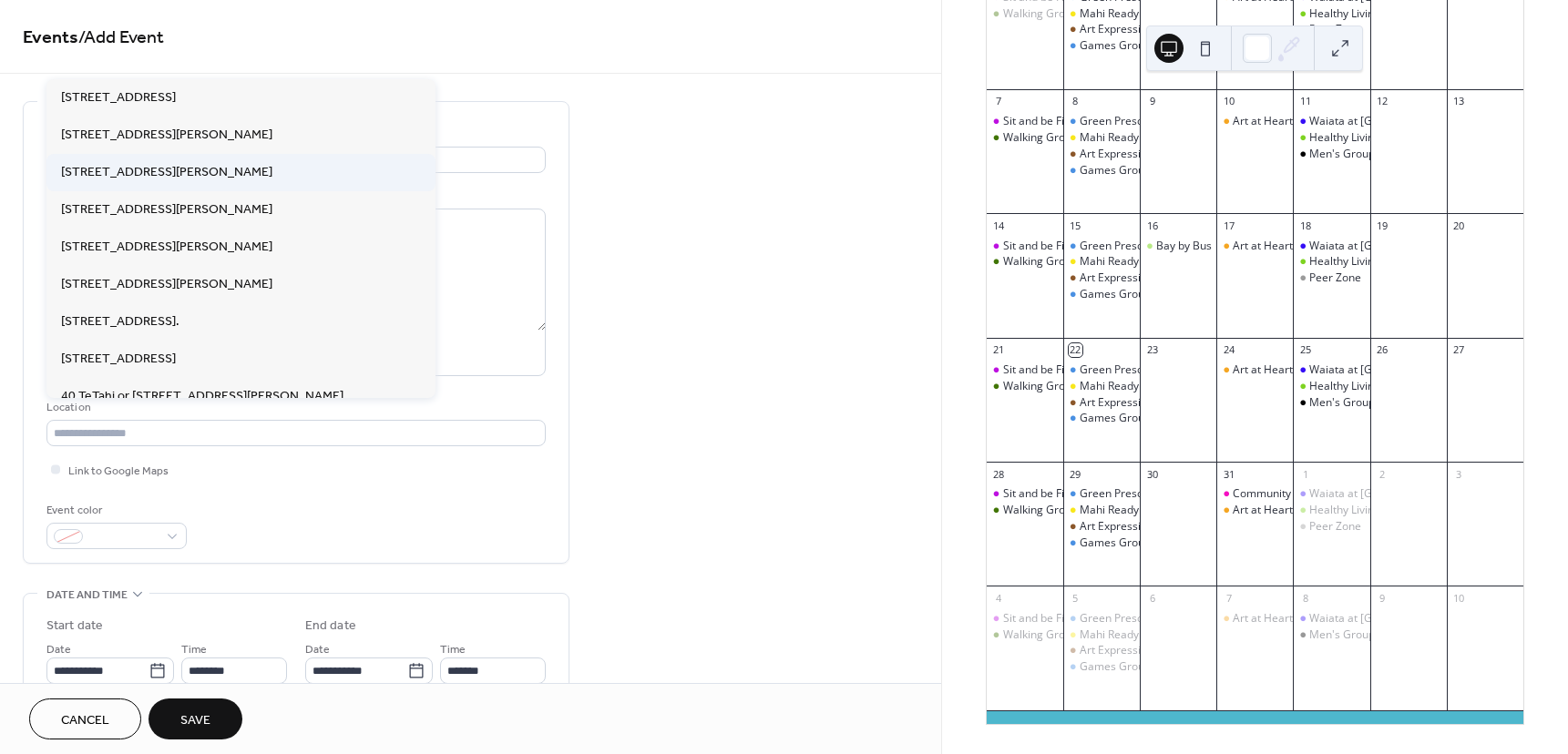 type on "**********" 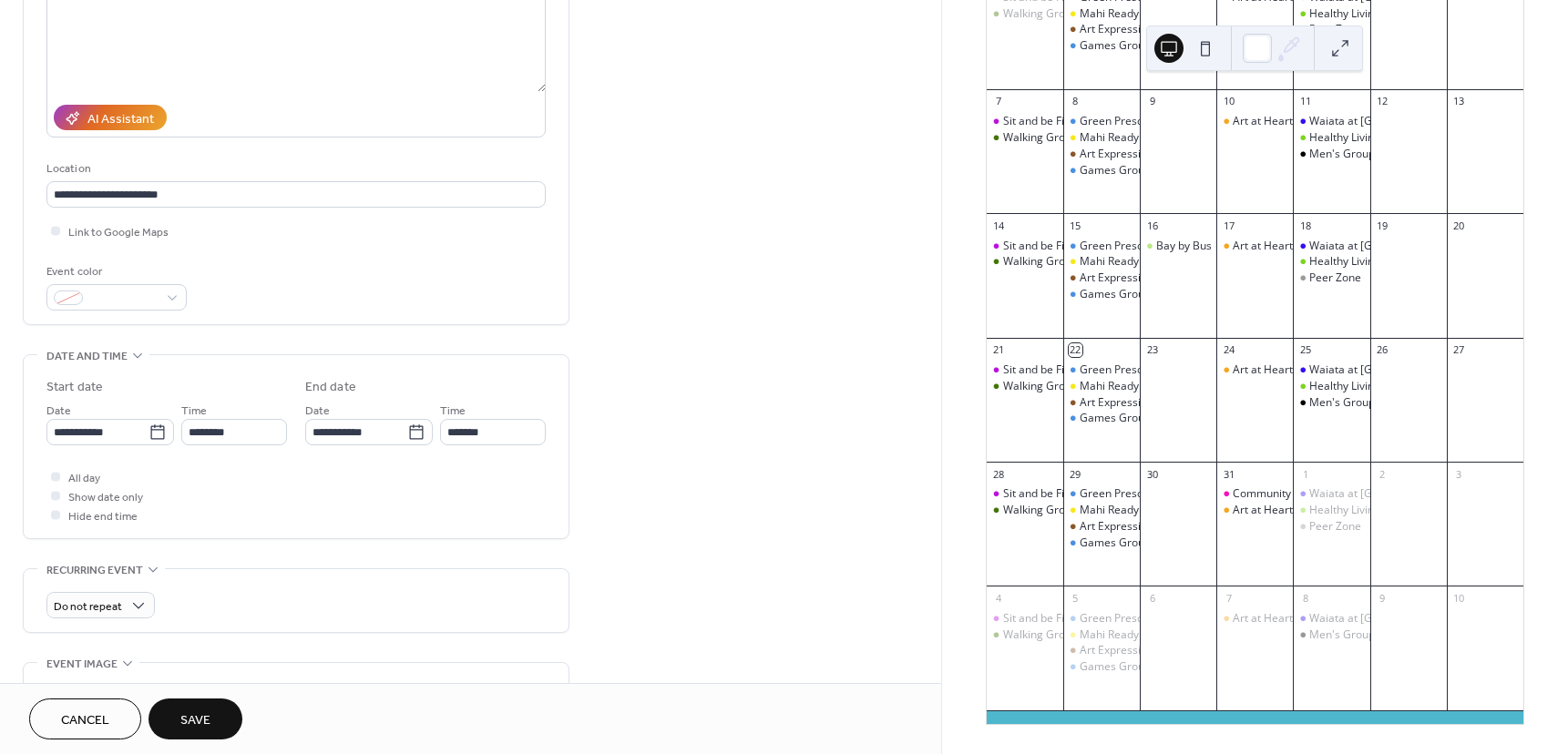 scroll, scrollTop: 273, scrollLeft: 0, axis: vertical 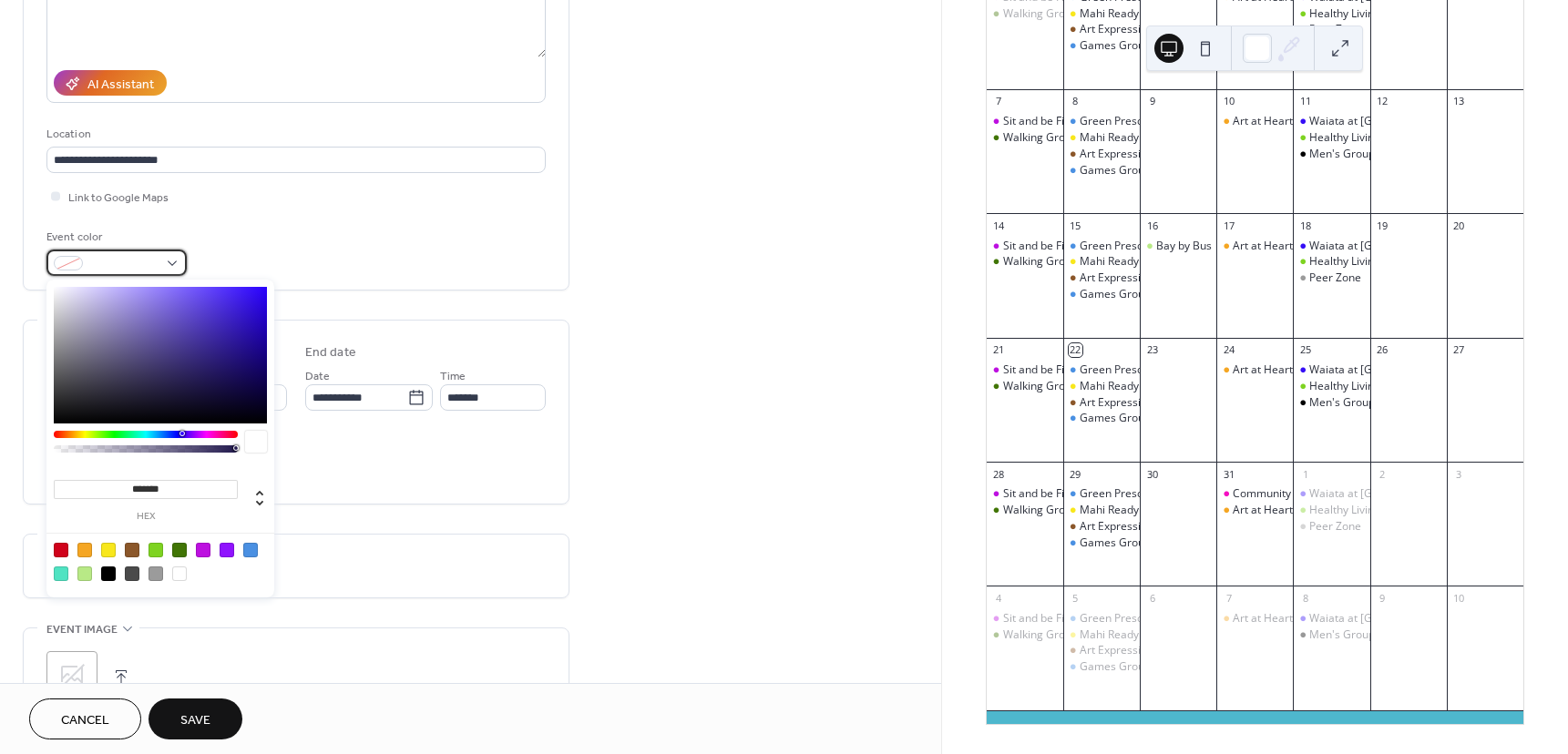 click at bounding box center (117, 262) 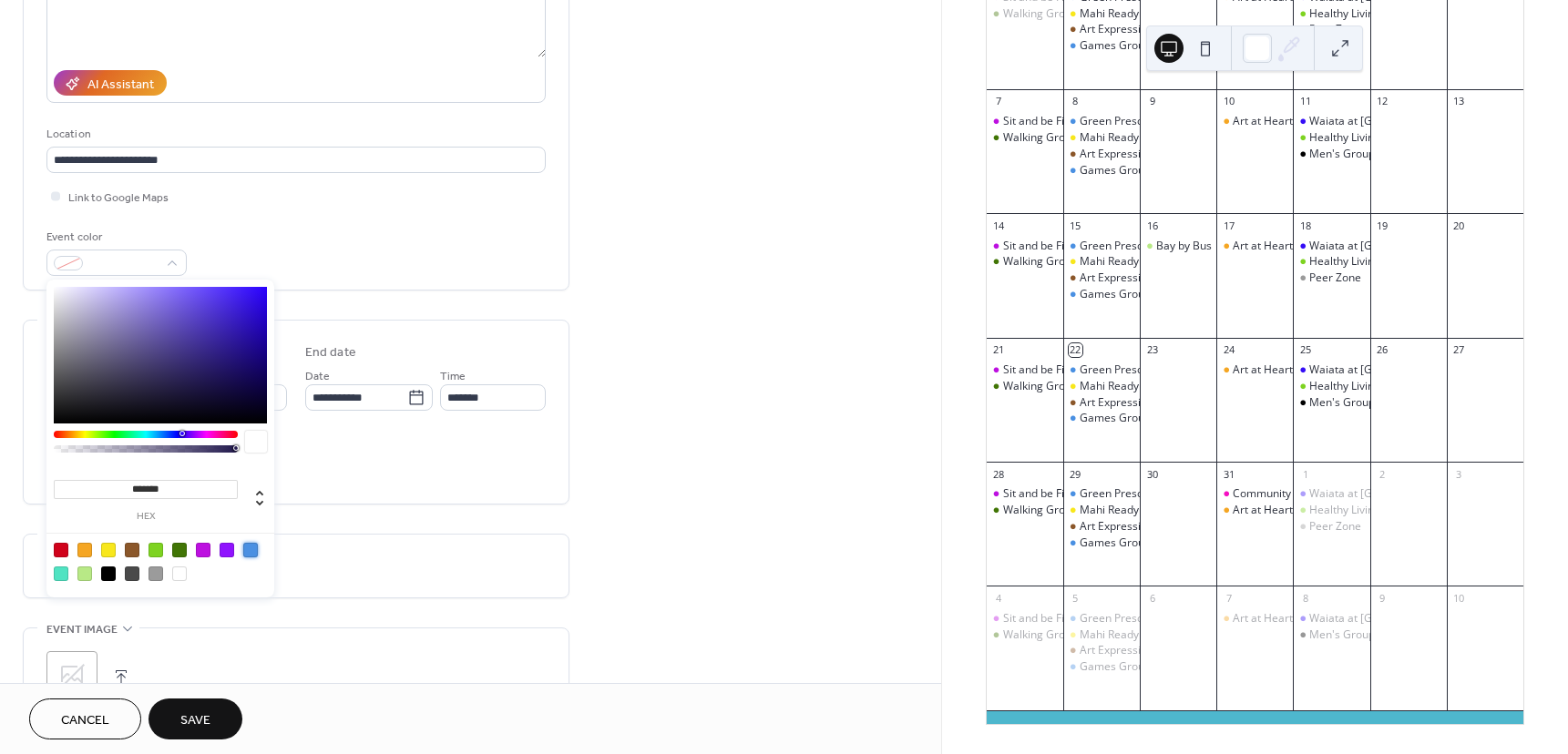 click at bounding box center [251, 550] 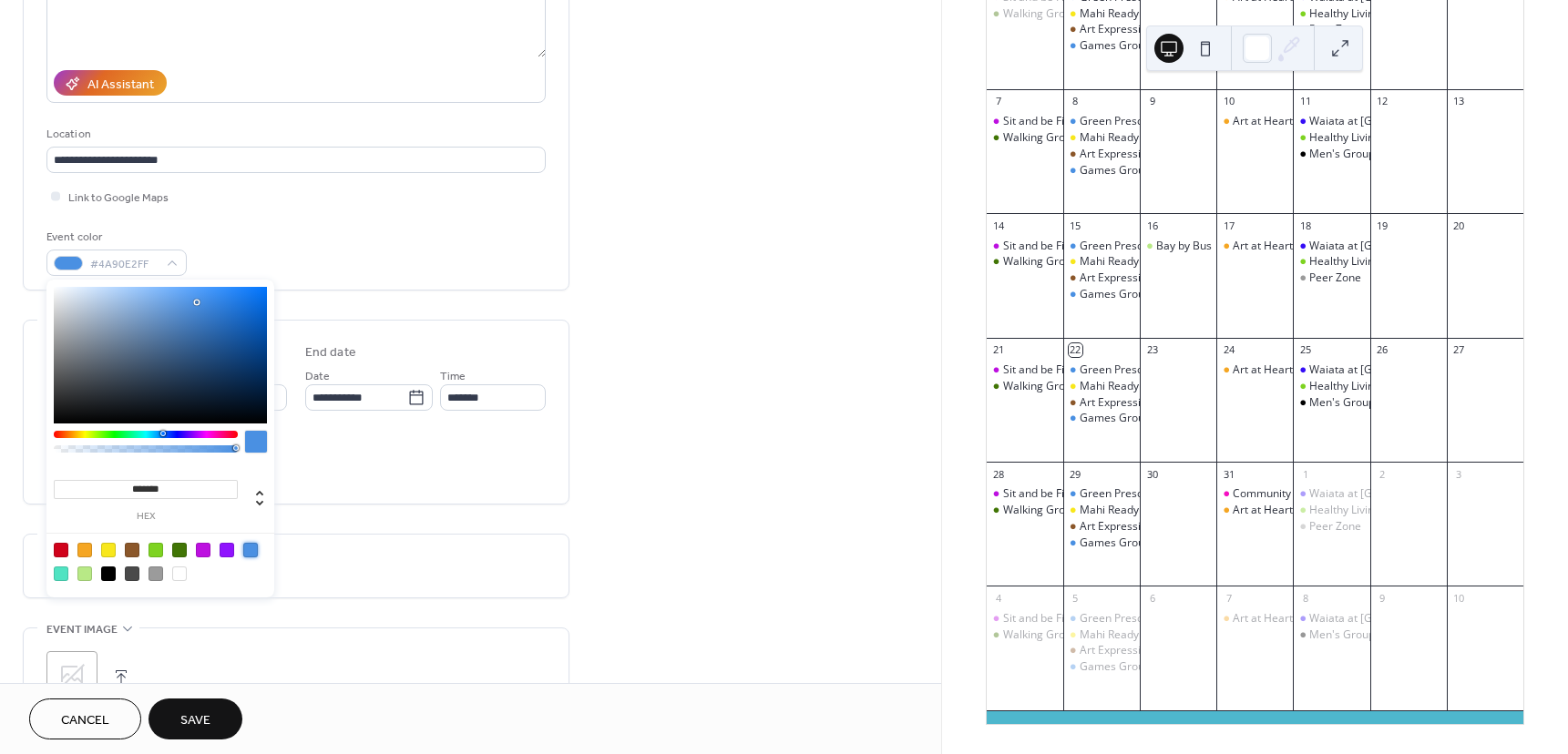click on "Event color #4A90E2FF" at bounding box center [296, 251] 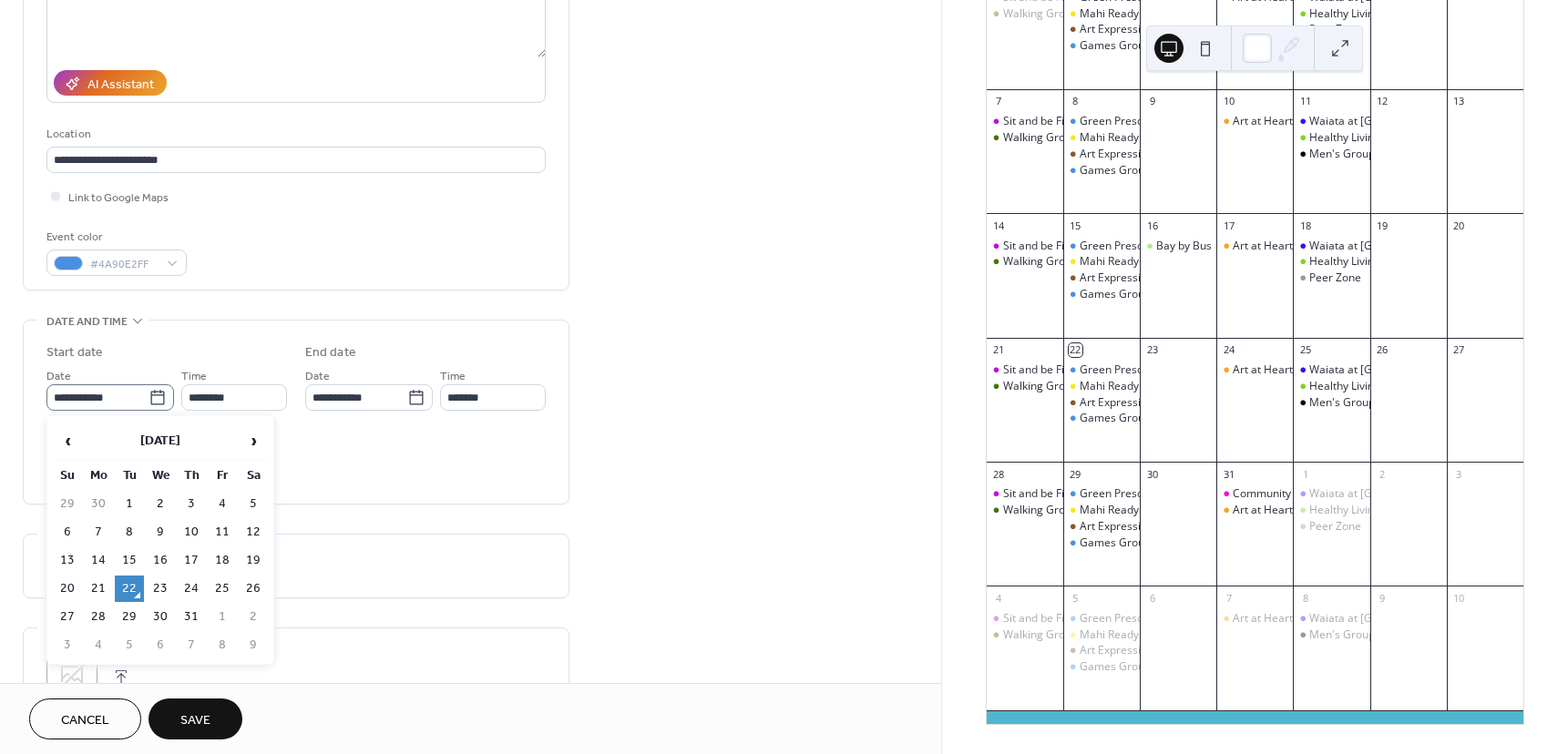 click 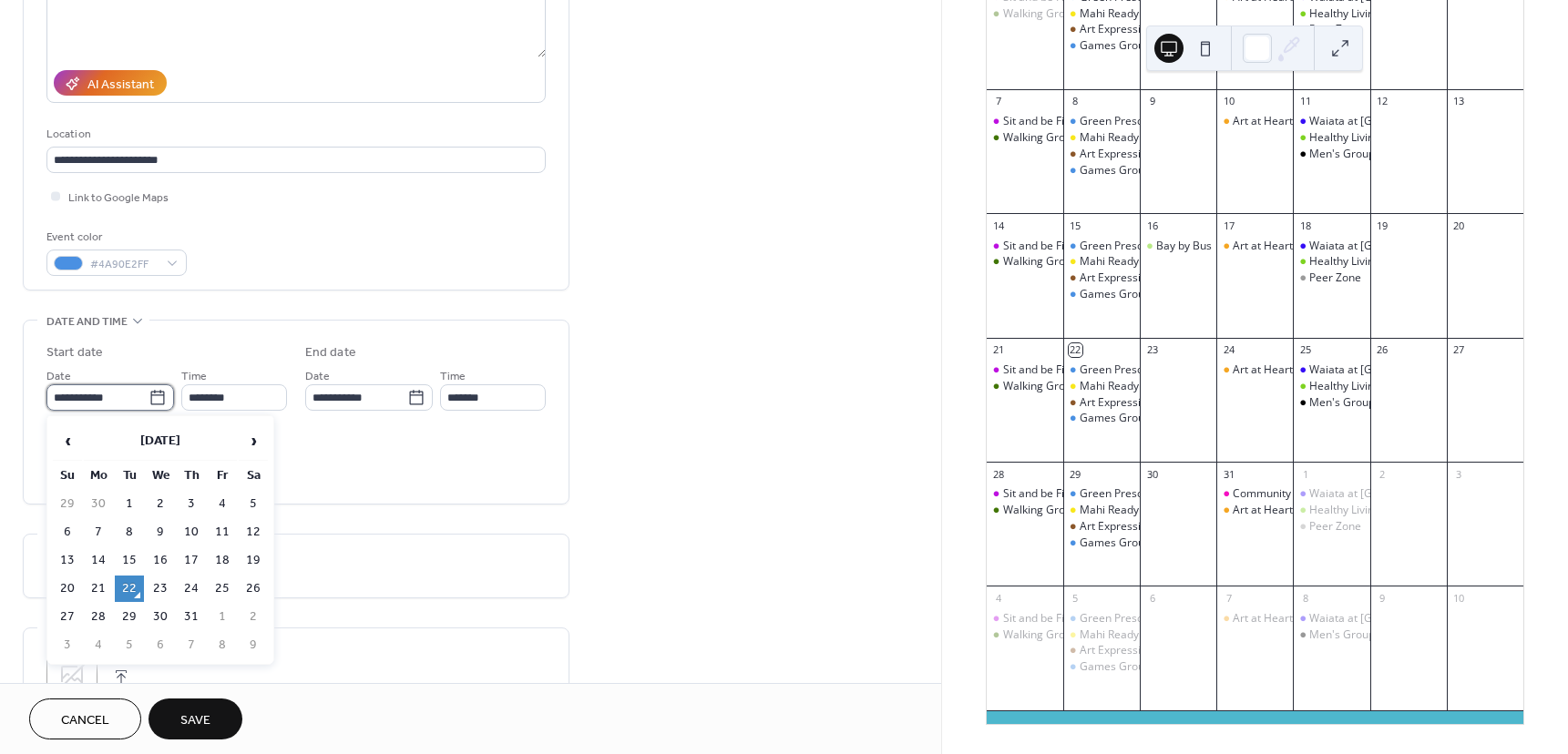 click on "**********" at bounding box center [97, 397] 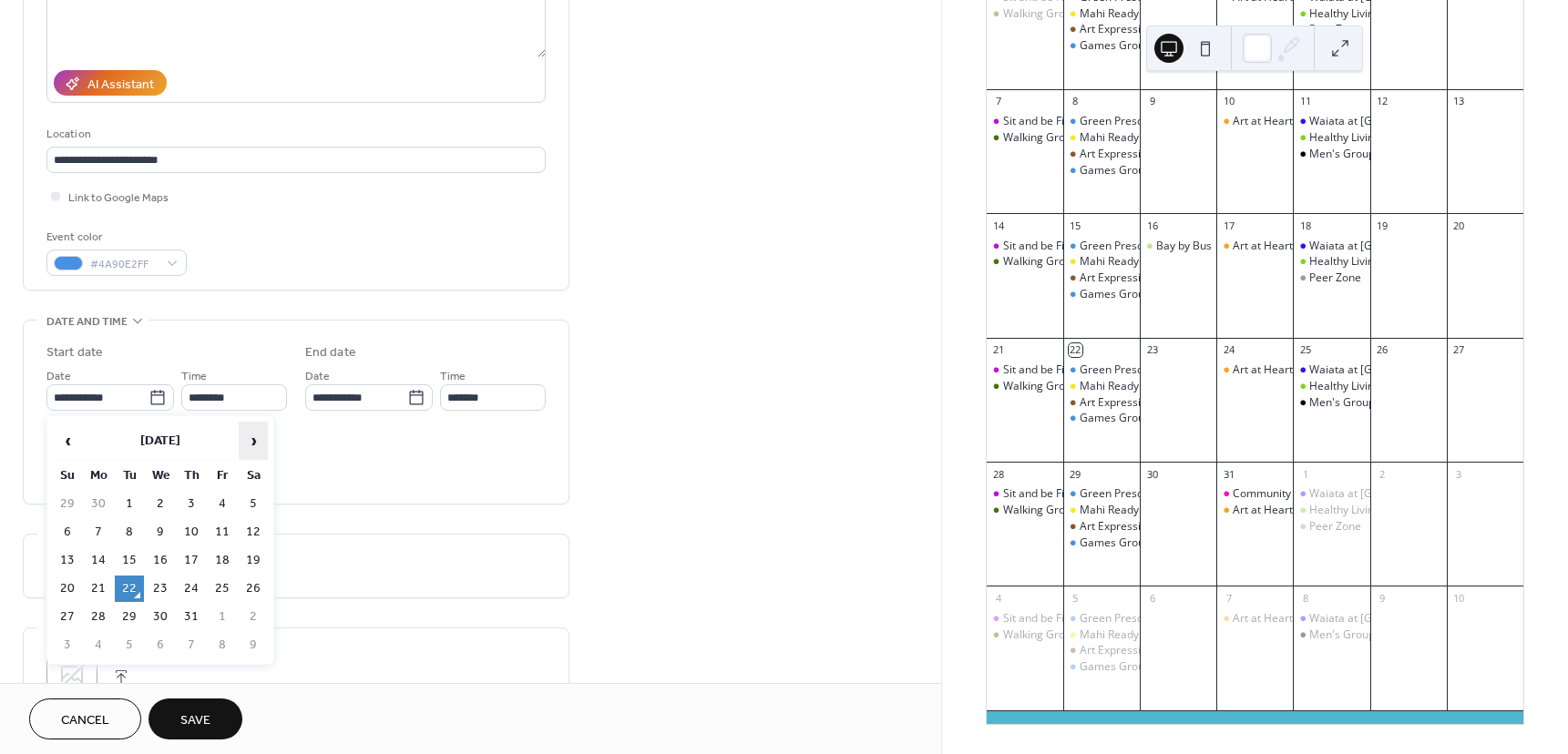 click on "›" at bounding box center [253, 441] 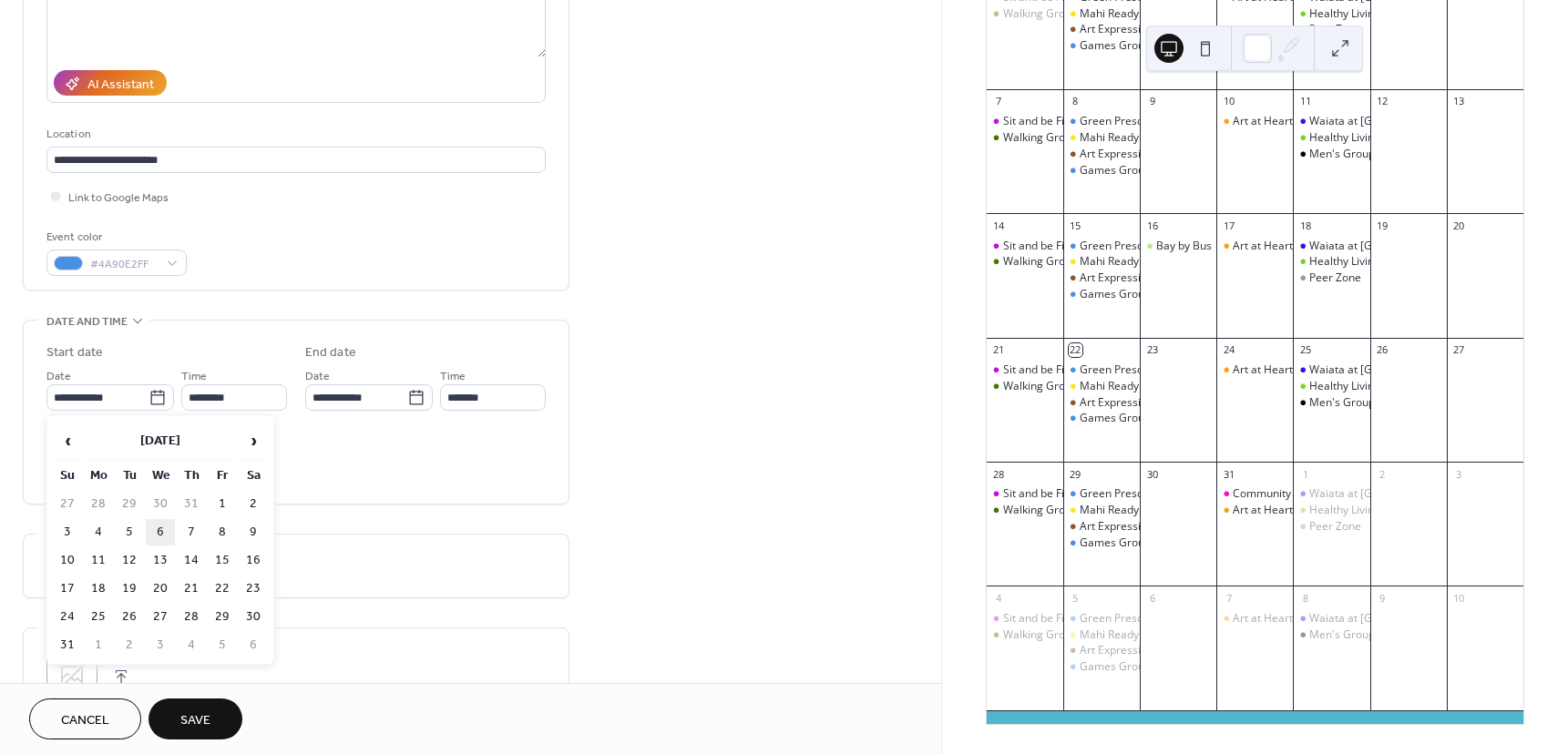 click on "6" at bounding box center (160, 532) 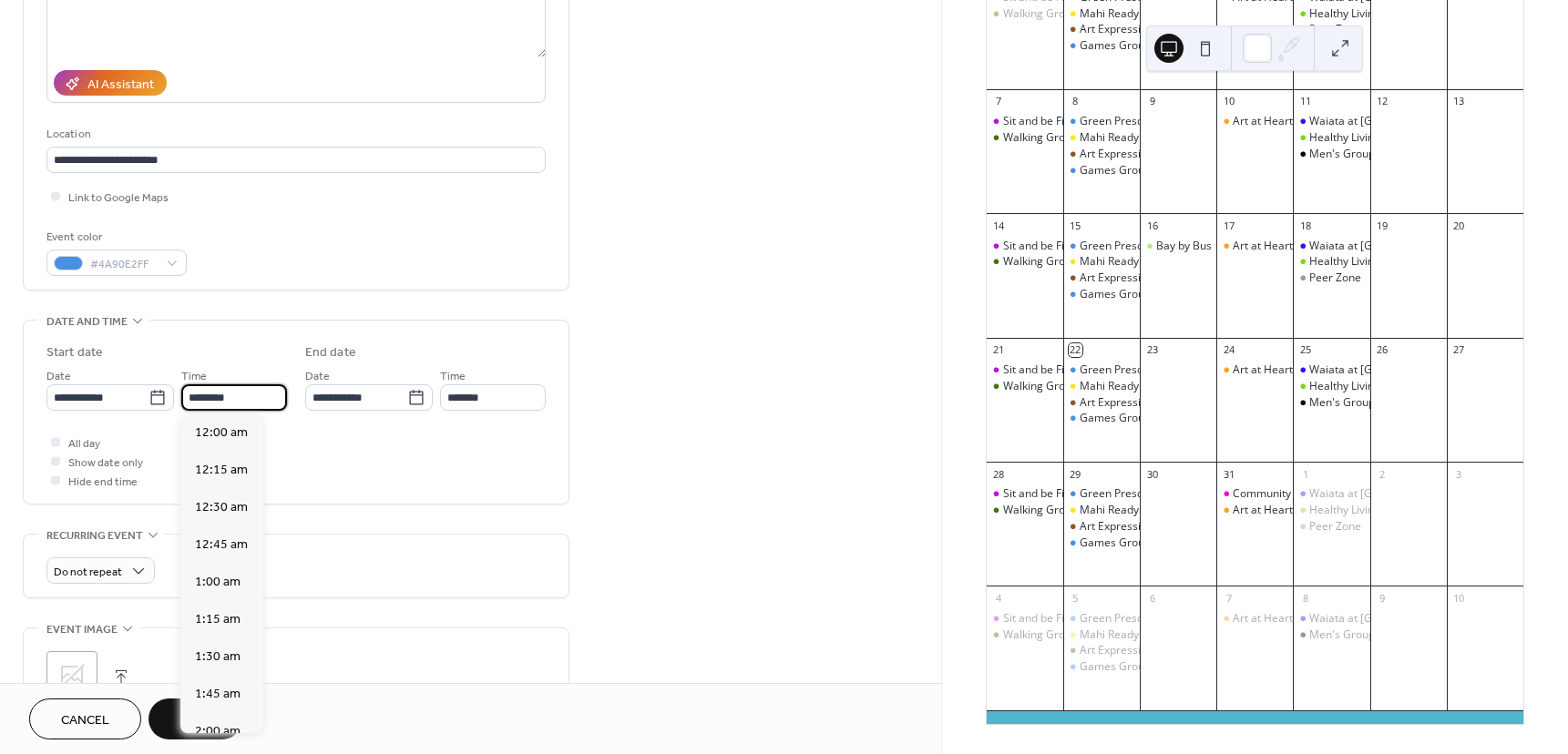 click on "********" at bounding box center (234, 397) 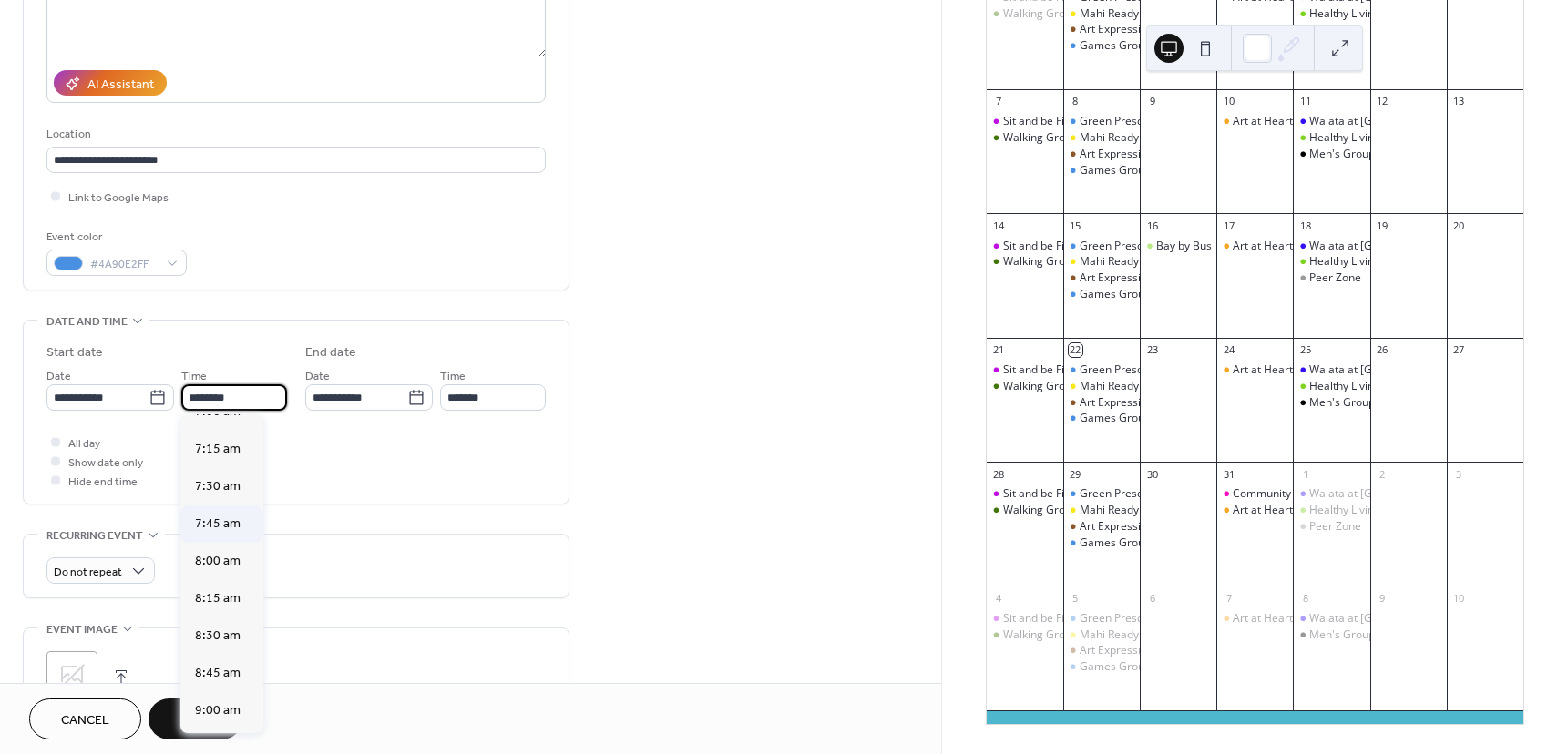 scroll, scrollTop: 1064, scrollLeft: 0, axis: vertical 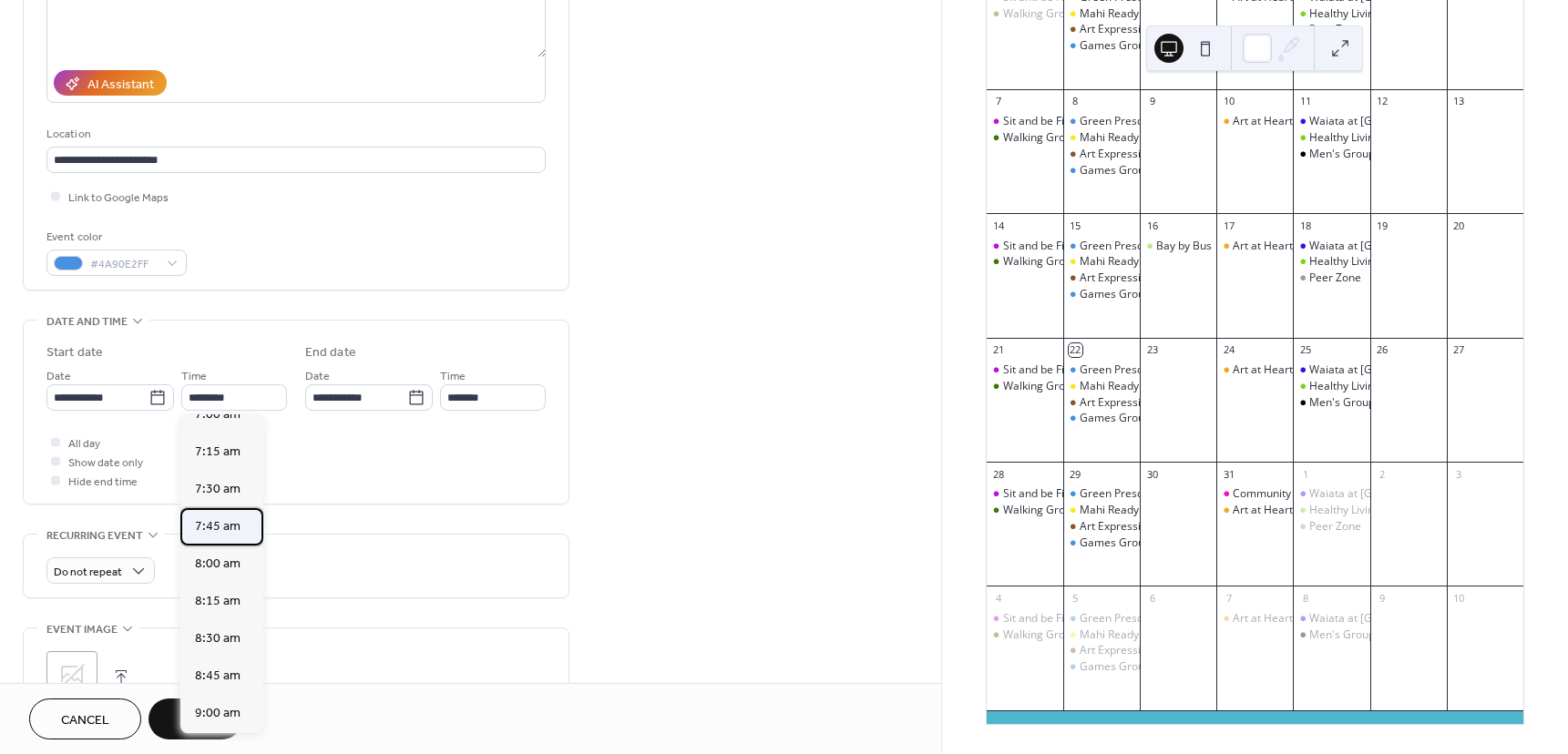 click on "7:45 am" at bounding box center (218, 526) 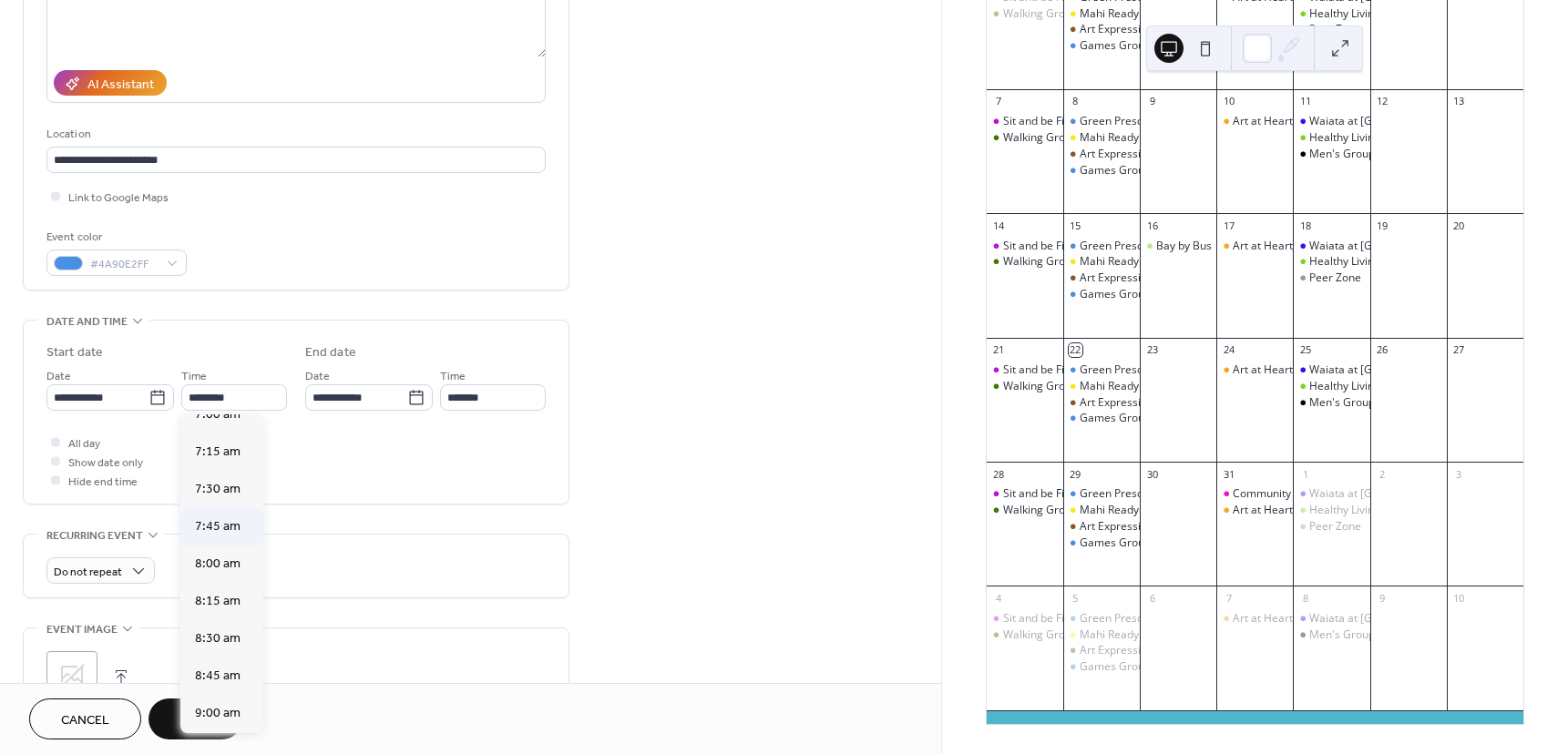 type on "*******" 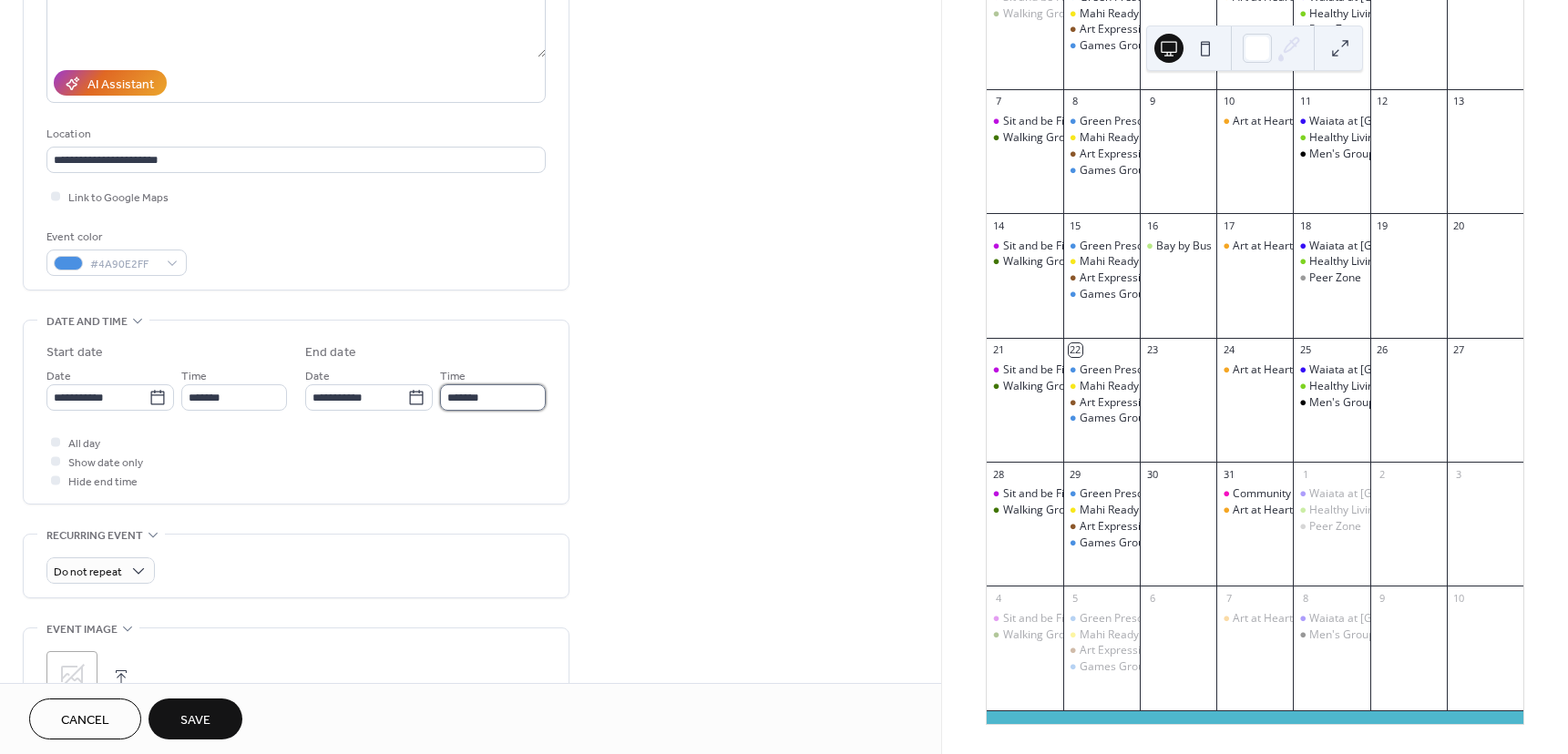 click on "*******" at bounding box center [493, 397] 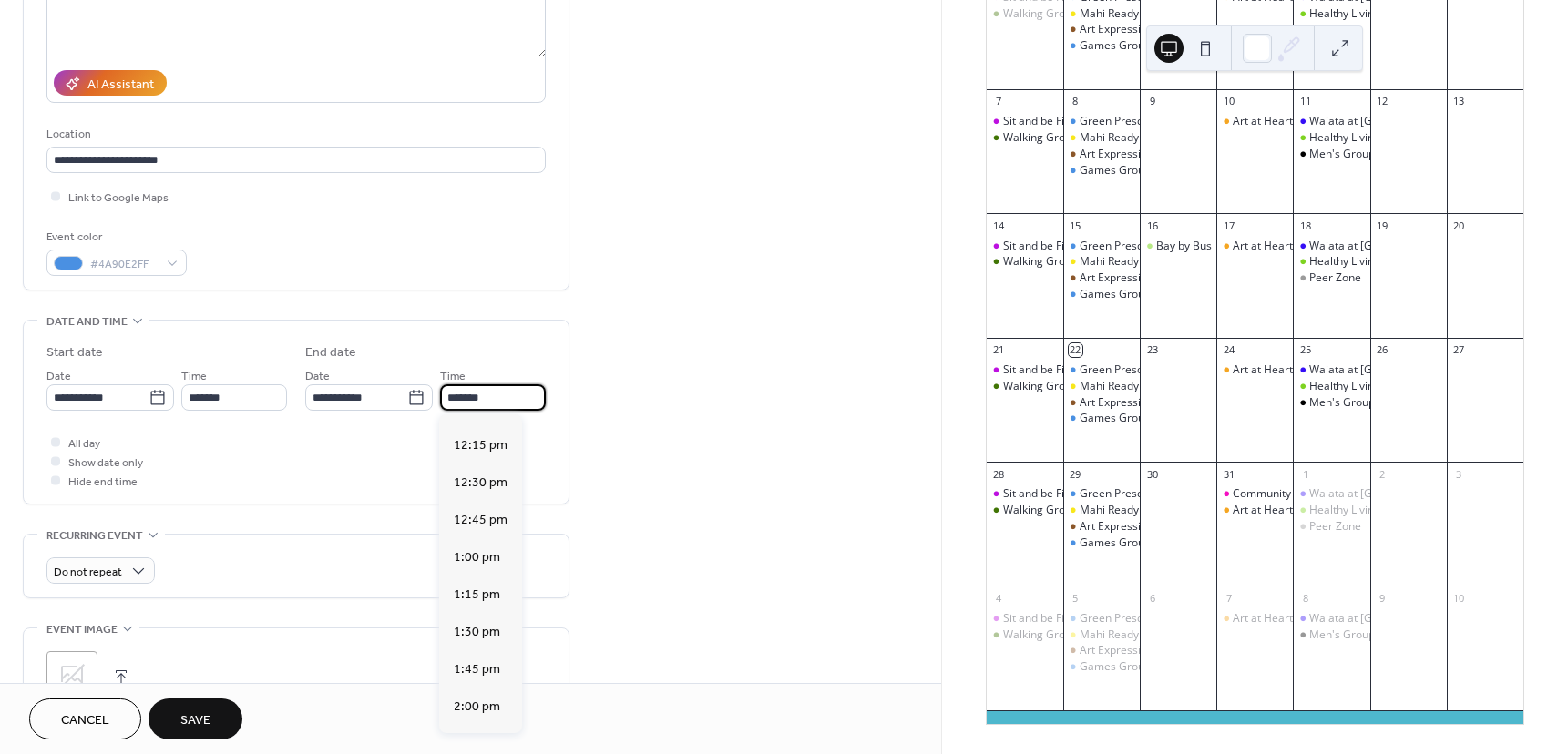 scroll, scrollTop: 820, scrollLeft: 0, axis: vertical 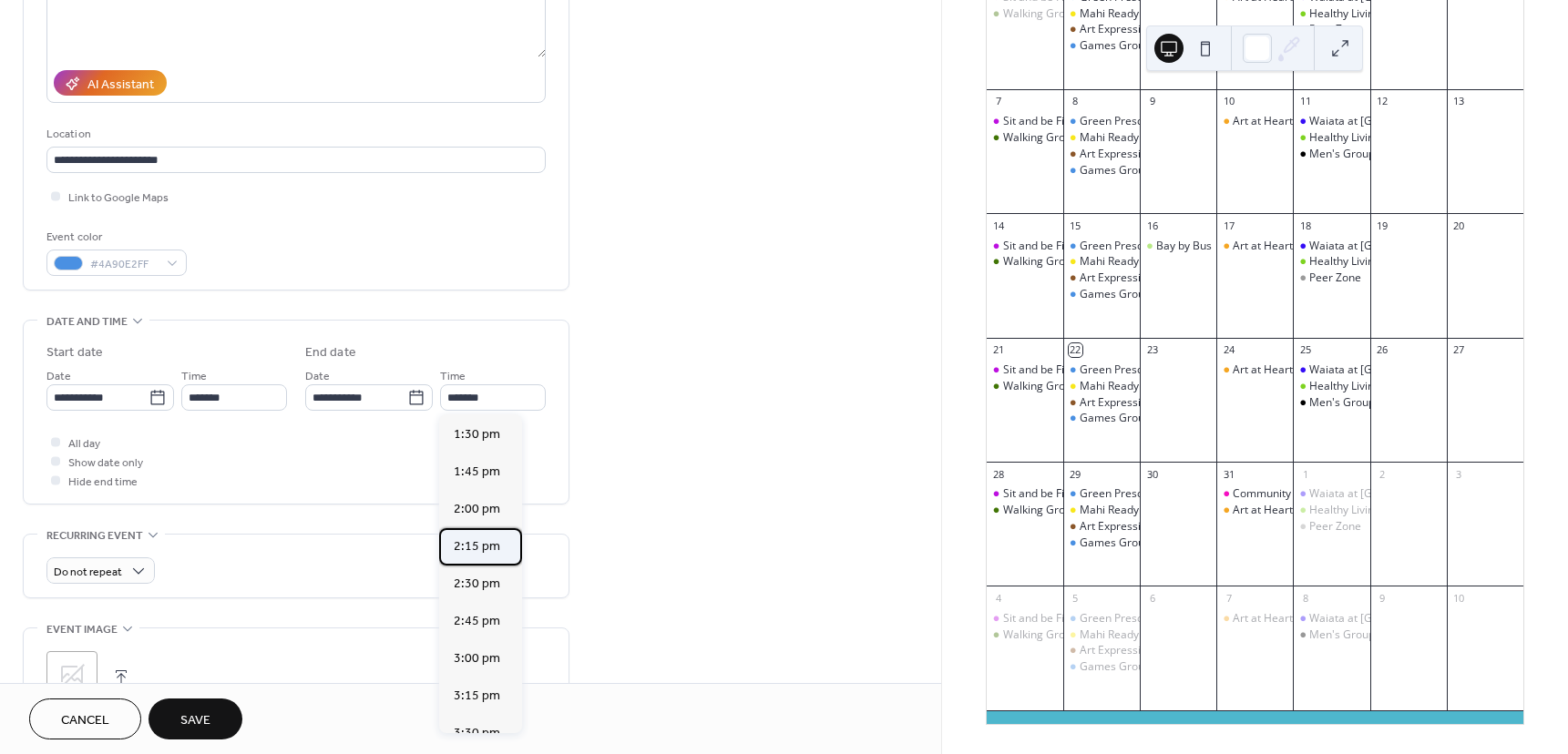 click on "2:15 pm" at bounding box center [477, 546] 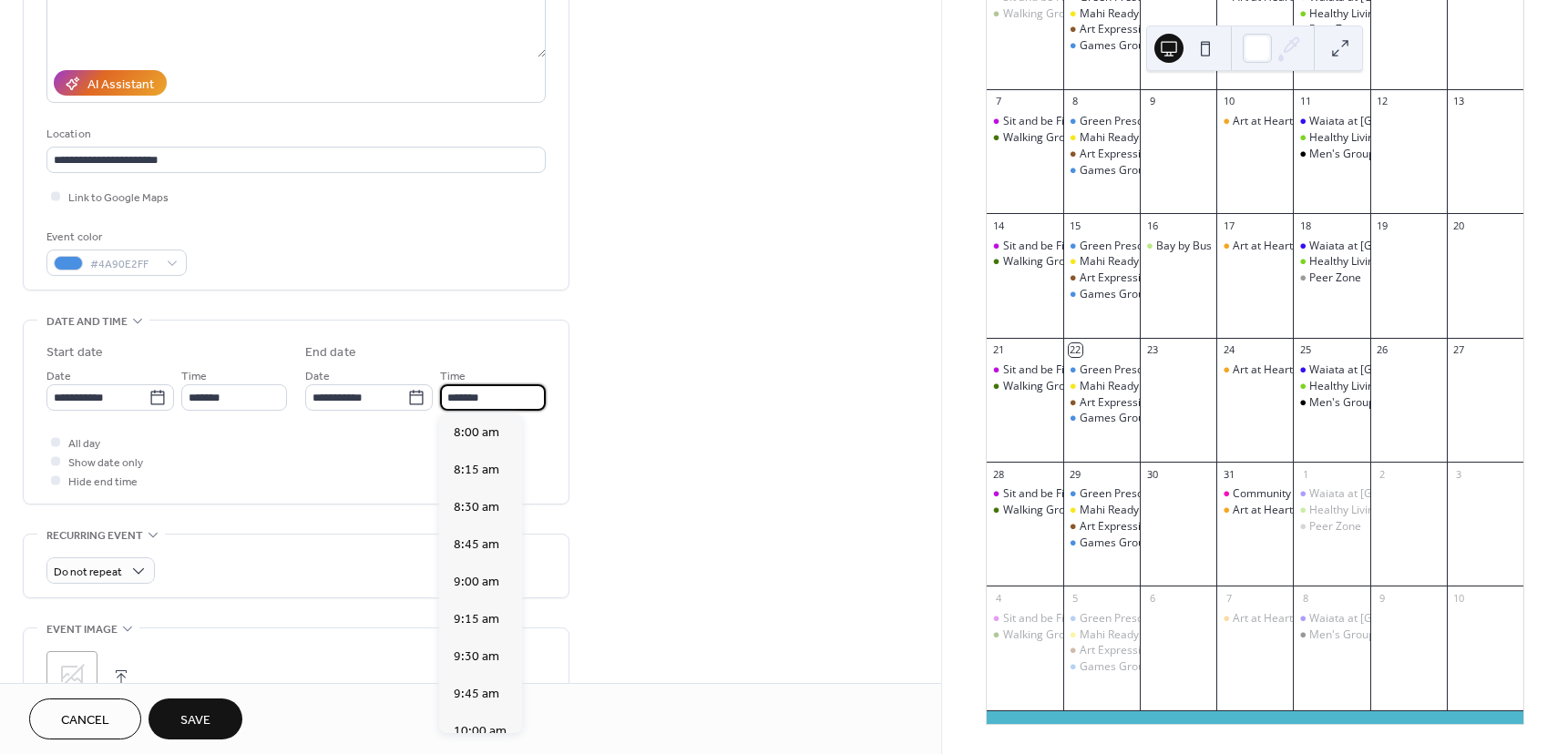 click on "*******" at bounding box center (493, 397) 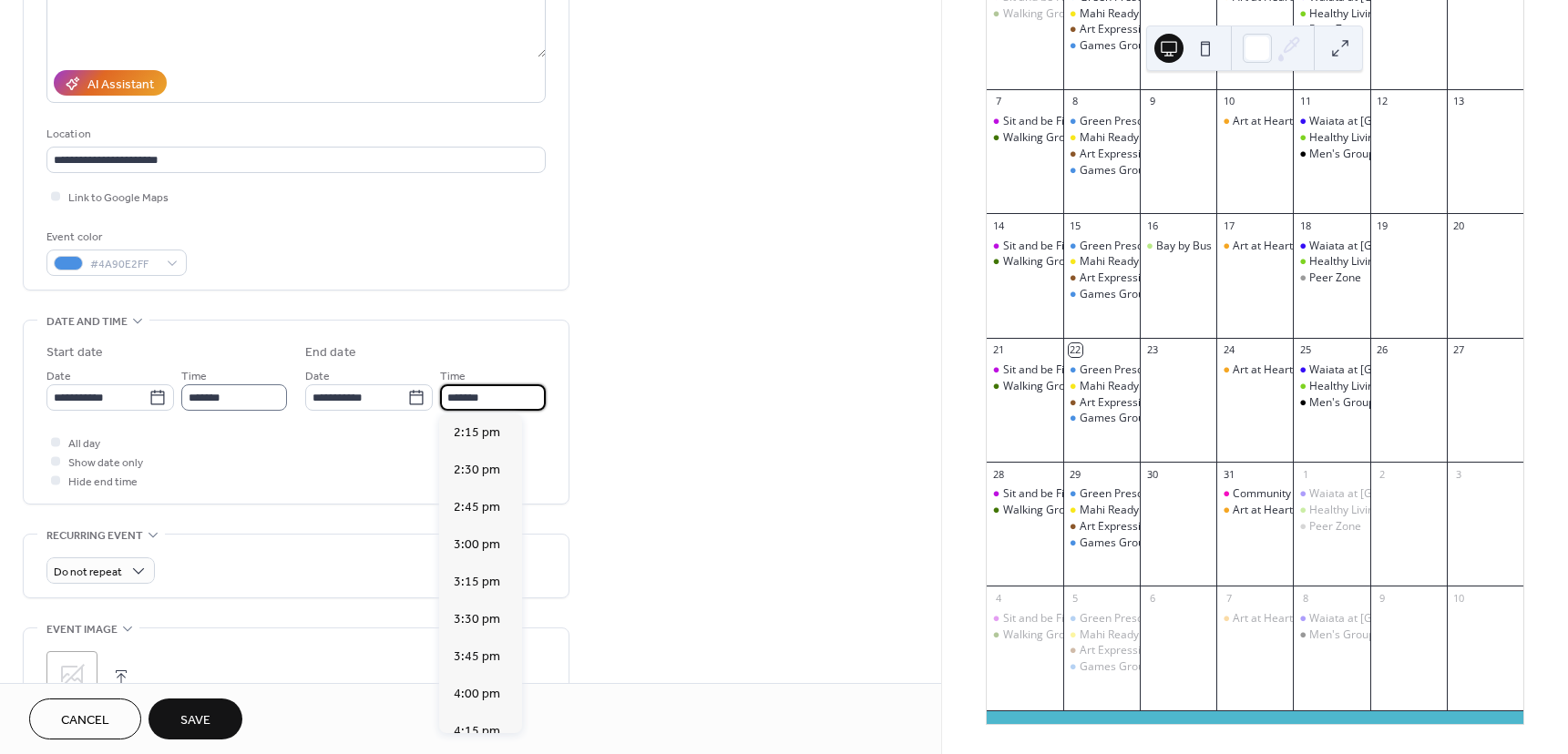 type on "*******" 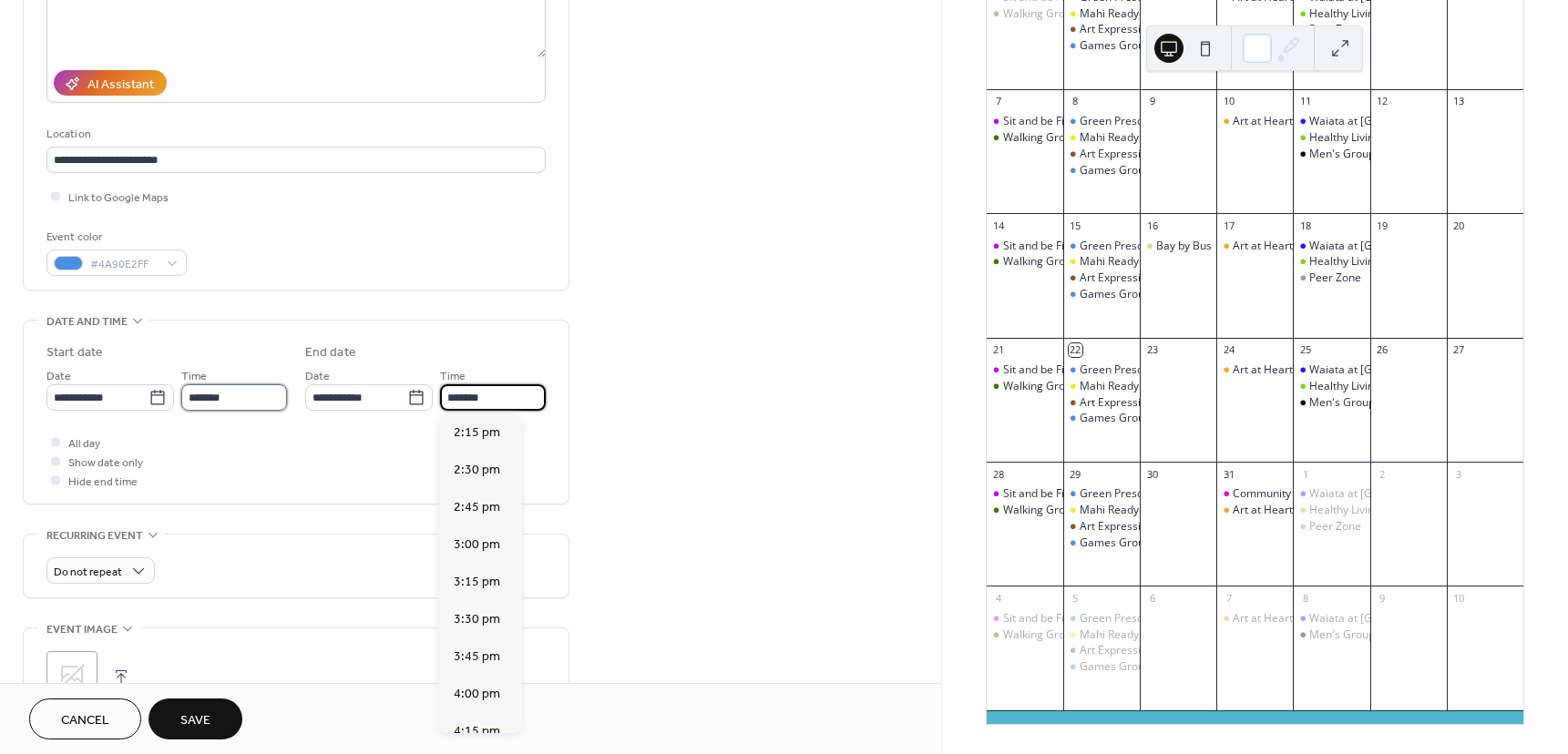 click on "*******" at bounding box center [234, 397] 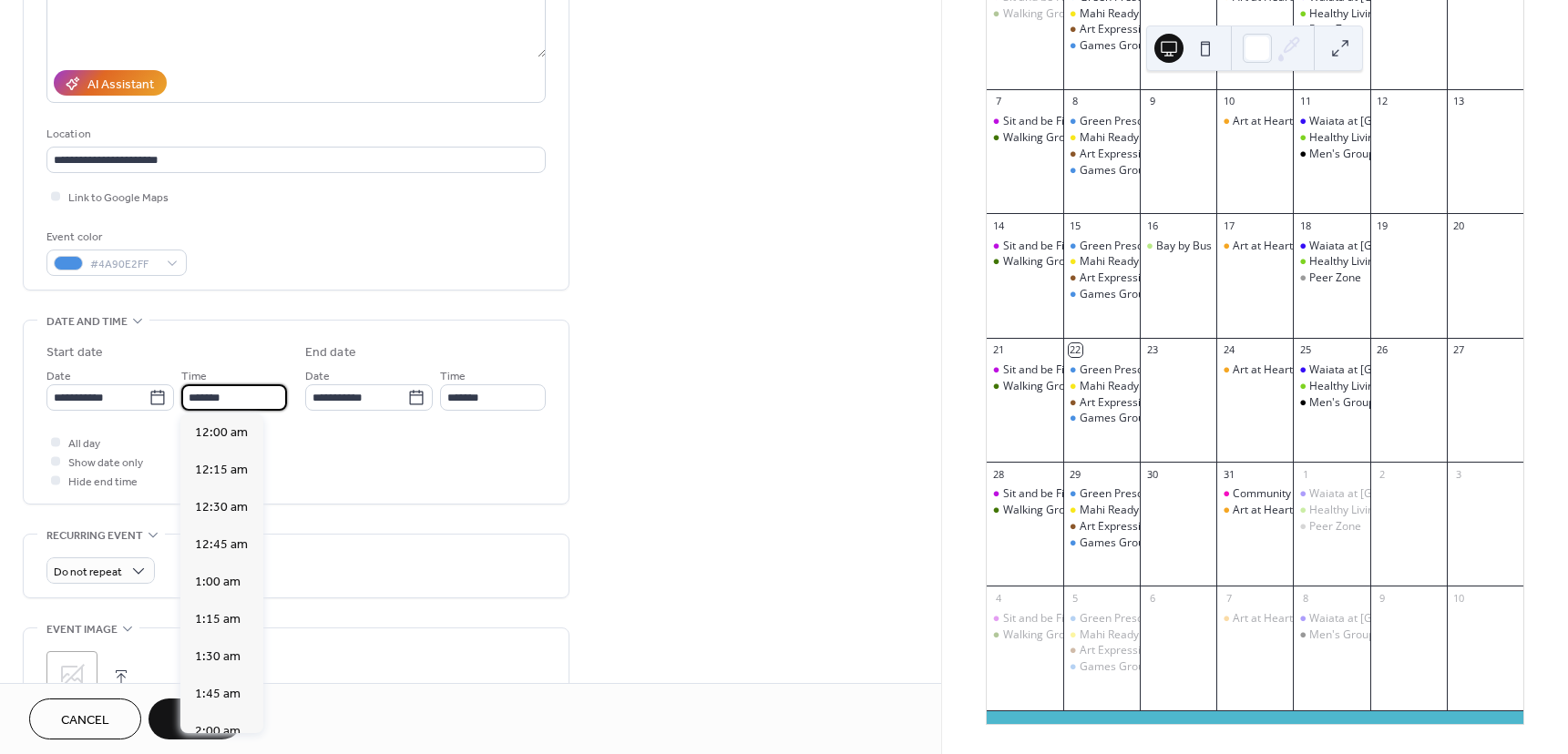 scroll, scrollTop: 1157, scrollLeft: 0, axis: vertical 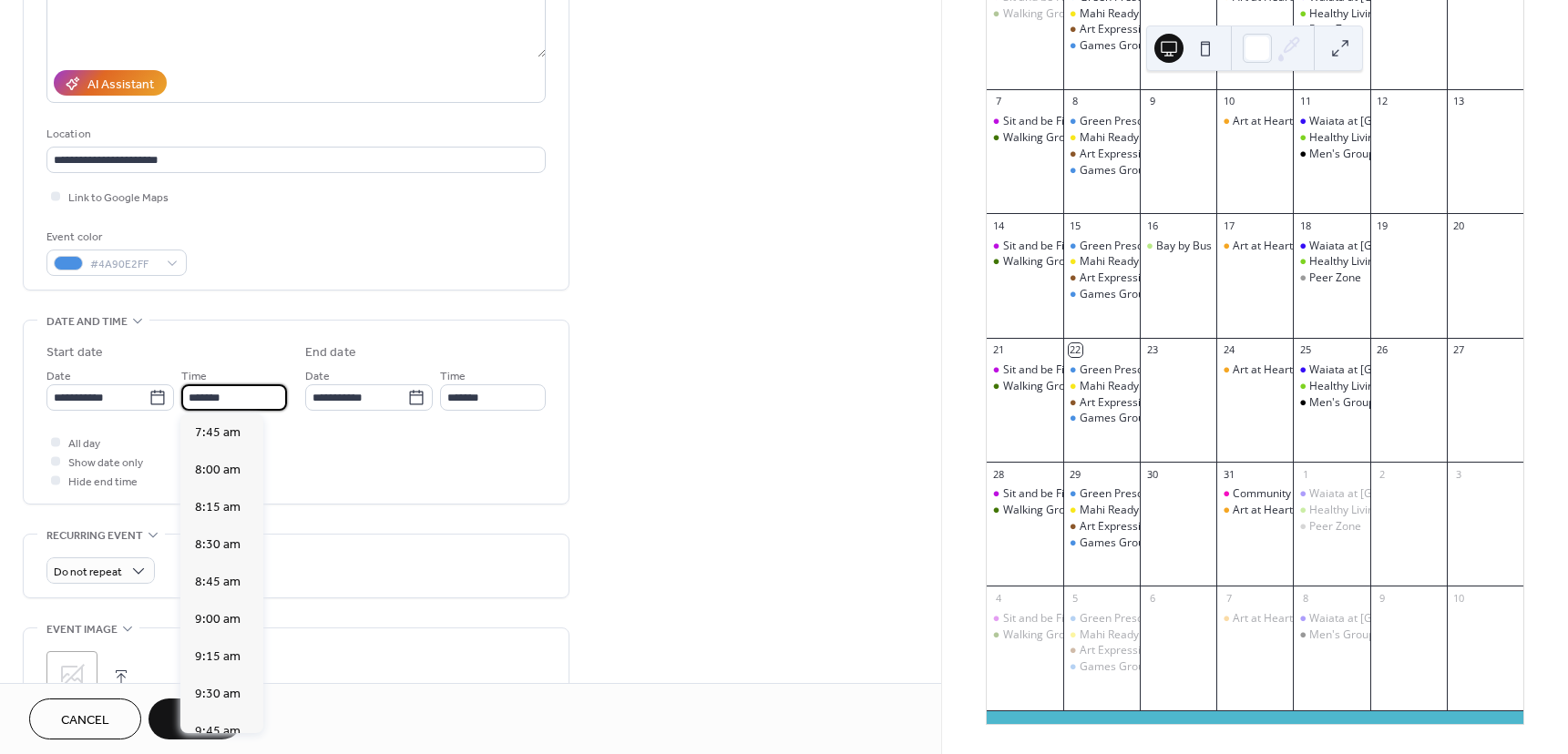 type on "*******" 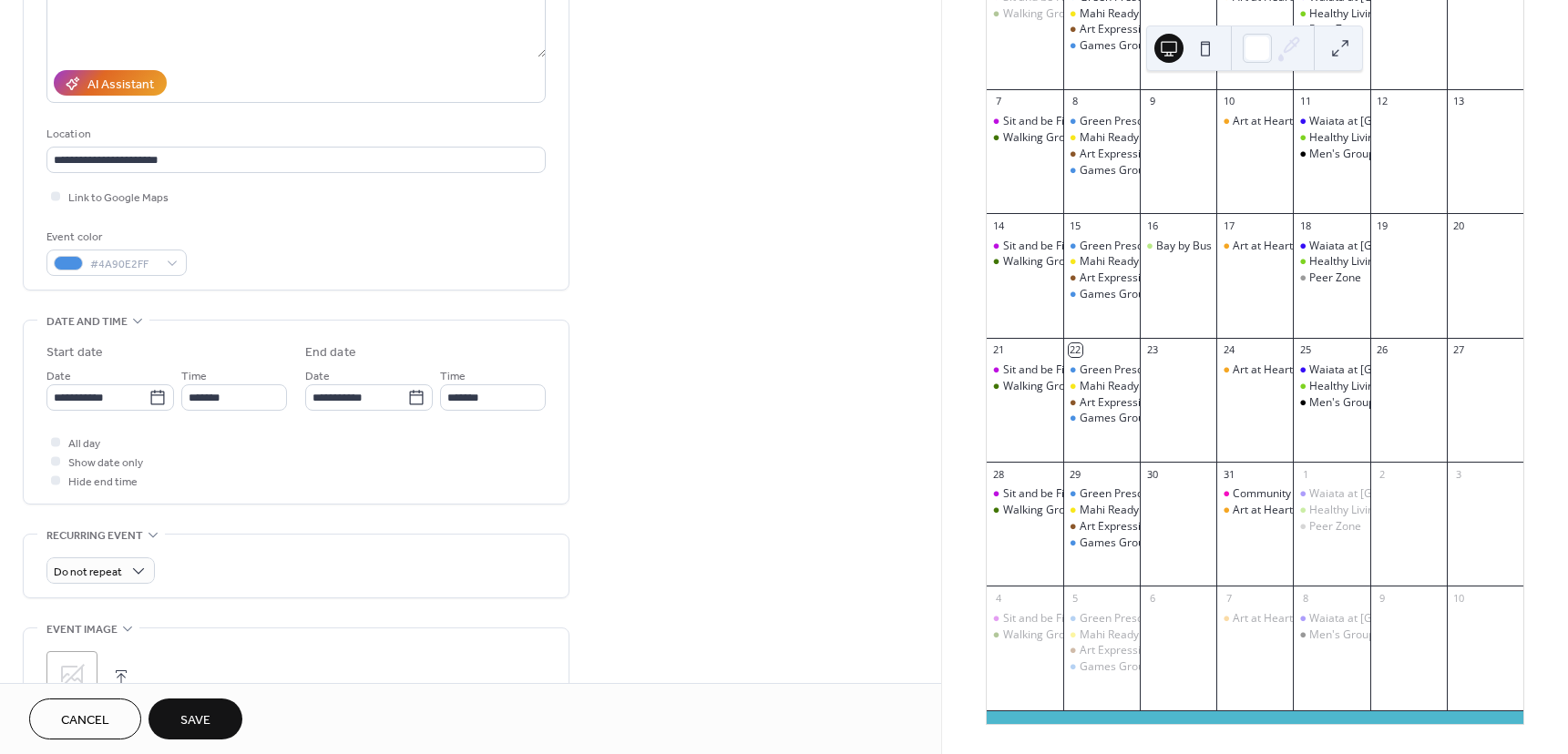 click on "**********" at bounding box center [470, 413] 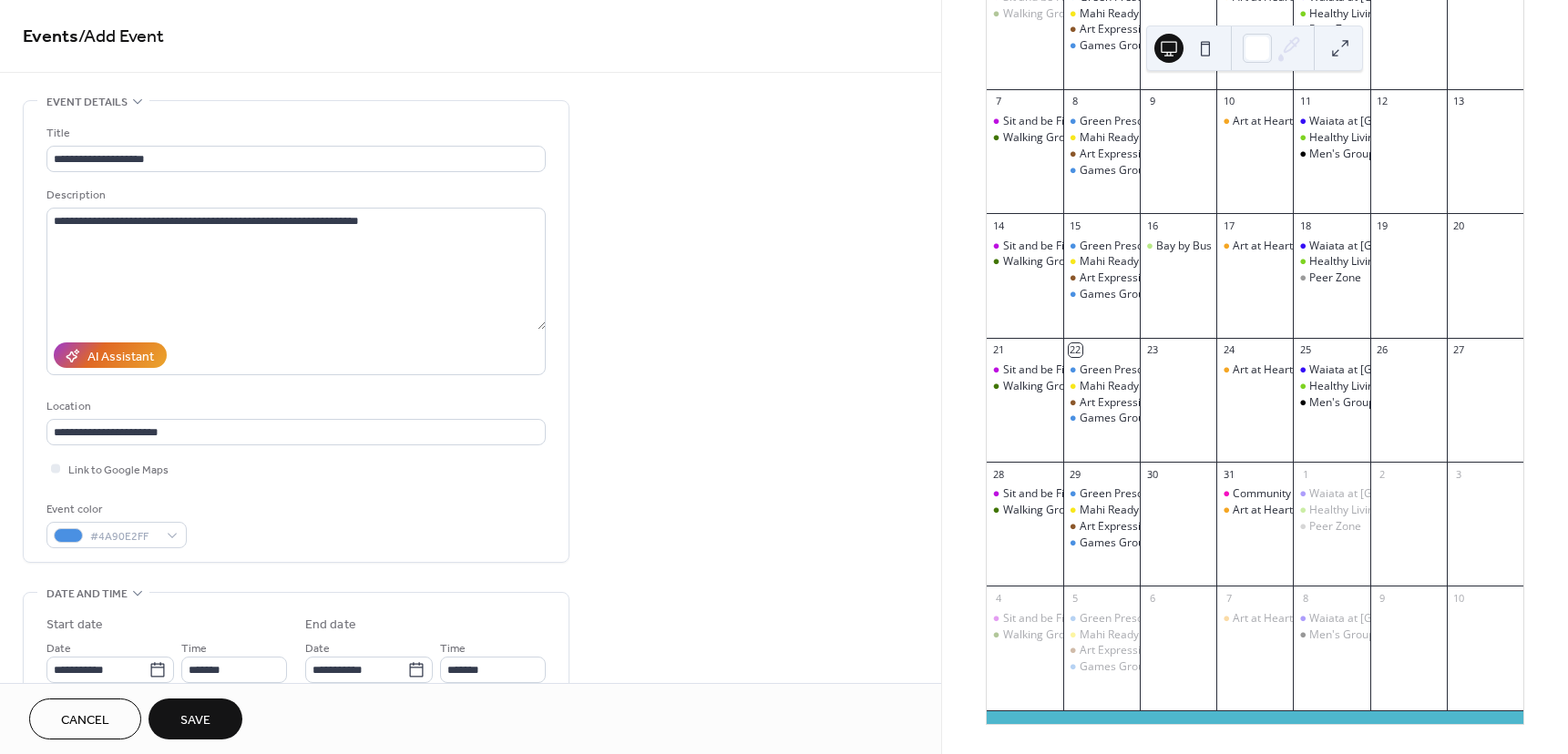 scroll, scrollTop: 0, scrollLeft: 0, axis: both 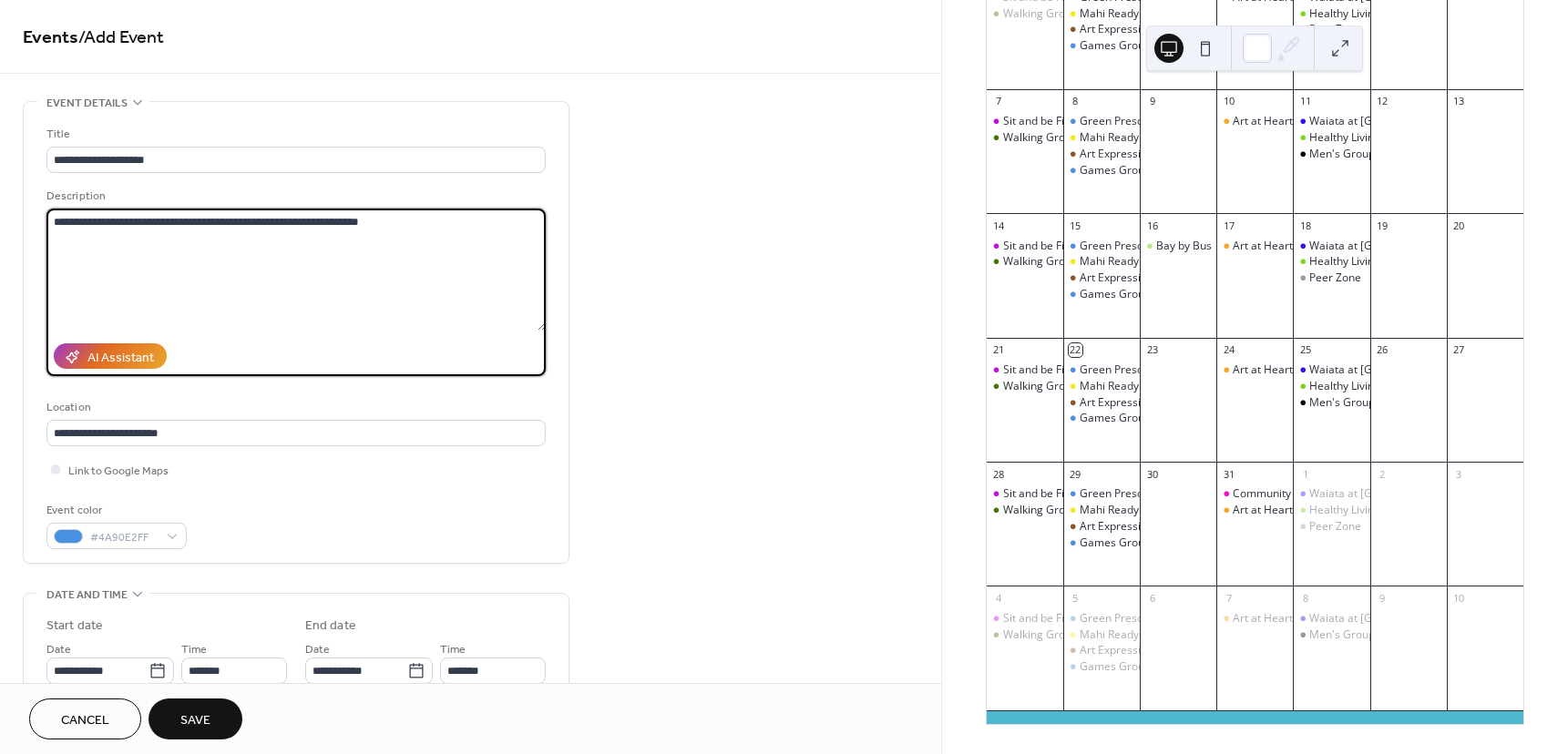 click on "**********" at bounding box center (296, 270) 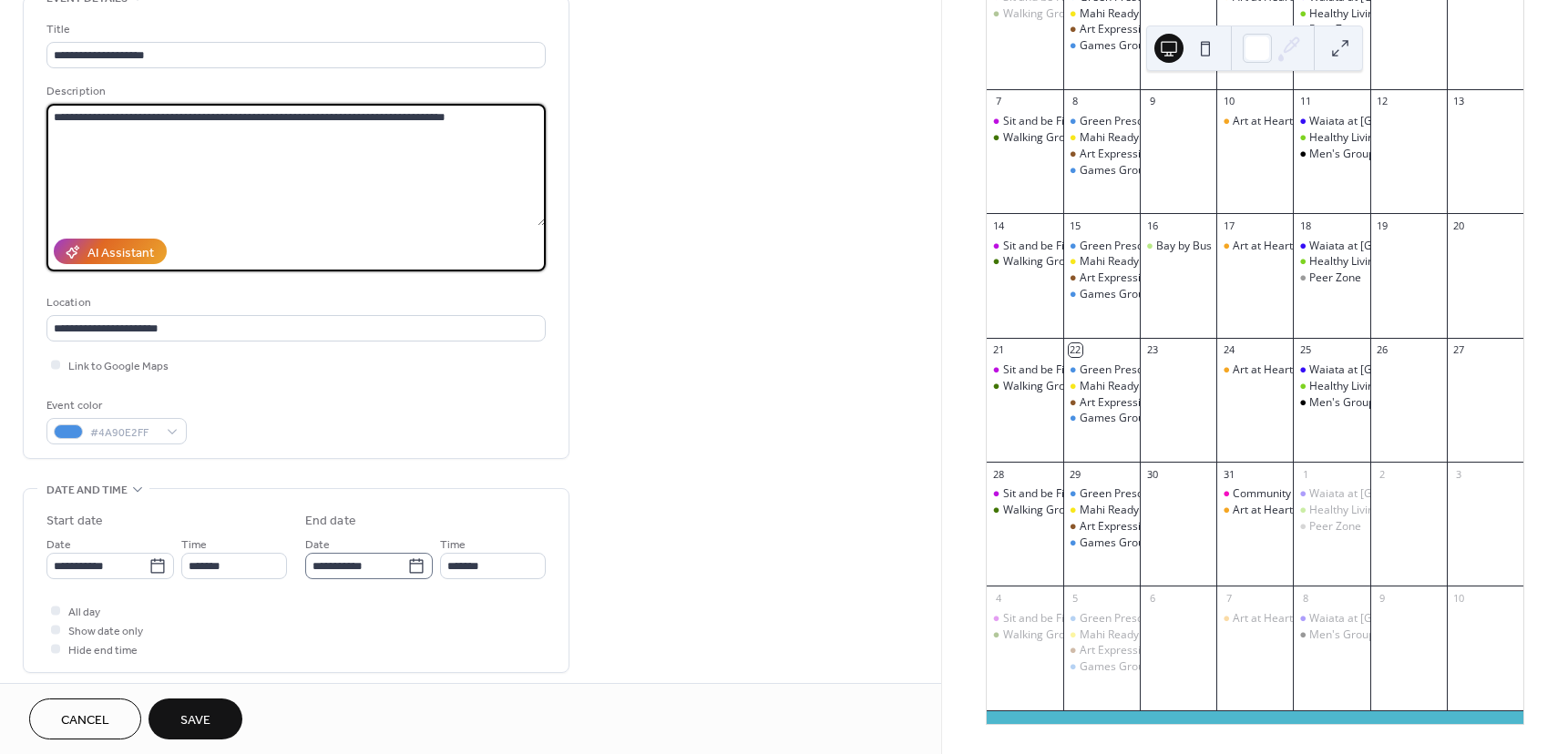 scroll, scrollTop: 182, scrollLeft: 0, axis: vertical 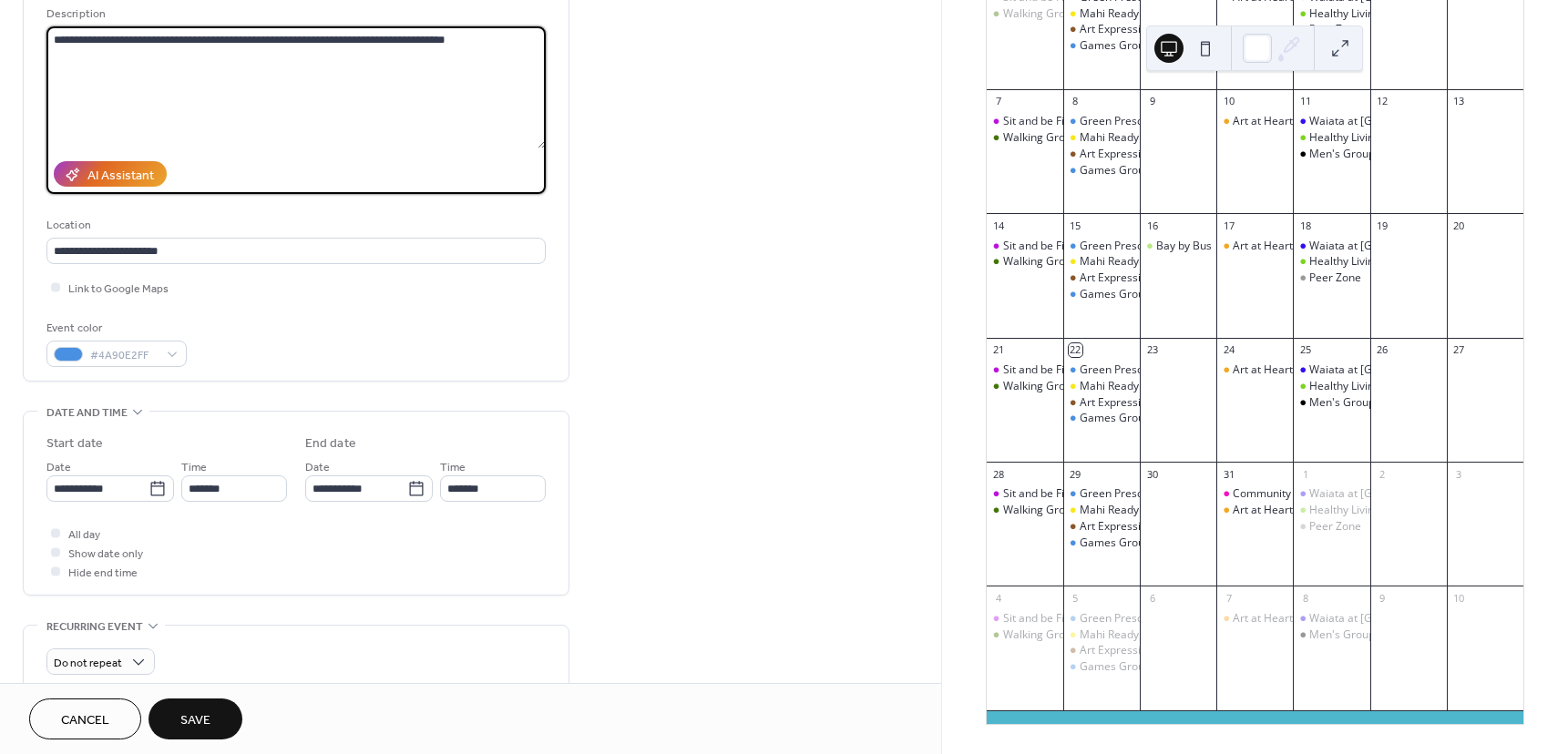 type on "**********" 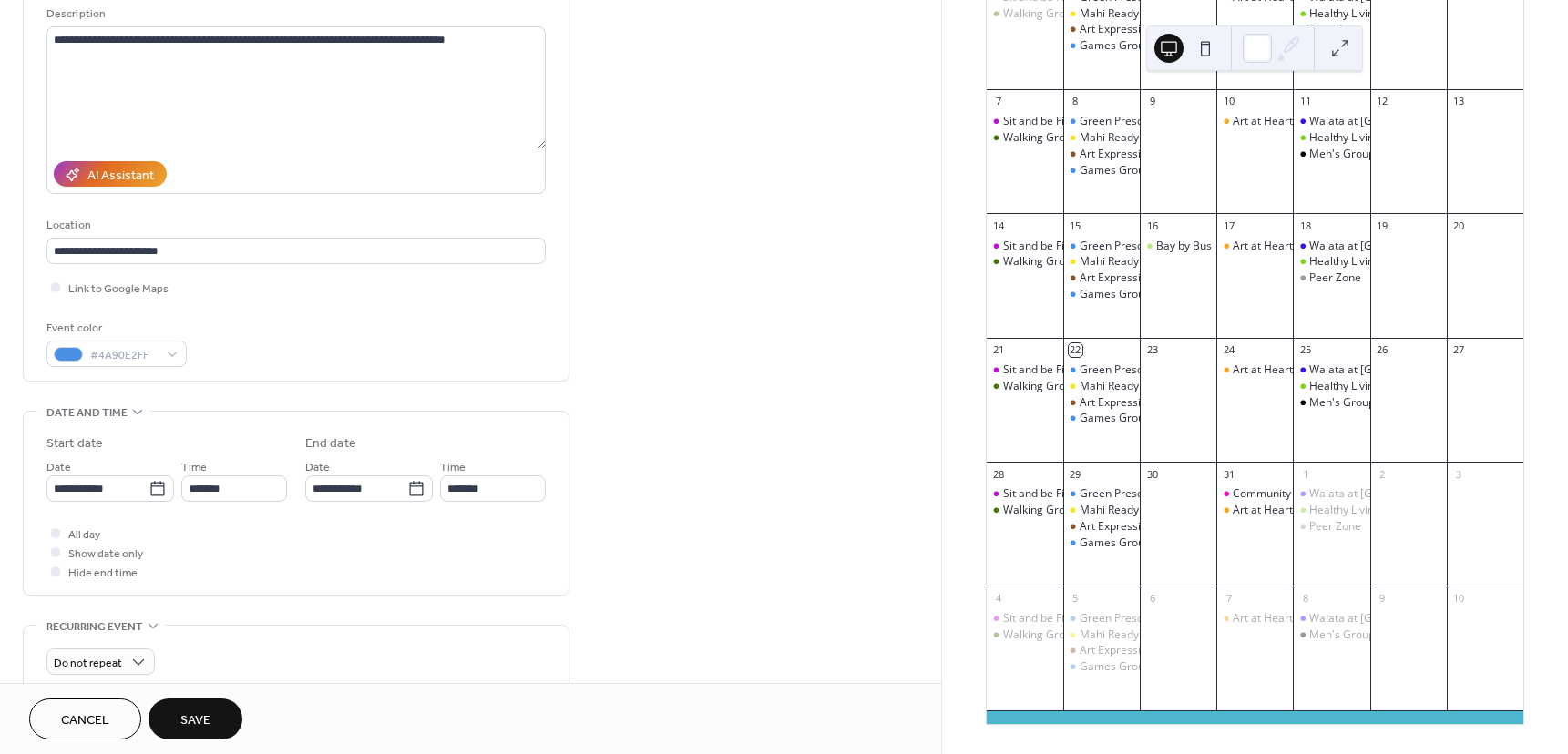 click on "Save" at bounding box center [195, 720] 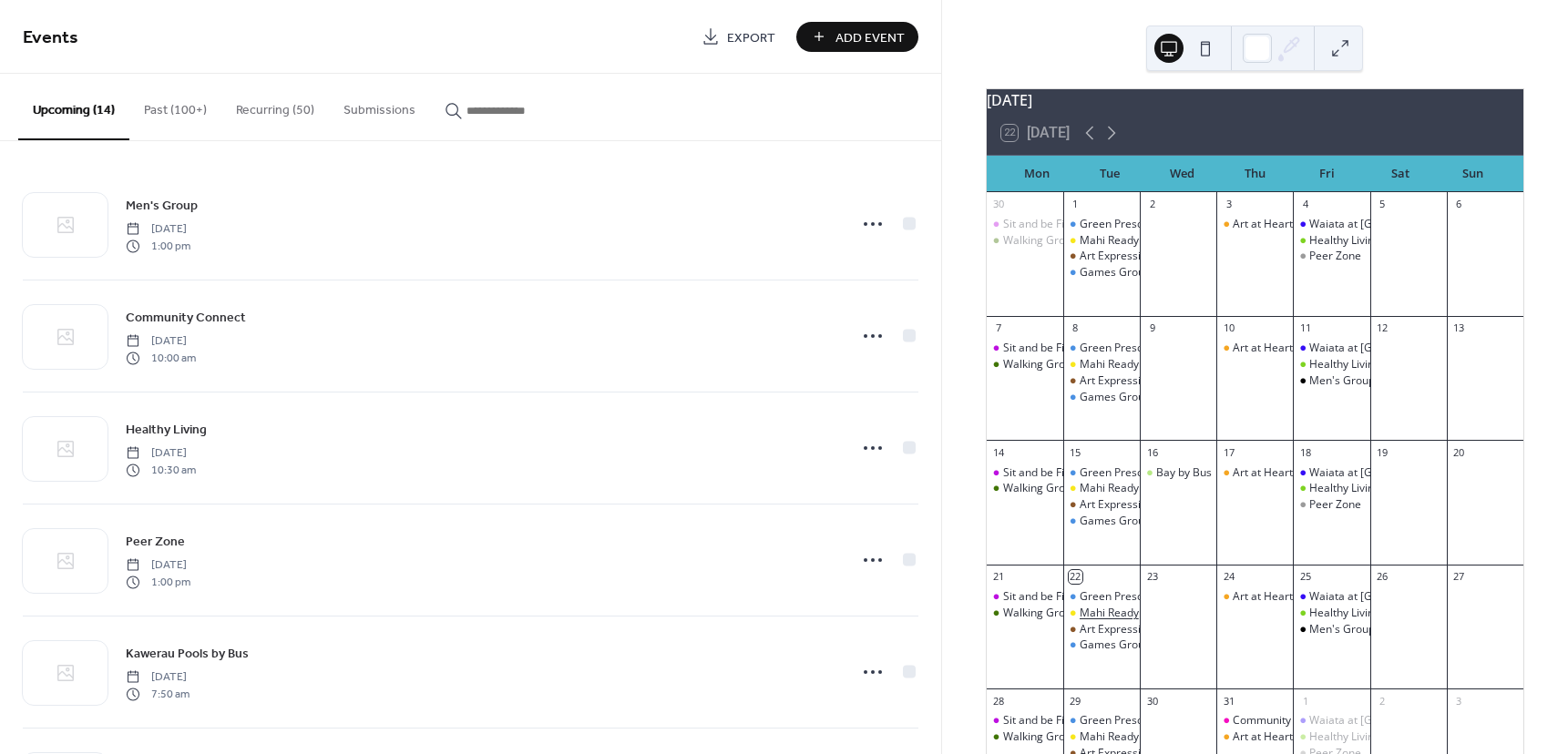 scroll, scrollTop: 0, scrollLeft: 0, axis: both 